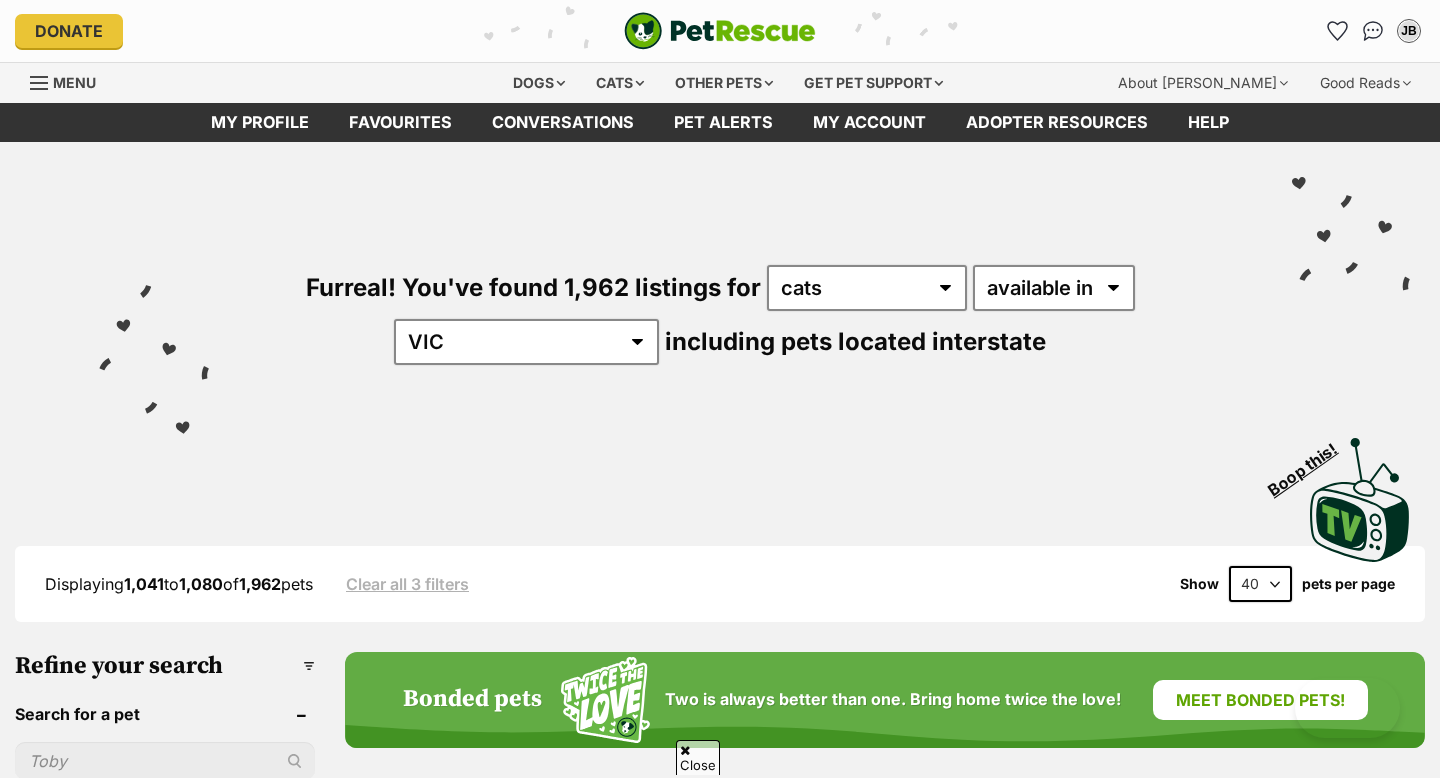 scroll, scrollTop: 4500, scrollLeft: 0, axis: vertical 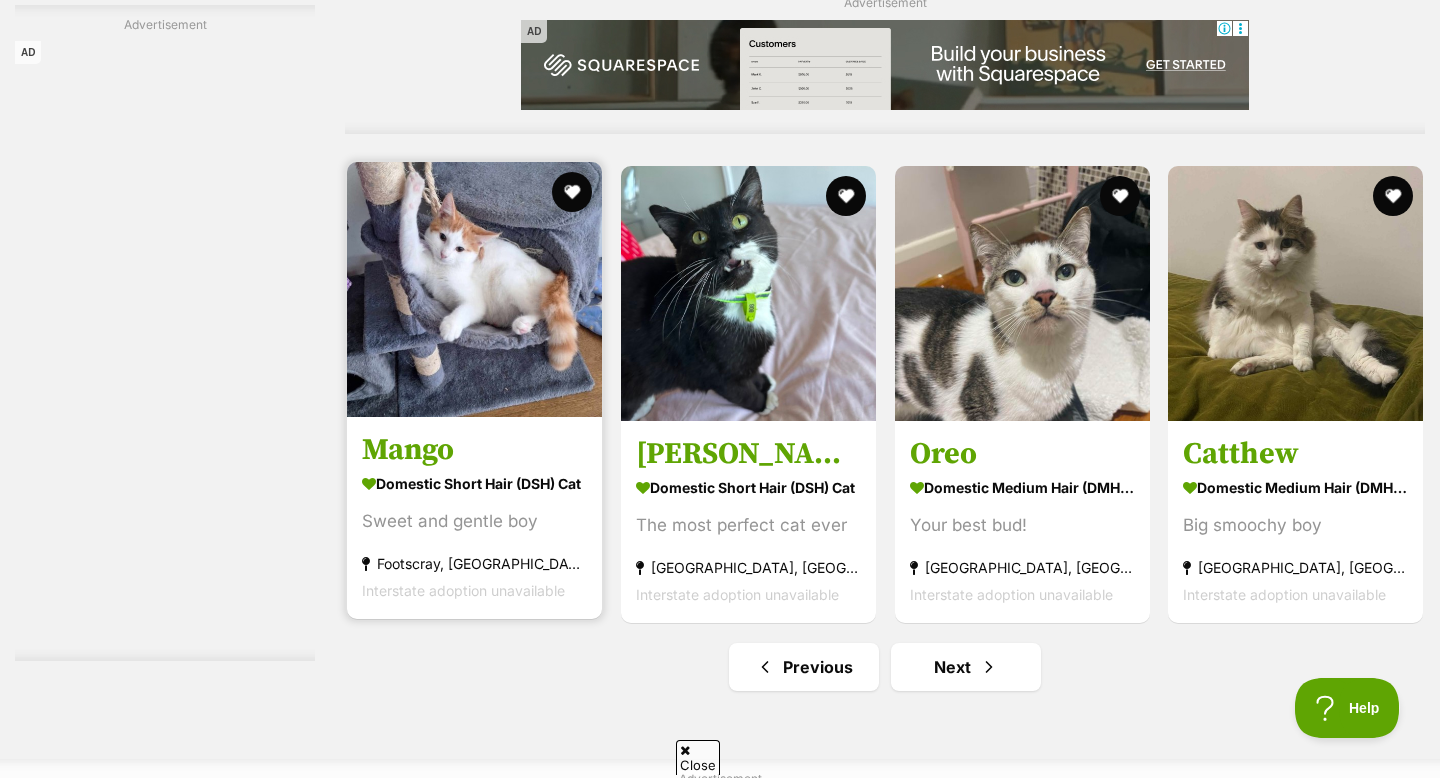 click at bounding box center (474, 289) 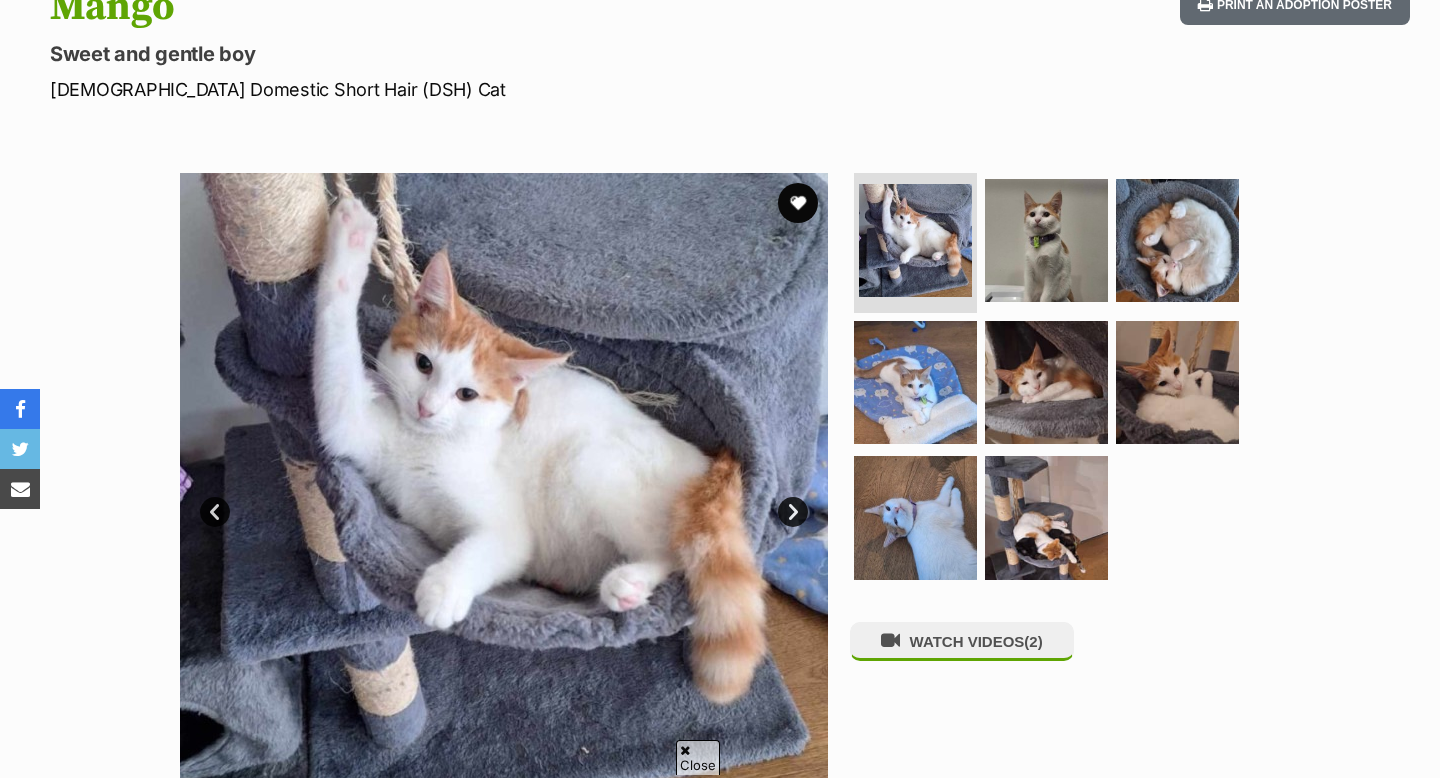 scroll, scrollTop: 274, scrollLeft: 0, axis: vertical 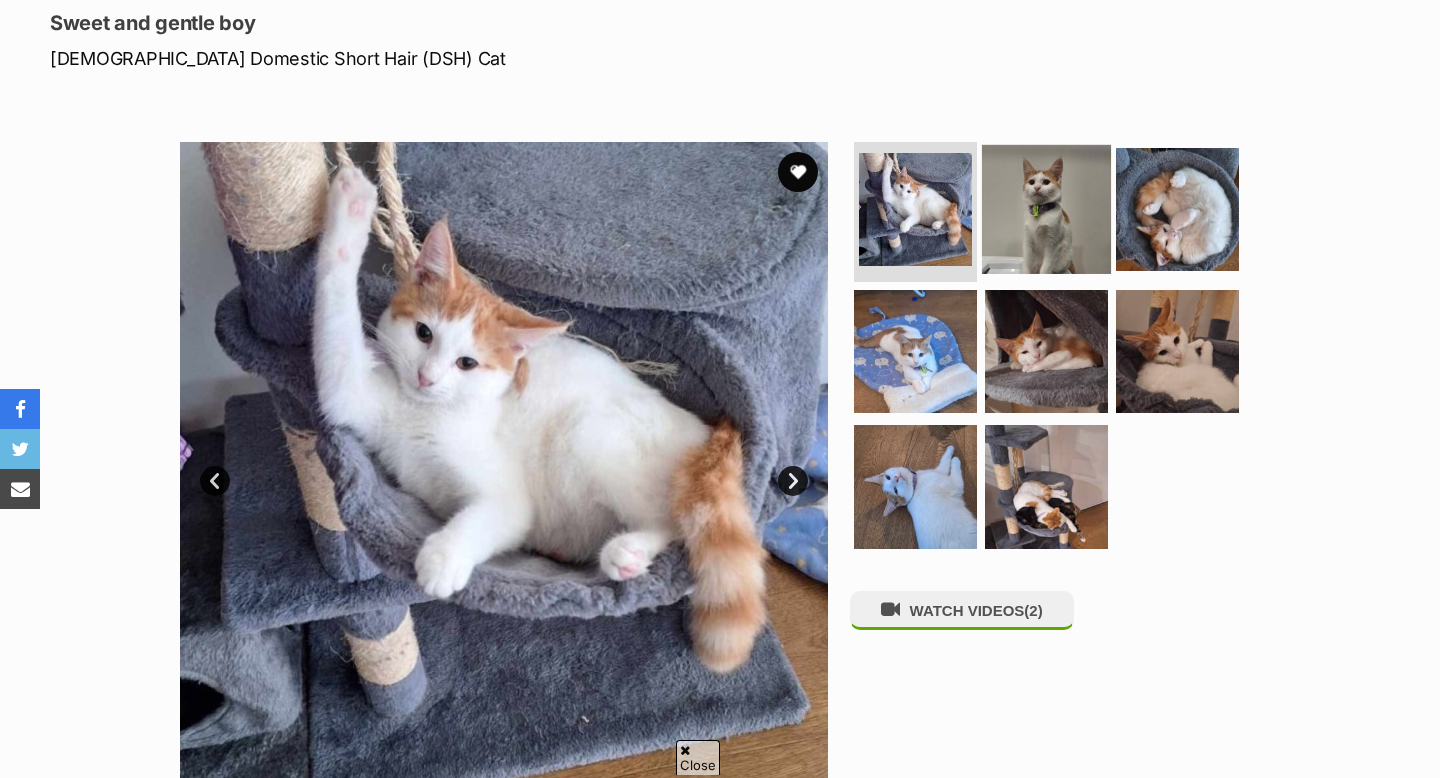 click at bounding box center [1046, 209] 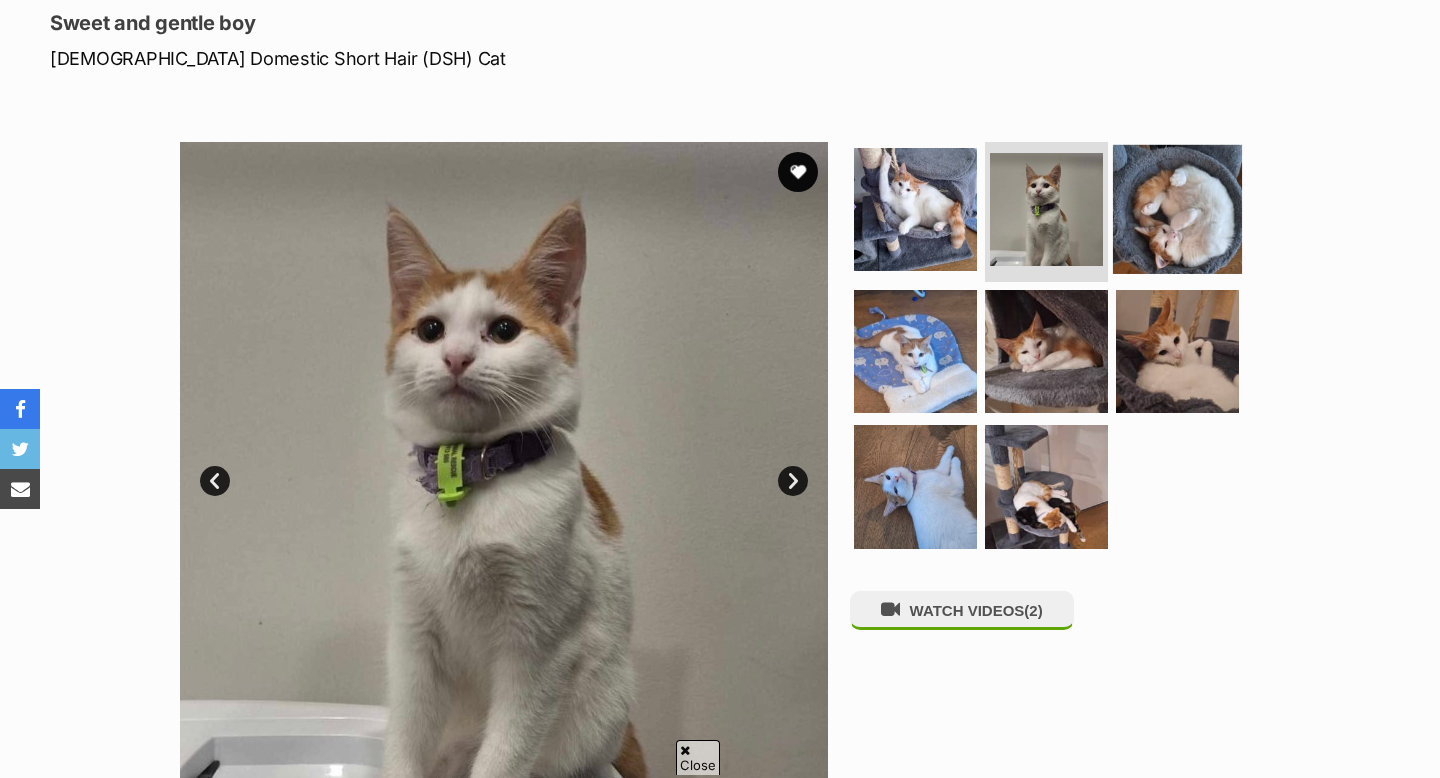 click at bounding box center [1177, 209] 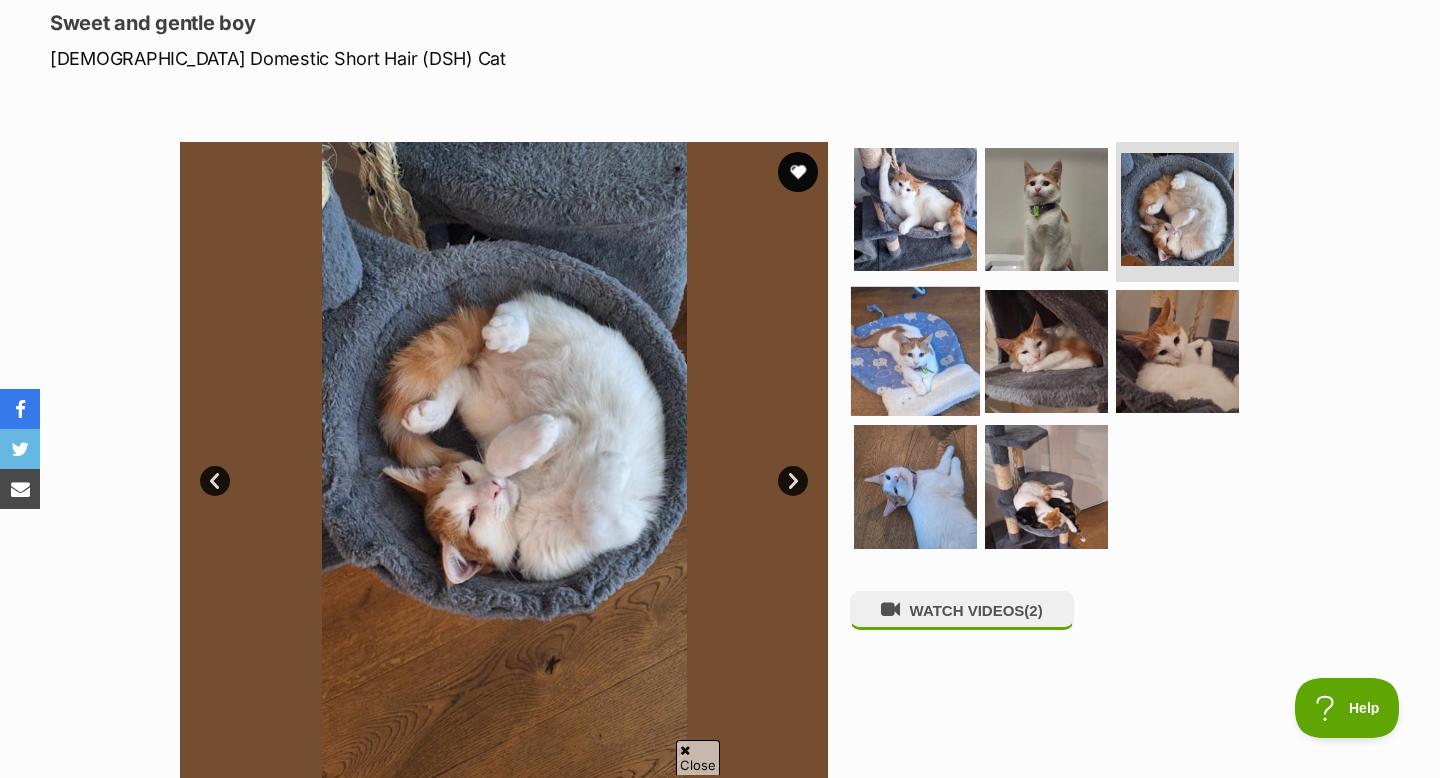 scroll, scrollTop: 0, scrollLeft: 0, axis: both 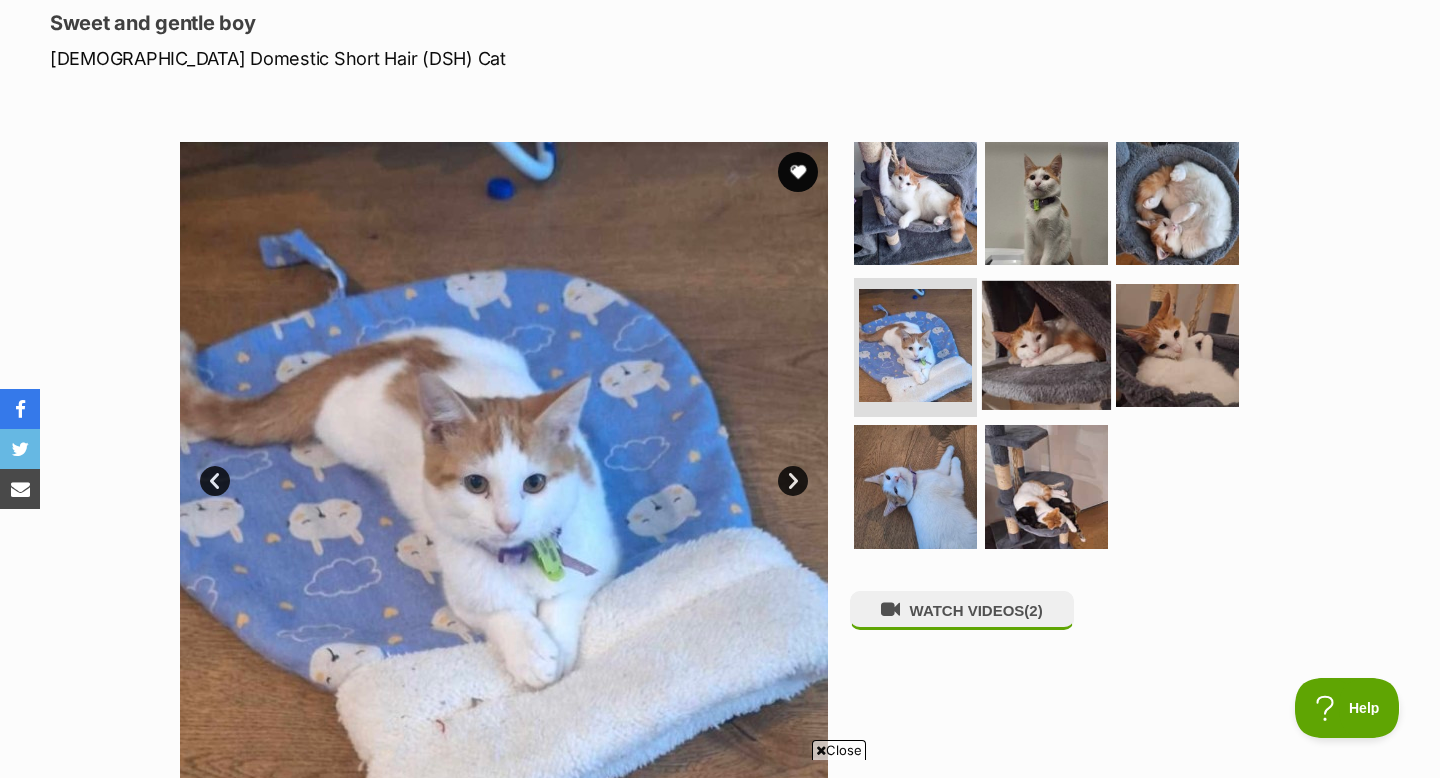click at bounding box center [1046, 344] 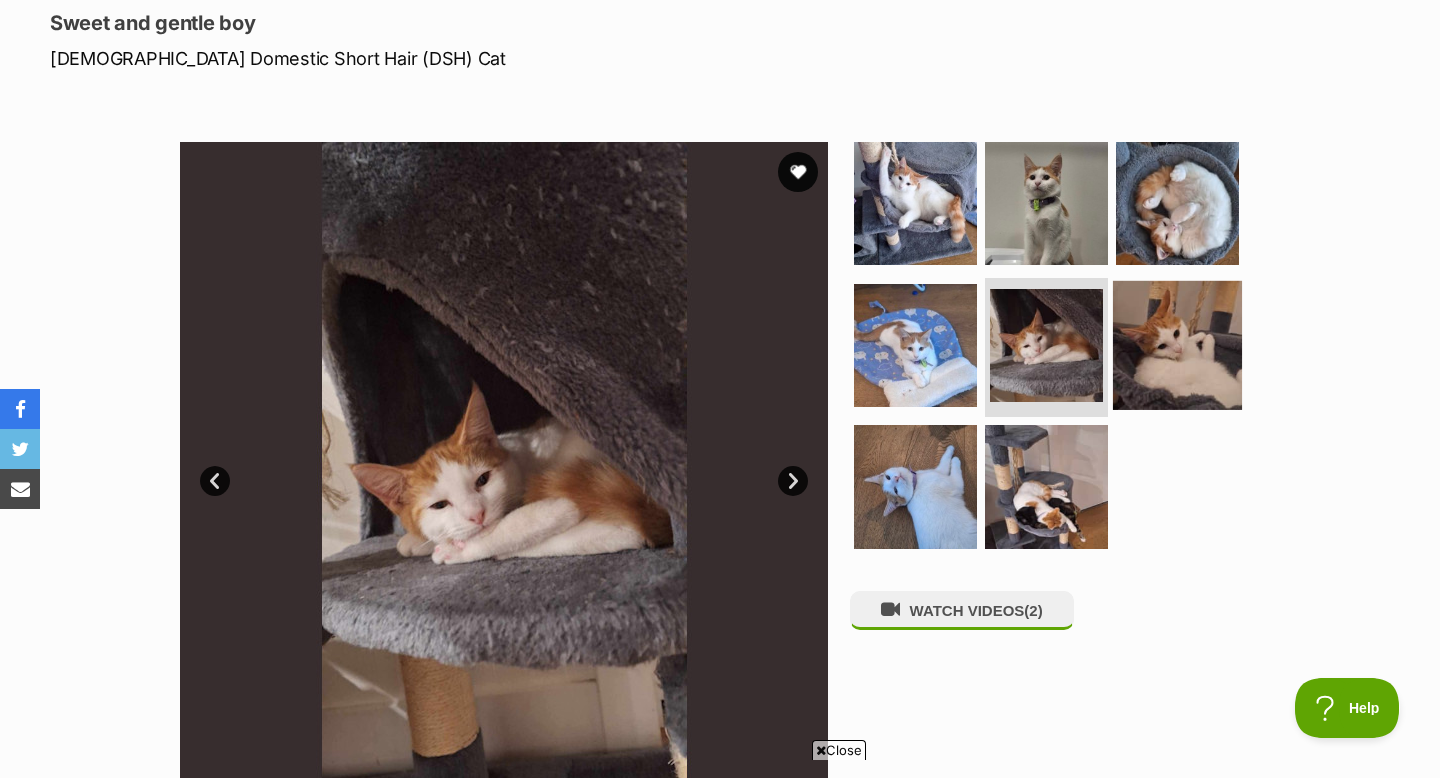 click at bounding box center [1177, 344] 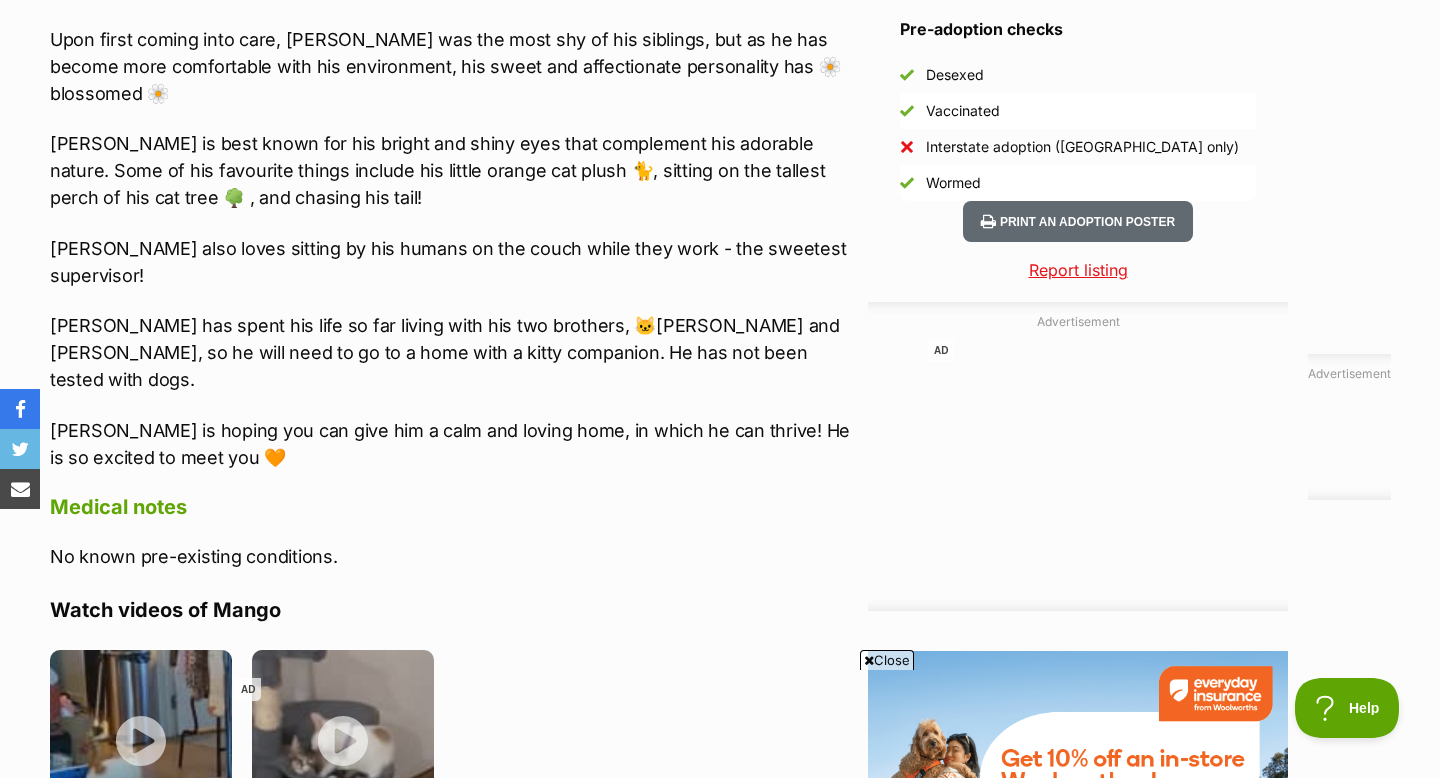 scroll, scrollTop: 1878, scrollLeft: 0, axis: vertical 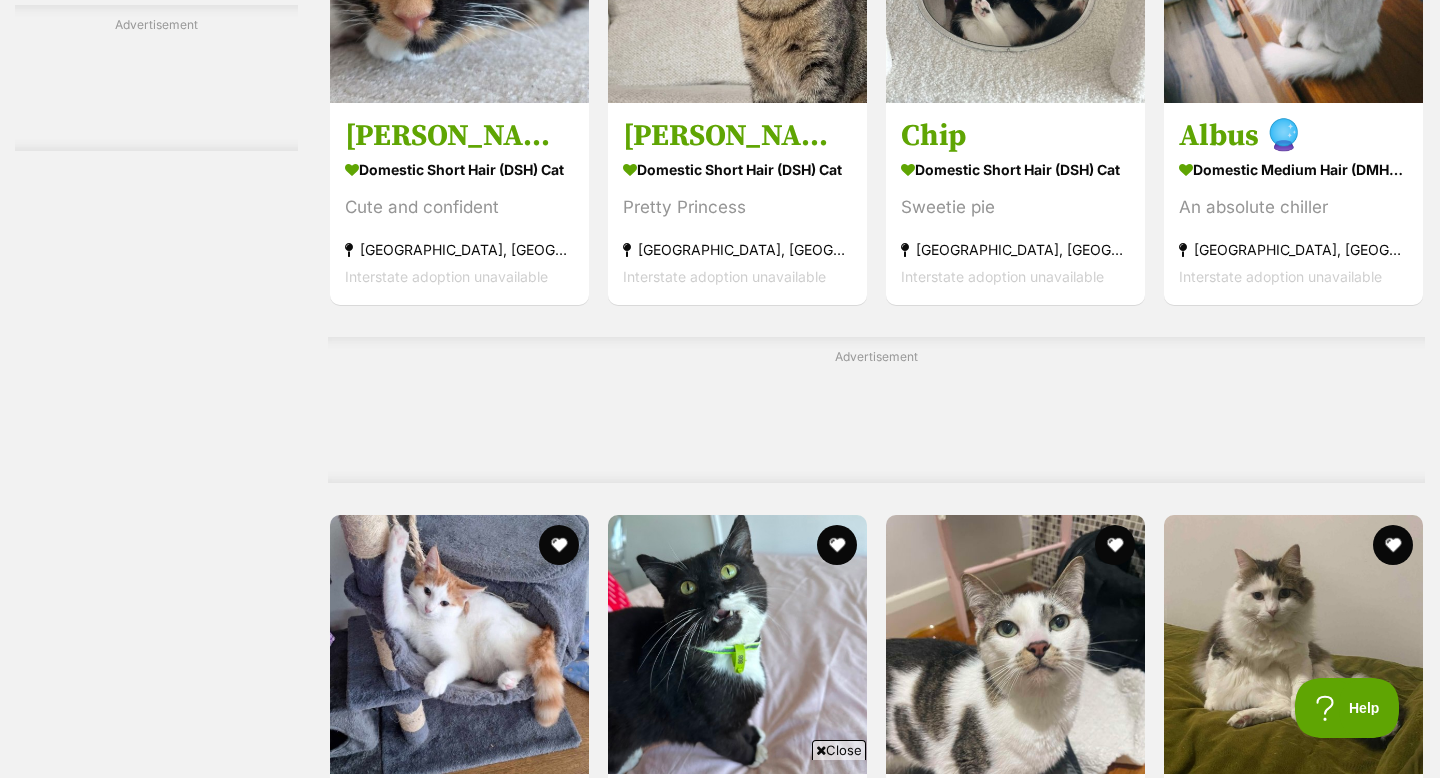 click on "Next" at bounding box center (958, 1020) 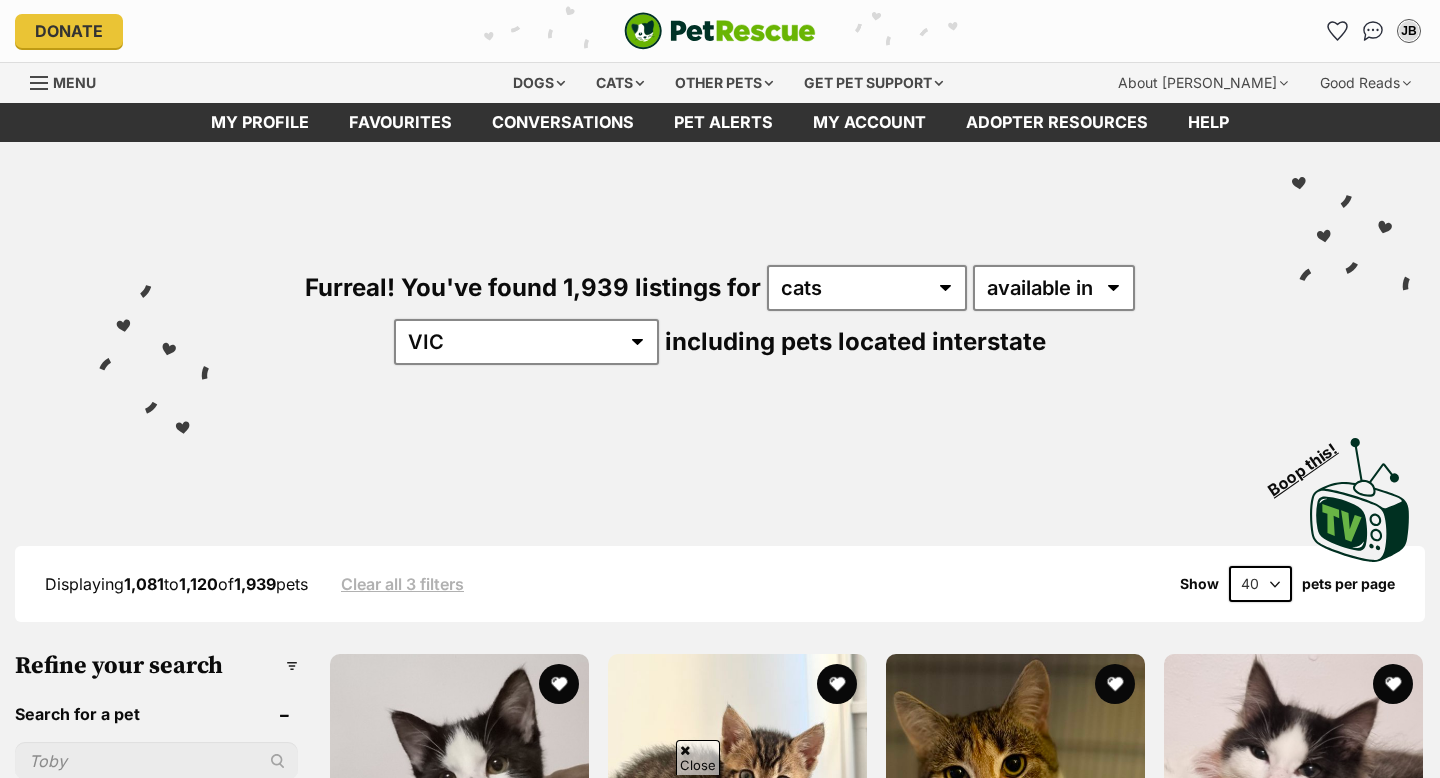 scroll, scrollTop: 356, scrollLeft: 0, axis: vertical 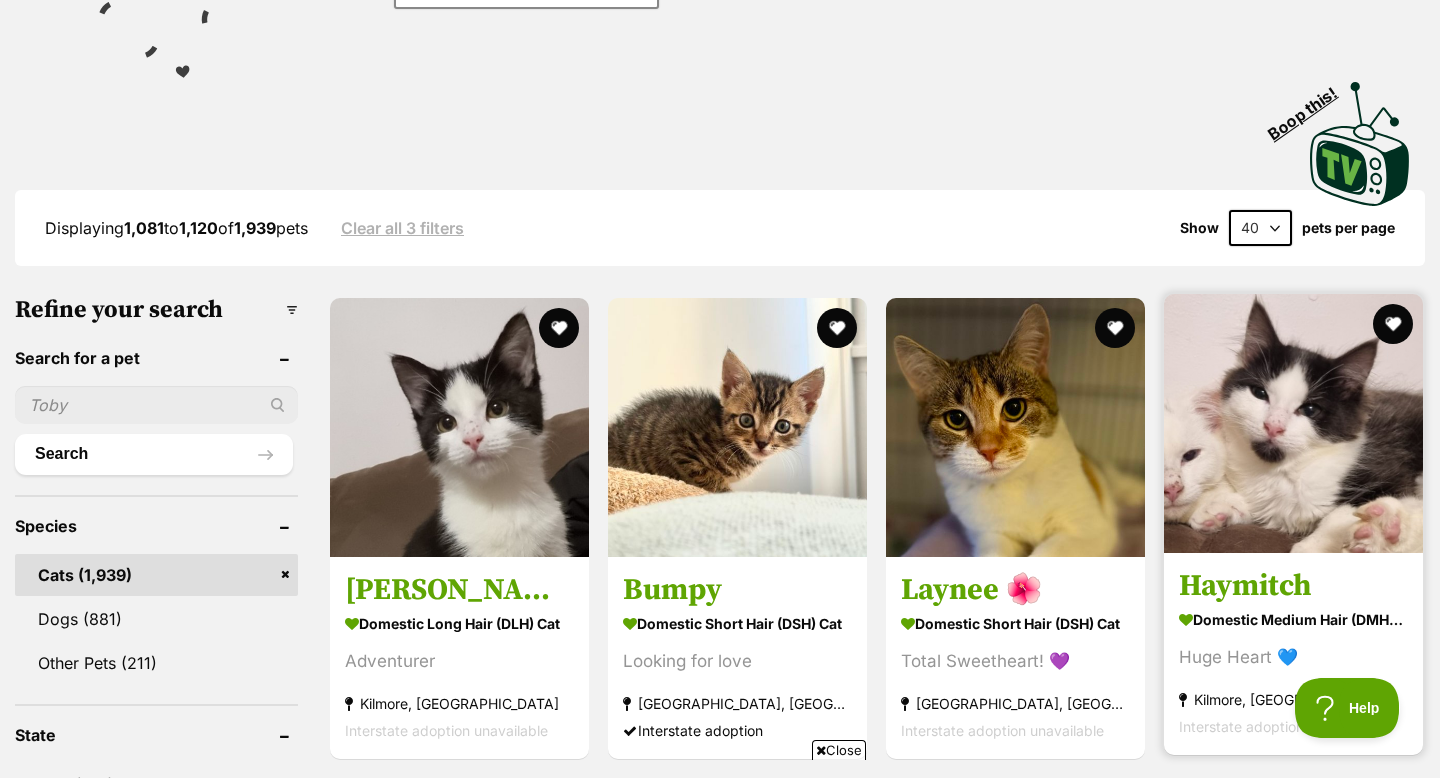click at bounding box center (1293, 423) 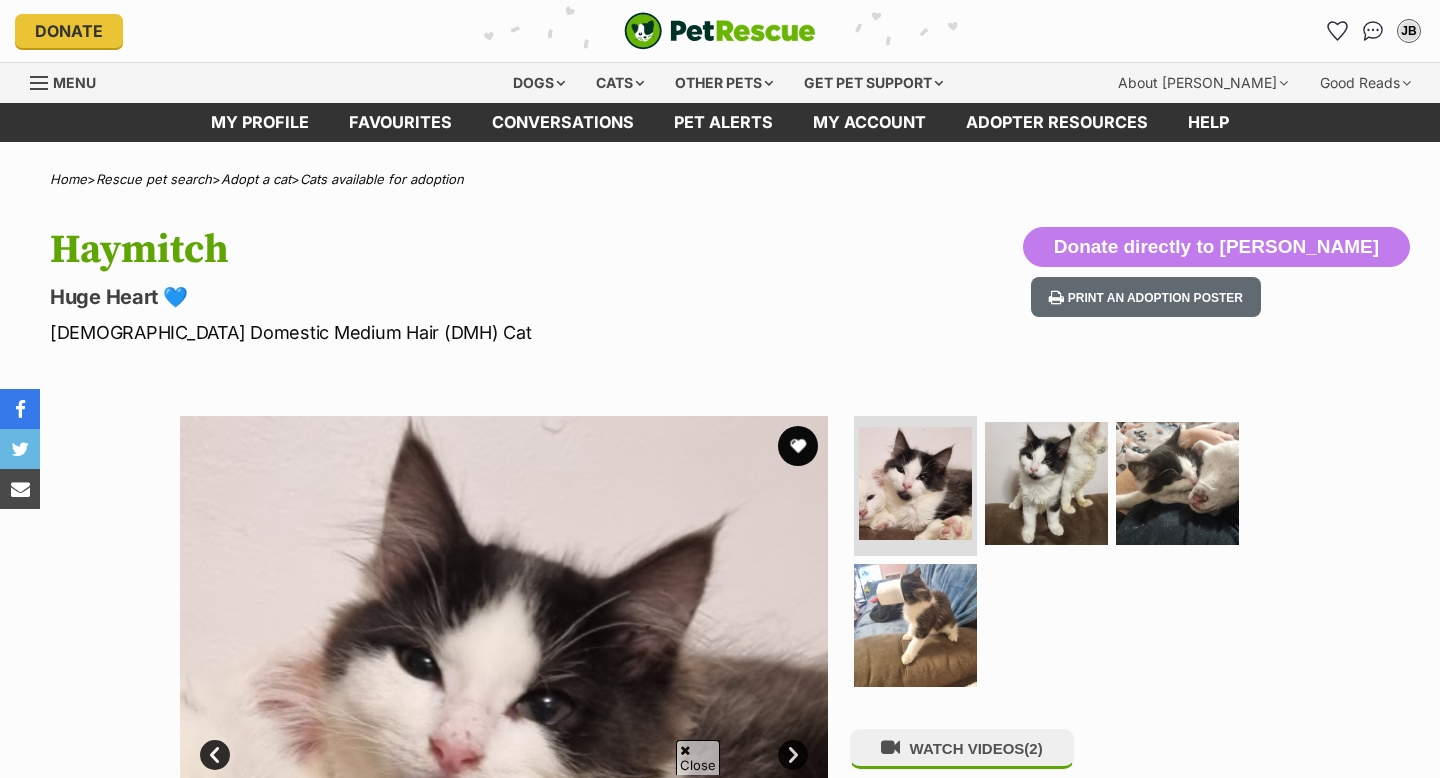 scroll, scrollTop: 455, scrollLeft: 0, axis: vertical 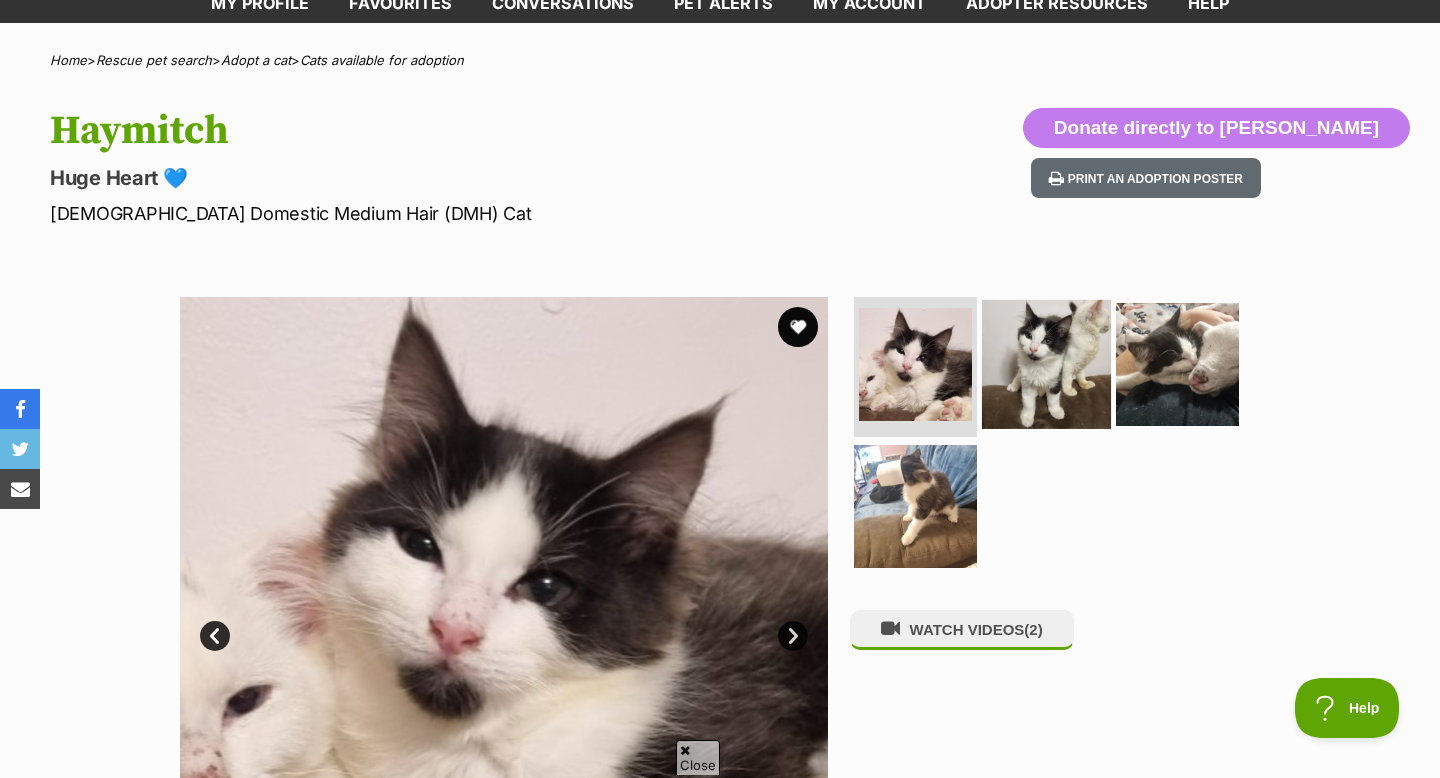 click at bounding box center (1046, 364) 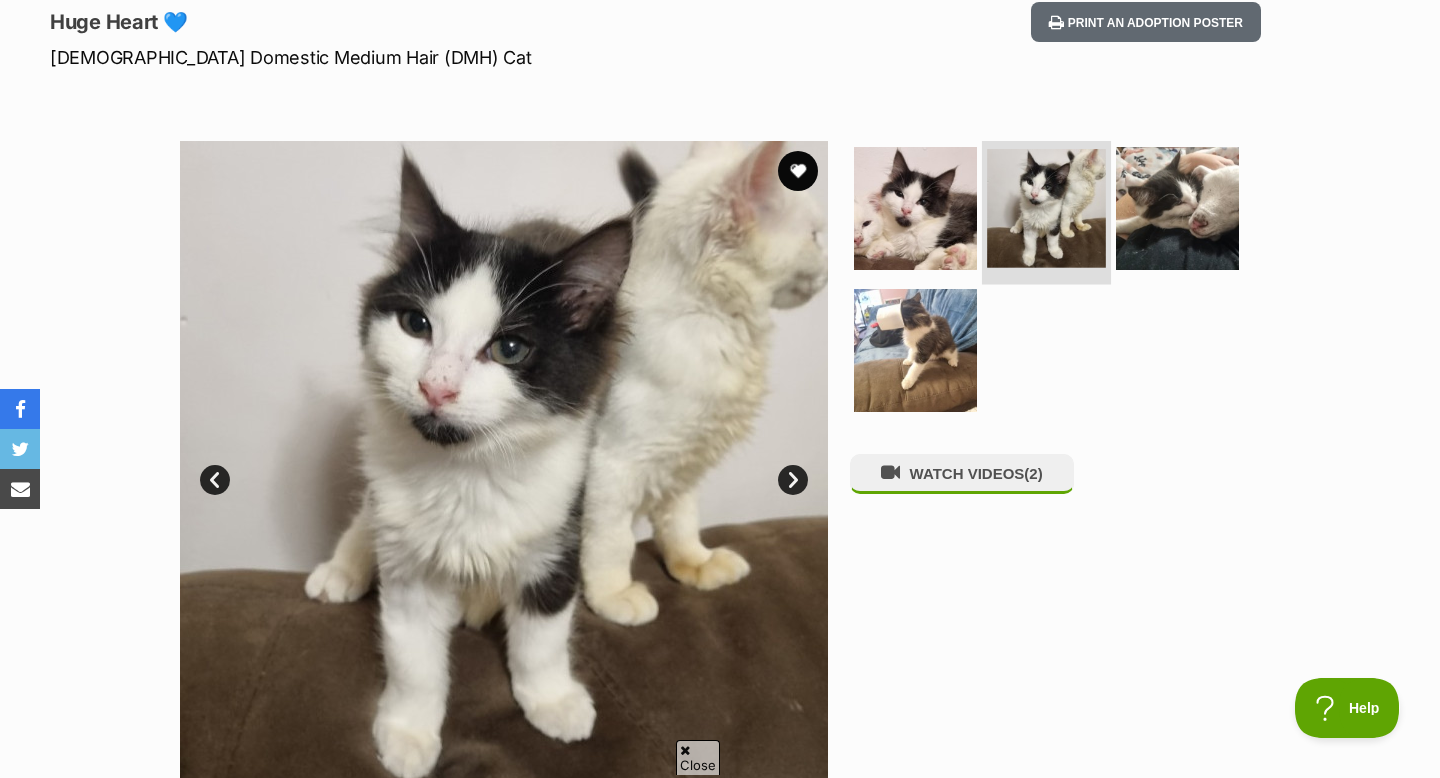 scroll, scrollTop: 276, scrollLeft: 0, axis: vertical 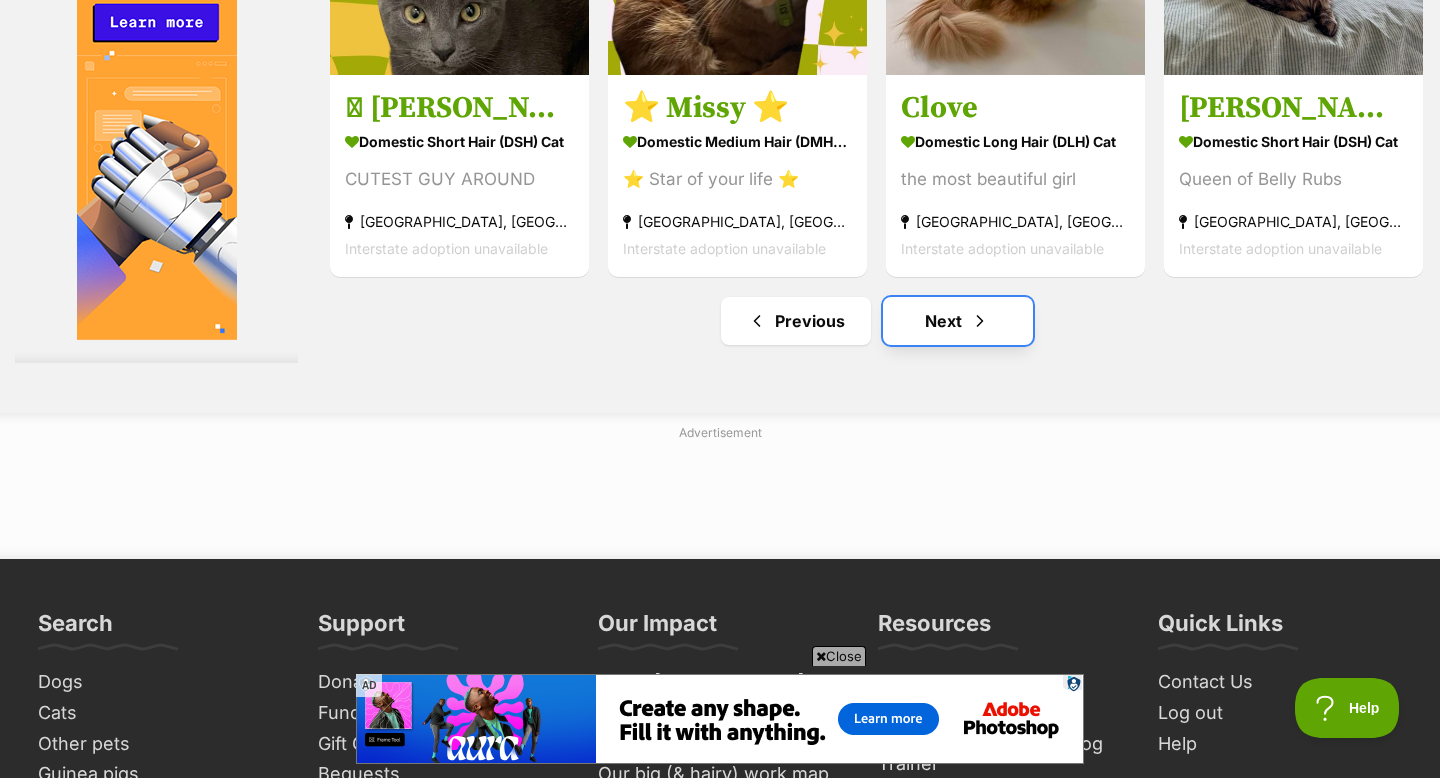 click on "Next" at bounding box center [958, 321] 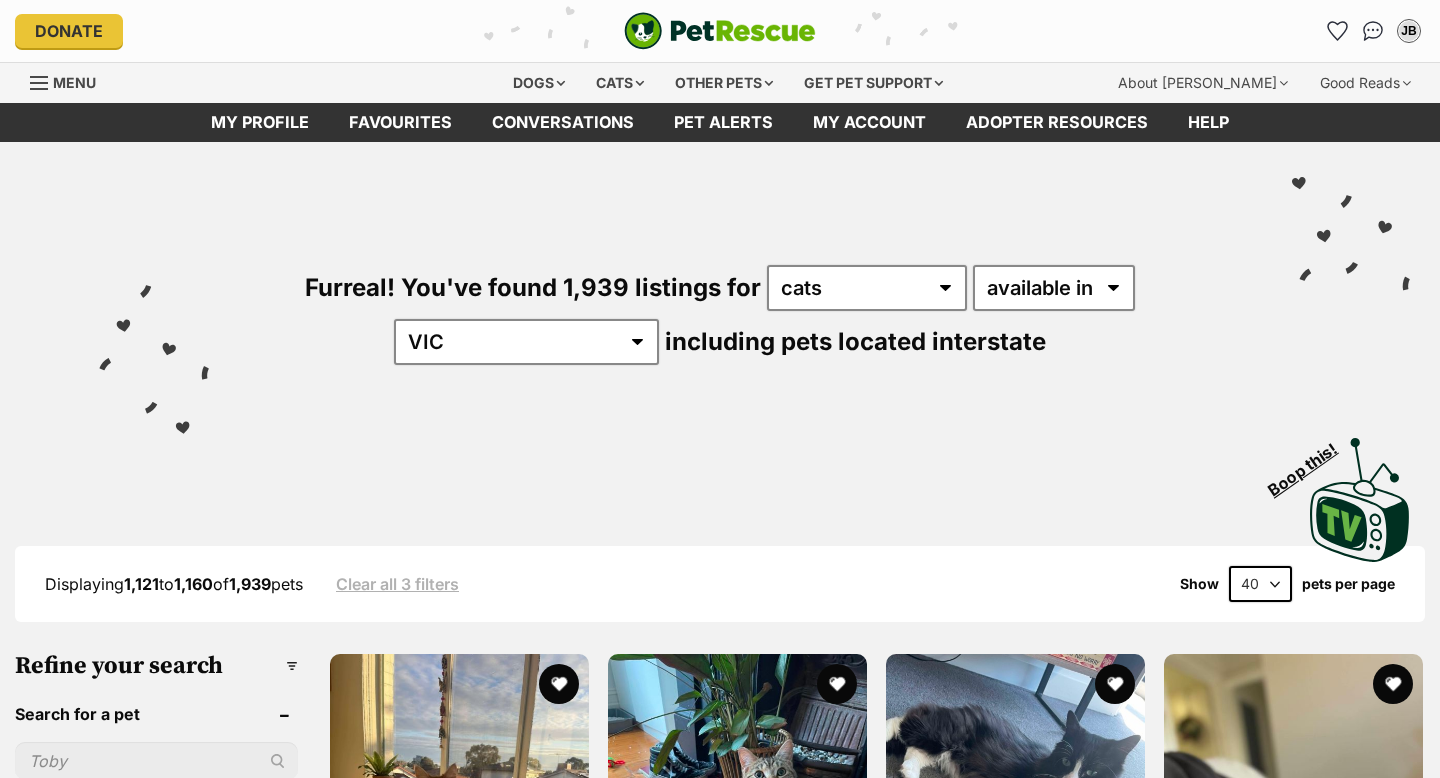 scroll, scrollTop: 71, scrollLeft: 0, axis: vertical 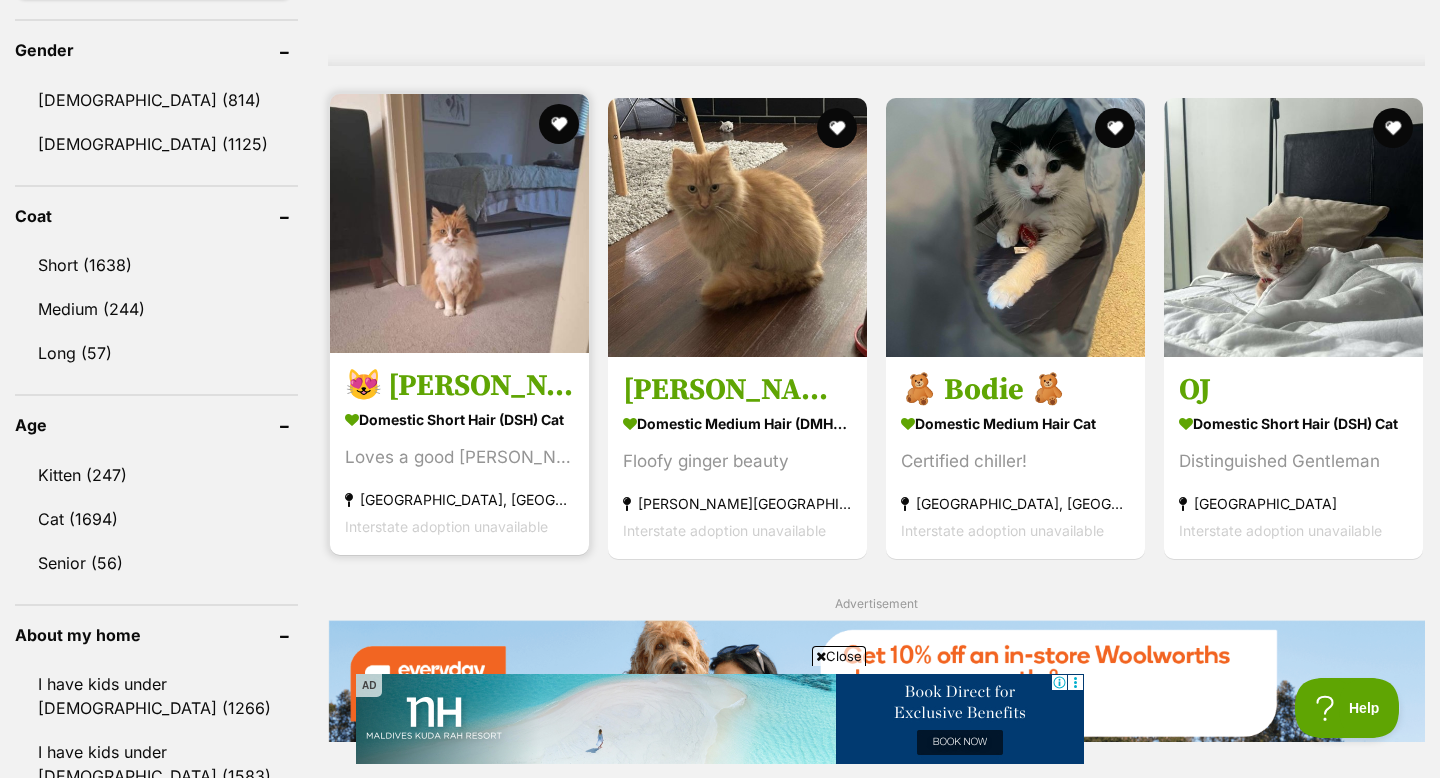 click at bounding box center (459, 223) 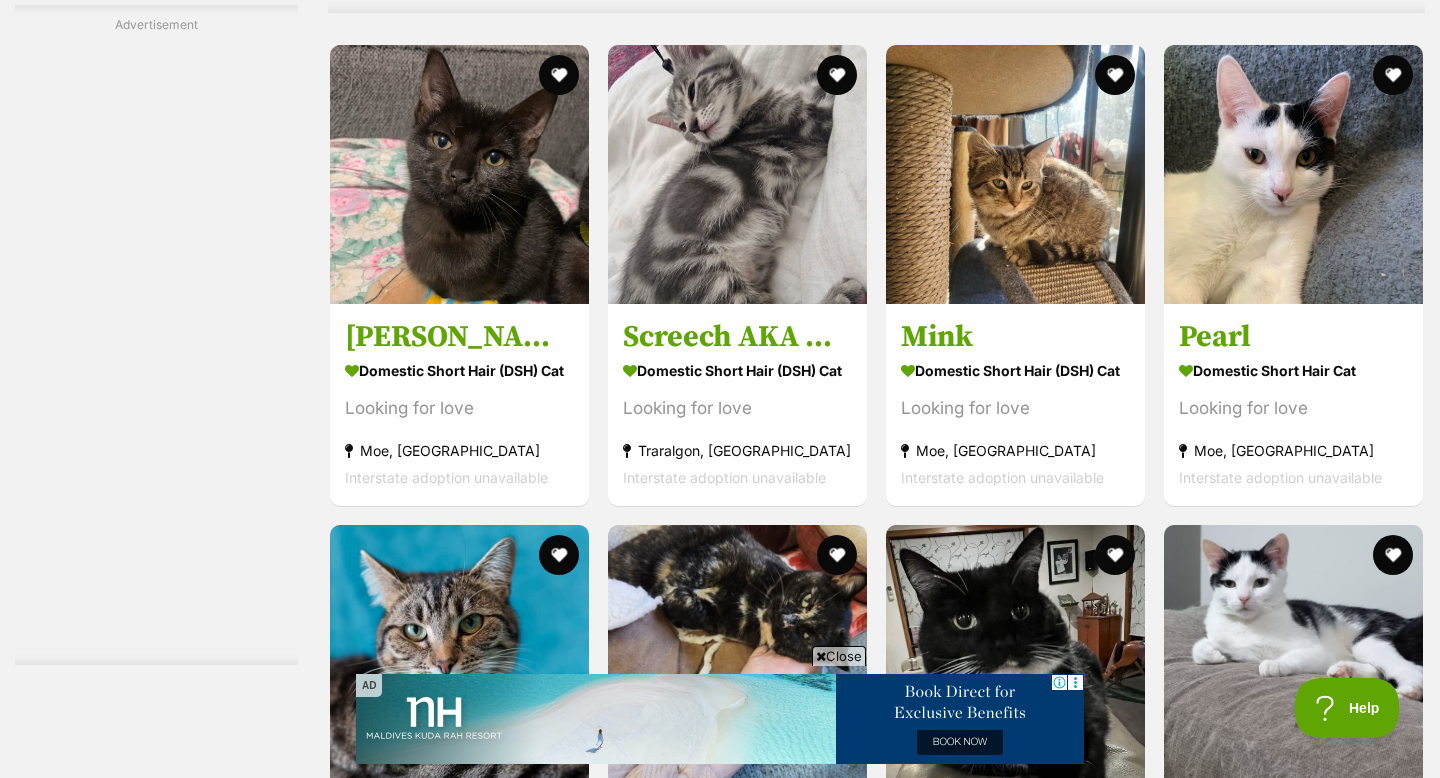 scroll, scrollTop: 4279, scrollLeft: 0, axis: vertical 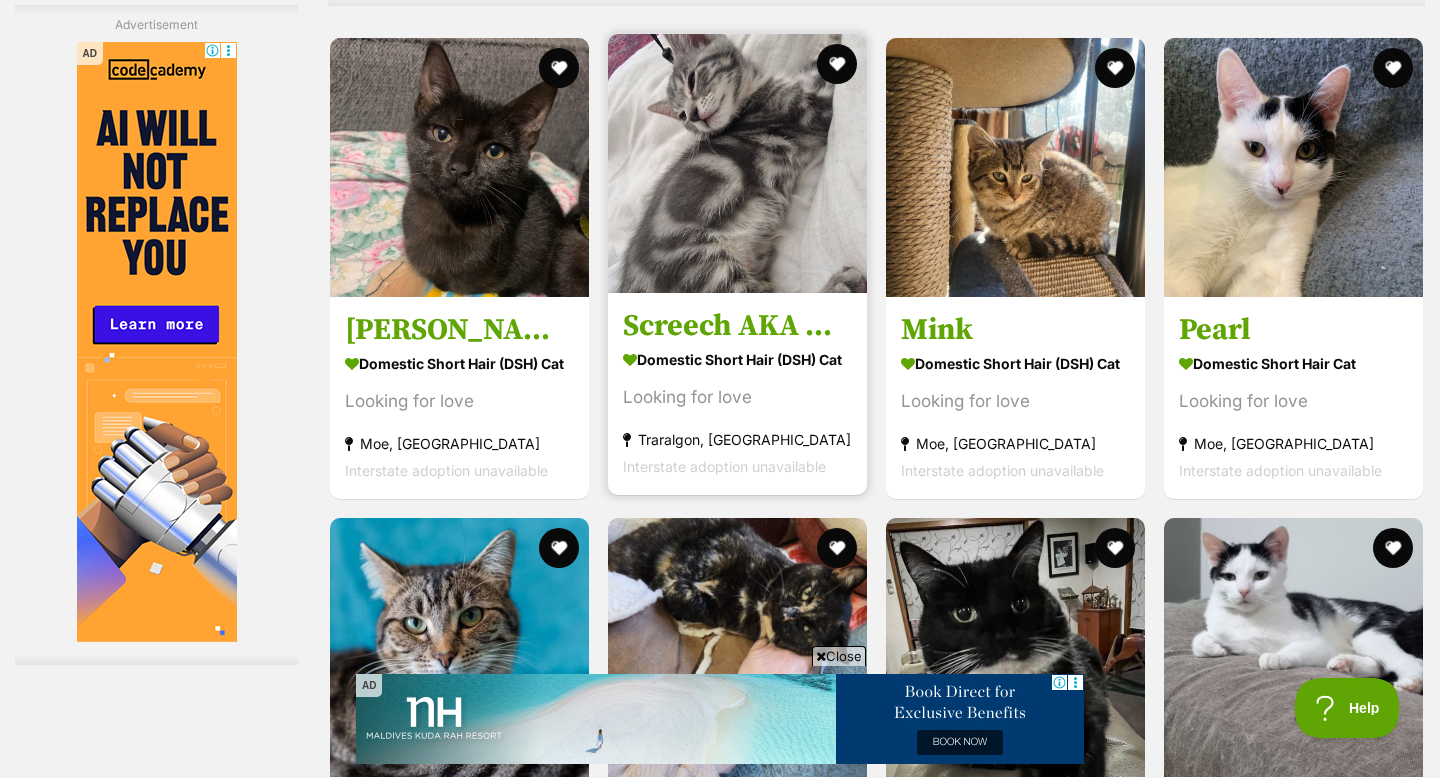 click at bounding box center (737, 163) 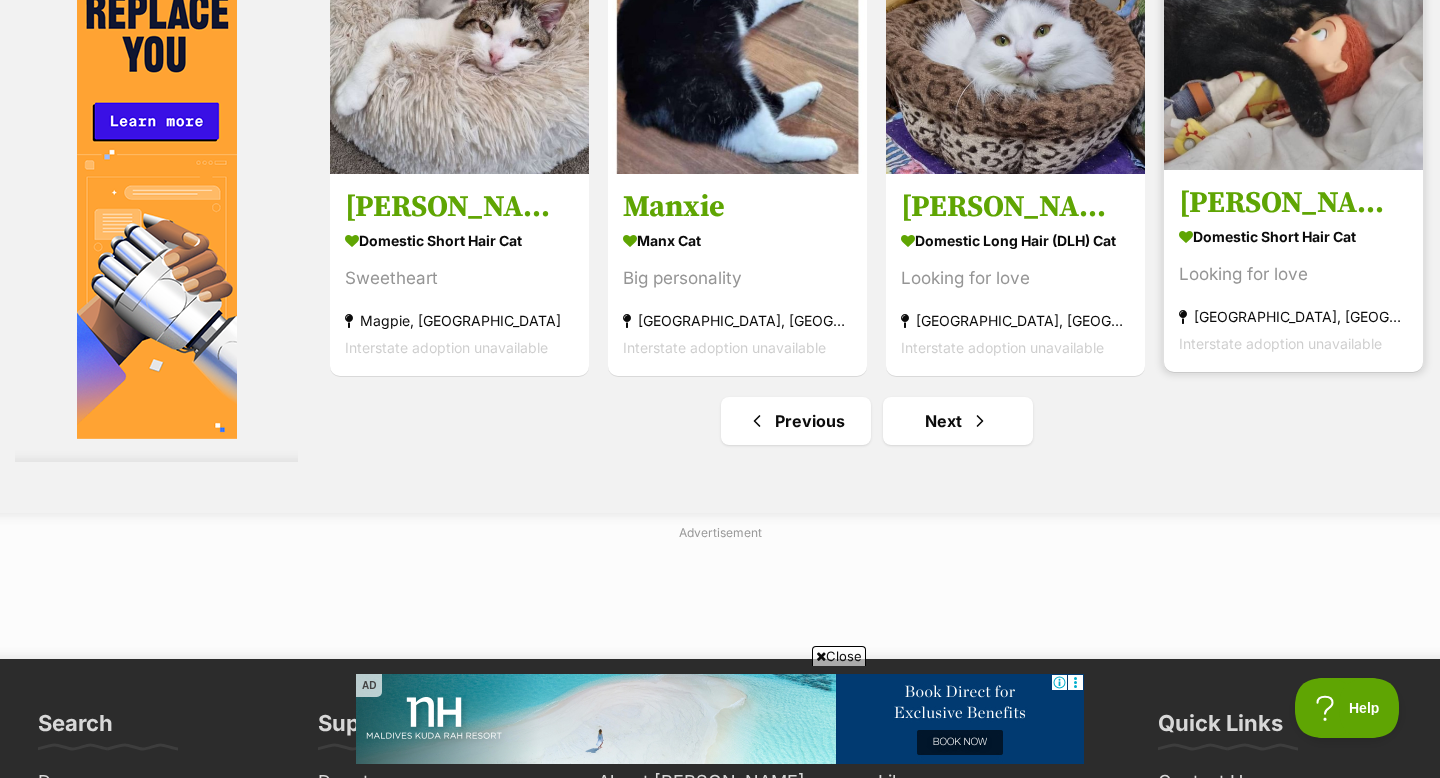 scroll, scrollTop: 6291, scrollLeft: 0, axis: vertical 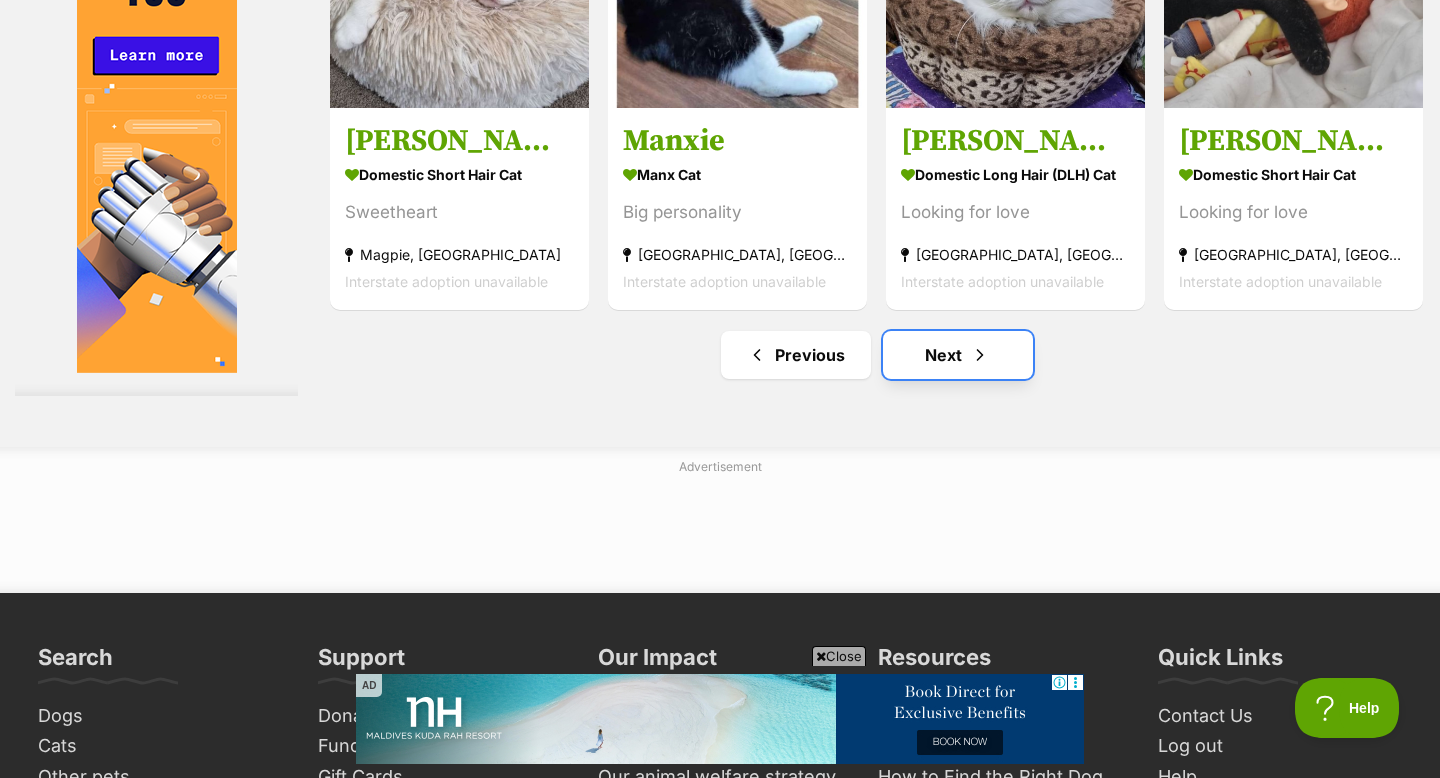 click at bounding box center (980, 355) 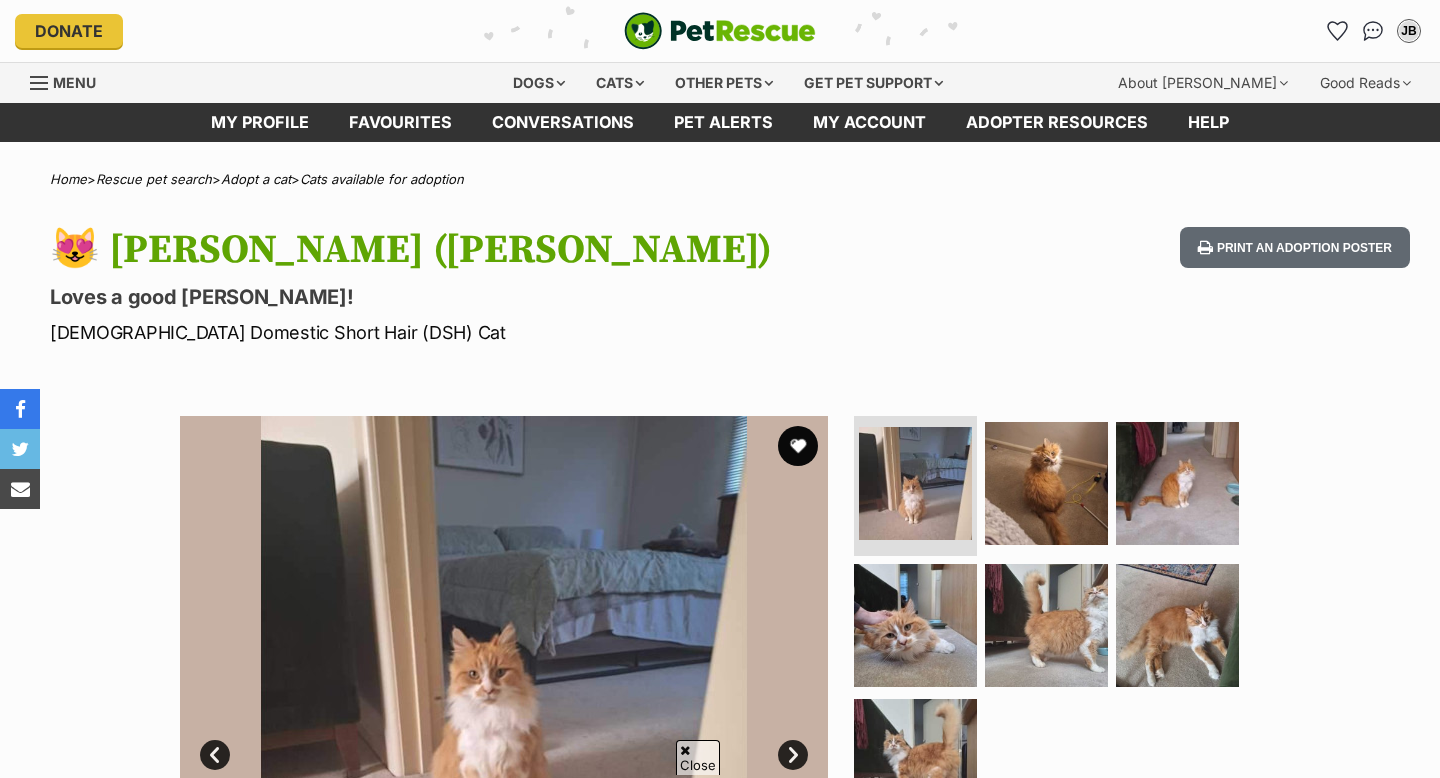 scroll, scrollTop: 326, scrollLeft: 0, axis: vertical 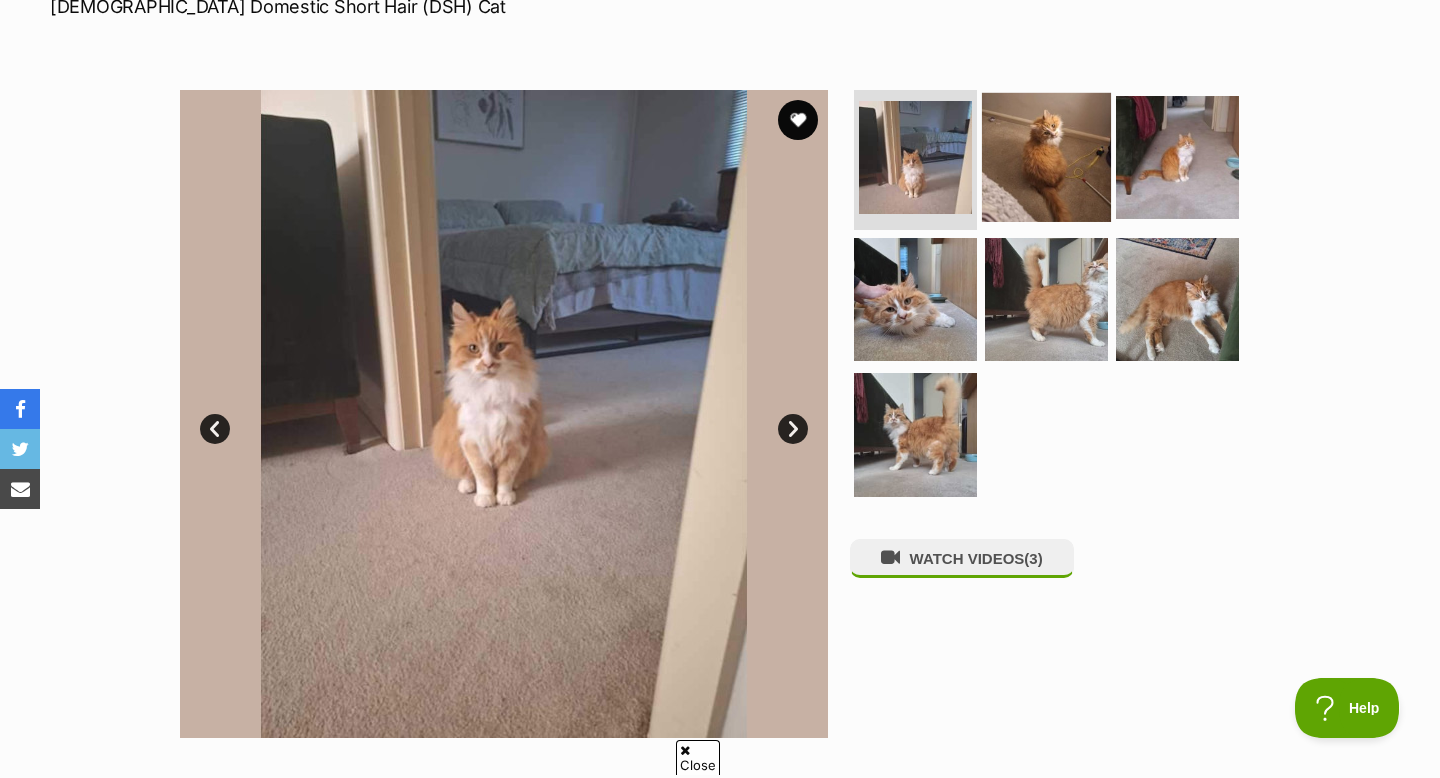 click at bounding box center (1046, 157) 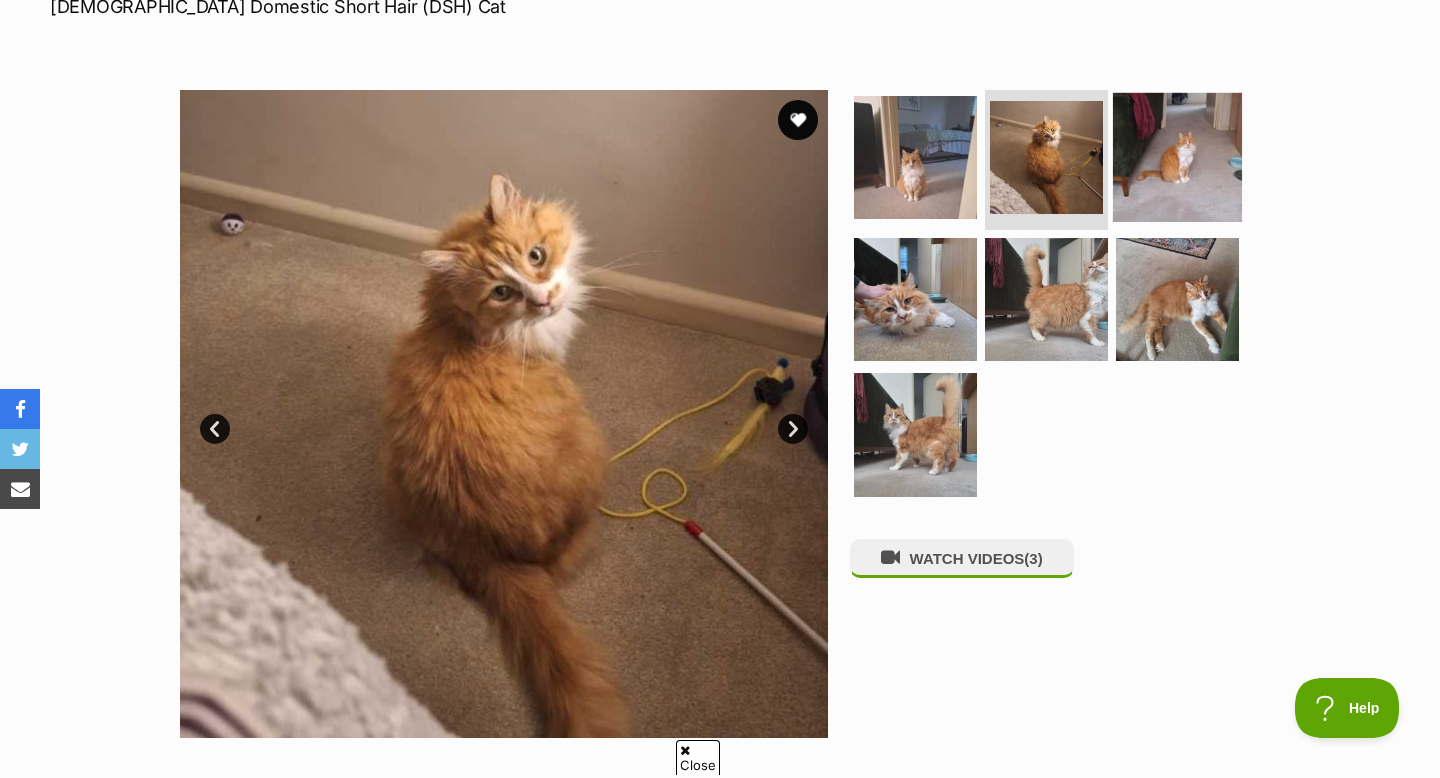 click at bounding box center (1177, 157) 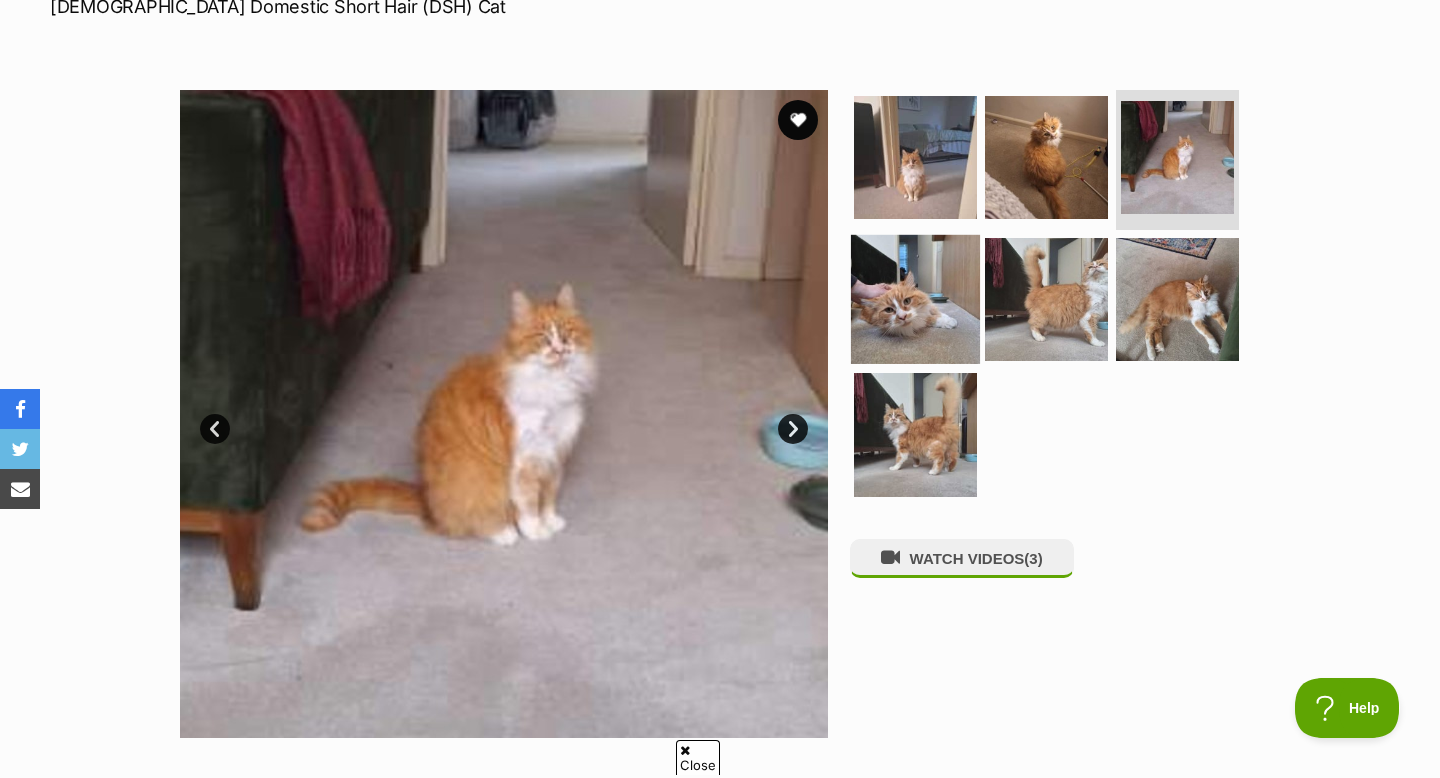 click at bounding box center [915, 298] 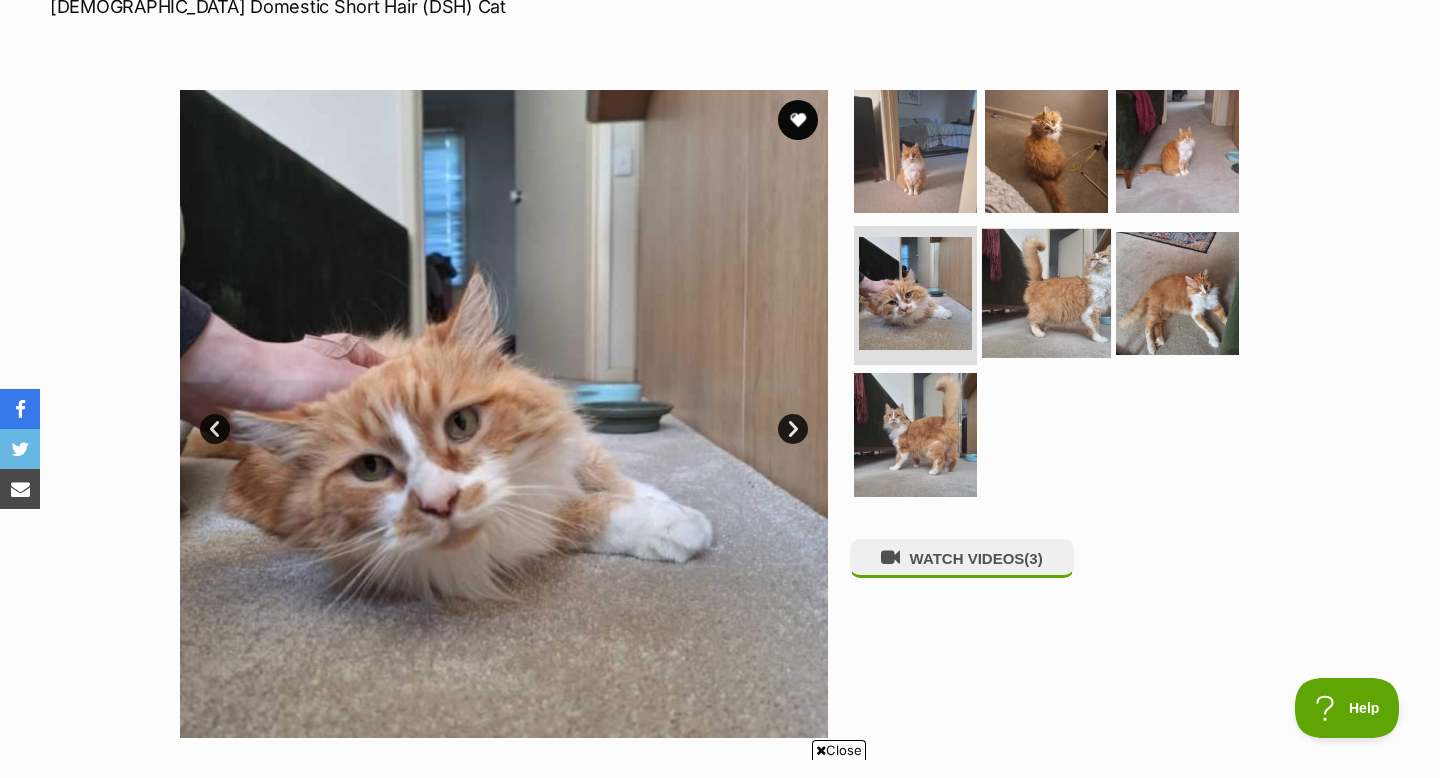 click at bounding box center (1046, 292) 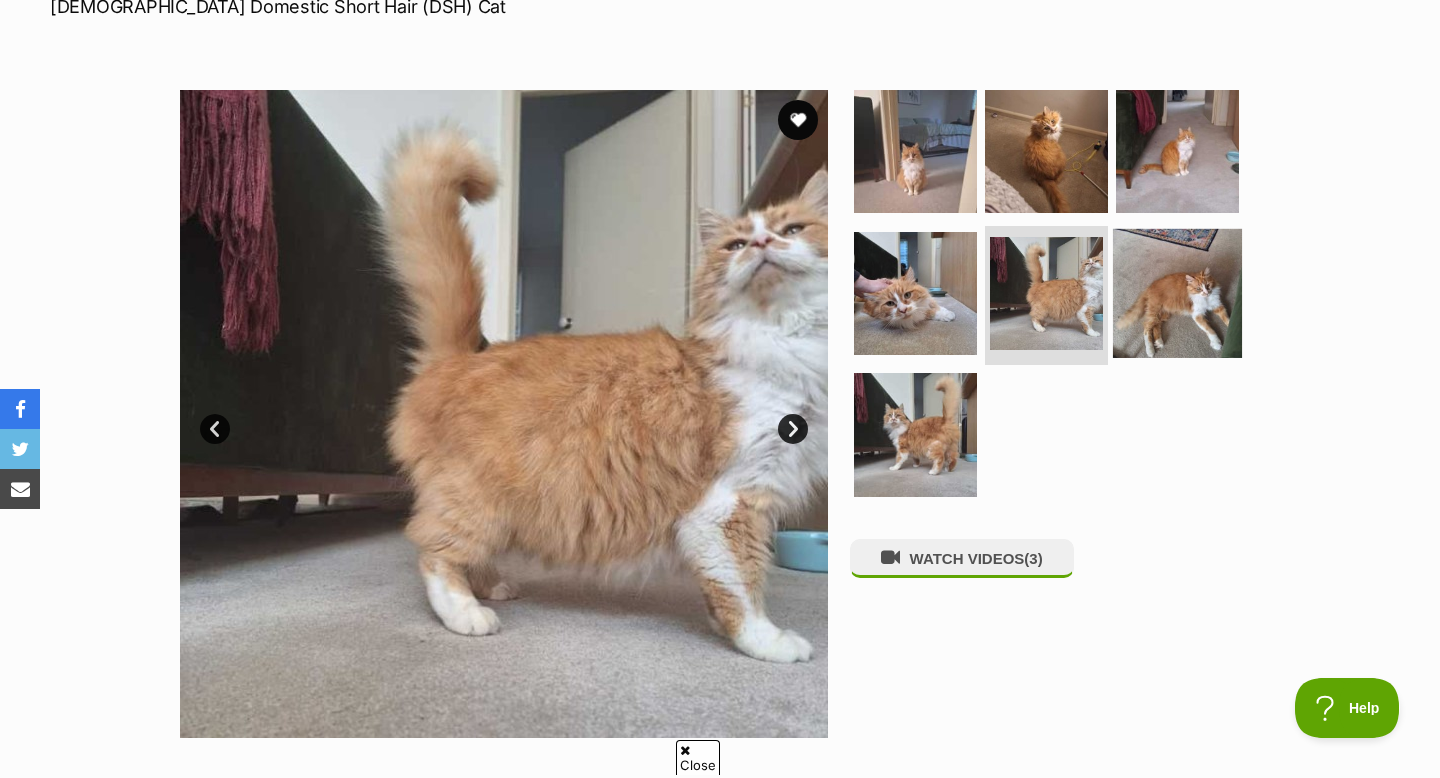 click at bounding box center (1177, 292) 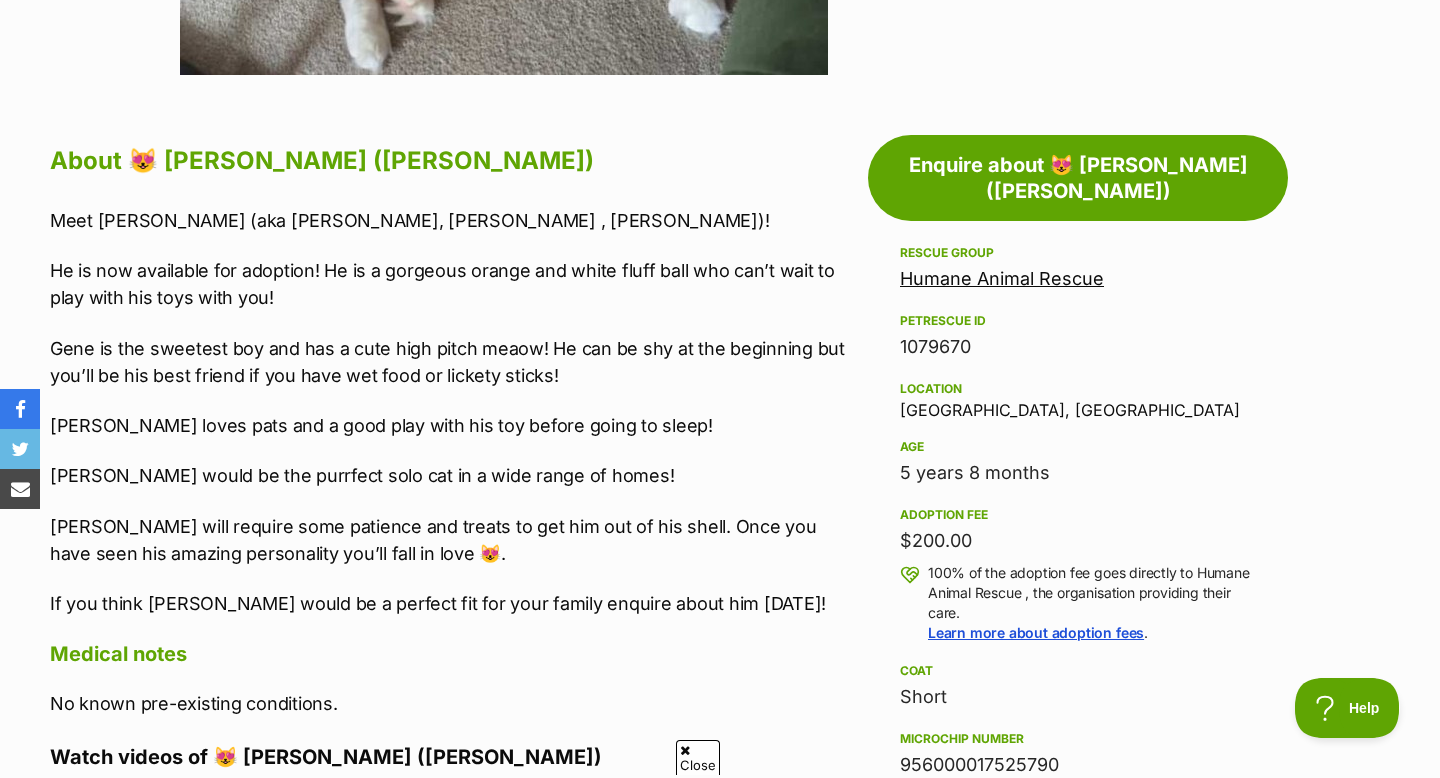 scroll, scrollTop: 991, scrollLeft: 0, axis: vertical 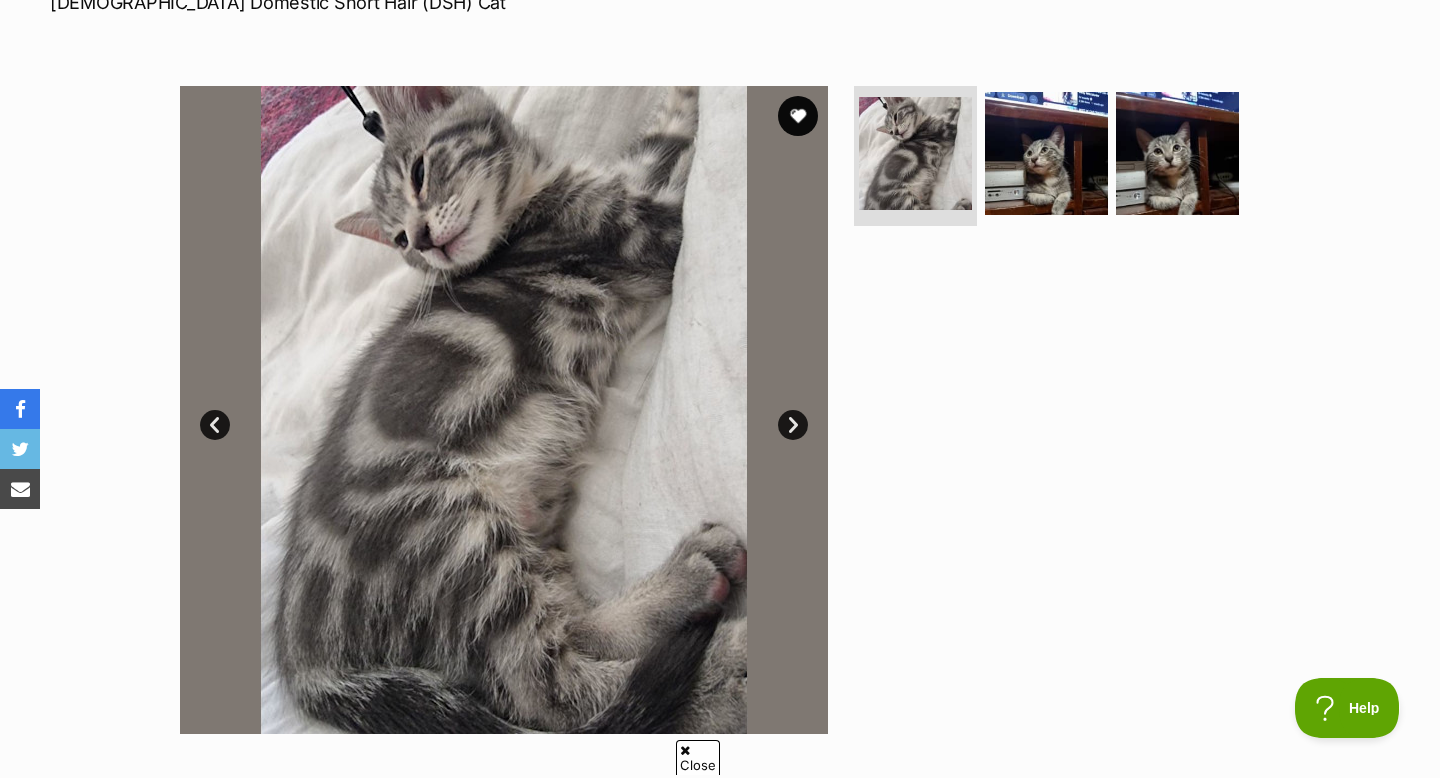click on "Next" at bounding box center [793, 425] 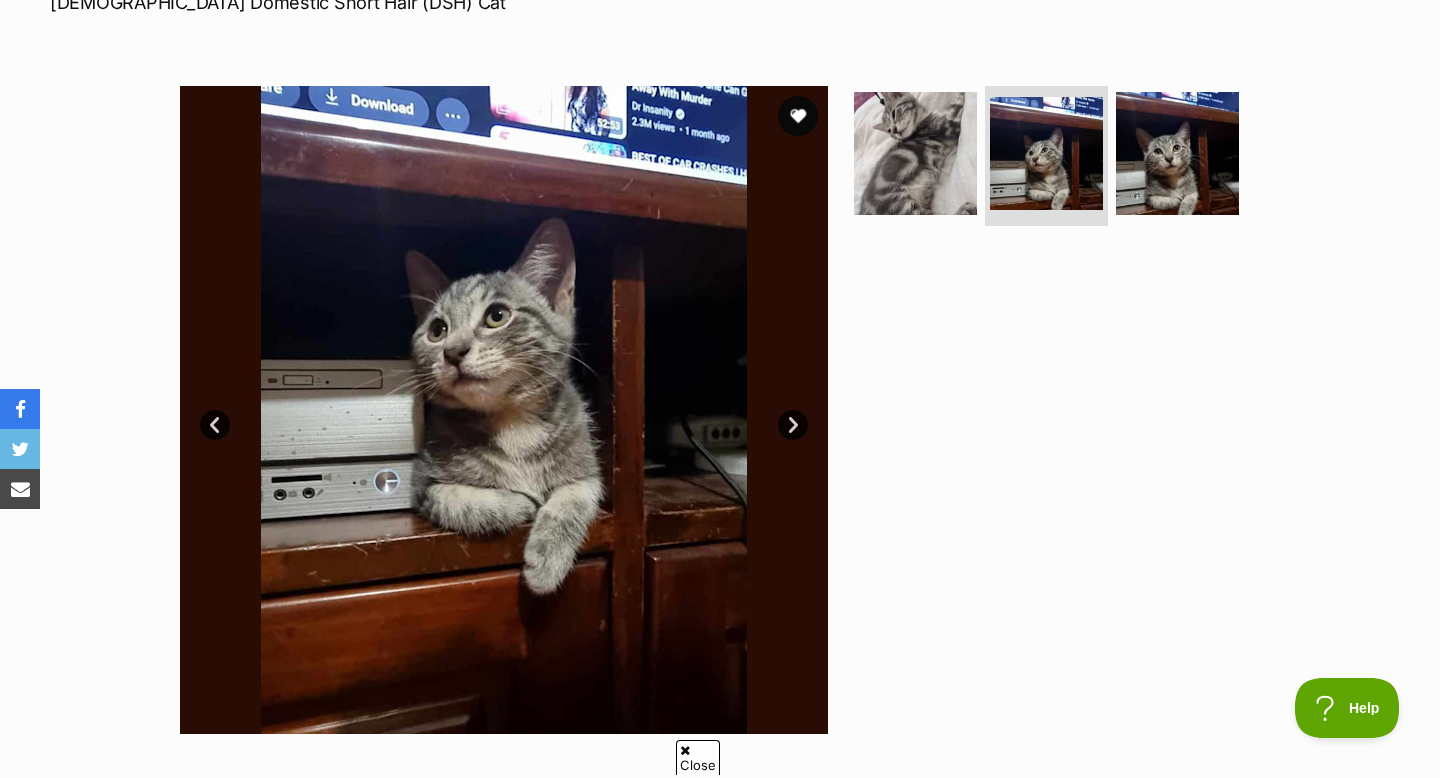click on "Next" at bounding box center [793, 425] 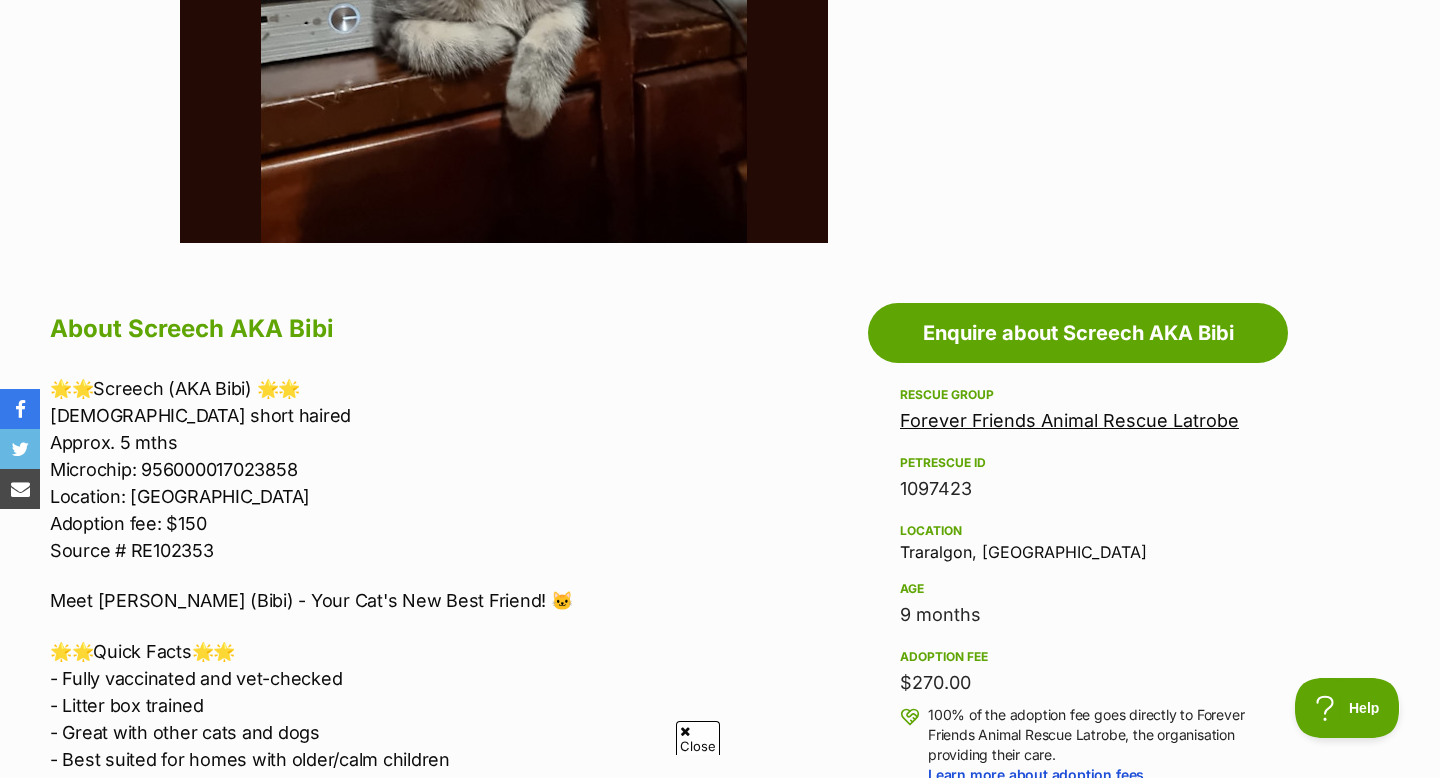 scroll, scrollTop: 820, scrollLeft: 0, axis: vertical 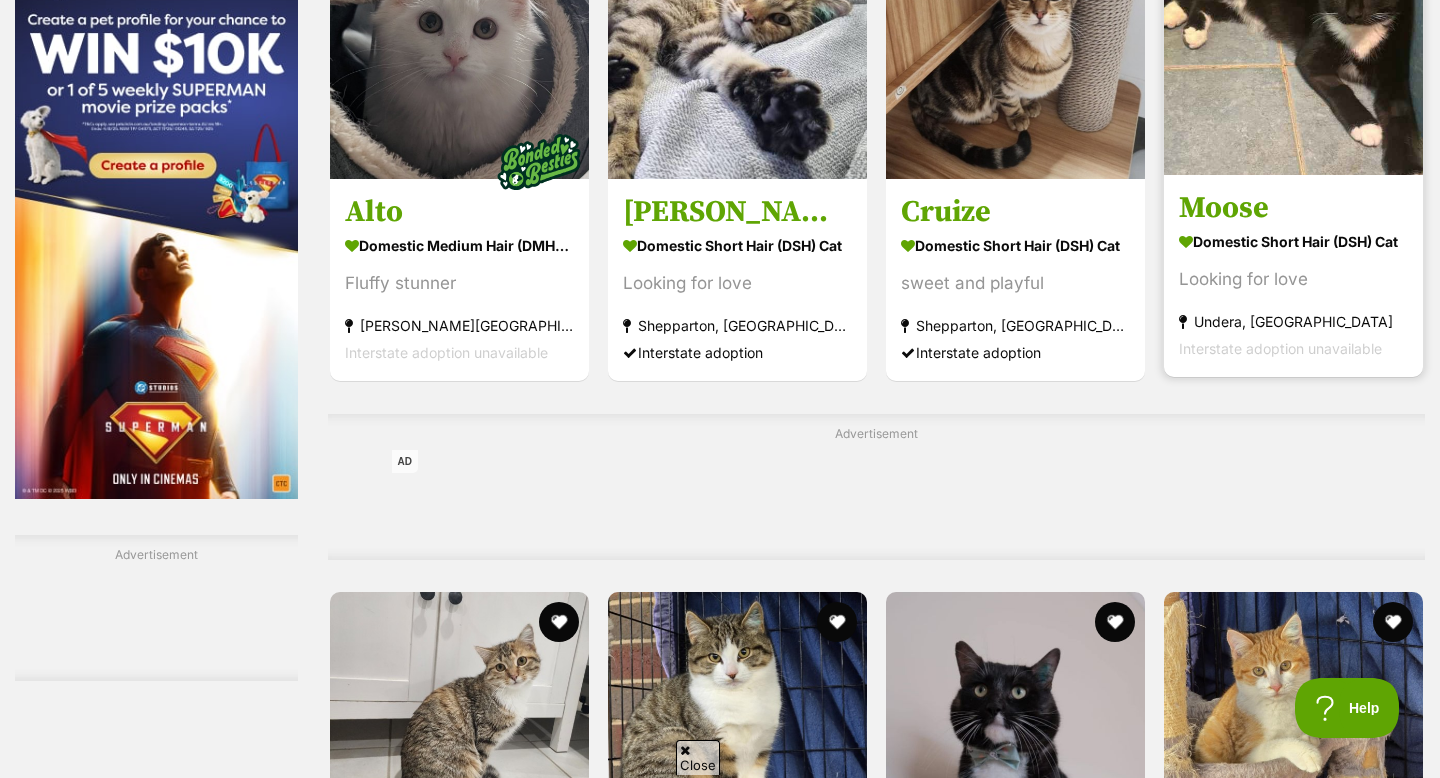 click at bounding box center (1293, 45) 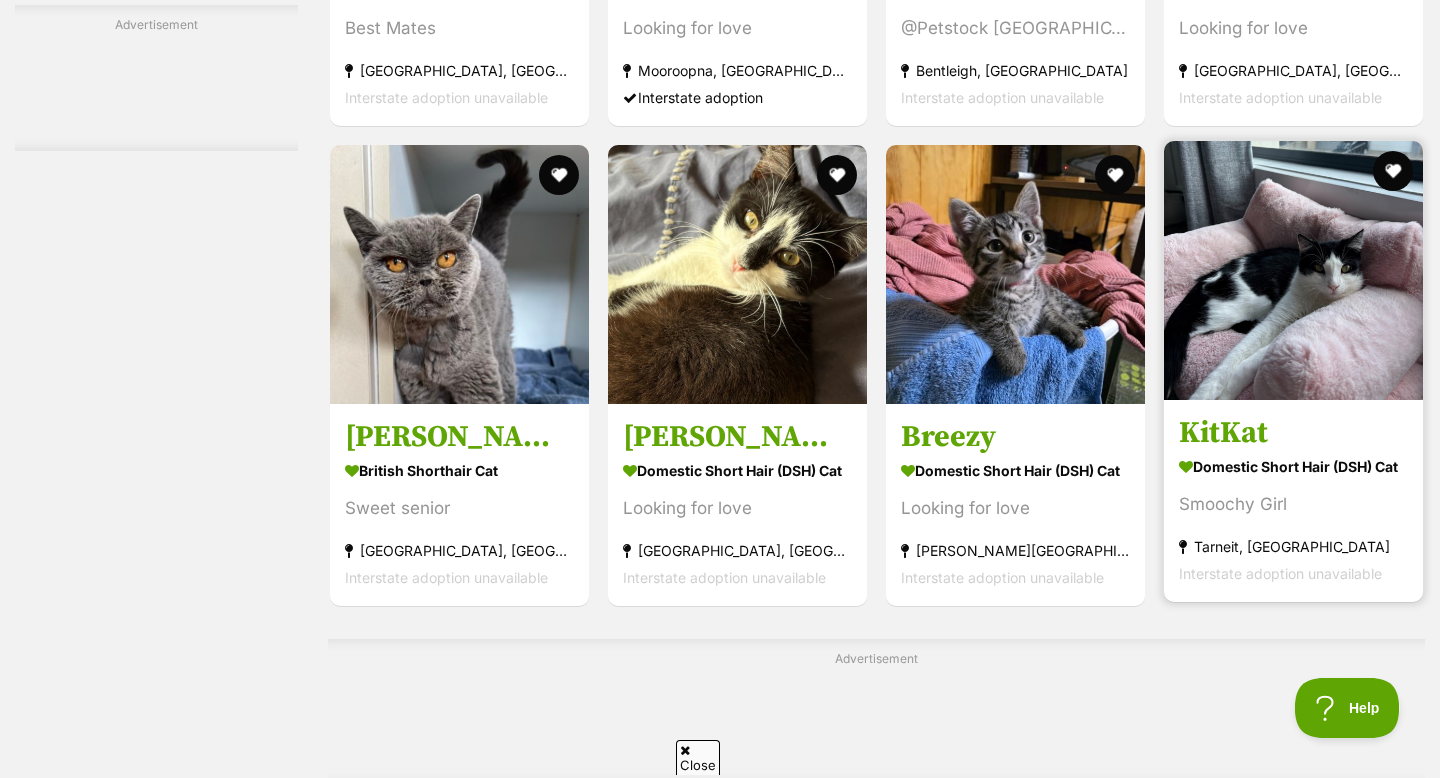 scroll, scrollTop: 4780, scrollLeft: 0, axis: vertical 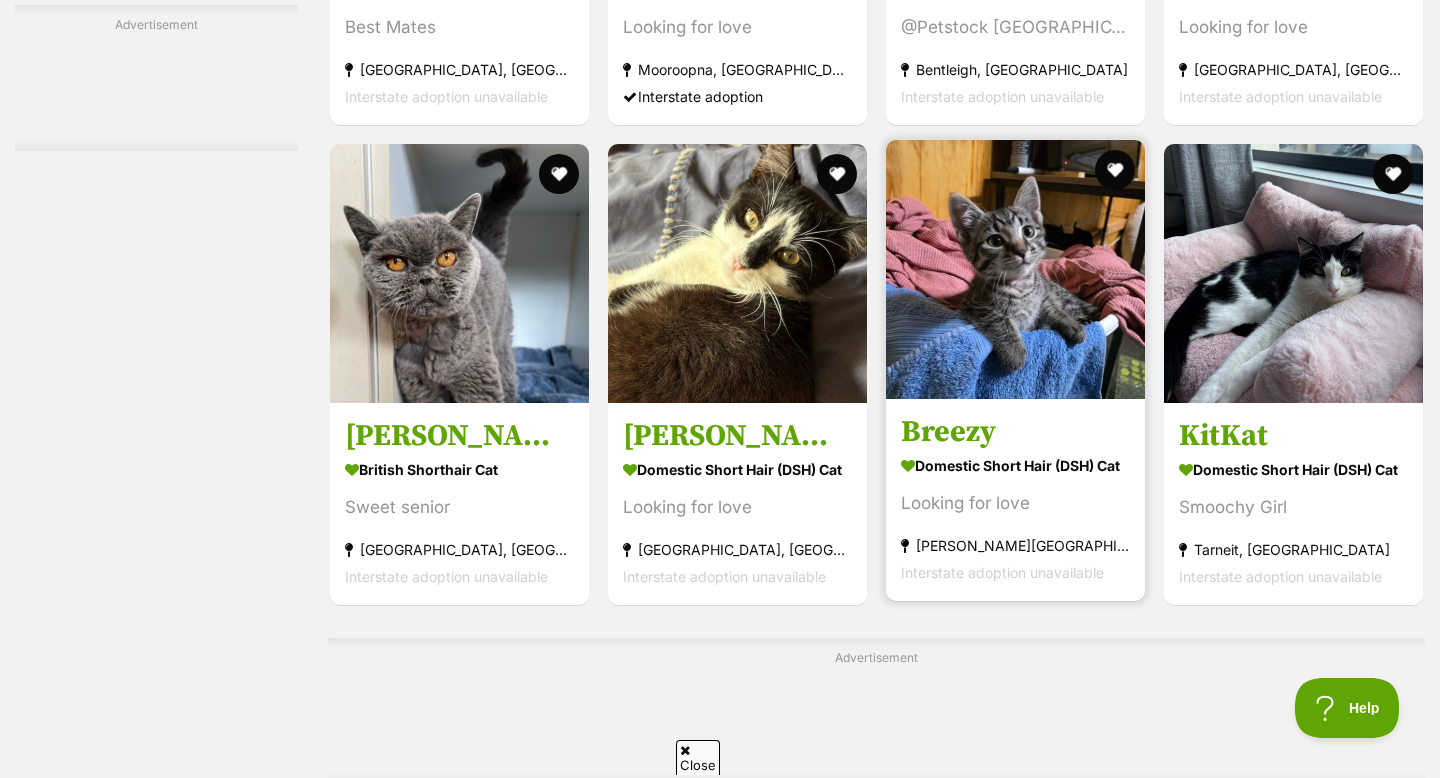 click at bounding box center (1015, 269) 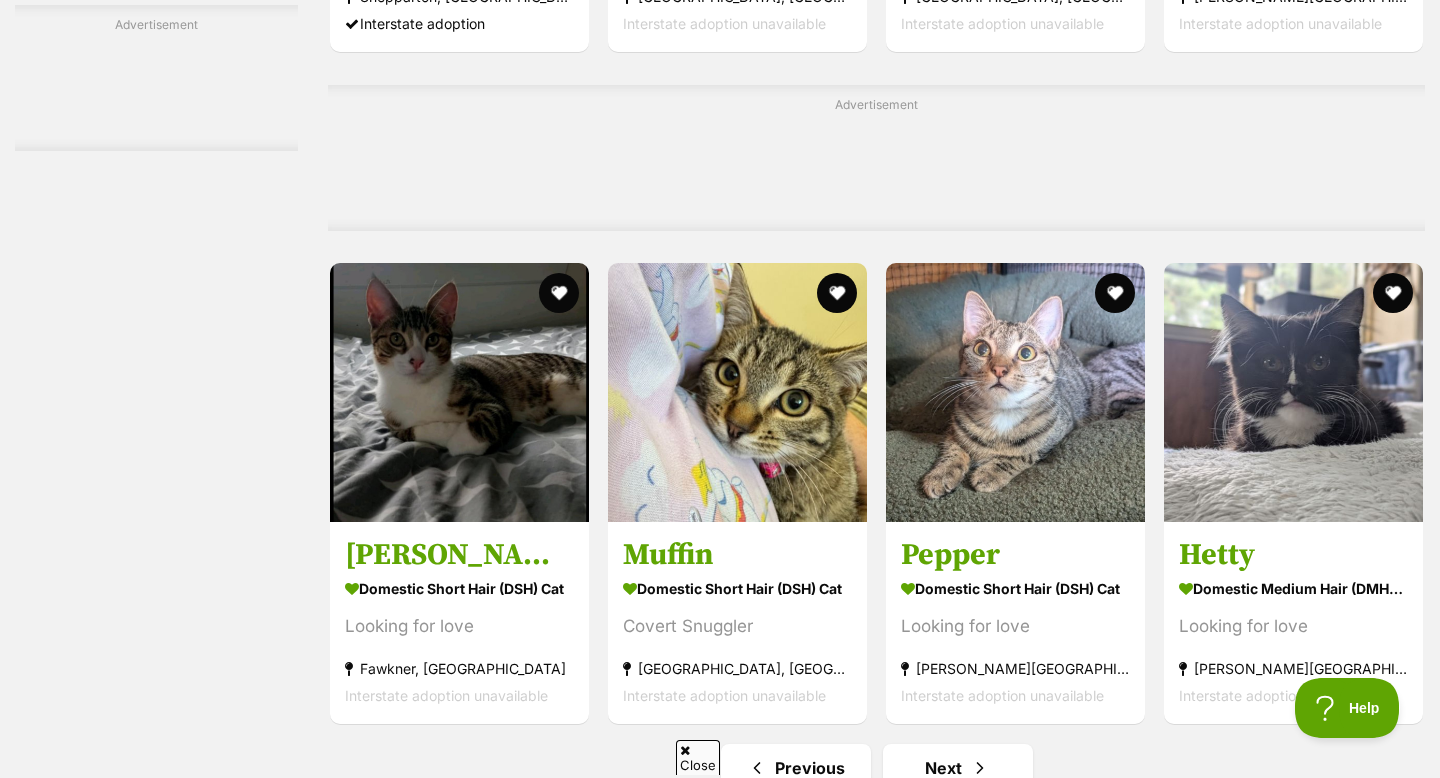 scroll, scrollTop: 6259, scrollLeft: 0, axis: vertical 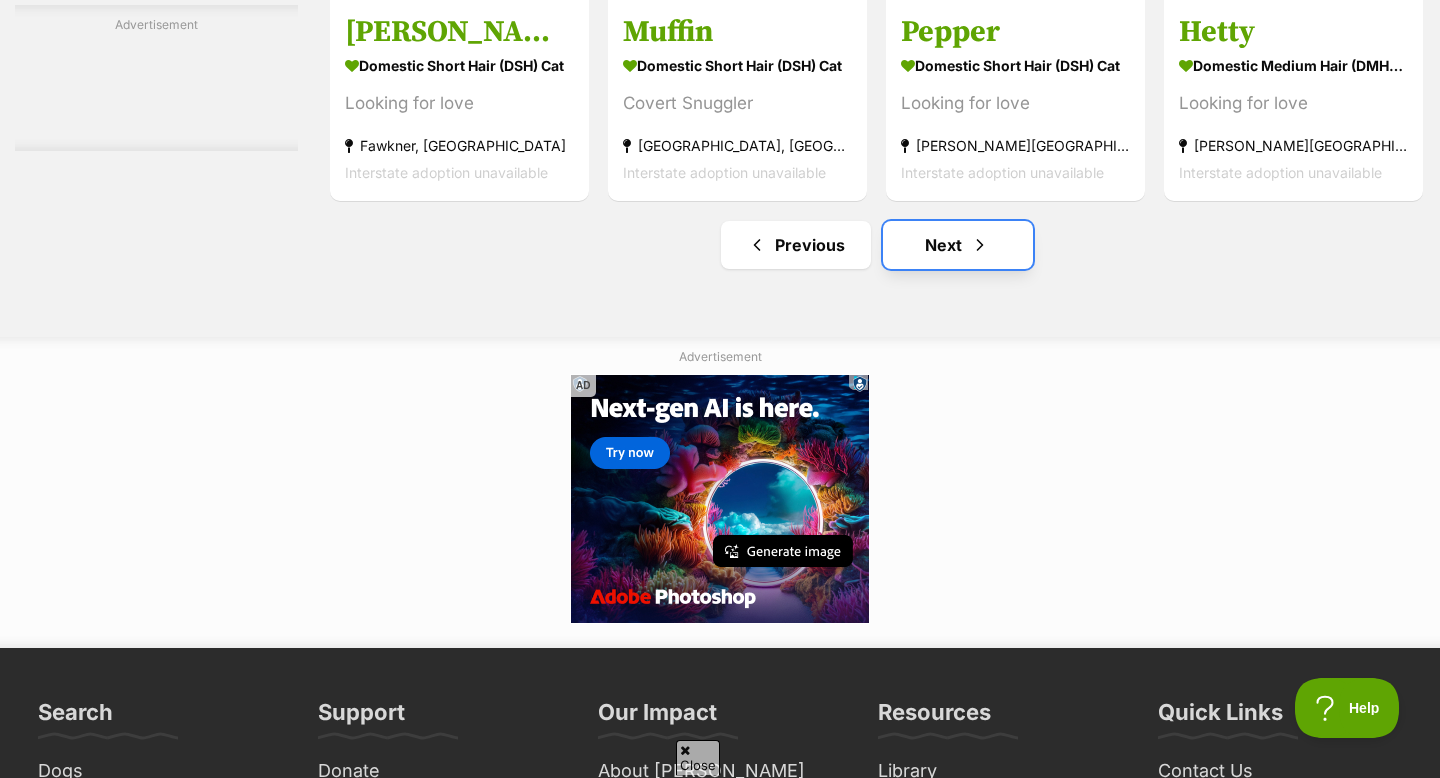 click on "Next" at bounding box center [958, 245] 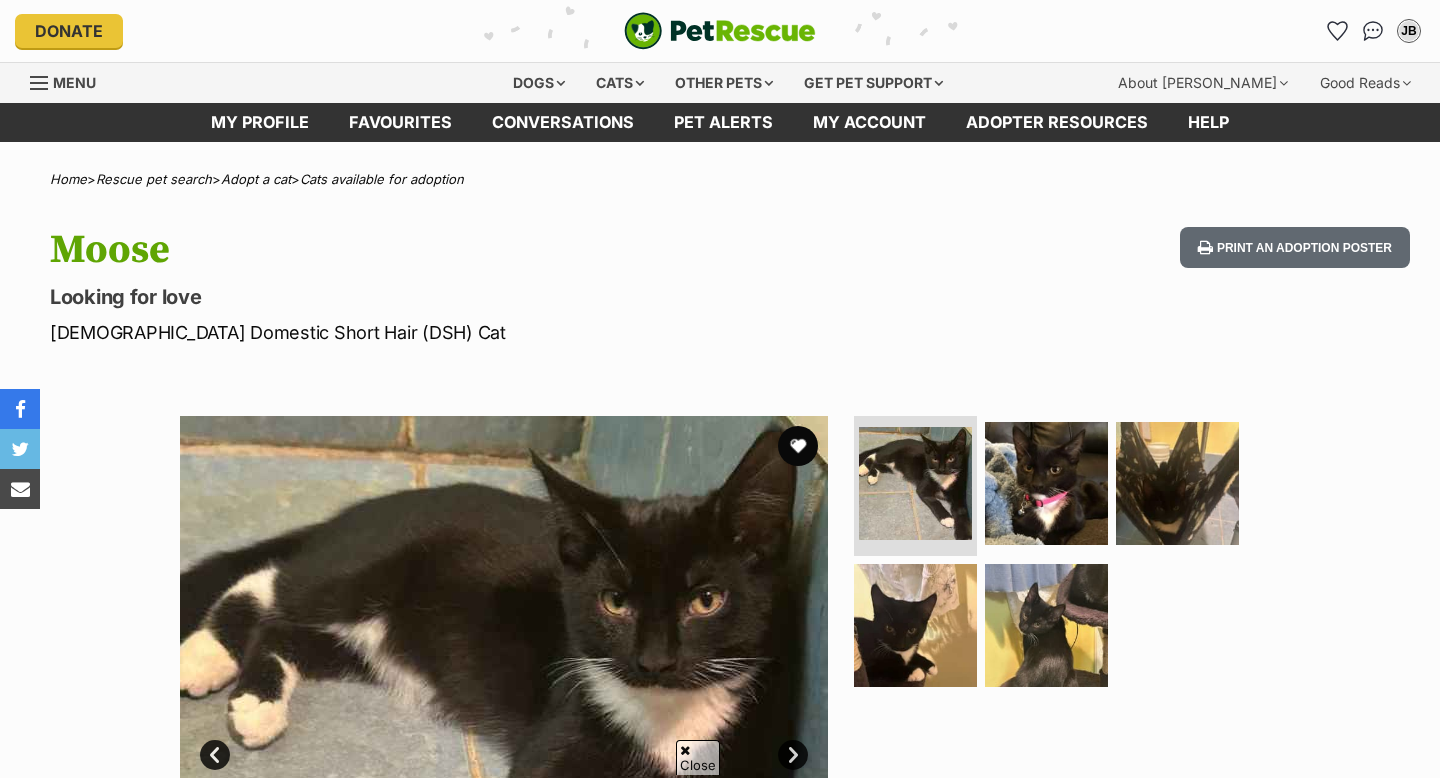 scroll, scrollTop: 206, scrollLeft: 0, axis: vertical 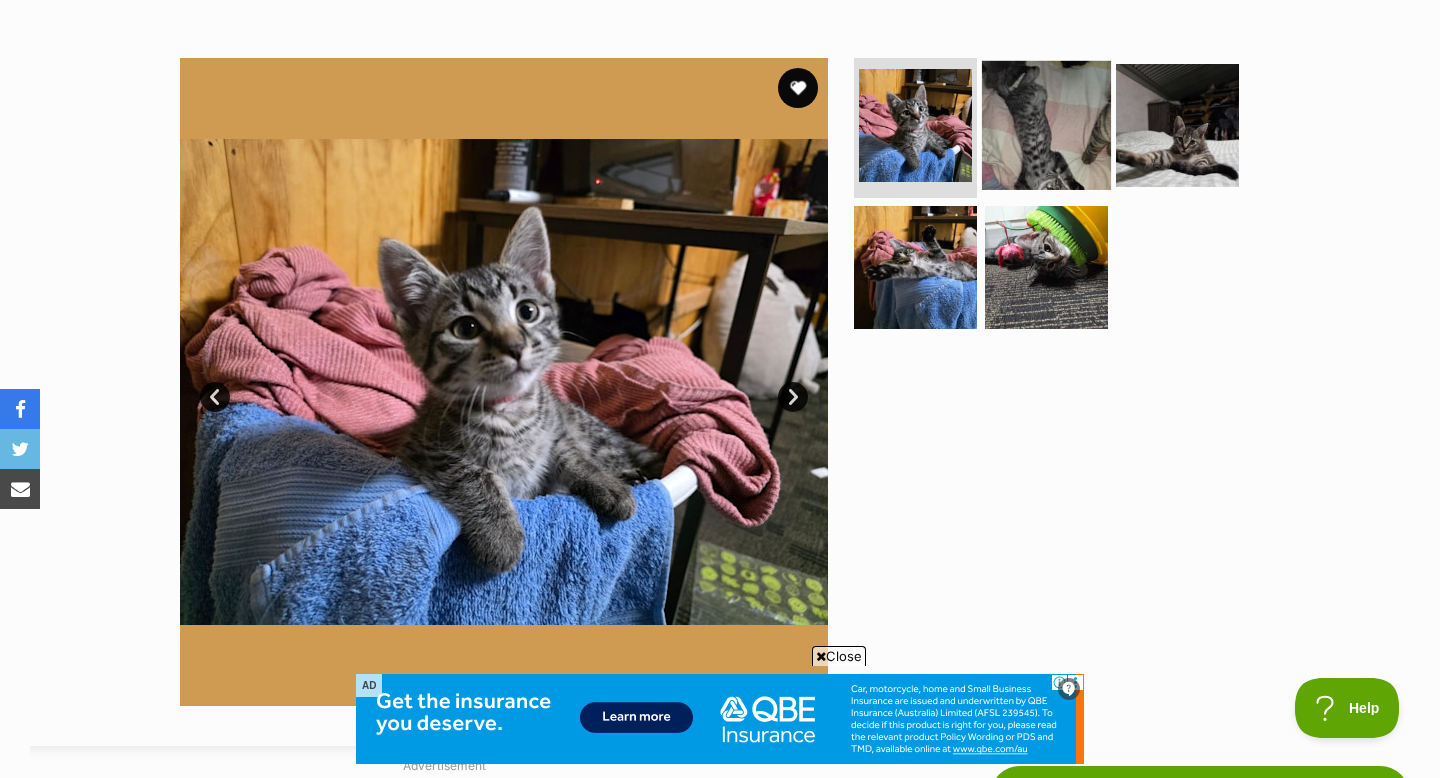 click at bounding box center (1046, 125) 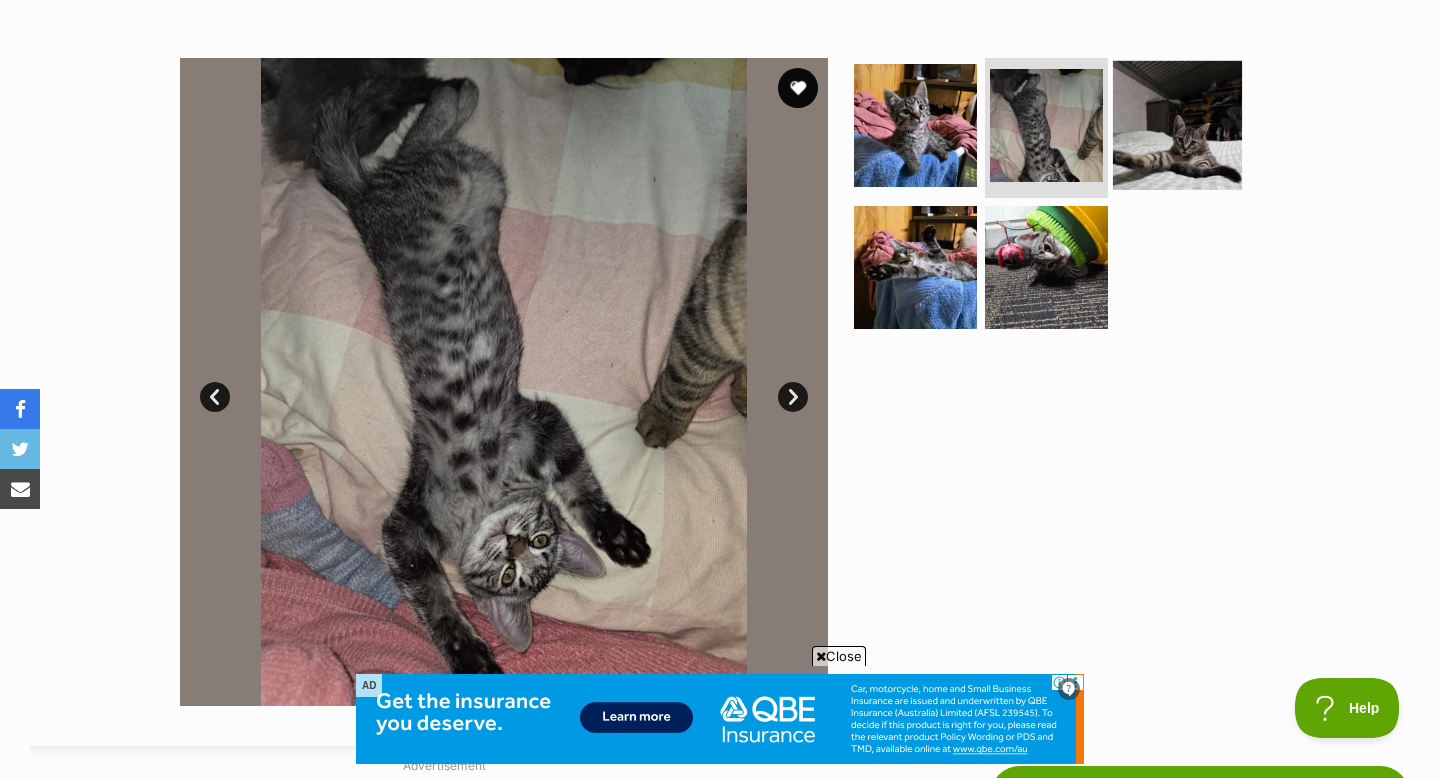 click at bounding box center [1177, 125] 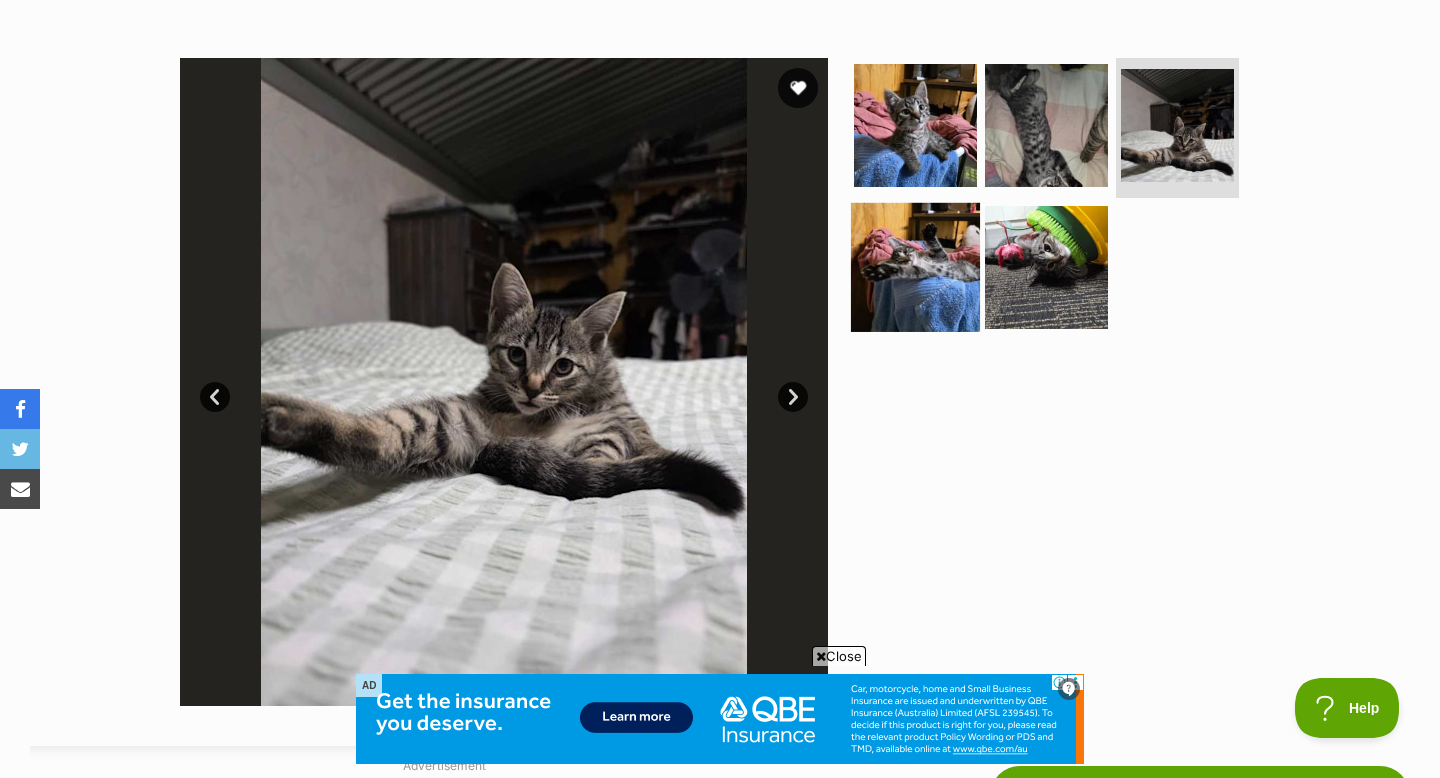 click at bounding box center [915, 266] 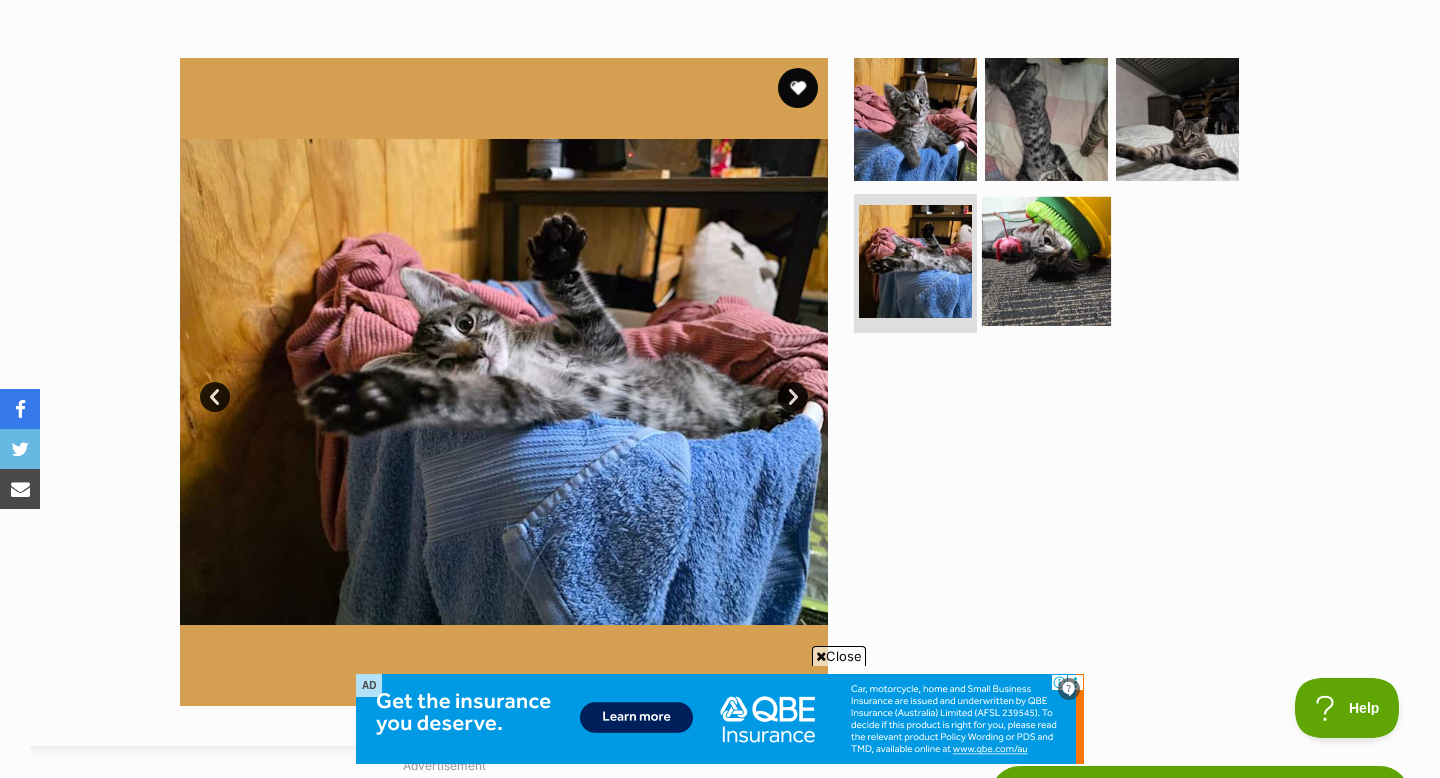click at bounding box center [1046, 260] 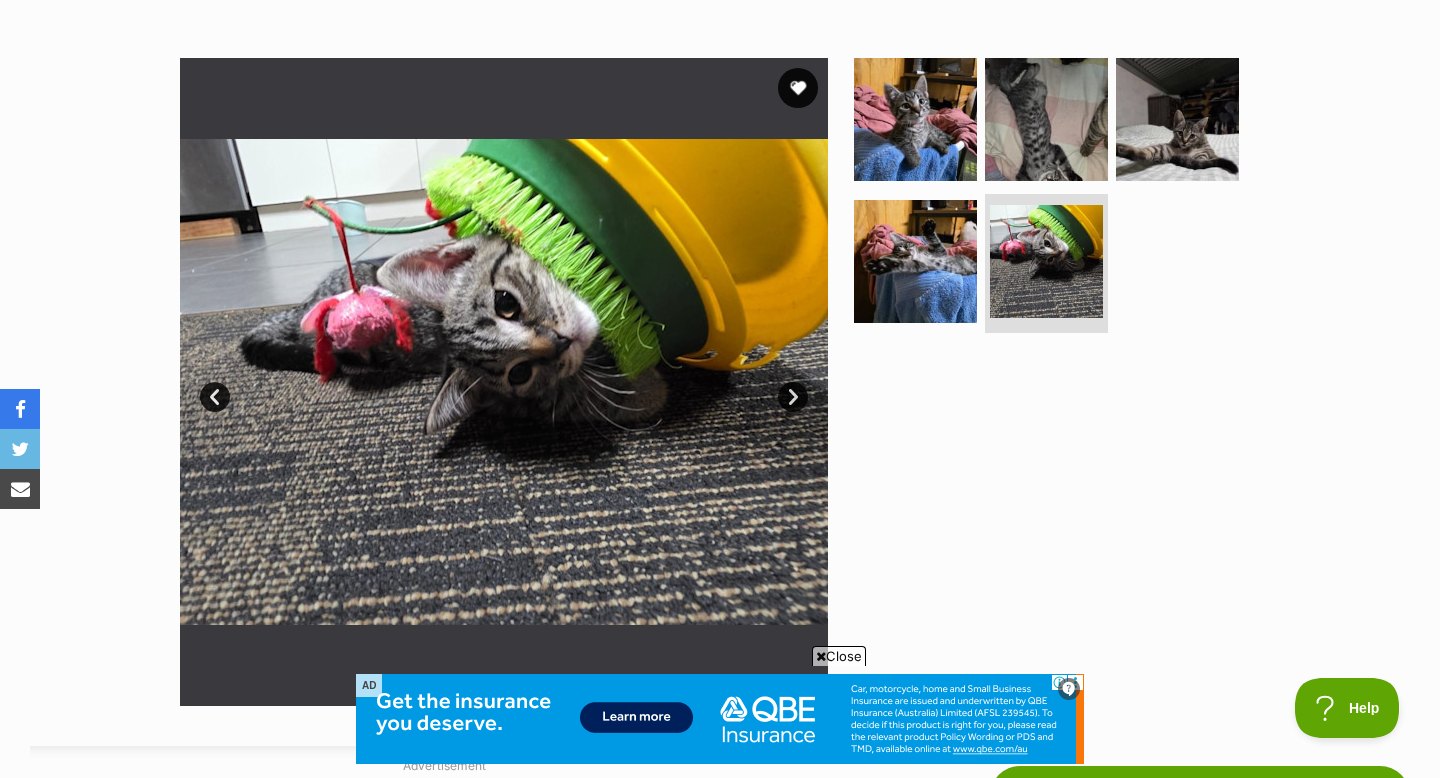 scroll, scrollTop: 295, scrollLeft: 0, axis: vertical 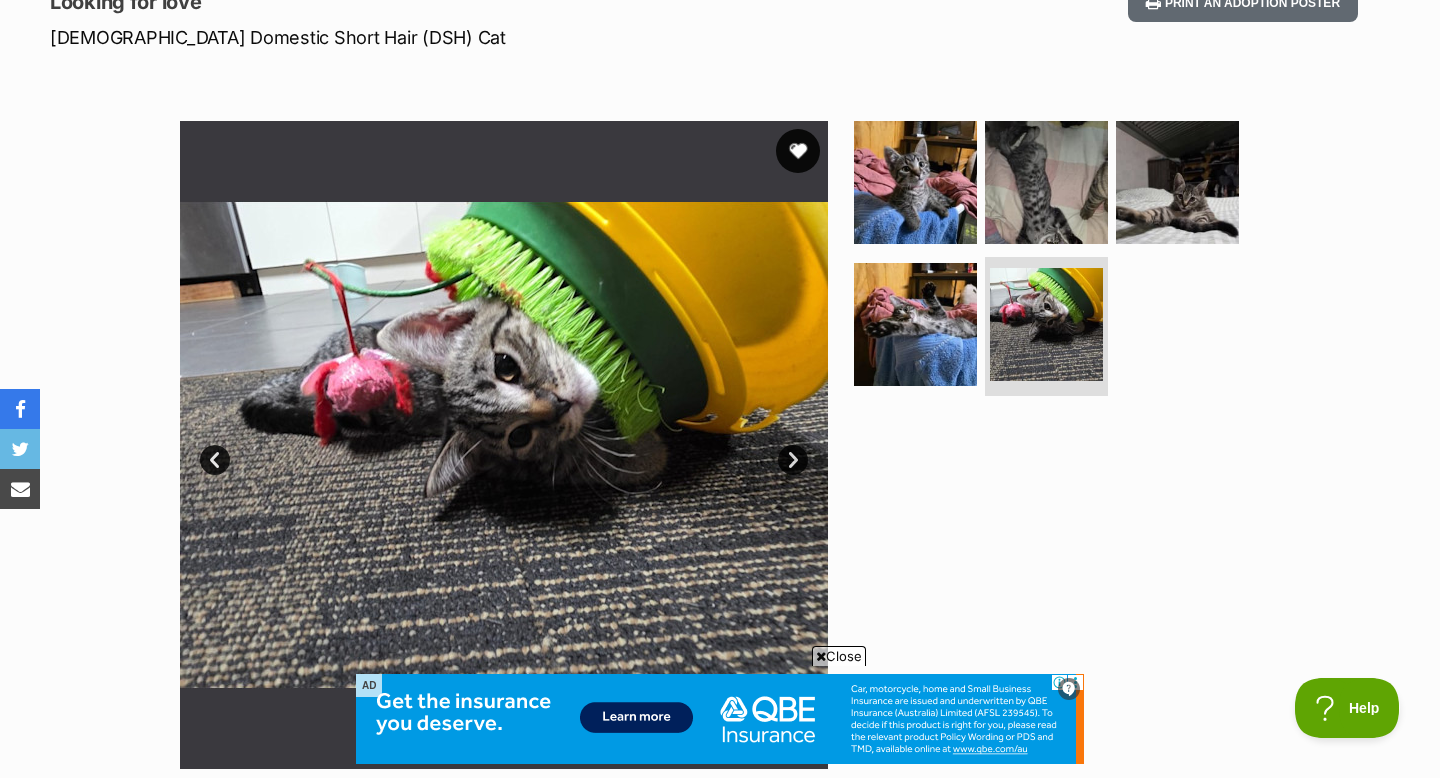 click at bounding box center (798, 151) 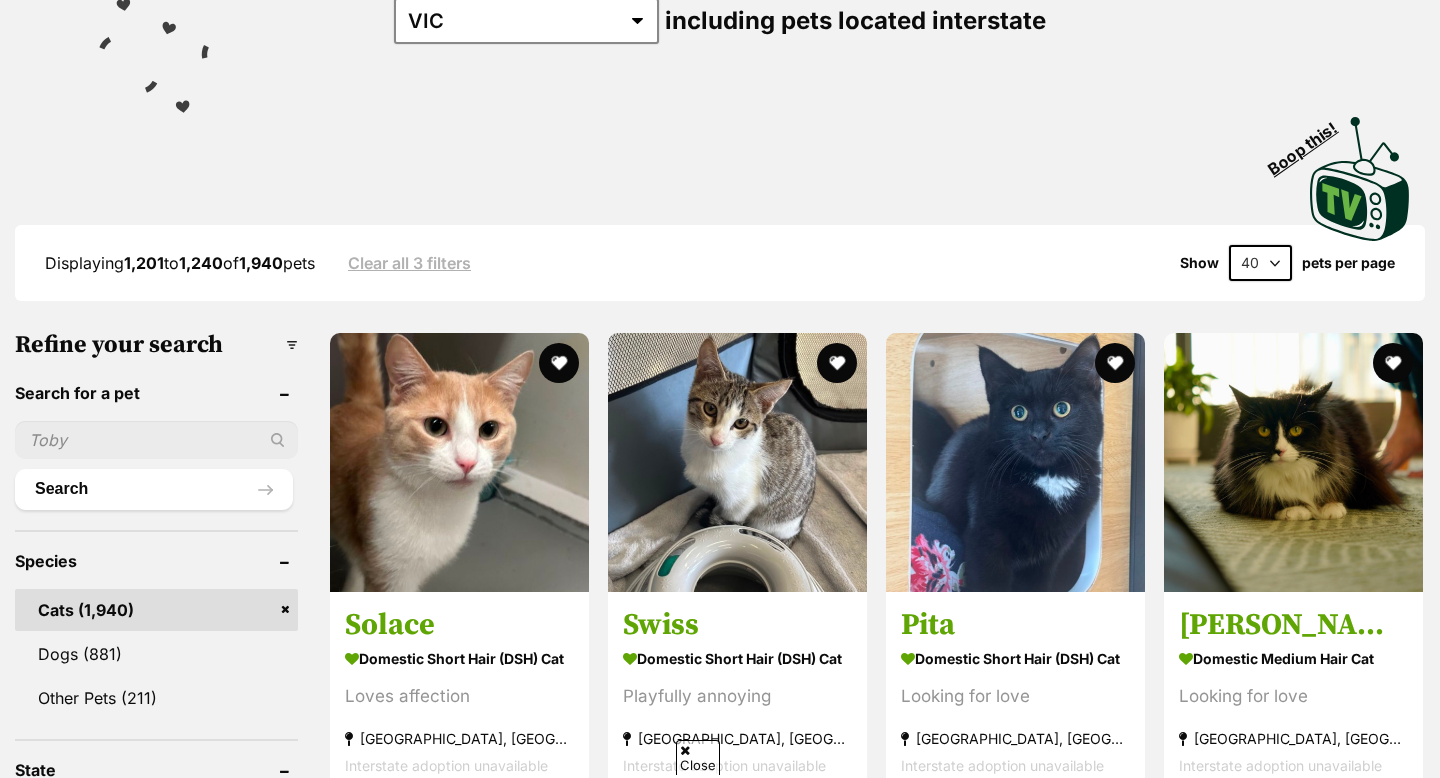 scroll, scrollTop: 321, scrollLeft: 0, axis: vertical 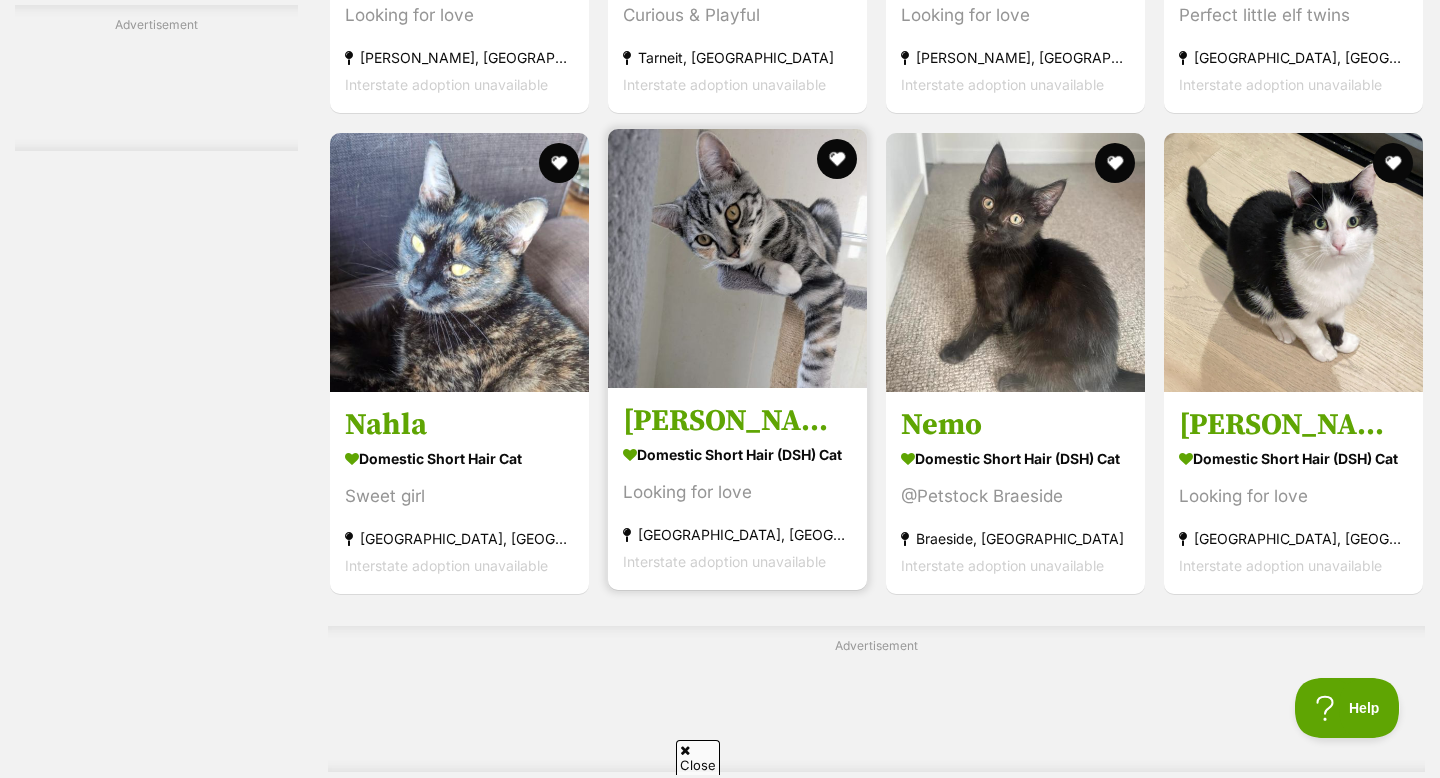 click at bounding box center (737, 258) 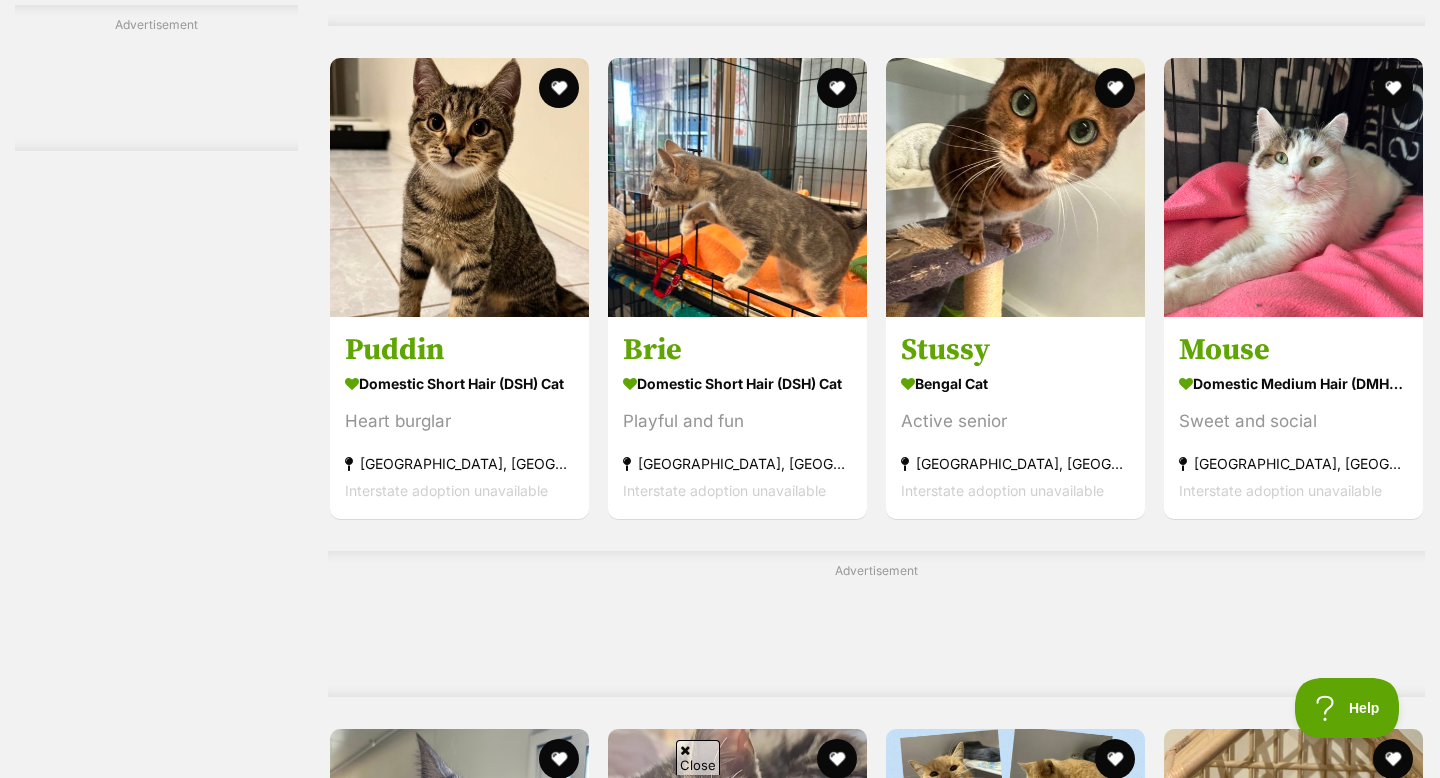 scroll, scrollTop: 5459, scrollLeft: 0, axis: vertical 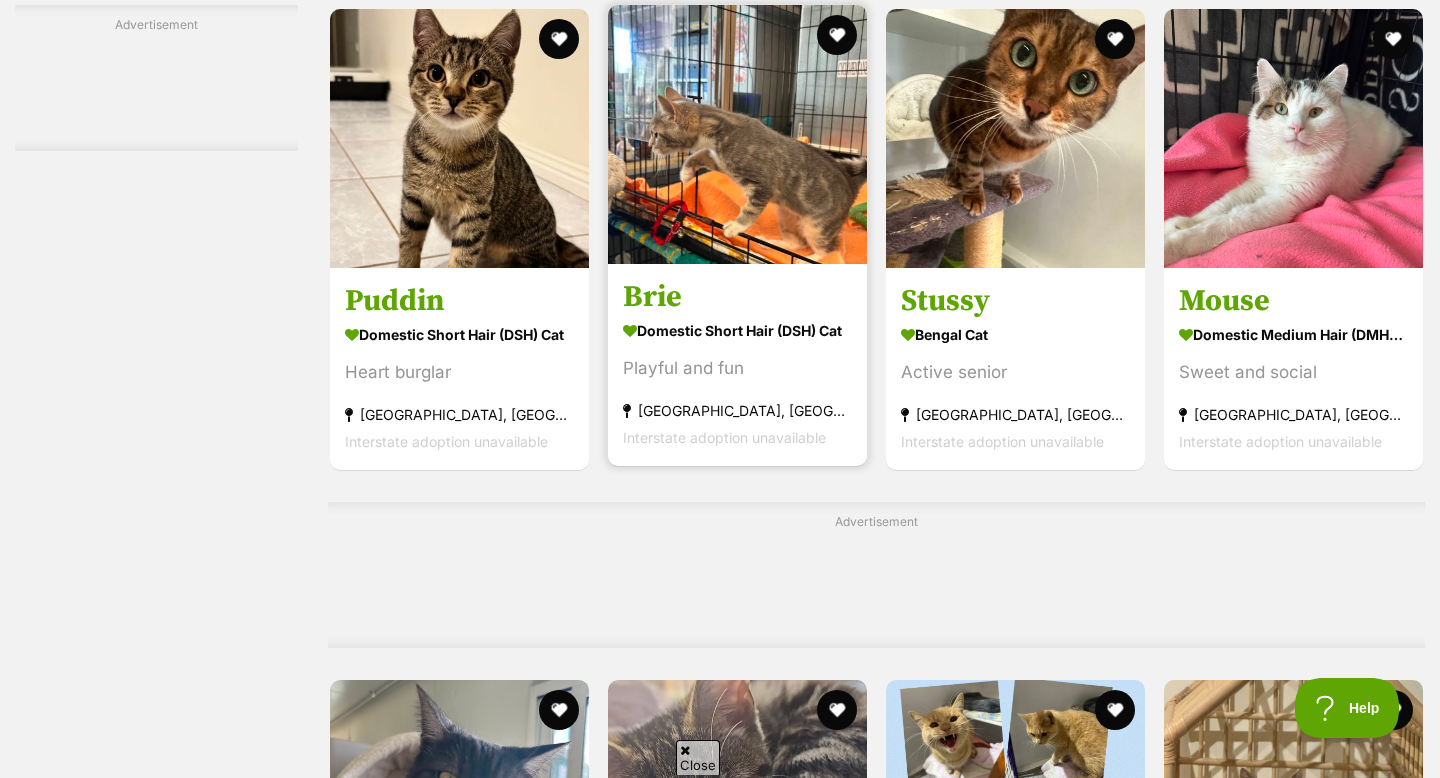 click at bounding box center [737, 134] 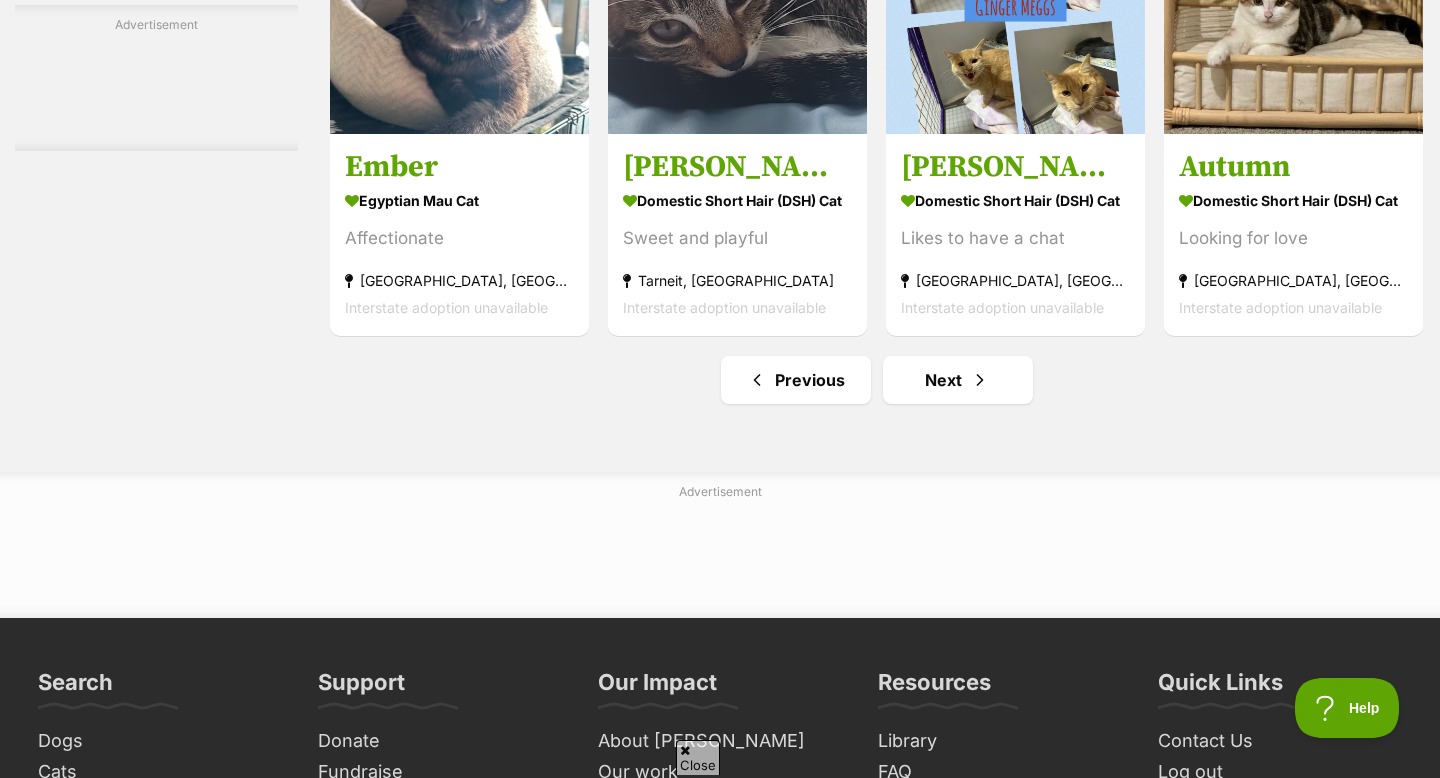 scroll, scrollTop: 6288, scrollLeft: 0, axis: vertical 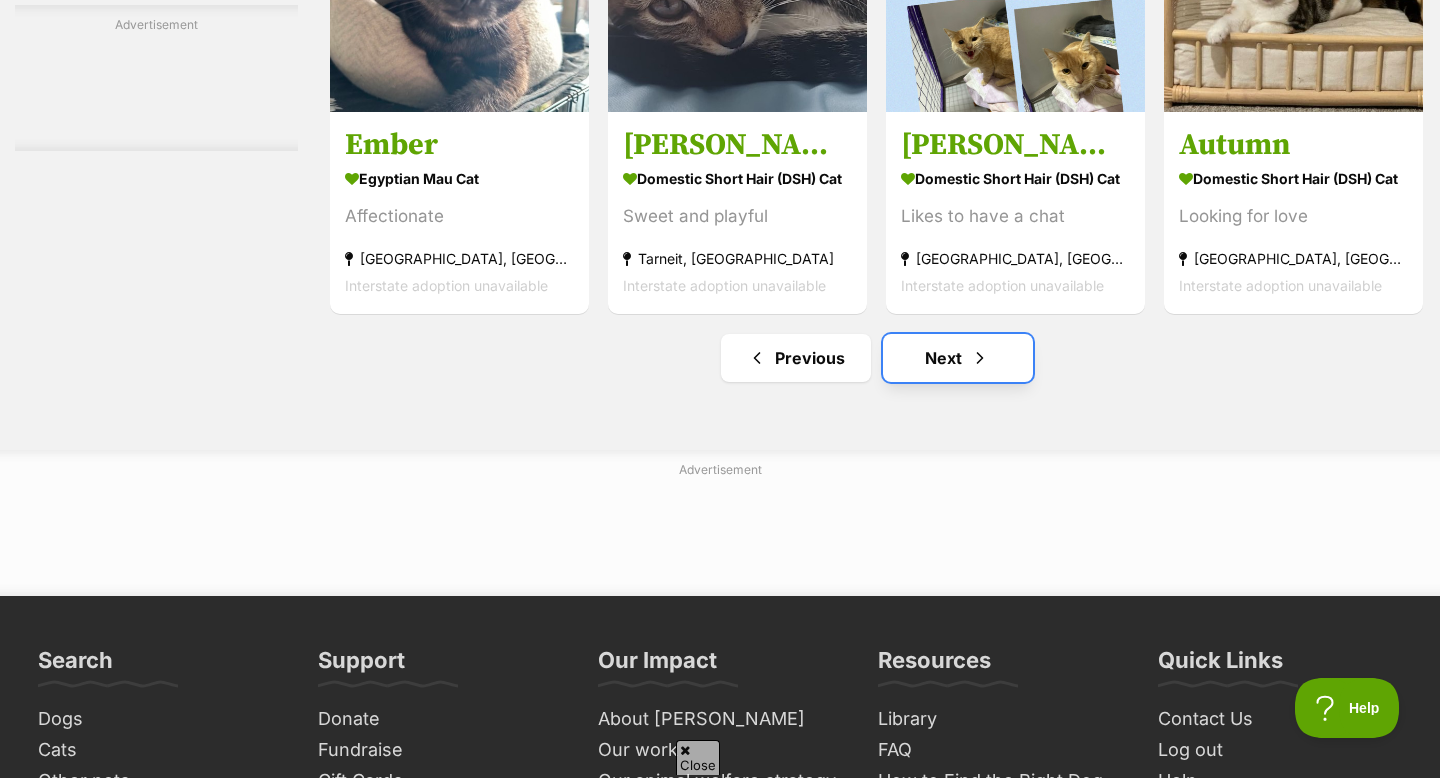 click on "Next" at bounding box center [958, 358] 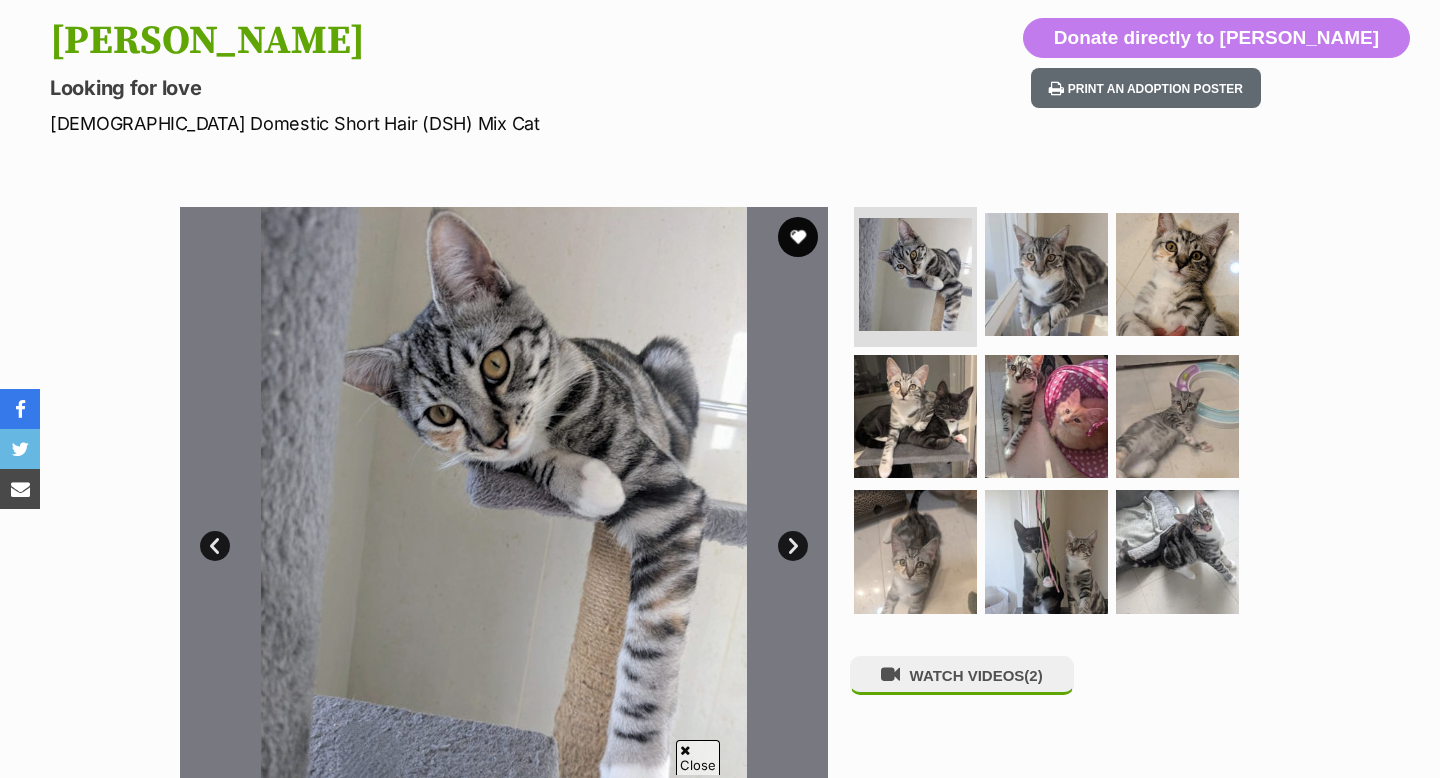 scroll, scrollTop: 641, scrollLeft: 0, axis: vertical 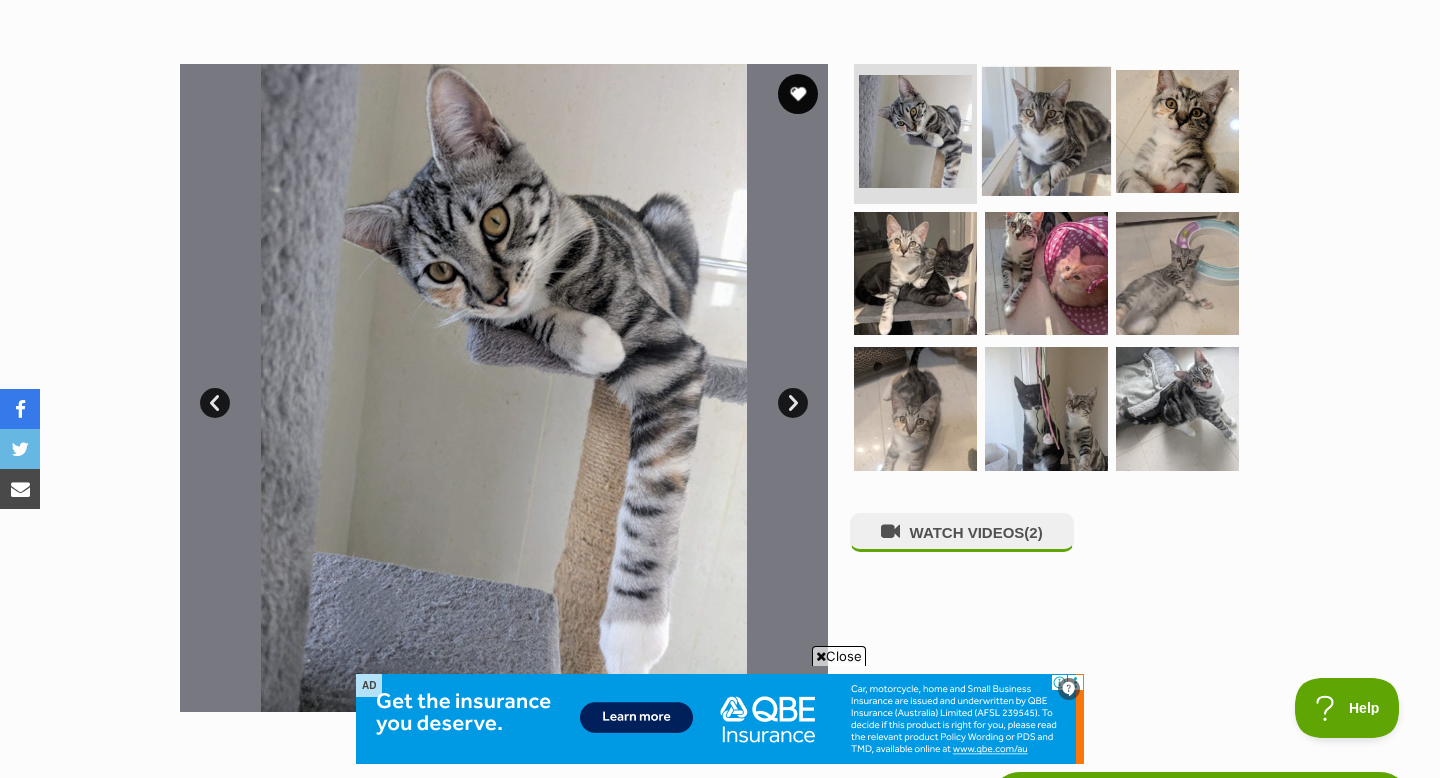 click at bounding box center (1046, 131) 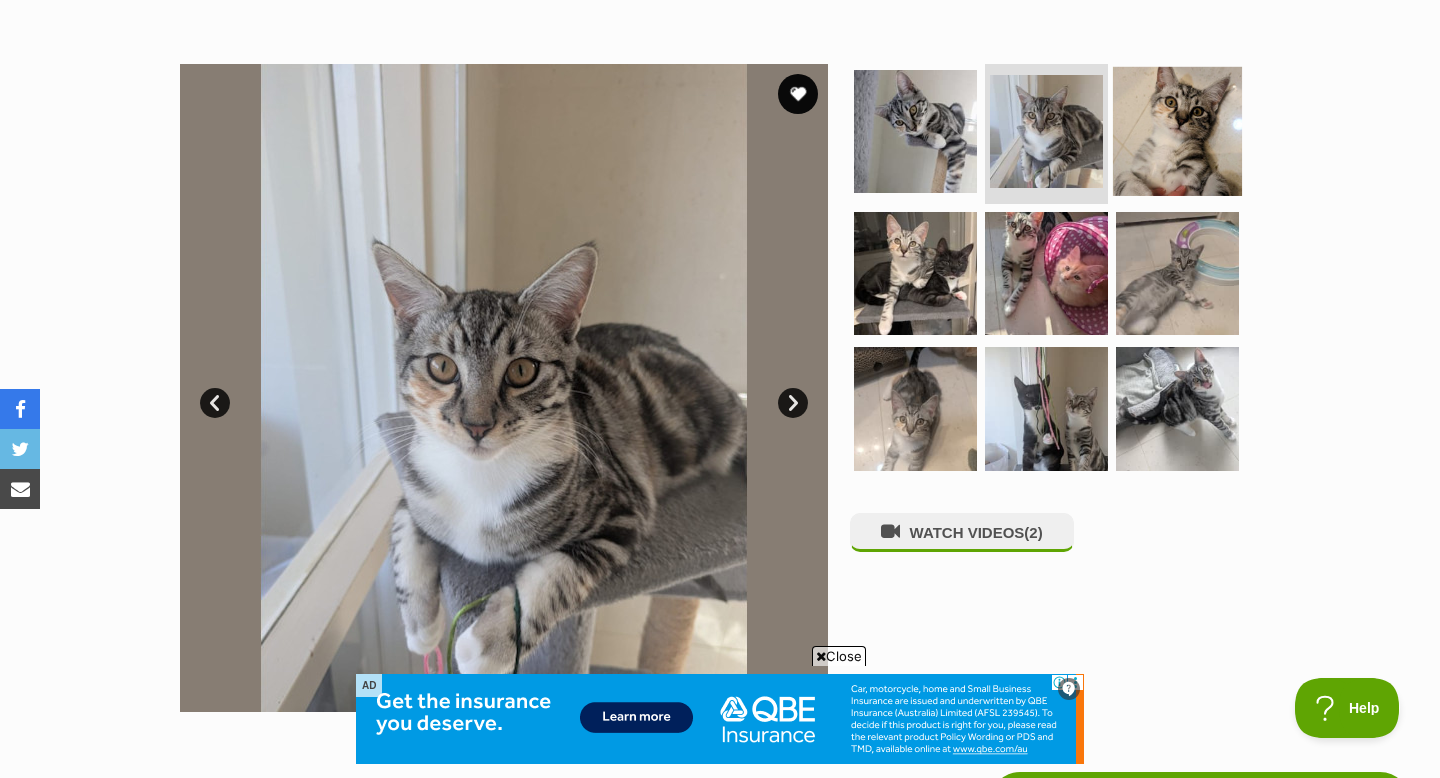 click at bounding box center (1177, 131) 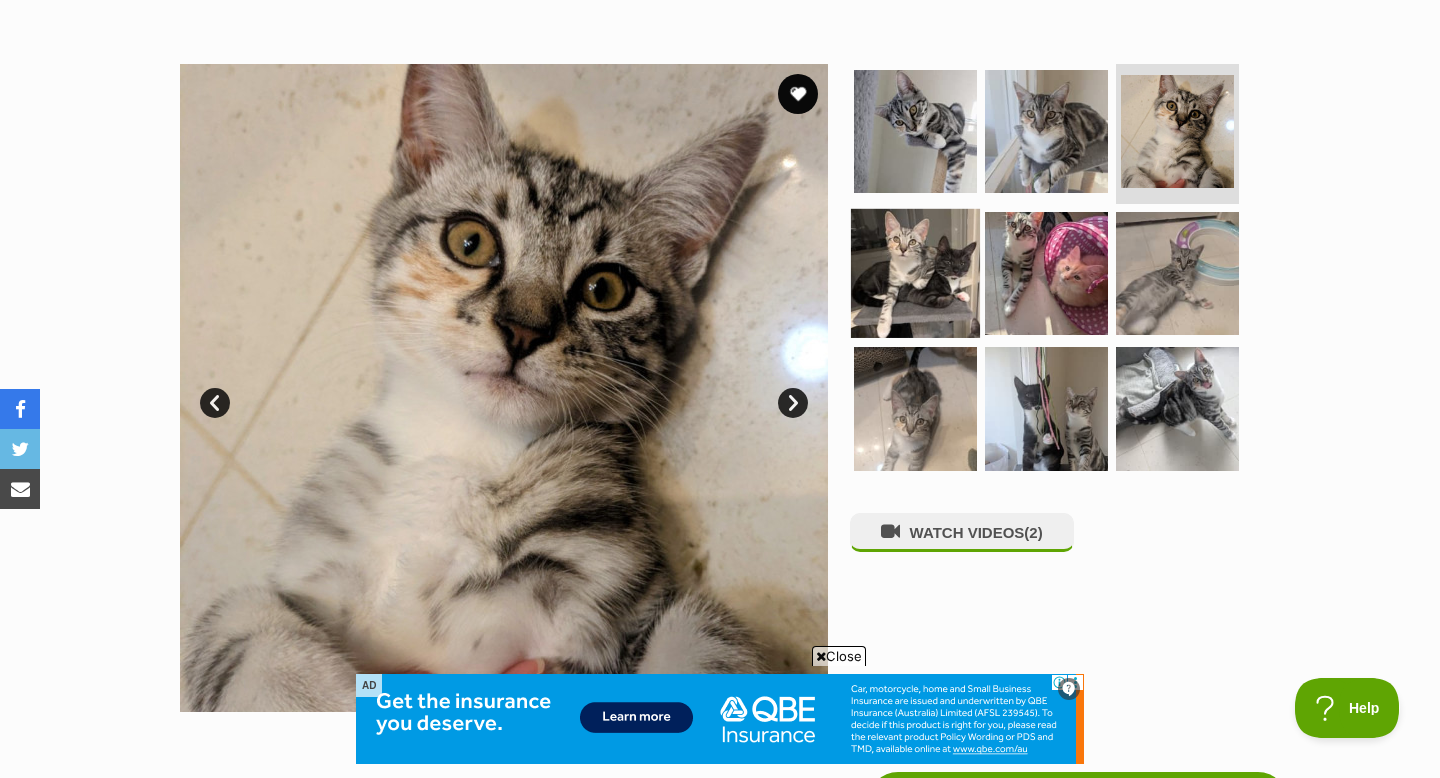 click at bounding box center [915, 272] 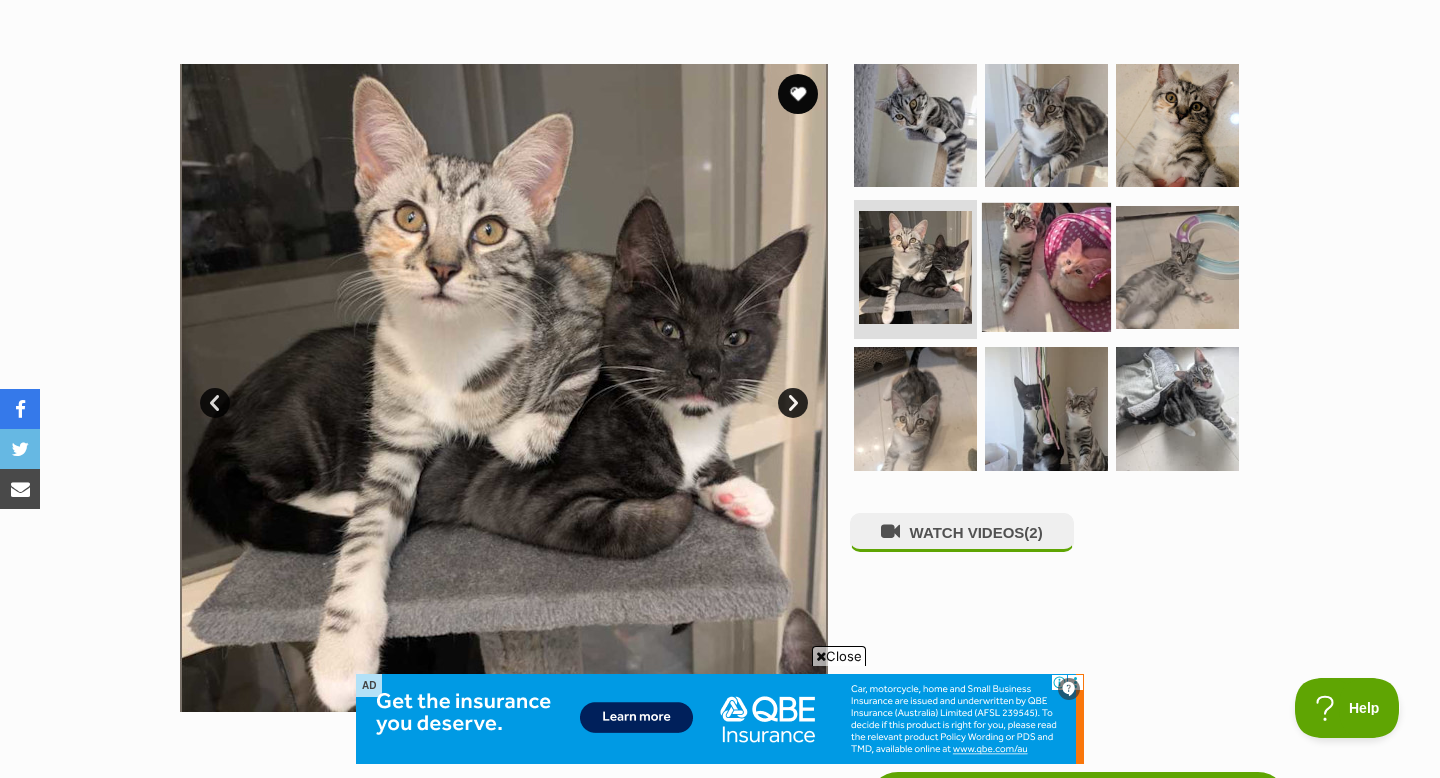 click at bounding box center [1046, 266] 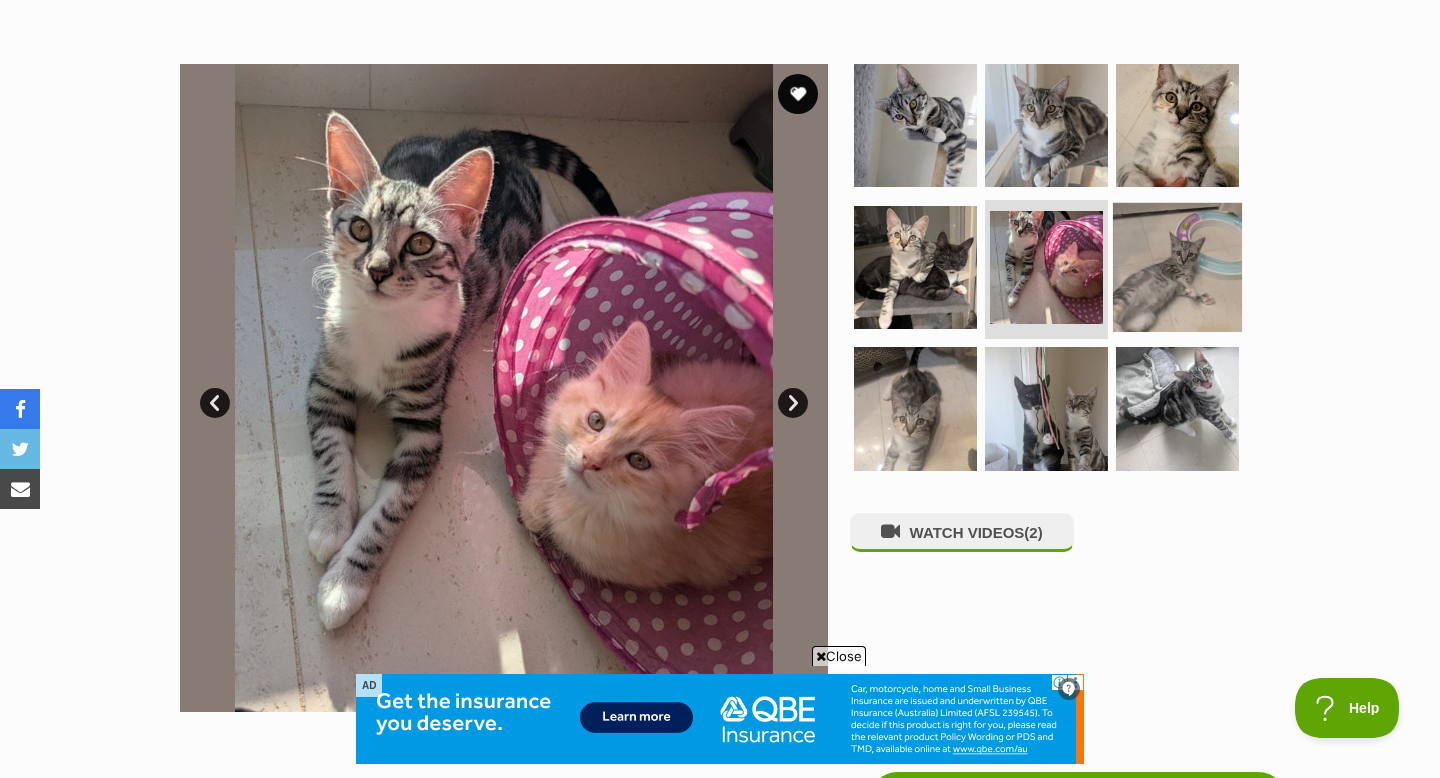 click at bounding box center [1177, 266] 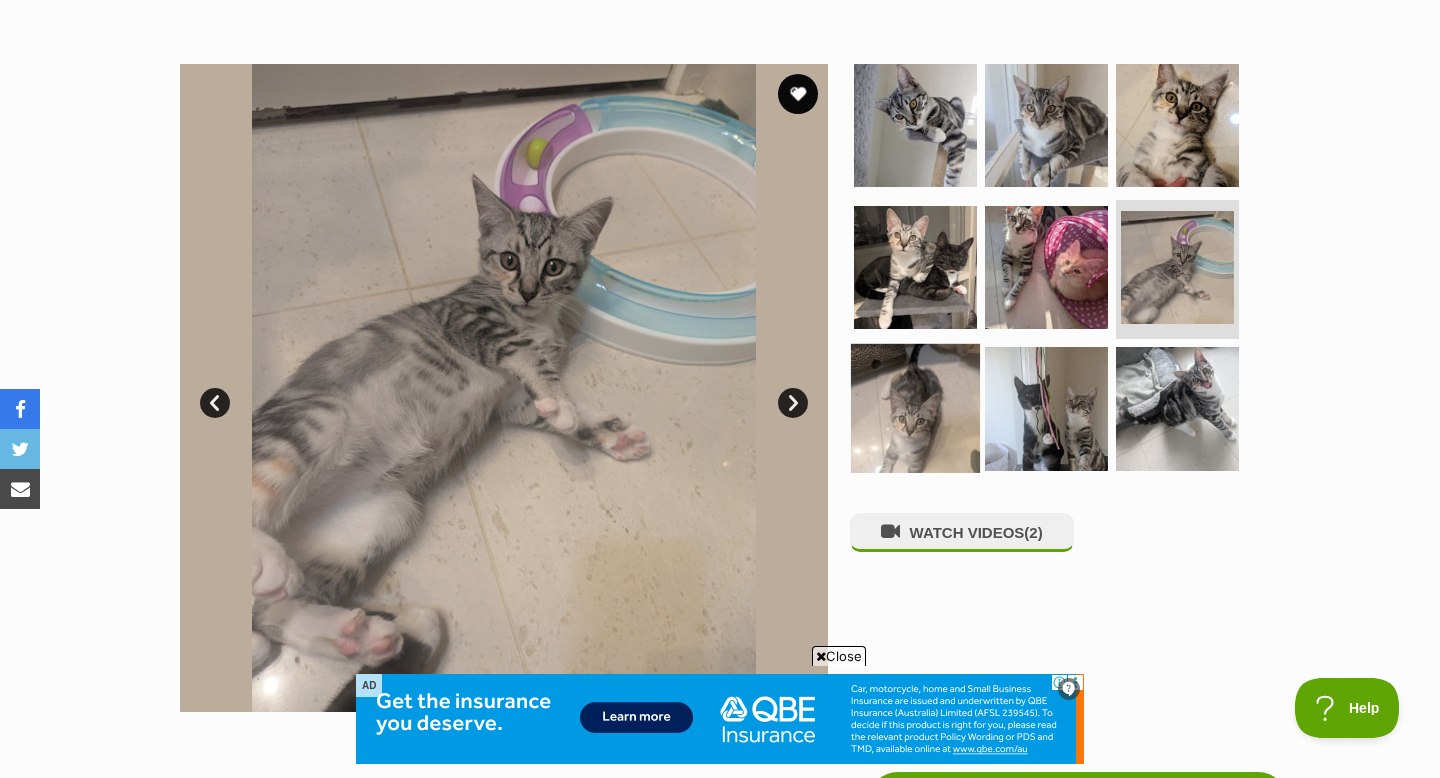 click at bounding box center [915, 408] 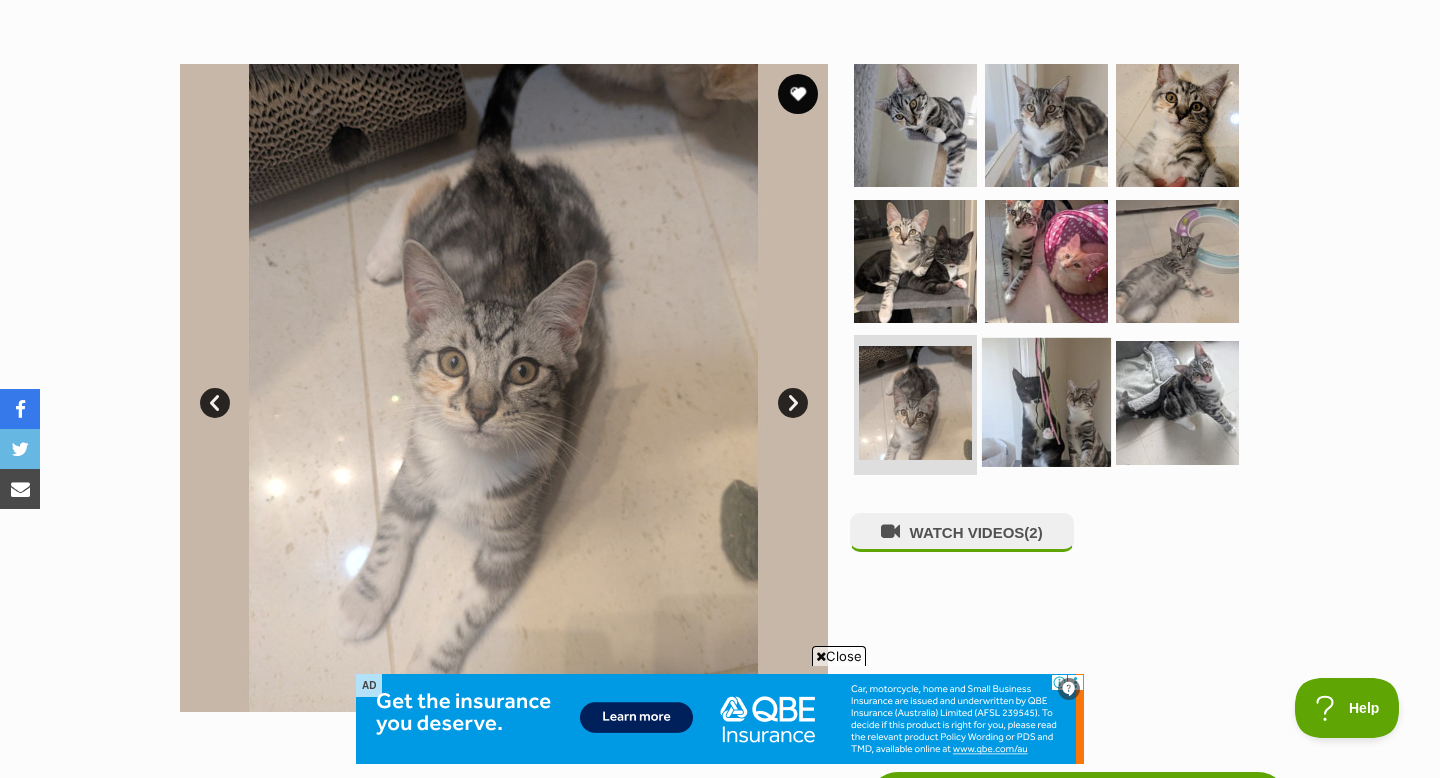 click at bounding box center (1046, 402) 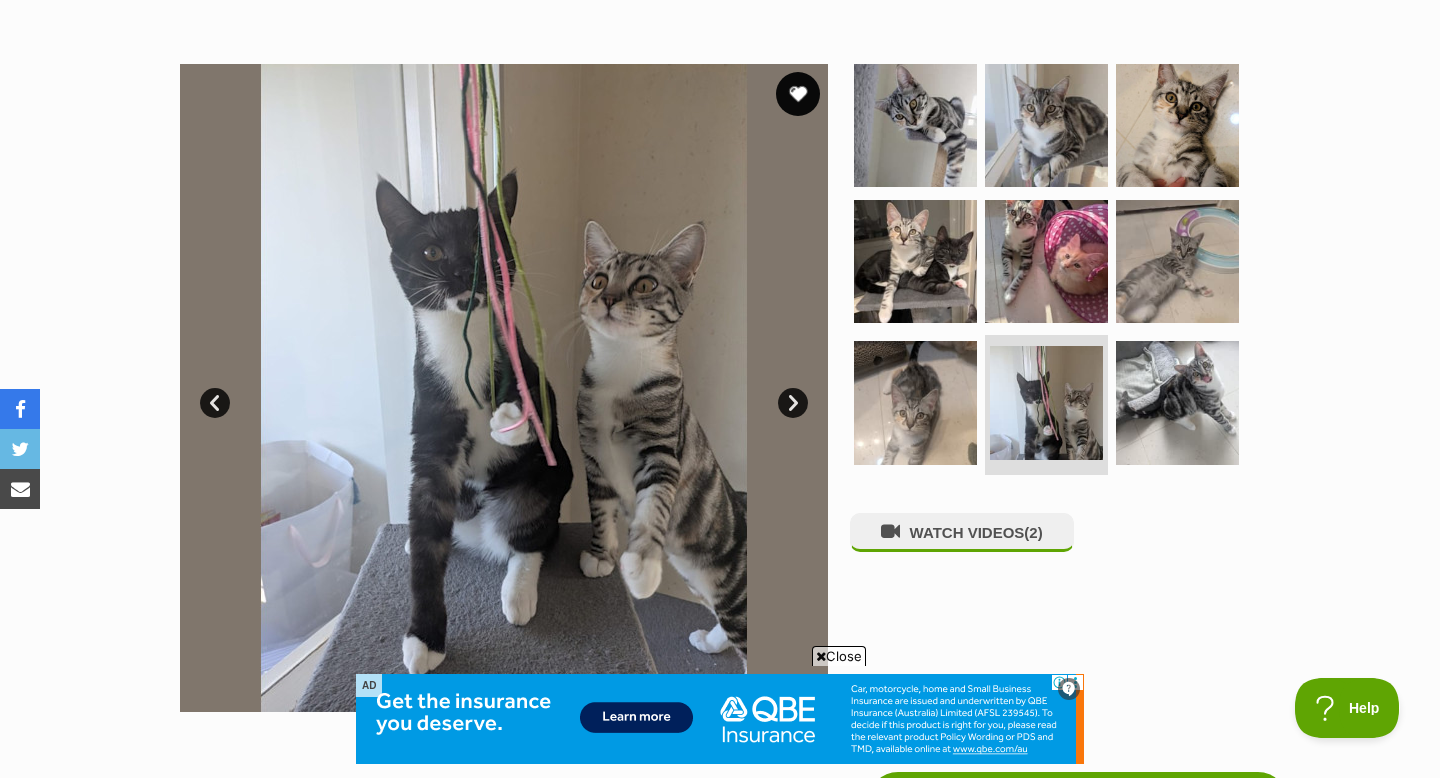 click at bounding box center (798, 94) 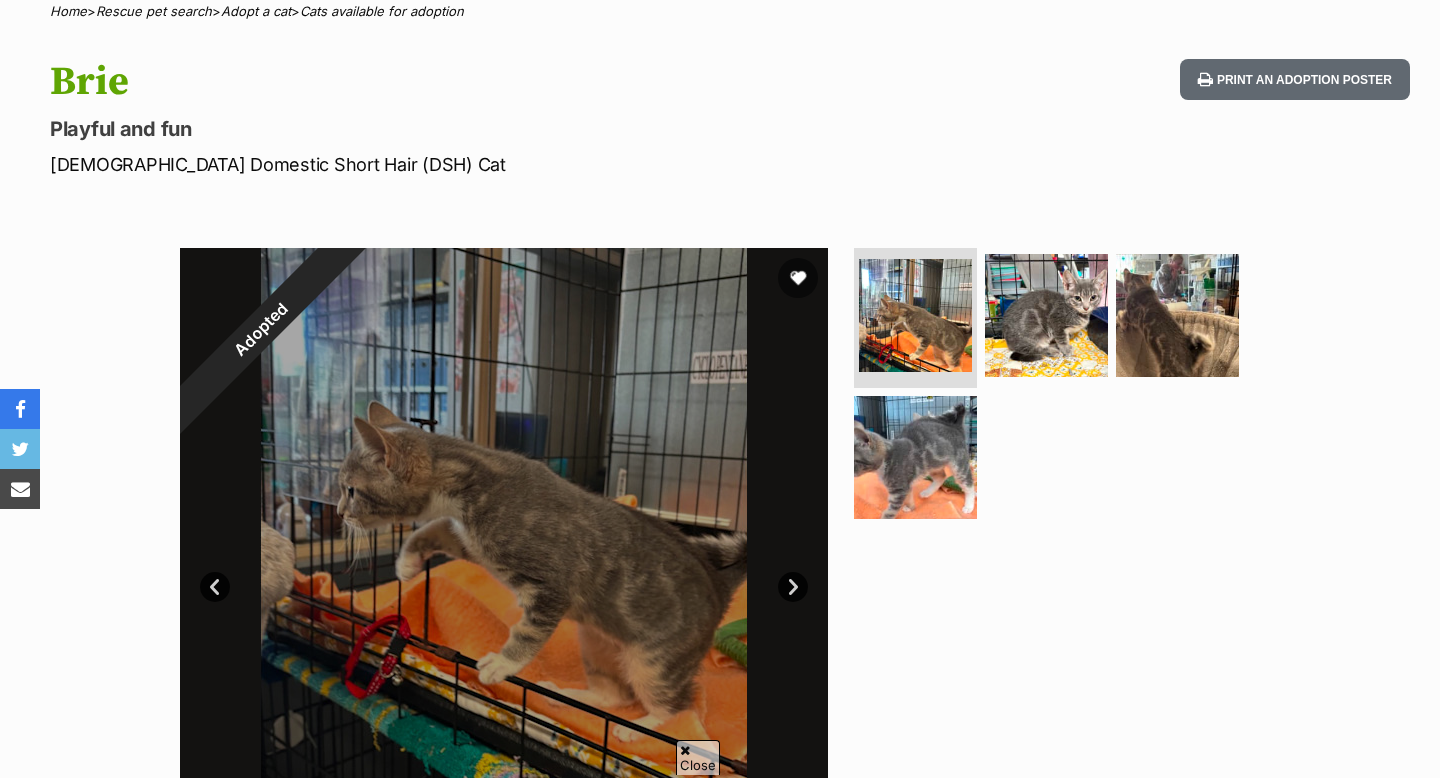 scroll, scrollTop: 219, scrollLeft: 0, axis: vertical 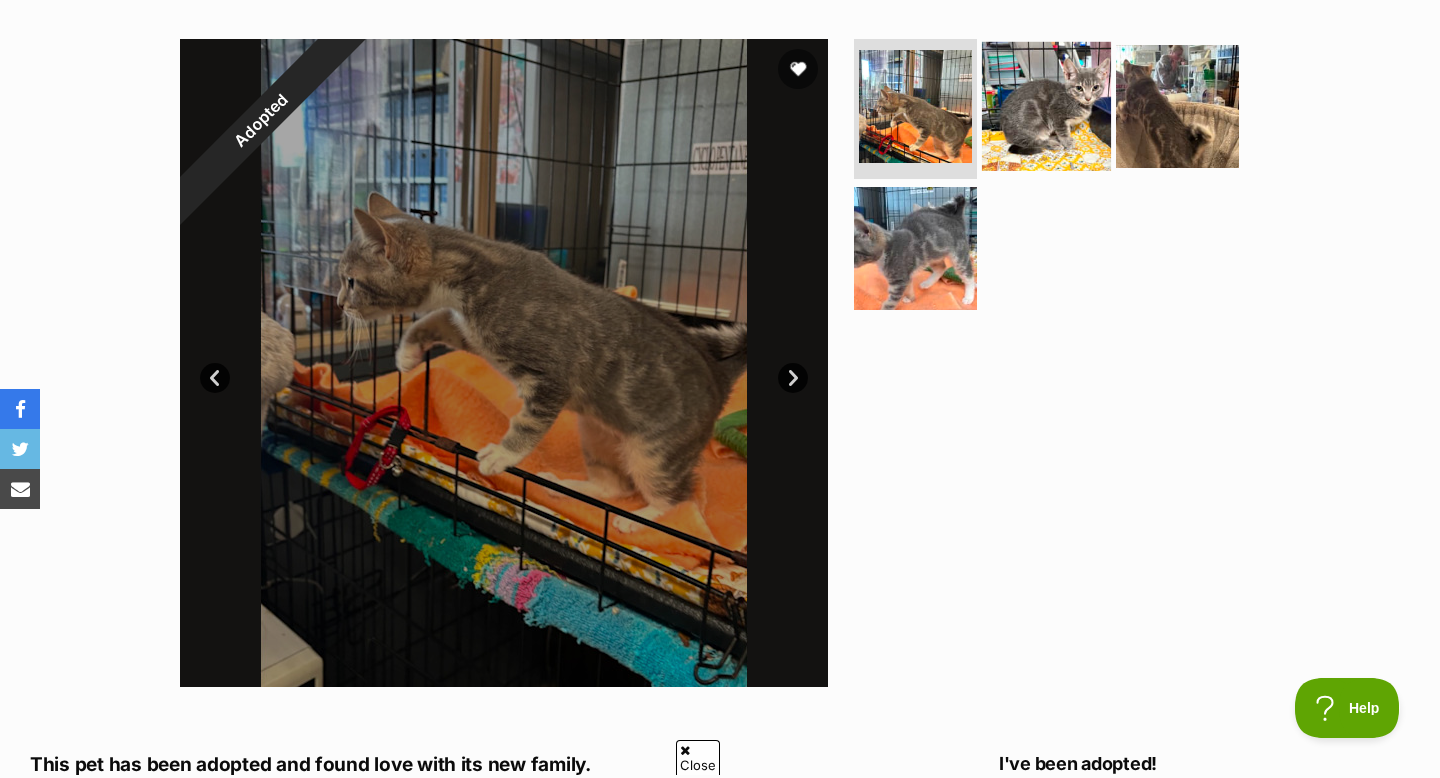 click at bounding box center [1046, 106] 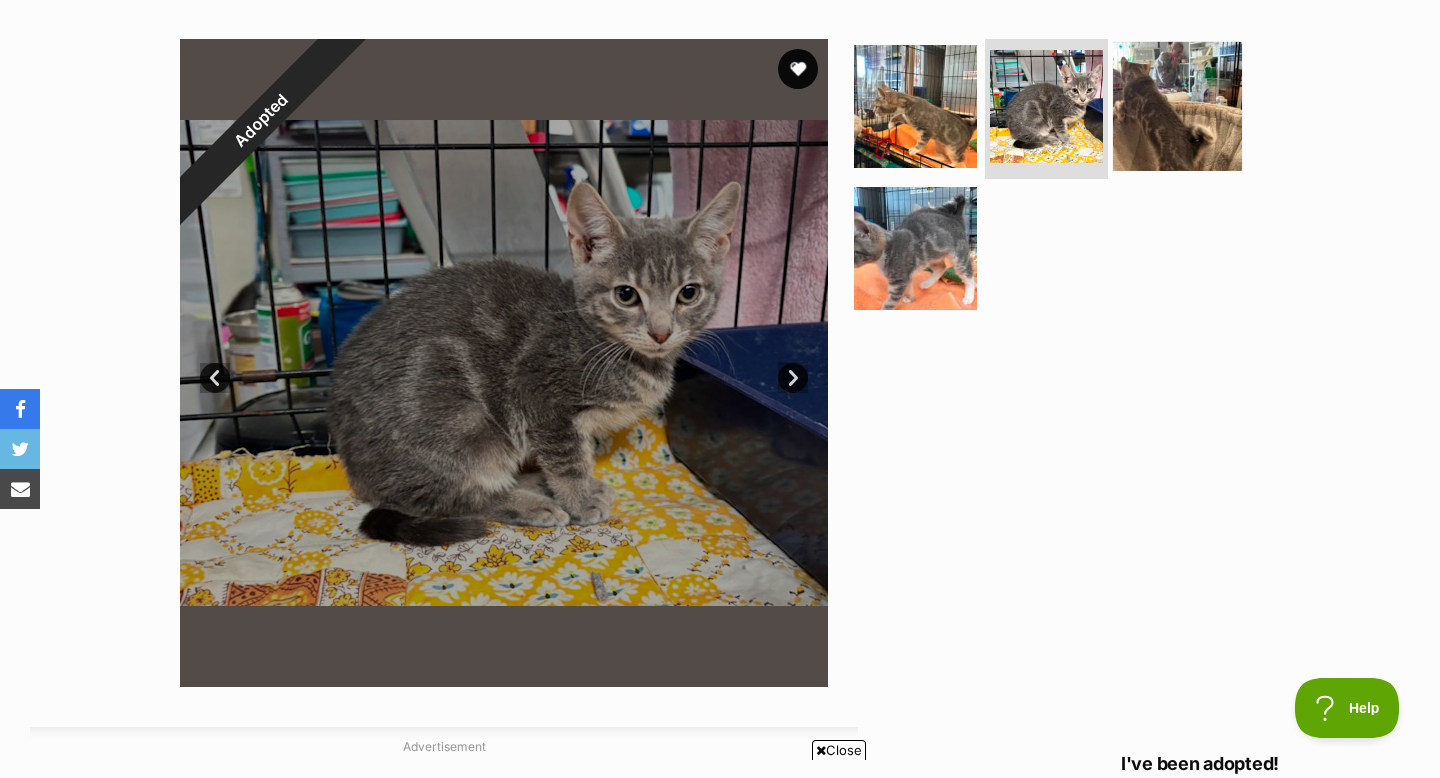 click at bounding box center (1177, 106) 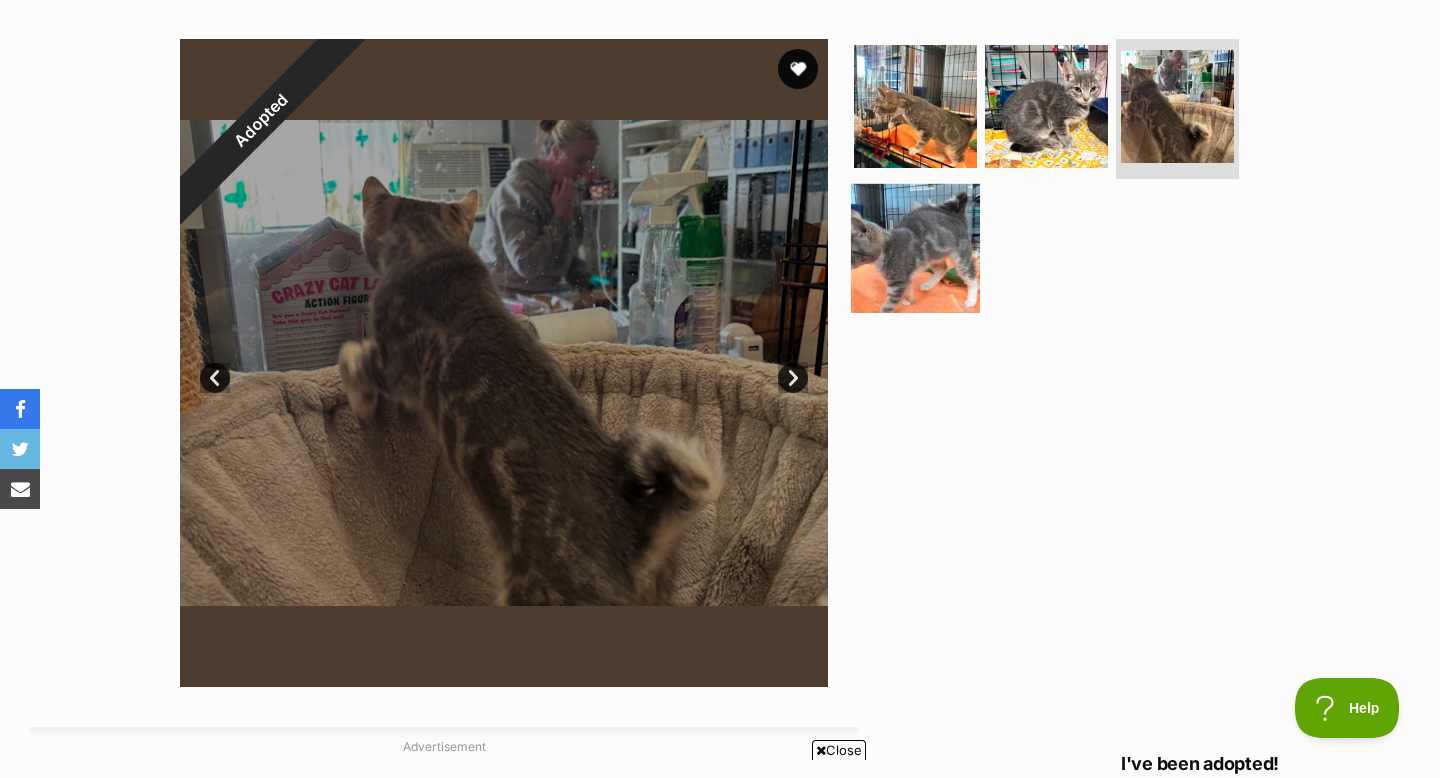 click at bounding box center [915, 247] 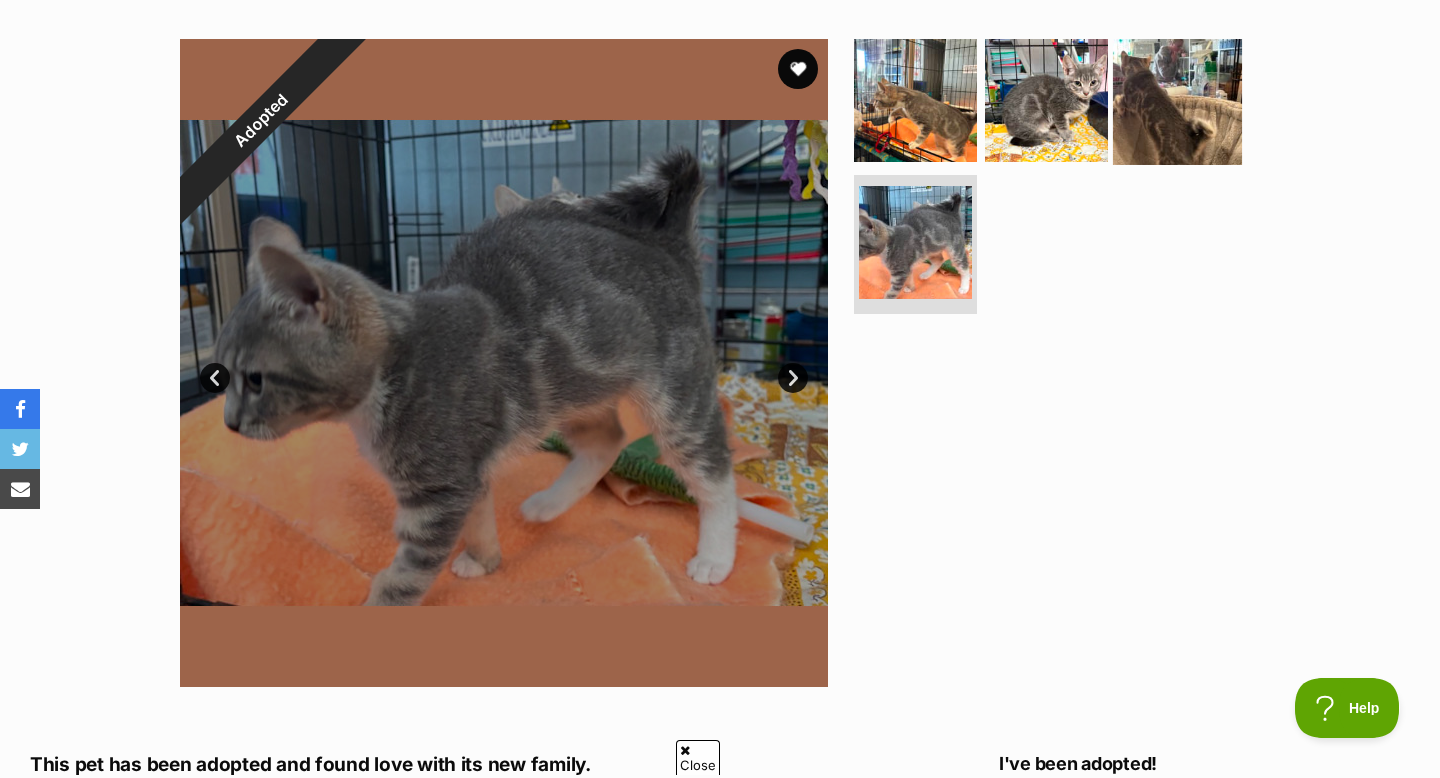 click at bounding box center [1177, 100] 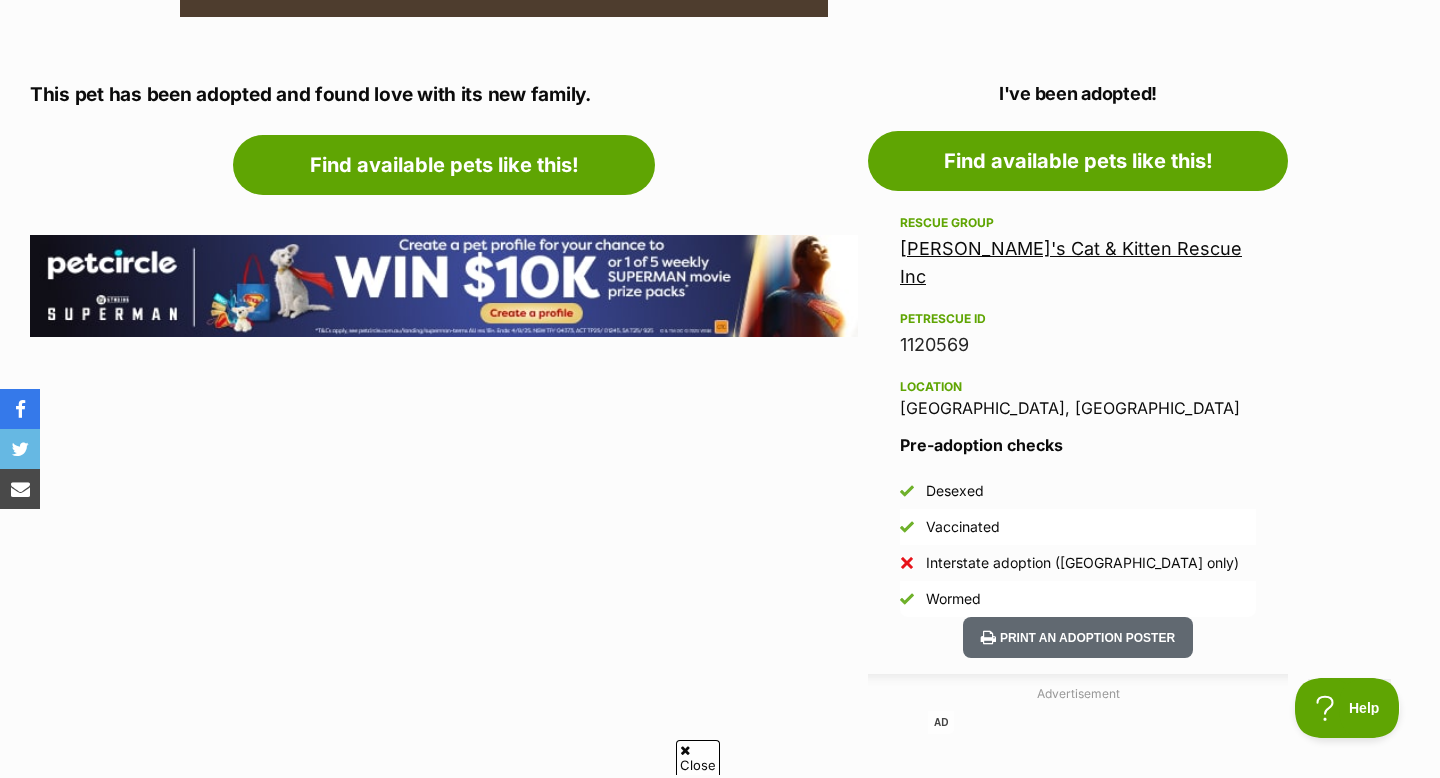 scroll, scrollTop: 1049, scrollLeft: 0, axis: vertical 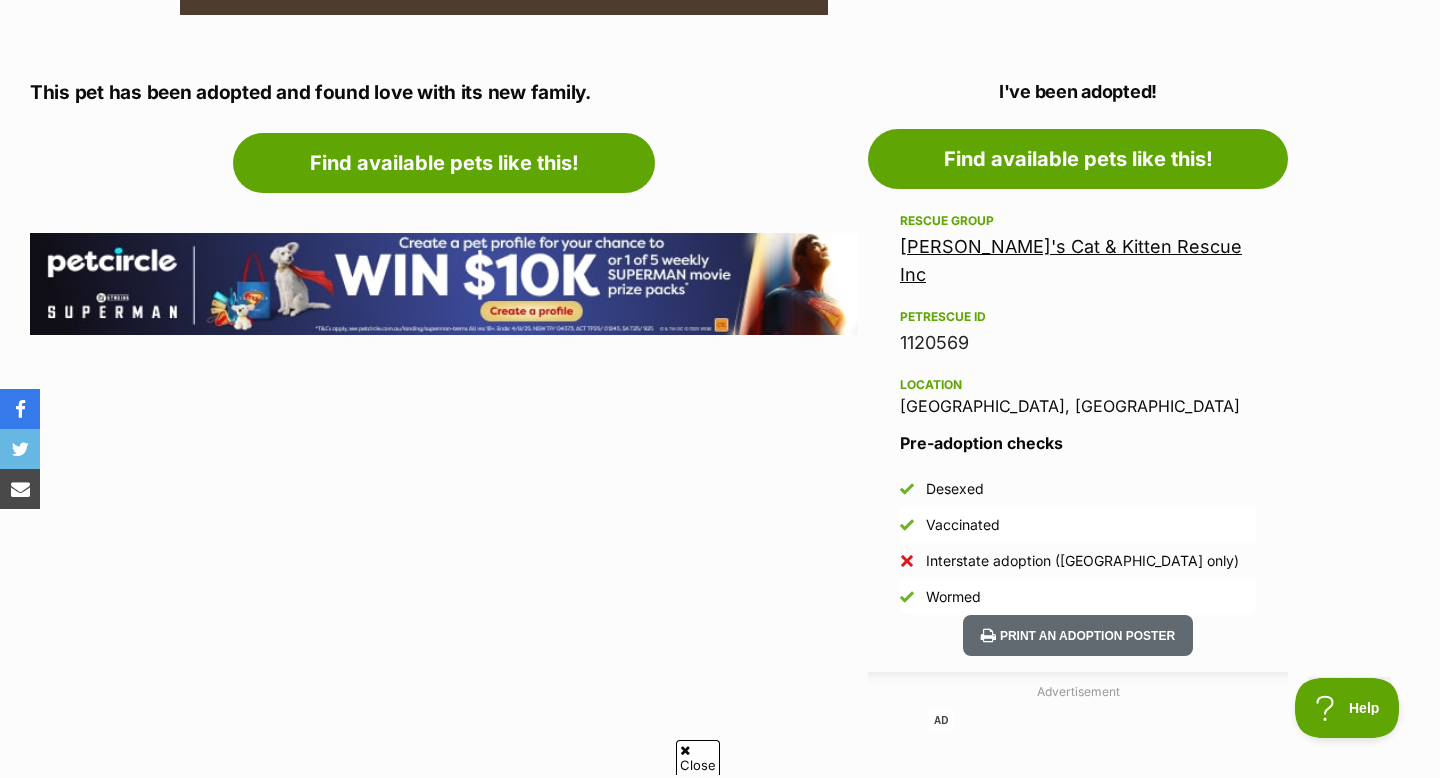 click on "[PERSON_NAME]'s Cat & Kitten Rescue Inc" at bounding box center [1071, 260] 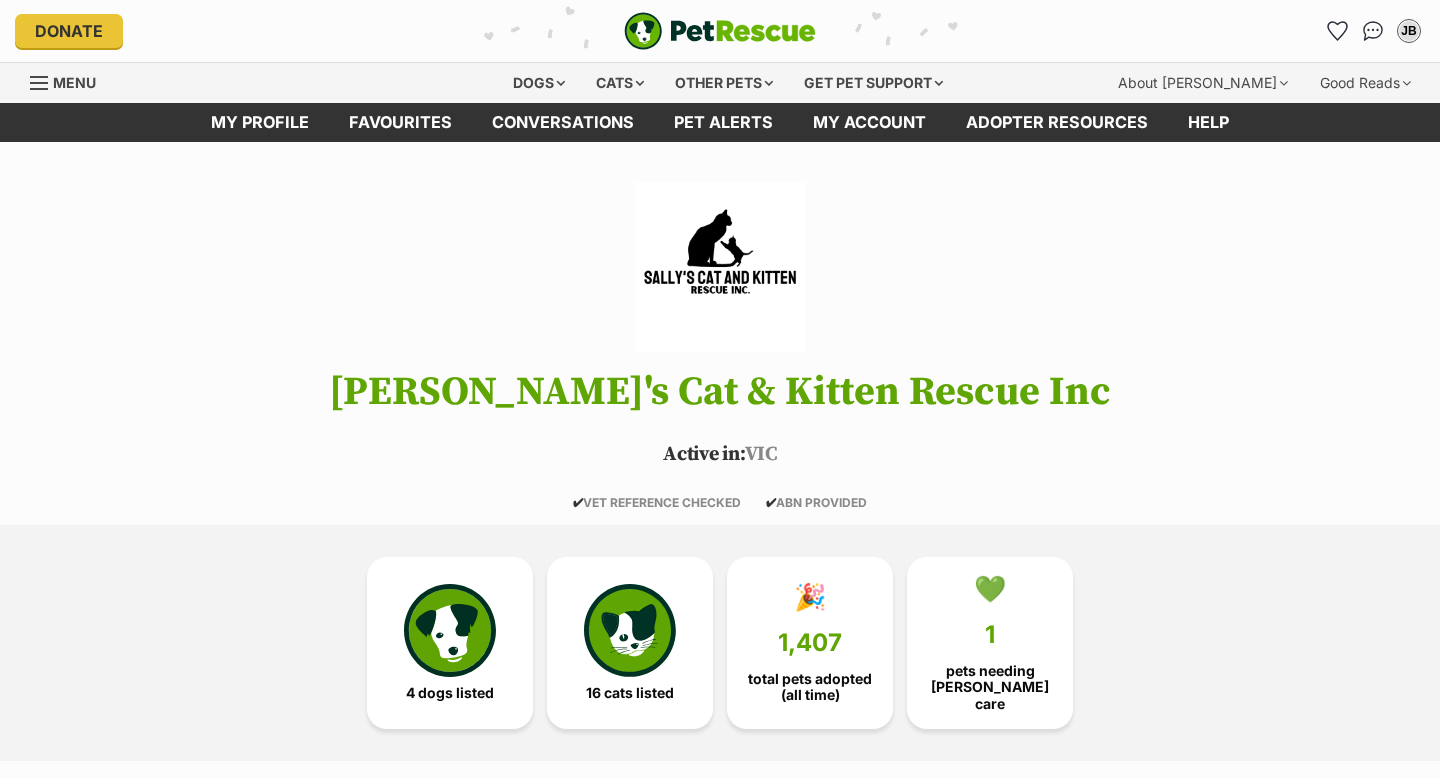 scroll, scrollTop: 0, scrollLeft: 0, axis: both 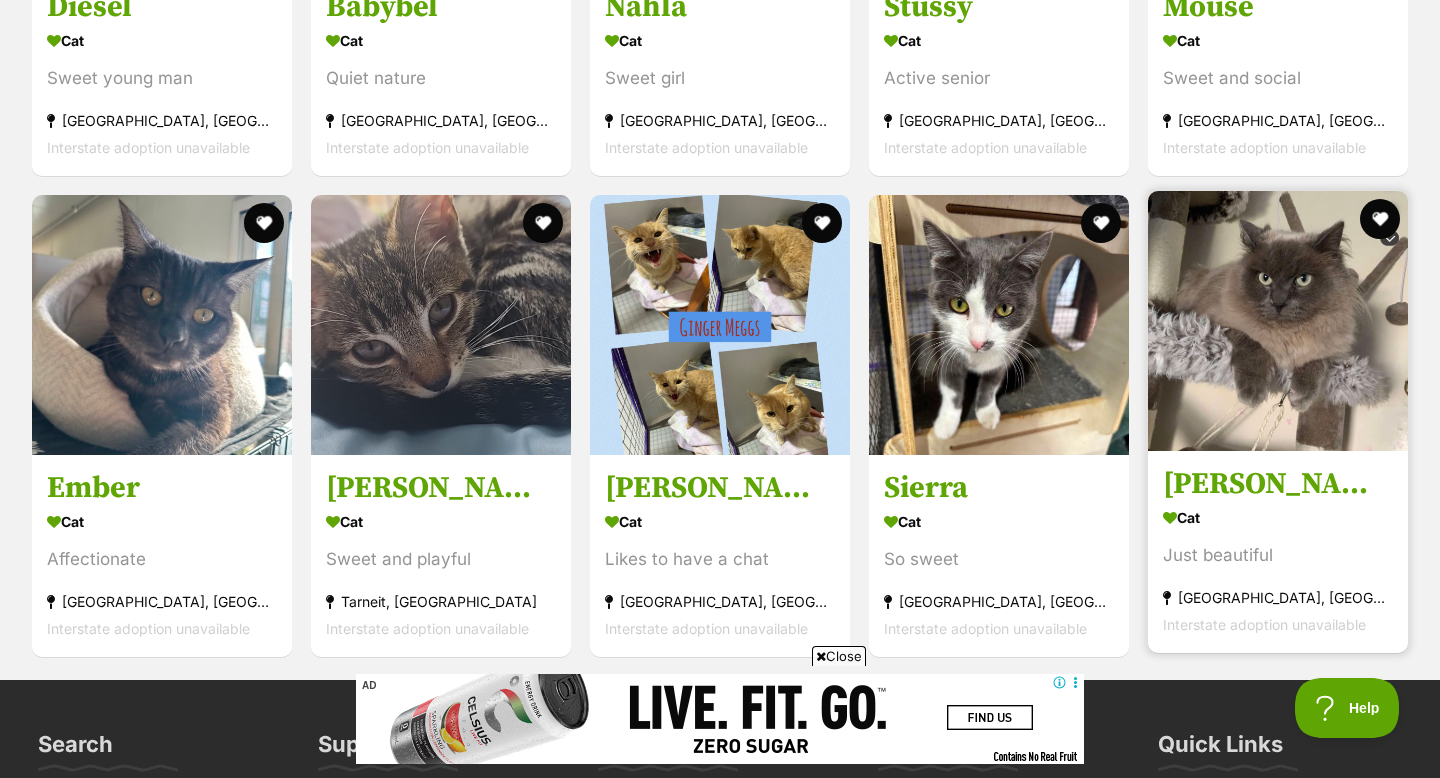click at bounding box center (1278, 321) 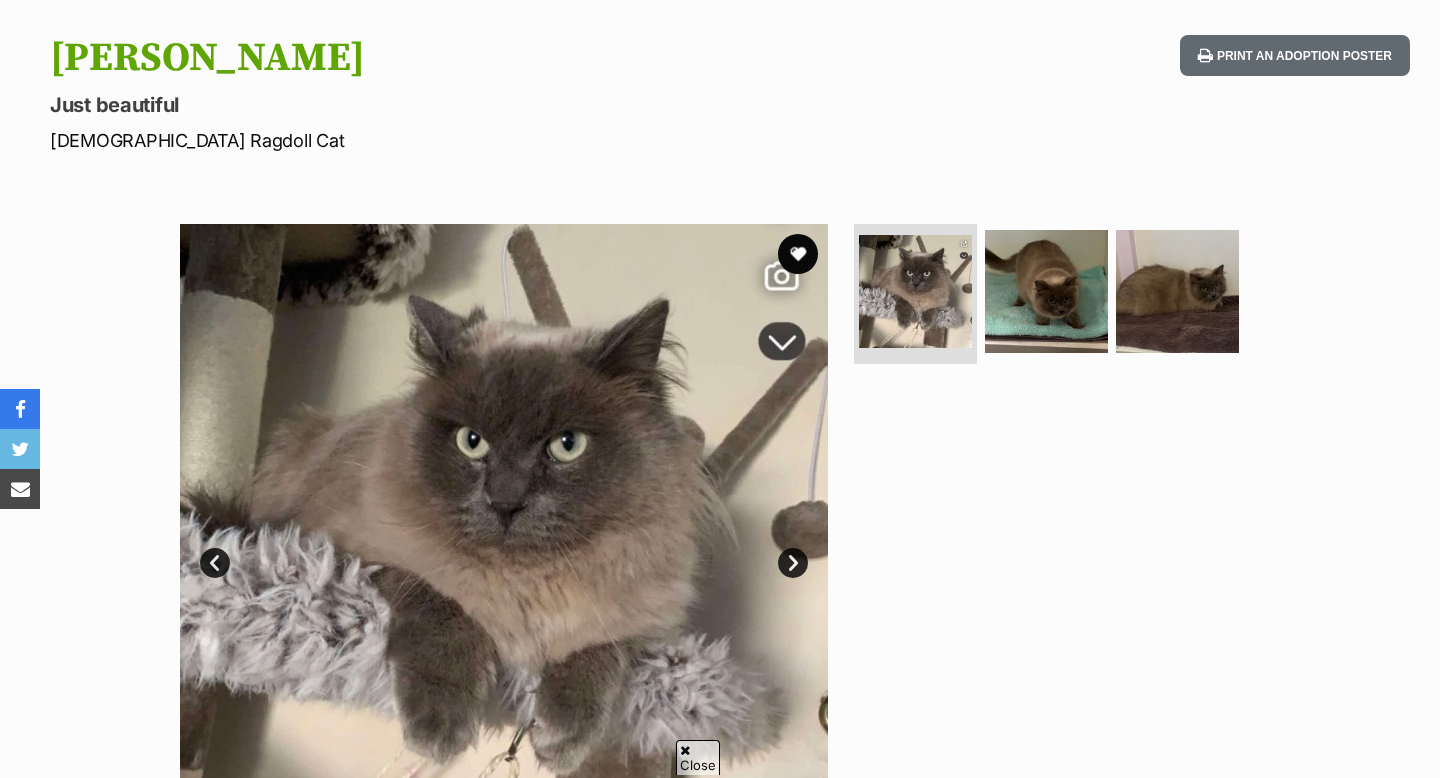 scroll, scrollTop: 191, scrollLeft: 0, axis: vertical 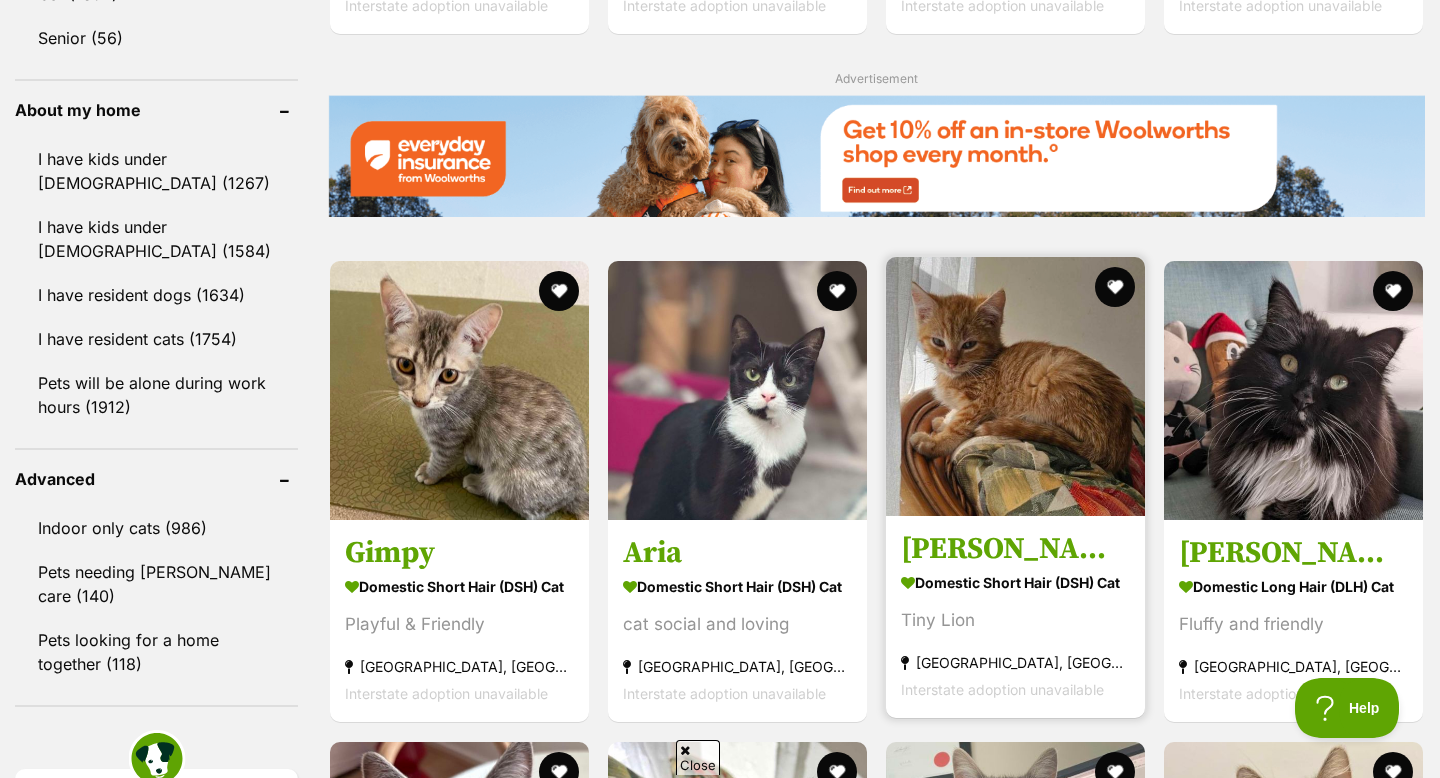click at bounding box center [1015, 386] 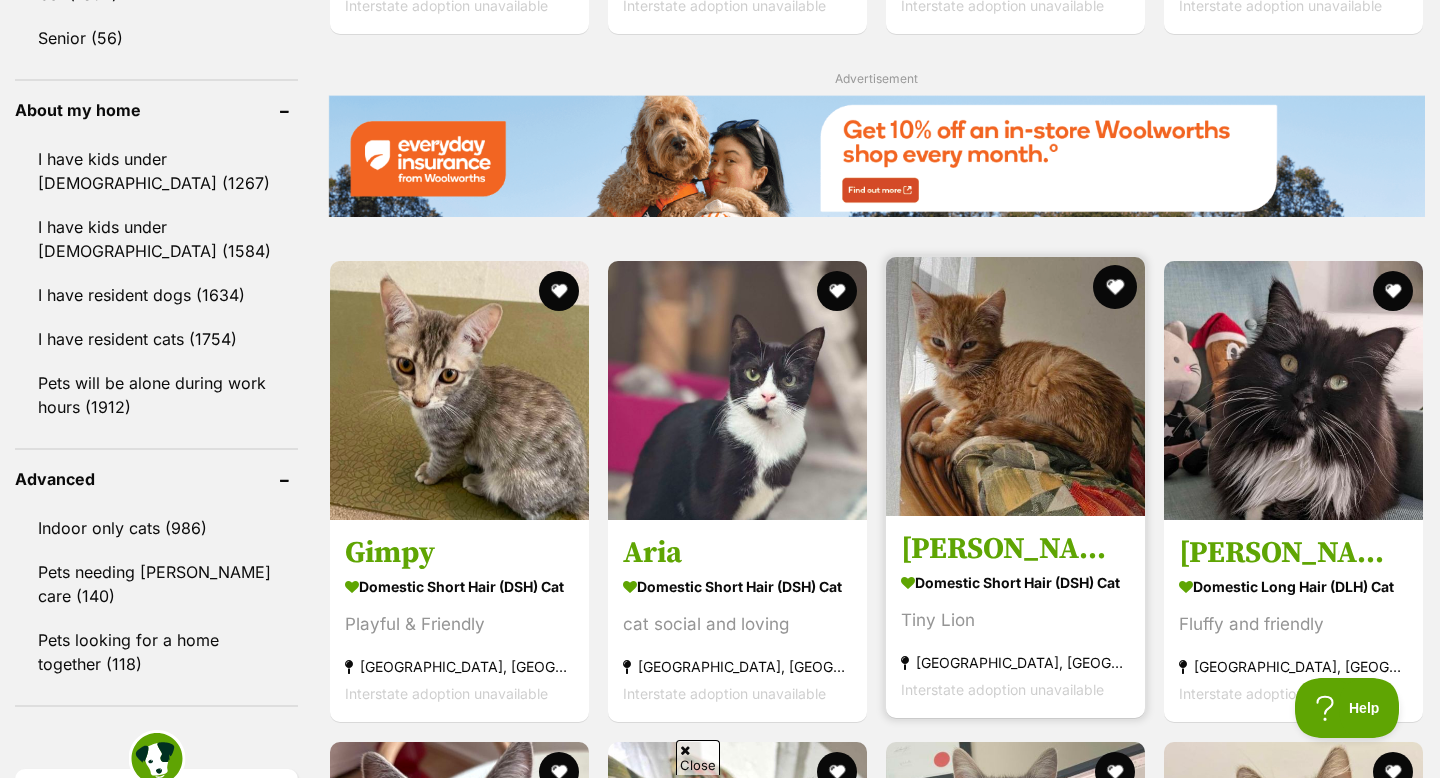click at bounding box center (1115, 287) 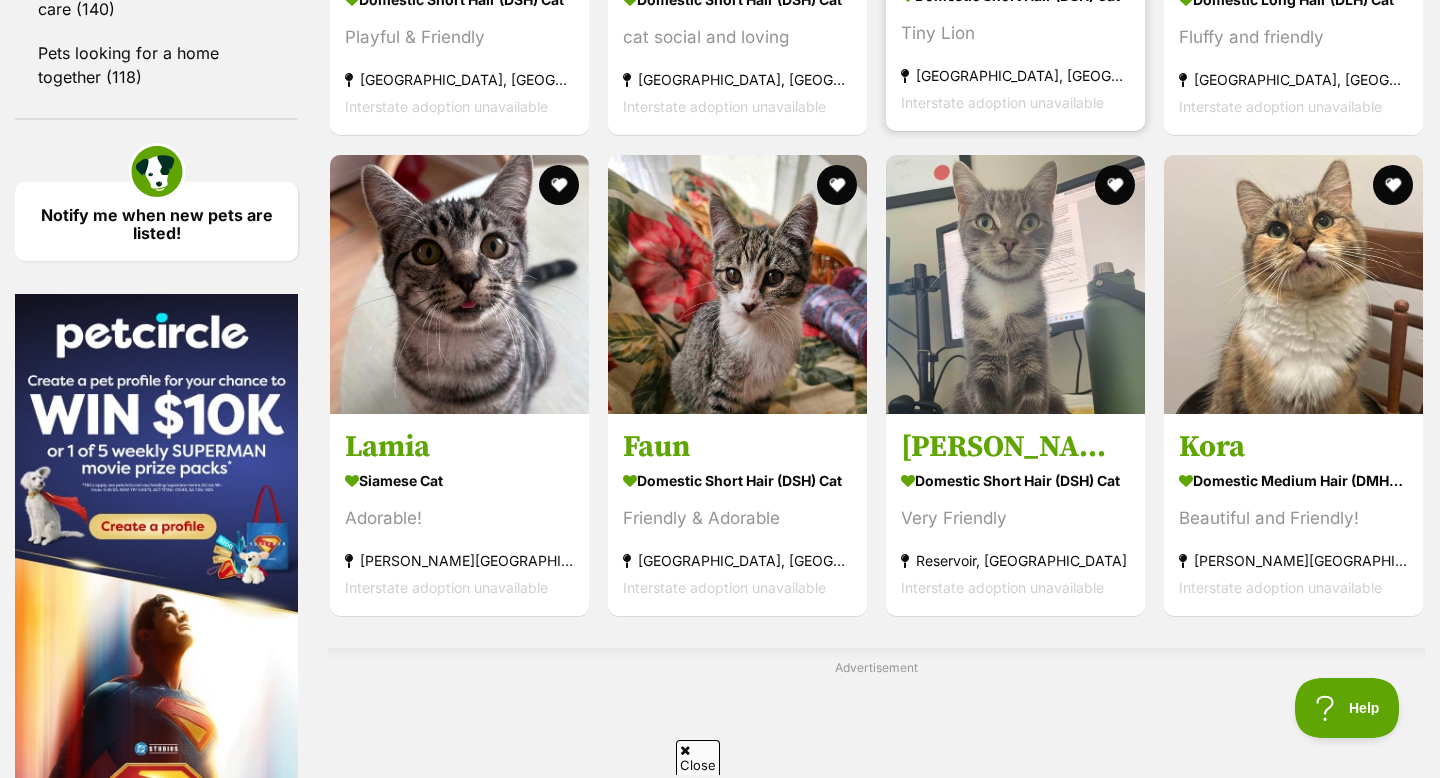 scroll, scrollTop: 2815, scrollLeft: 0, axis: vertical 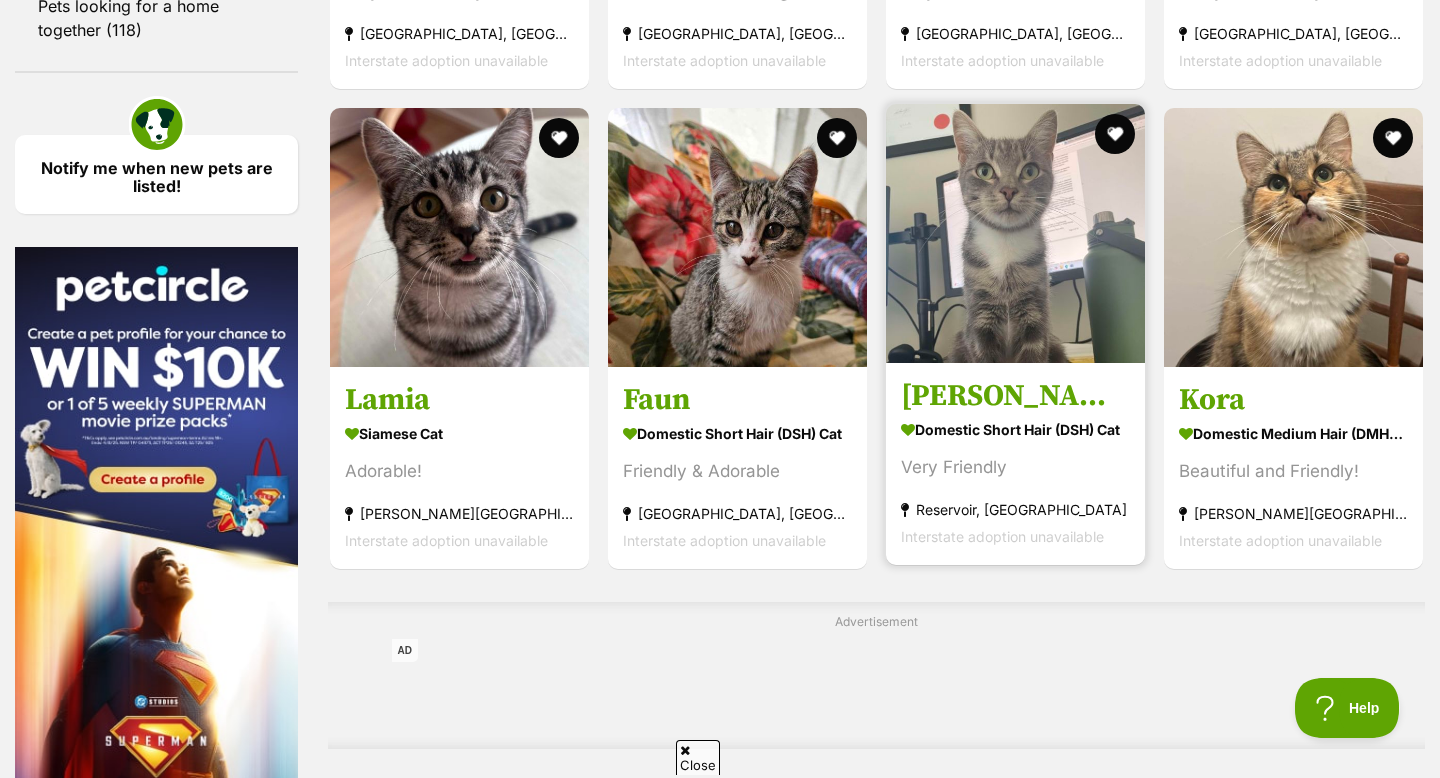 click at bounding box center [1015, 233] 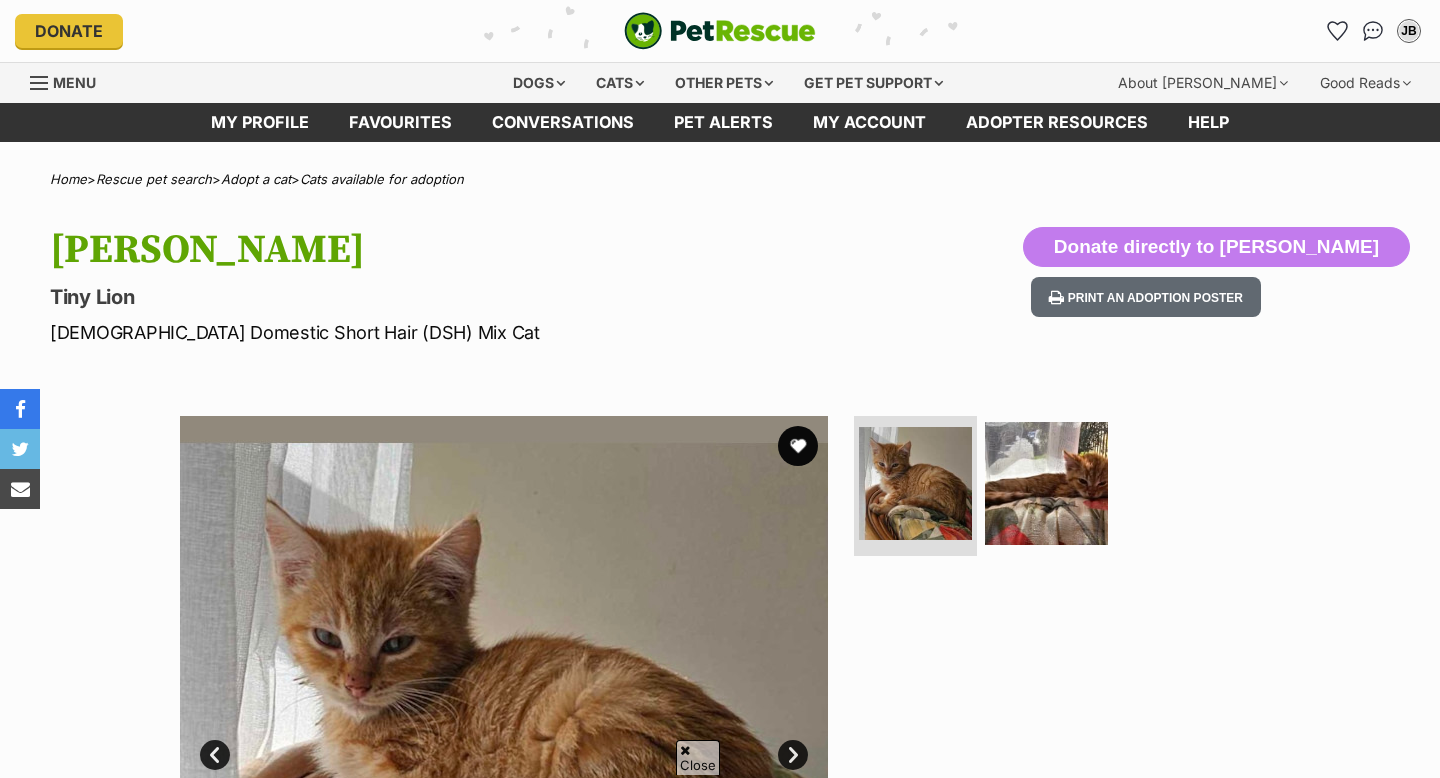 scroll, scrollTop: 295, scrollLeft: 0, axis: vertical 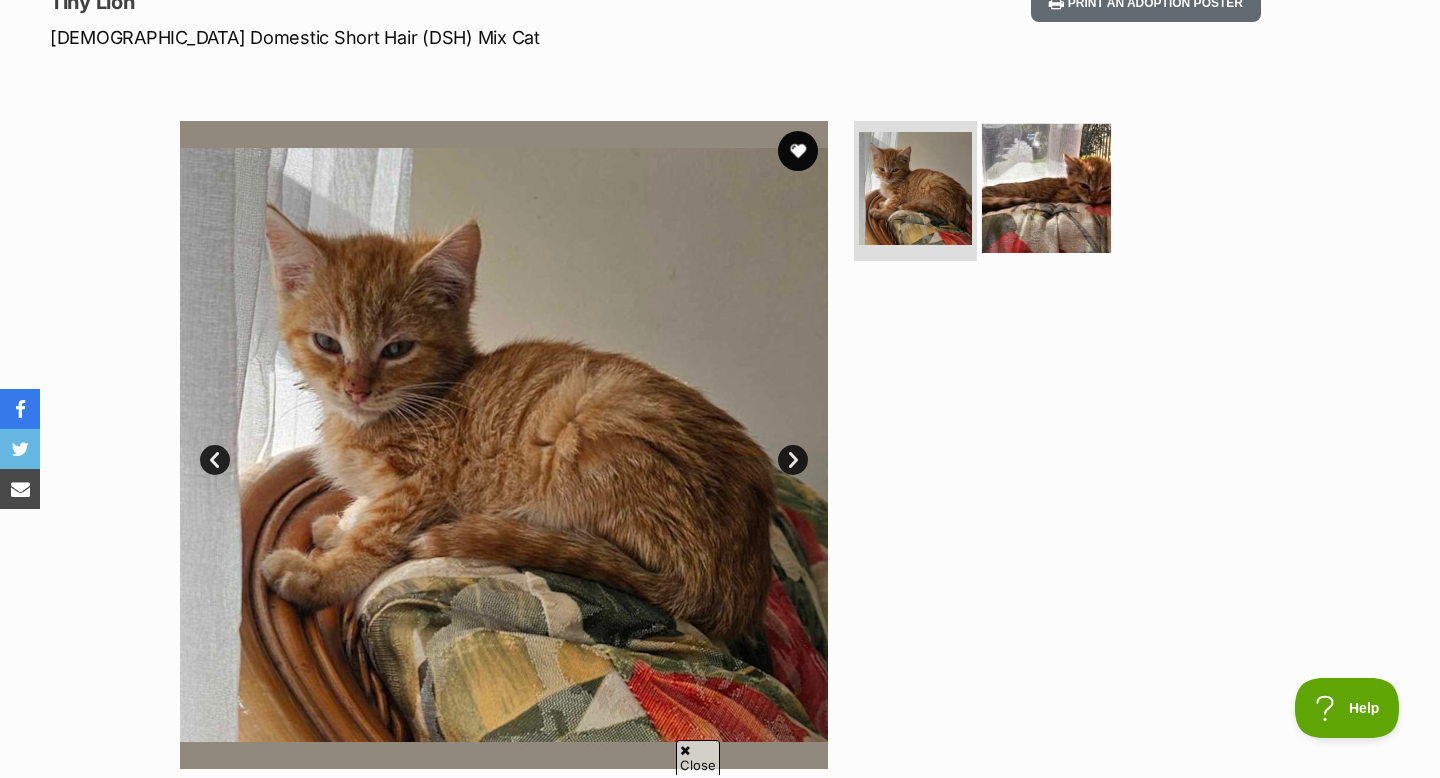 click at bounding box center [1046, 188] 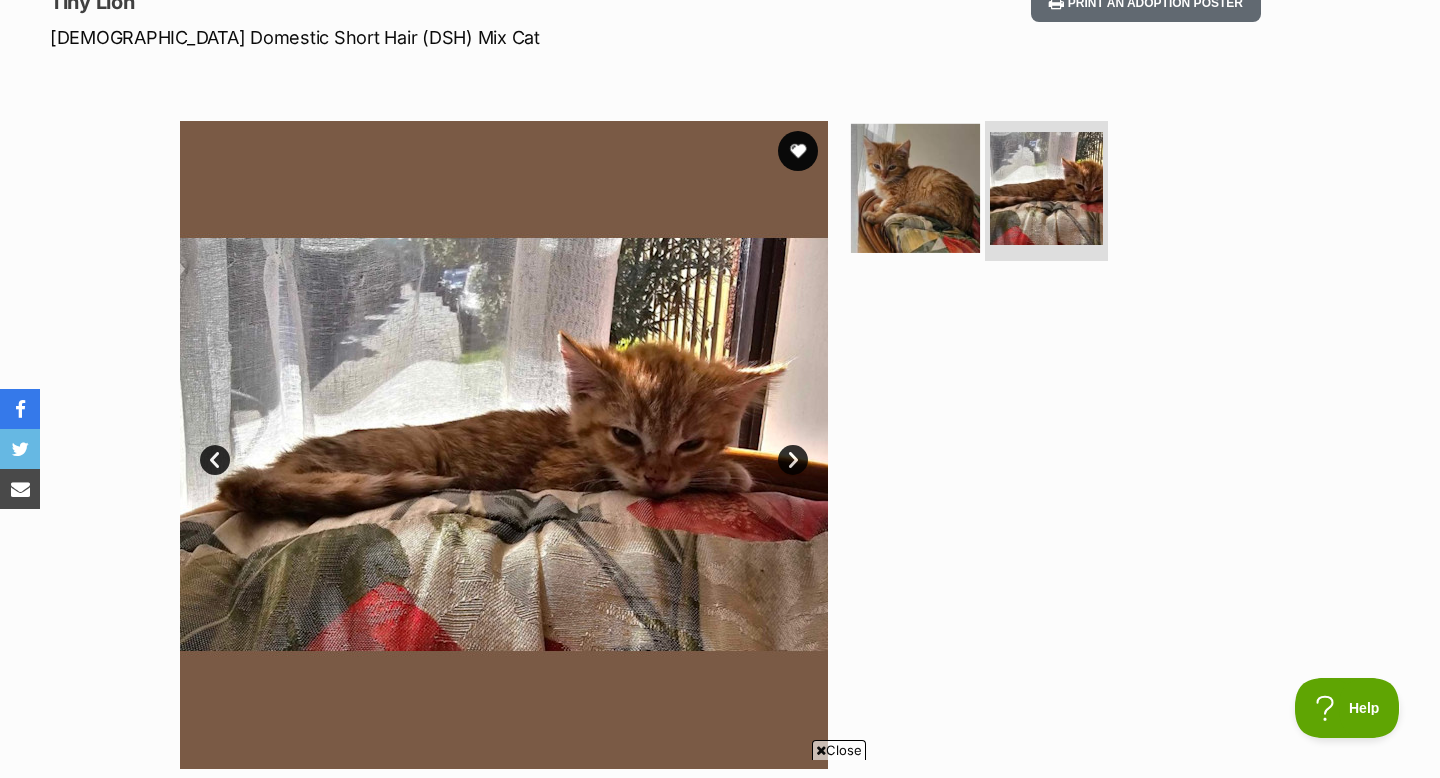 click at bounding box center [915, 188] 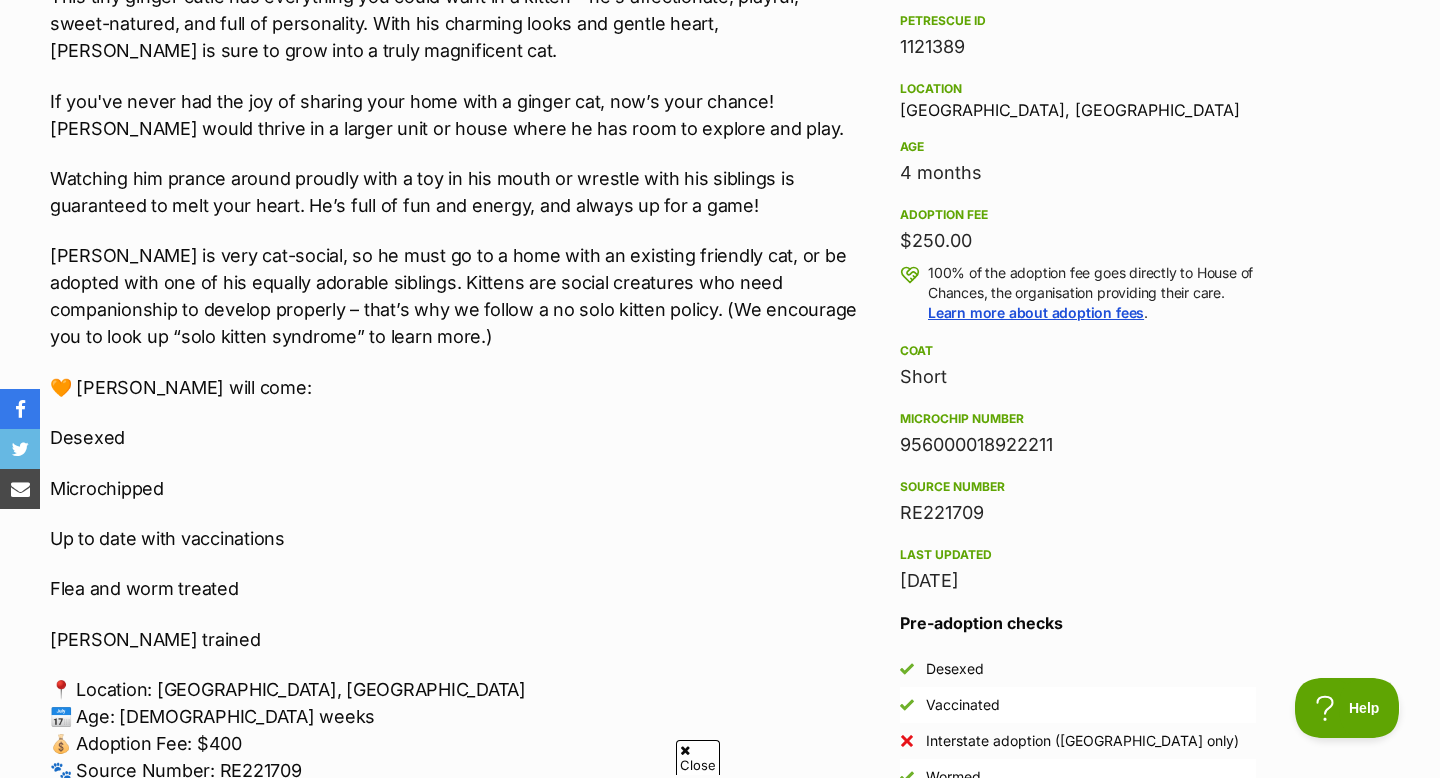 scroll, scrollTop: 1184, scrollLeft: 0, axis: vertical 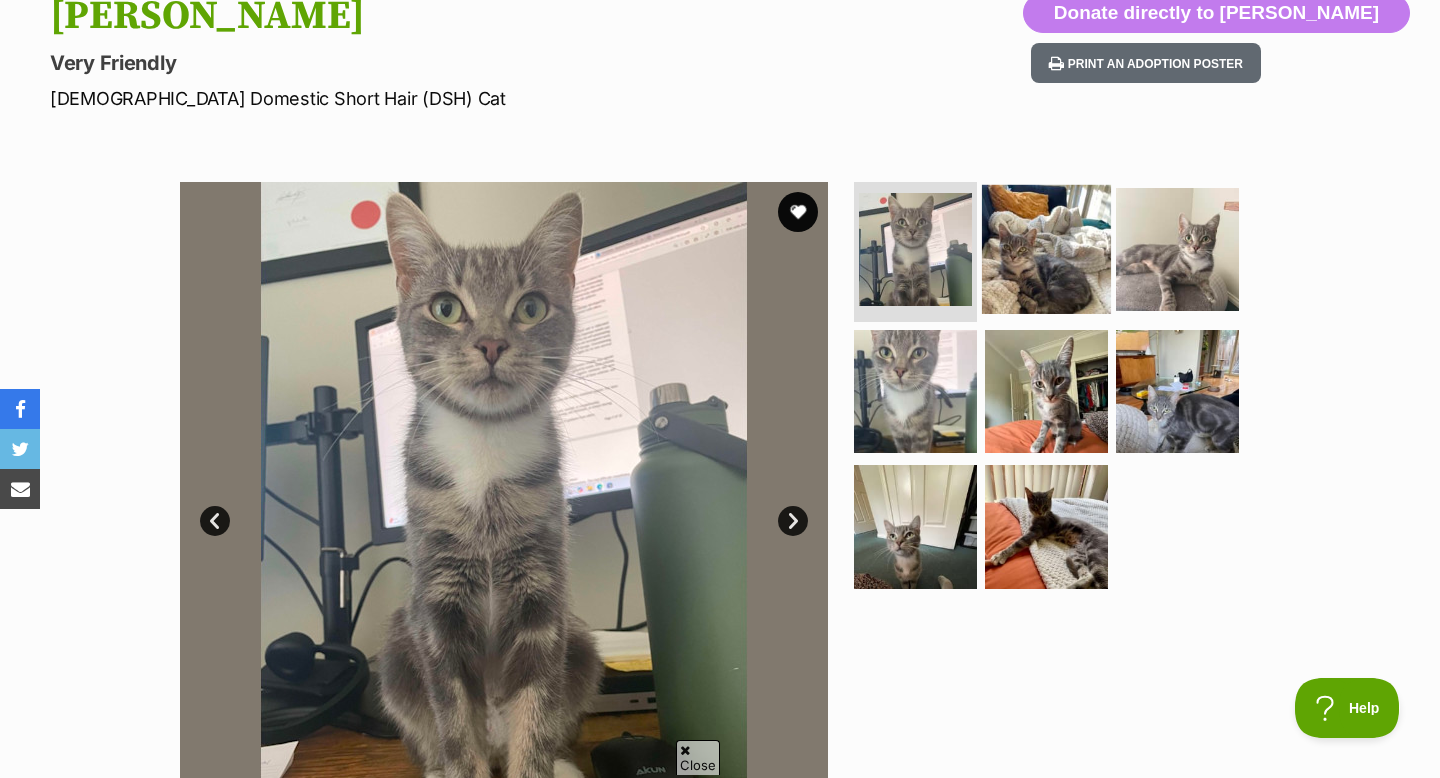 click at bounding box center (1046, 249) 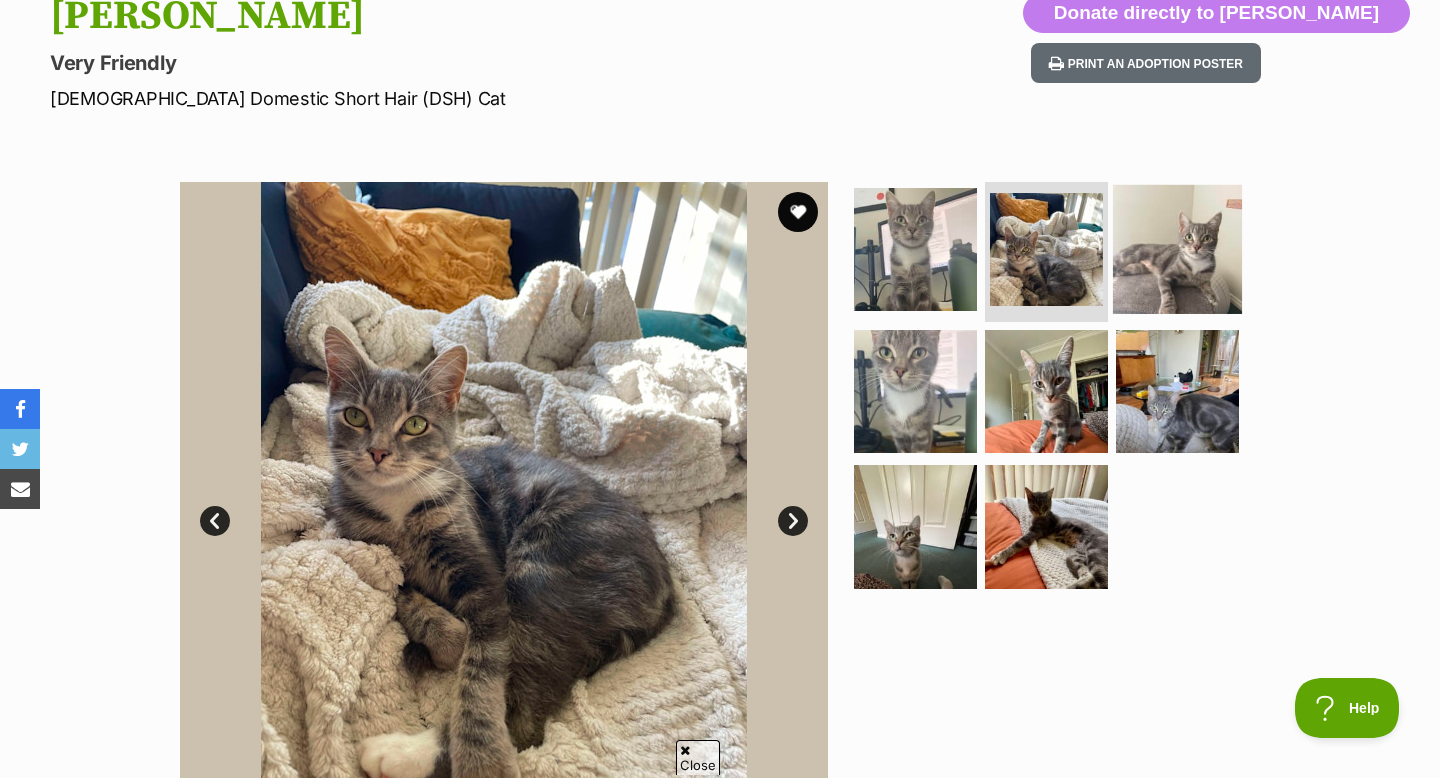 click at bounding box center [1177, 249] 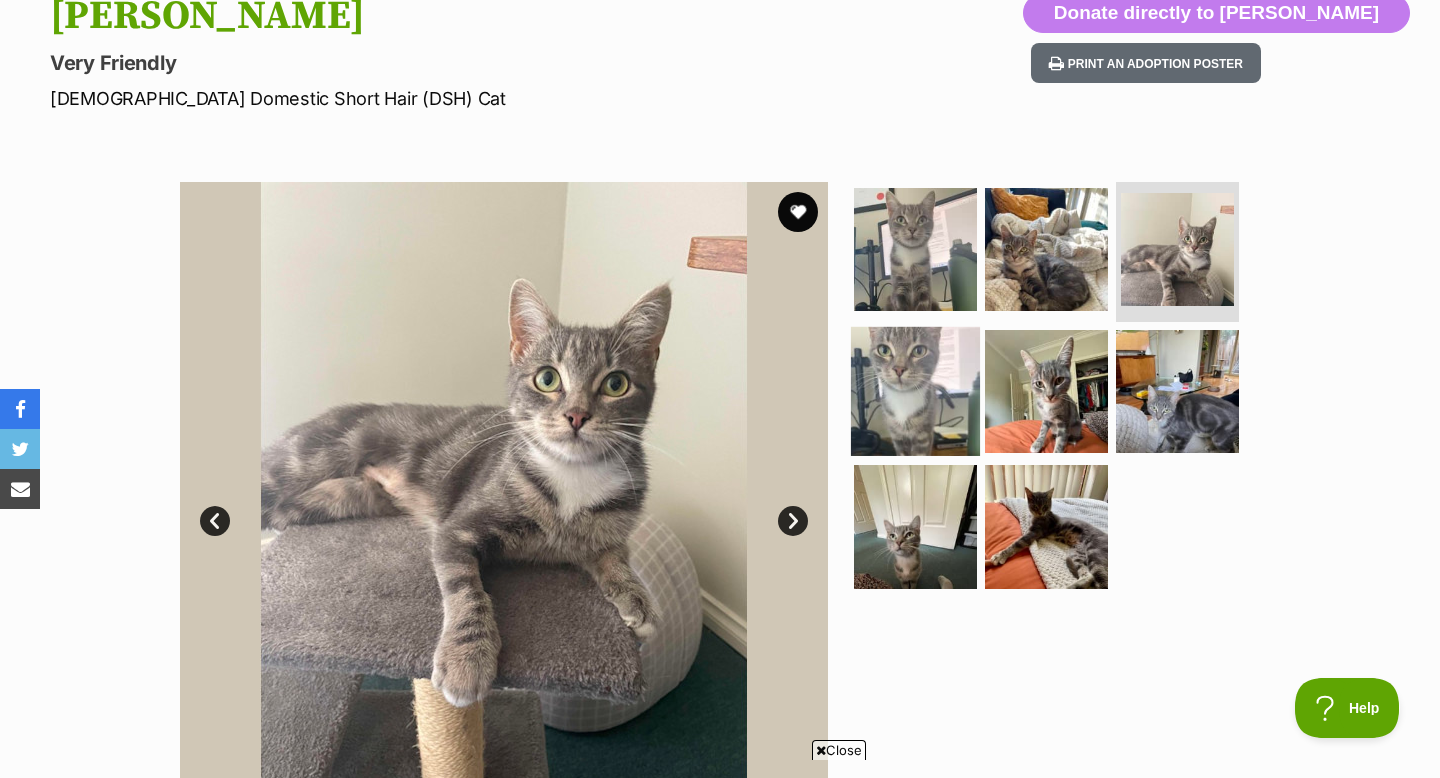 click at bounding box center [915, 390] 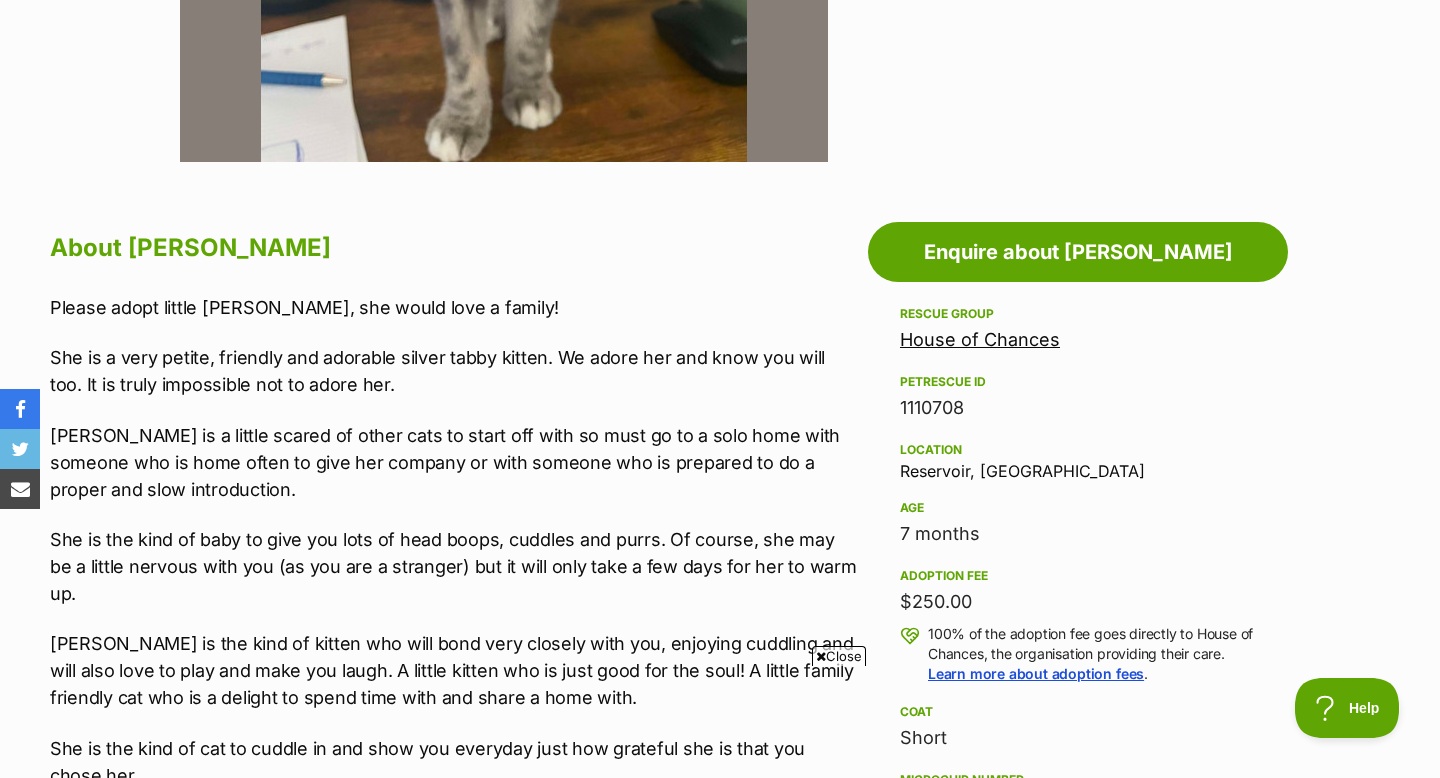 scroll, scrollTop: 911, scrollLeft: 0, axis: vertical 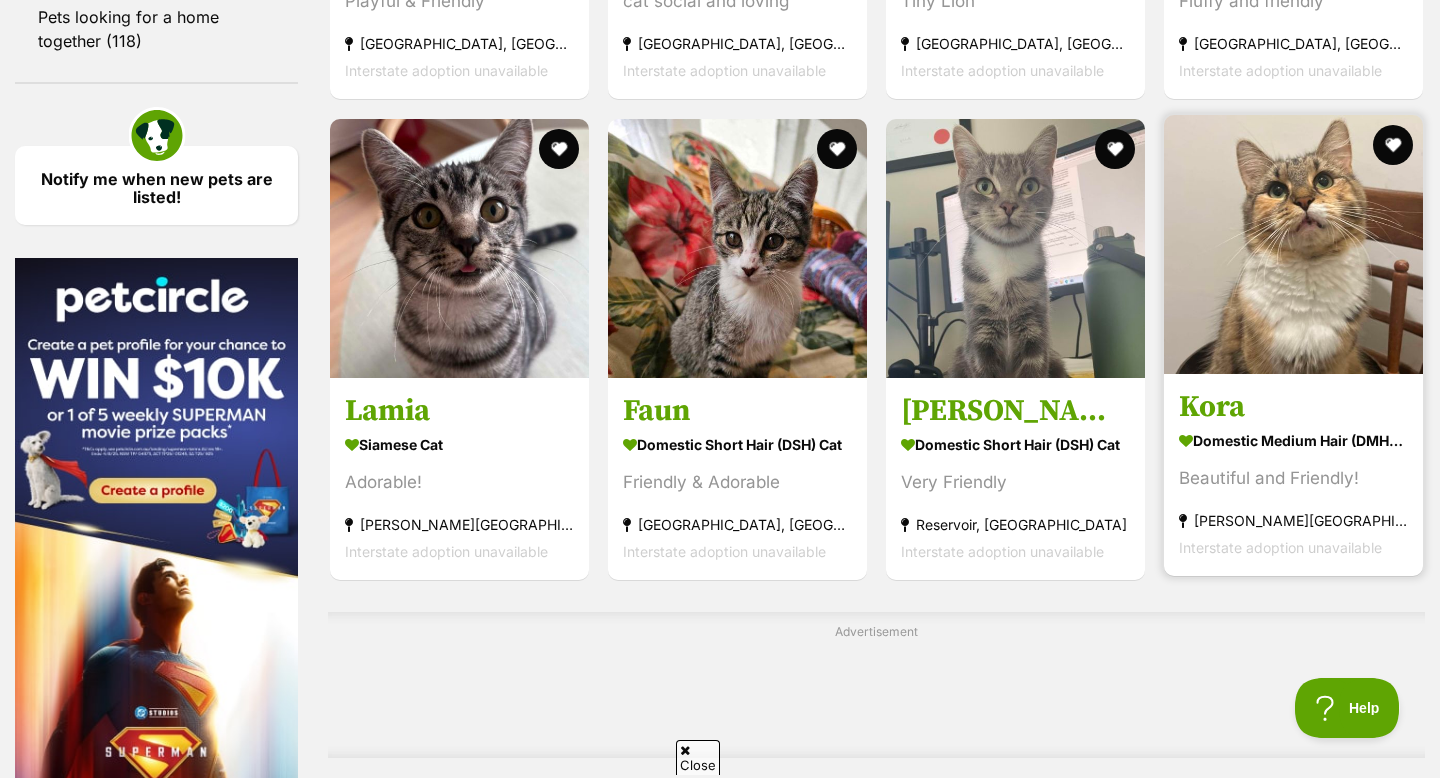 click at bounding box center (1293, 244) 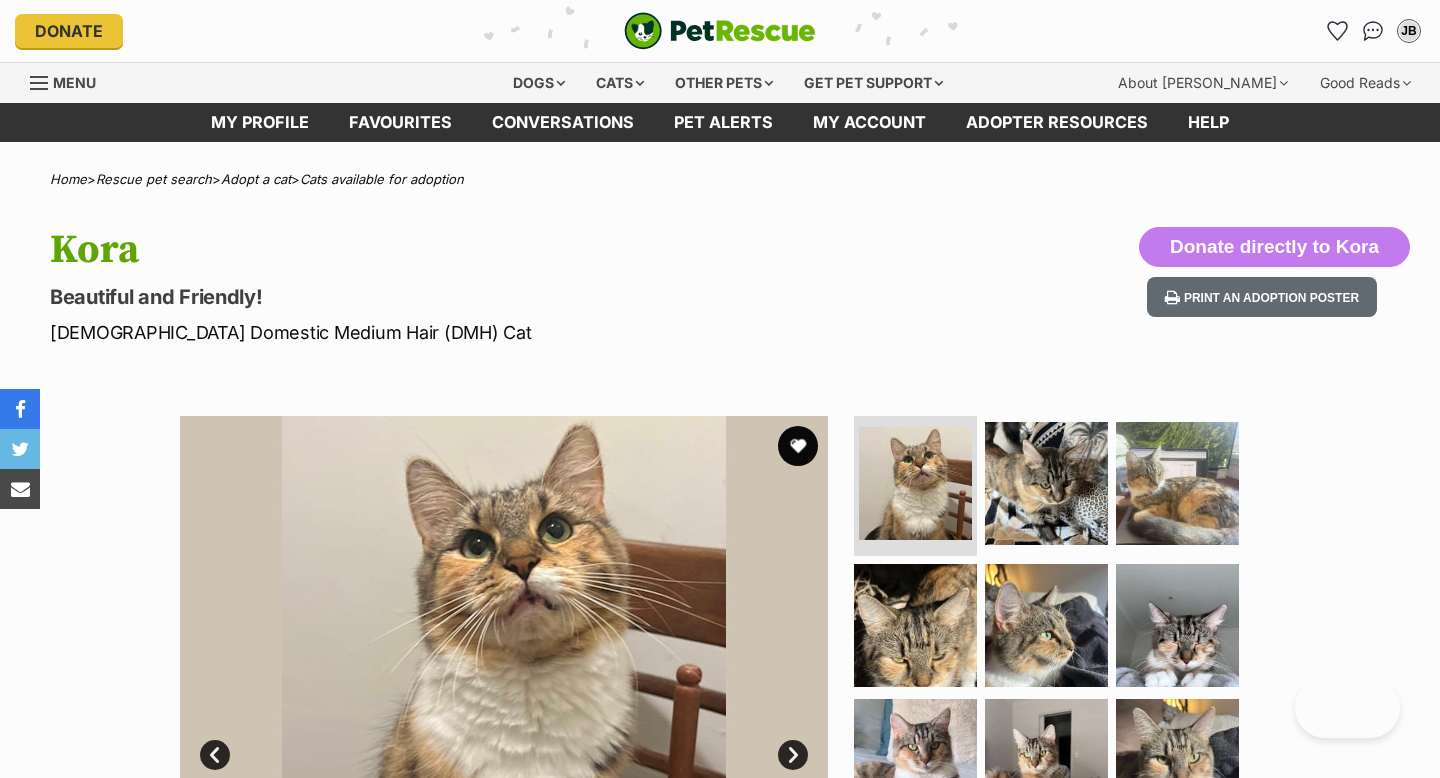 scroll, scrollTop: 27, scrollLeft: 0, axis: vertical 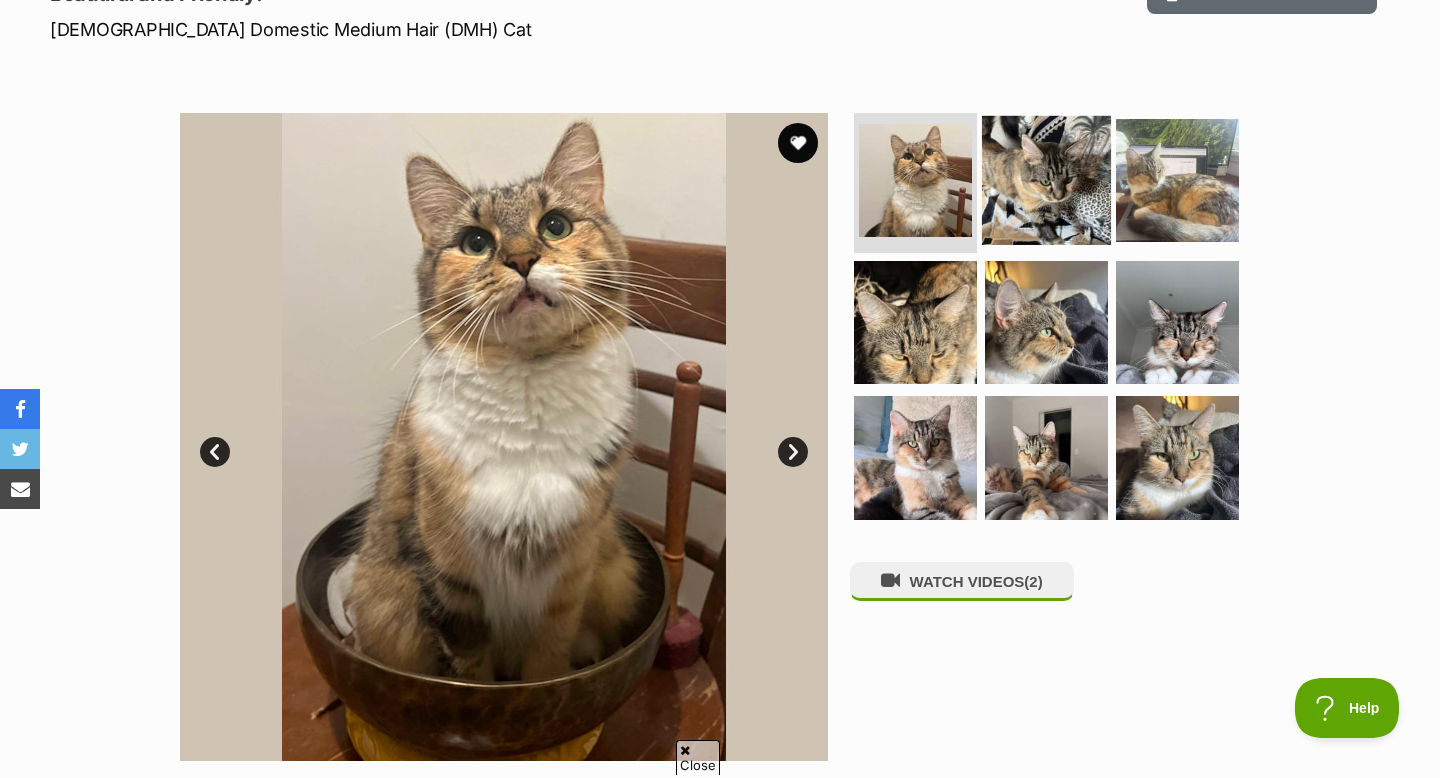 click at bounding box center [1046, 180] 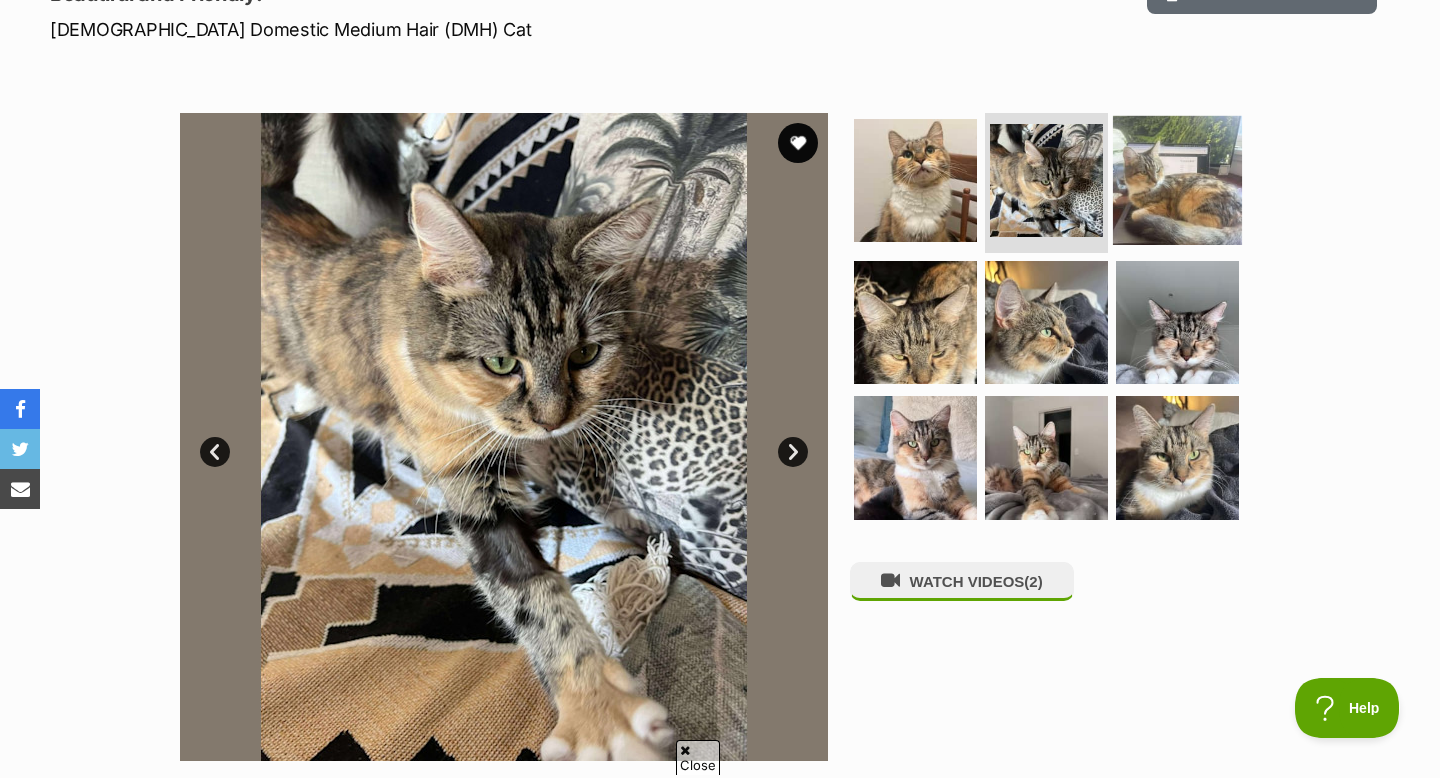 click at bounding box center (1177, 180) 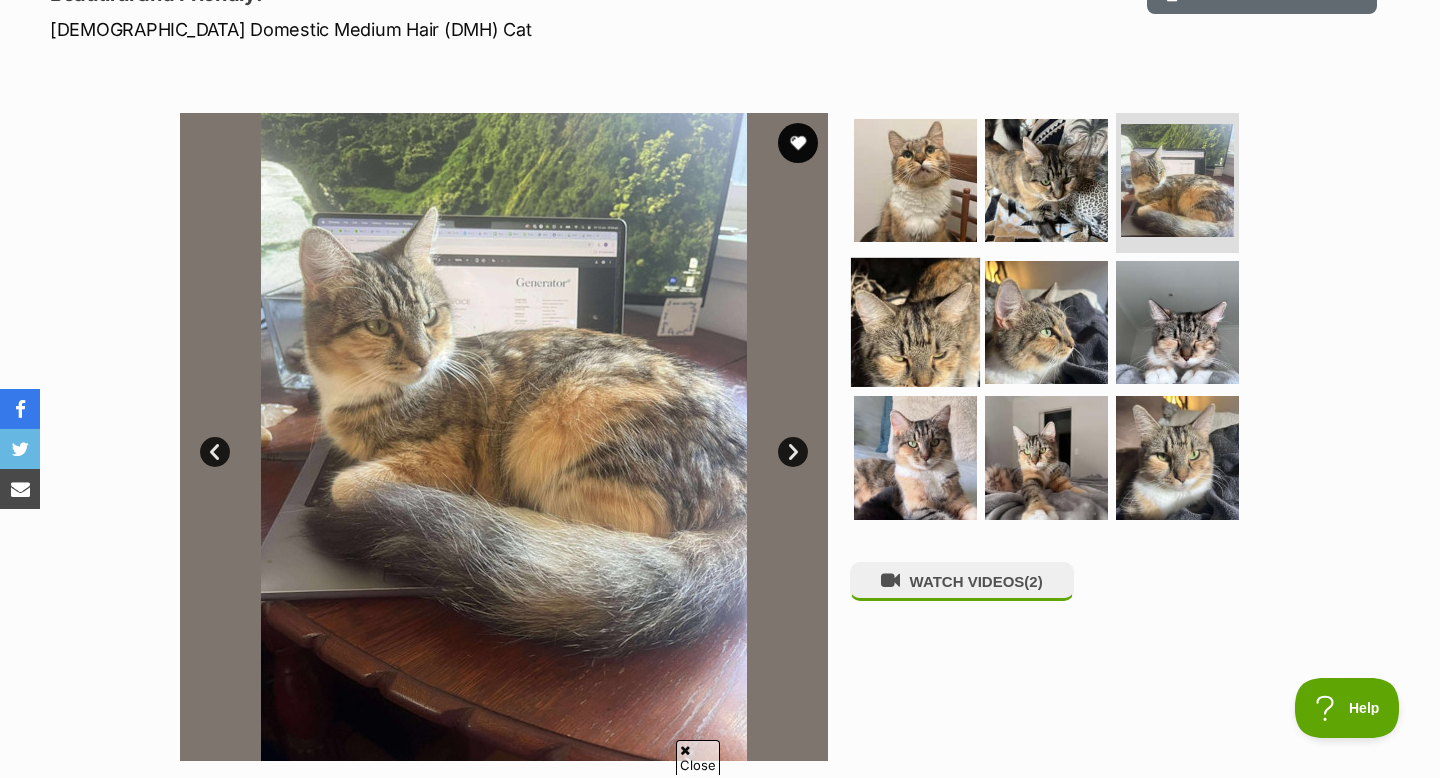 click at bounding box center (915, 321) 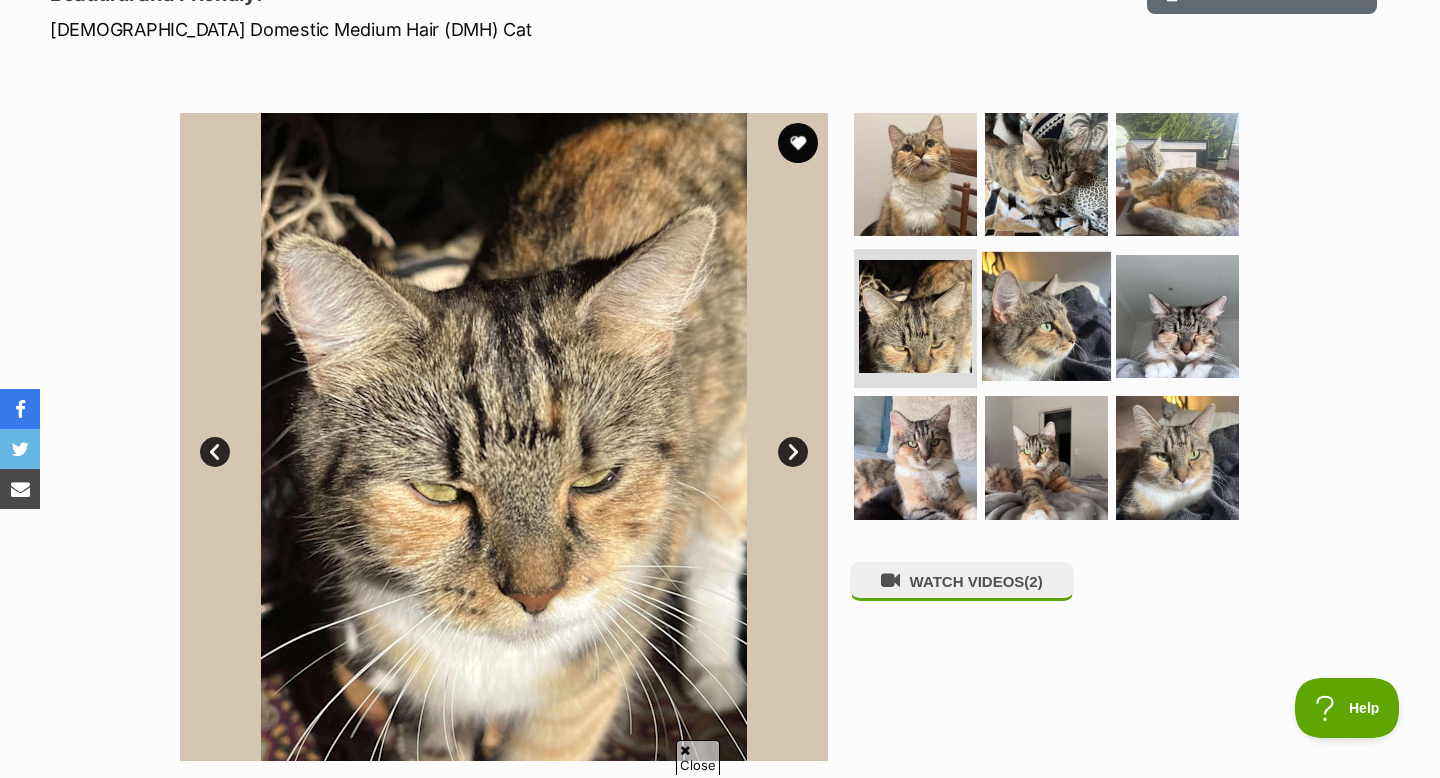 click at bounding box center (1046, 315) 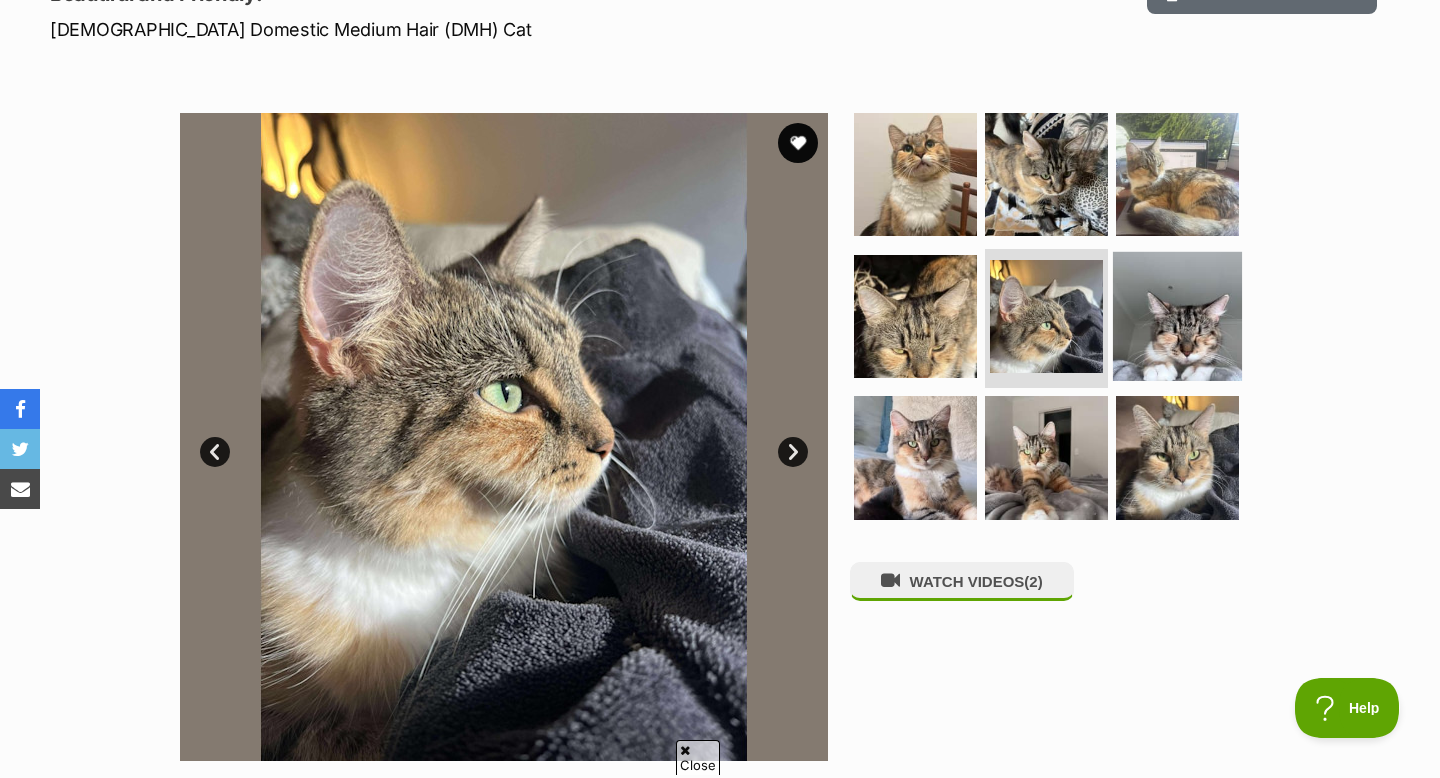 click at bounding box center (1177, 315) 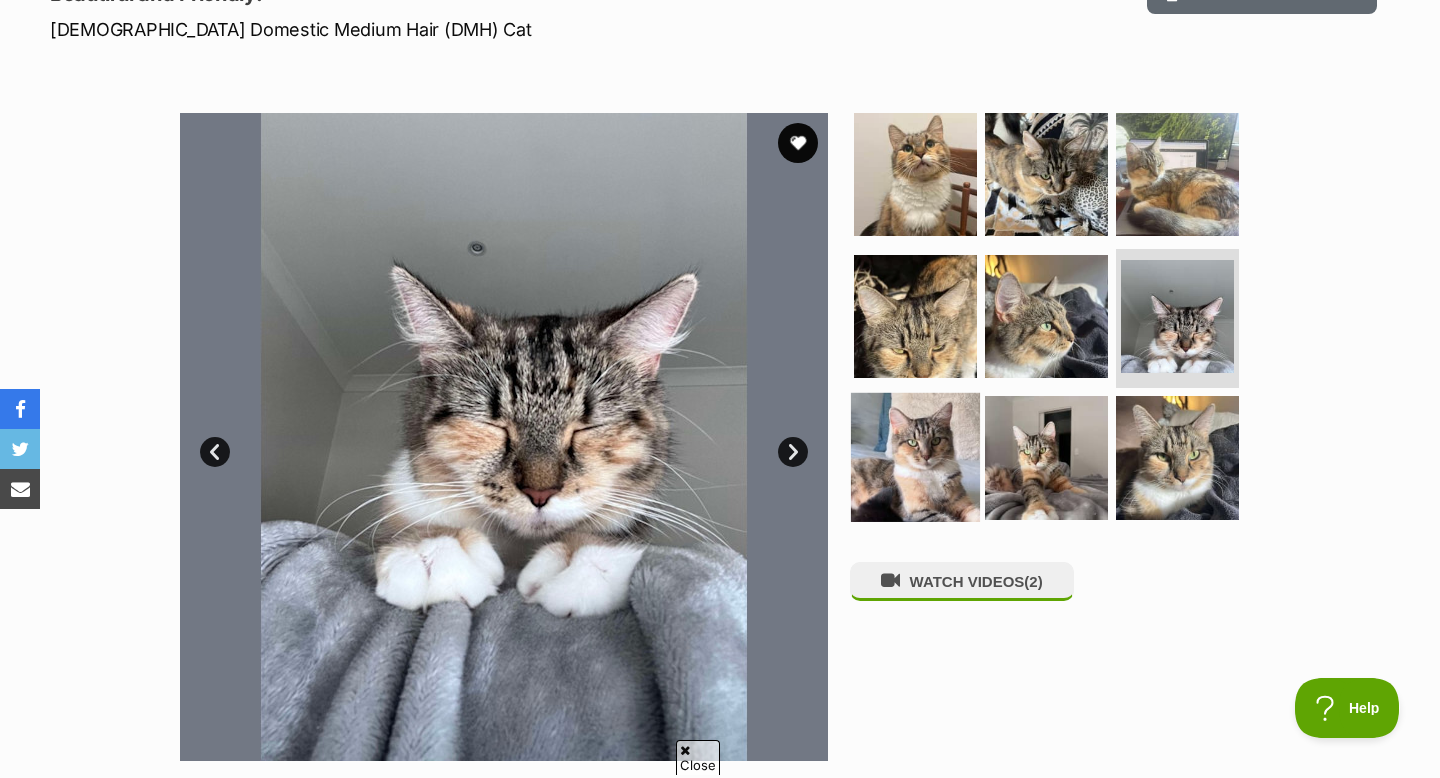 click at bounding box center (915, 457) 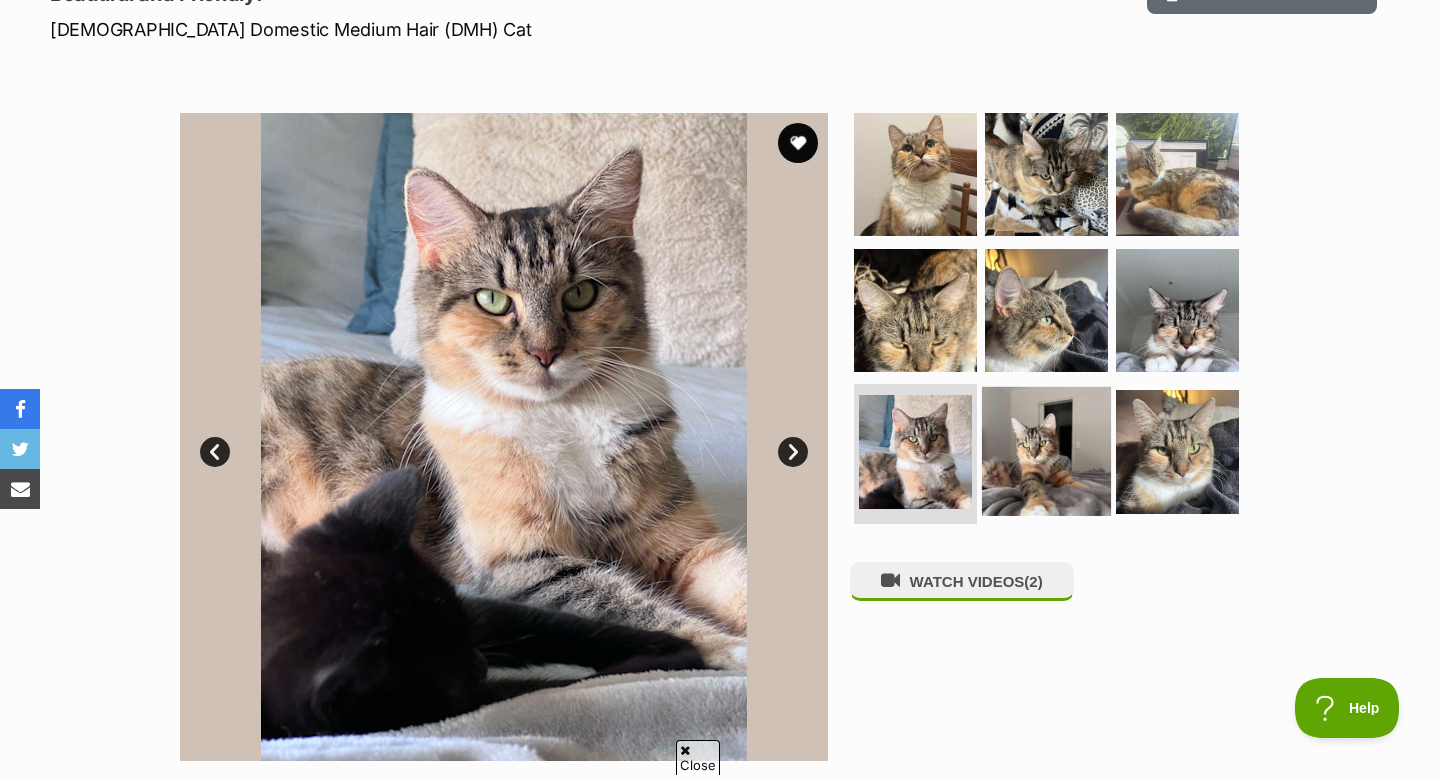 click at bounding box center [1046, 451] 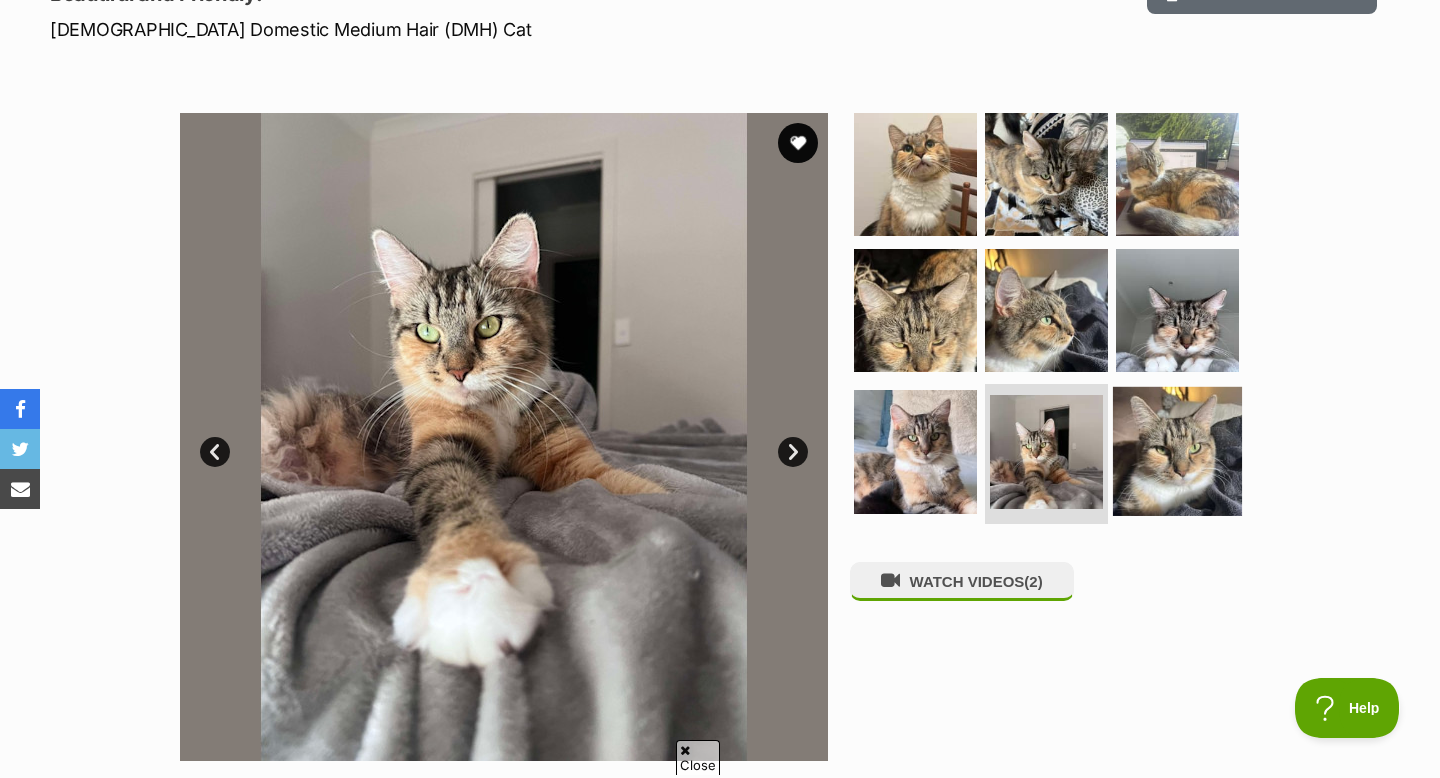 click at bounding box center (1177, 451) 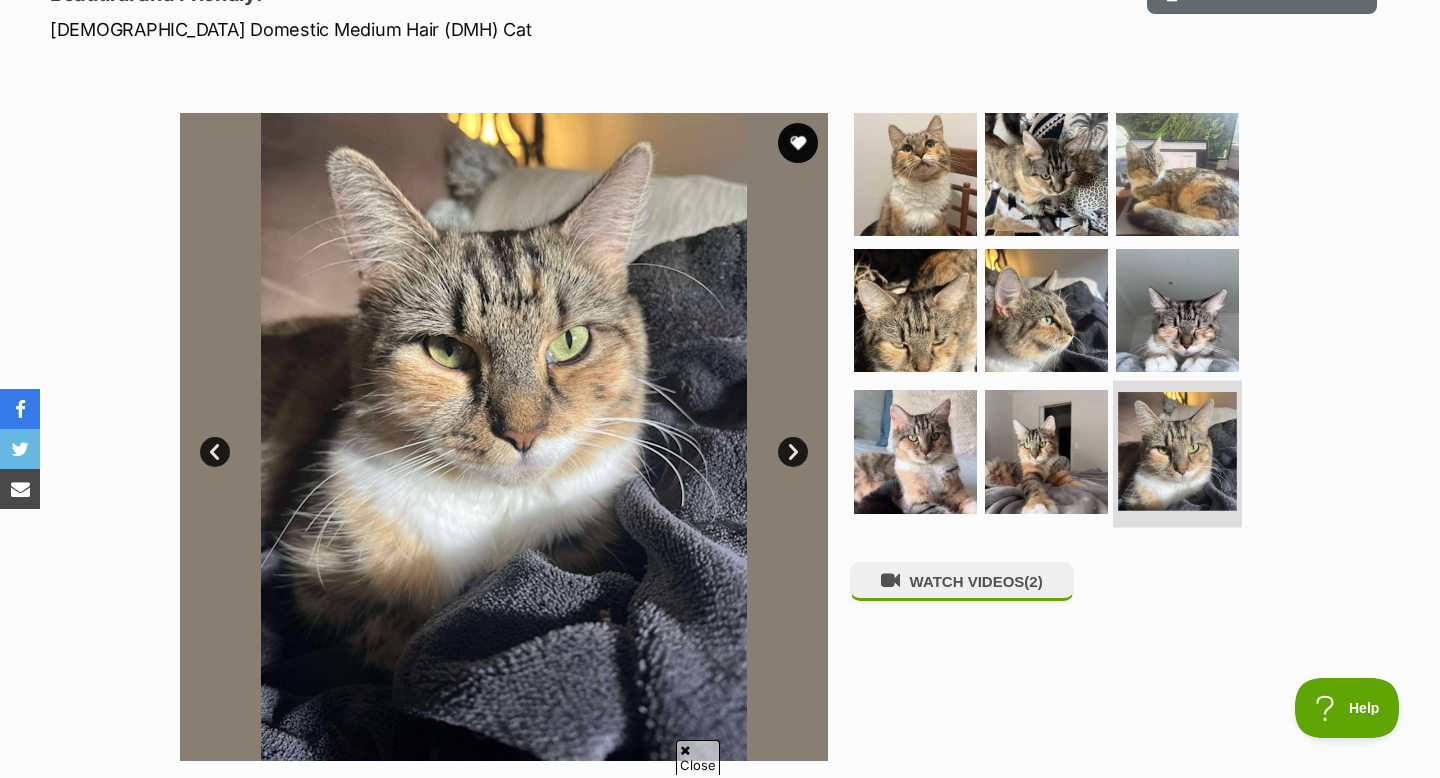 scroll, scrollTop: 322, scrollLeft: 0, axis: vertical 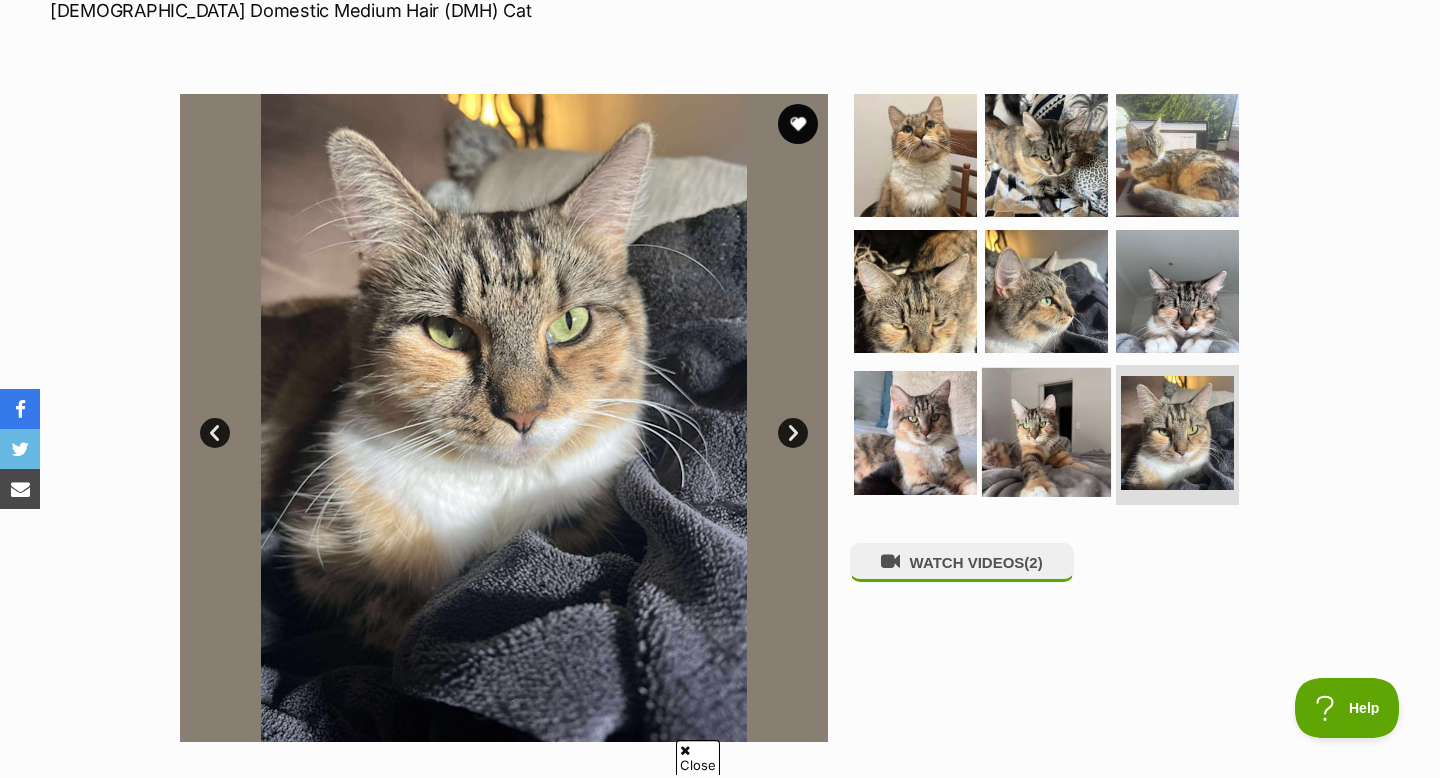 click at bounding box center [1046, 432] 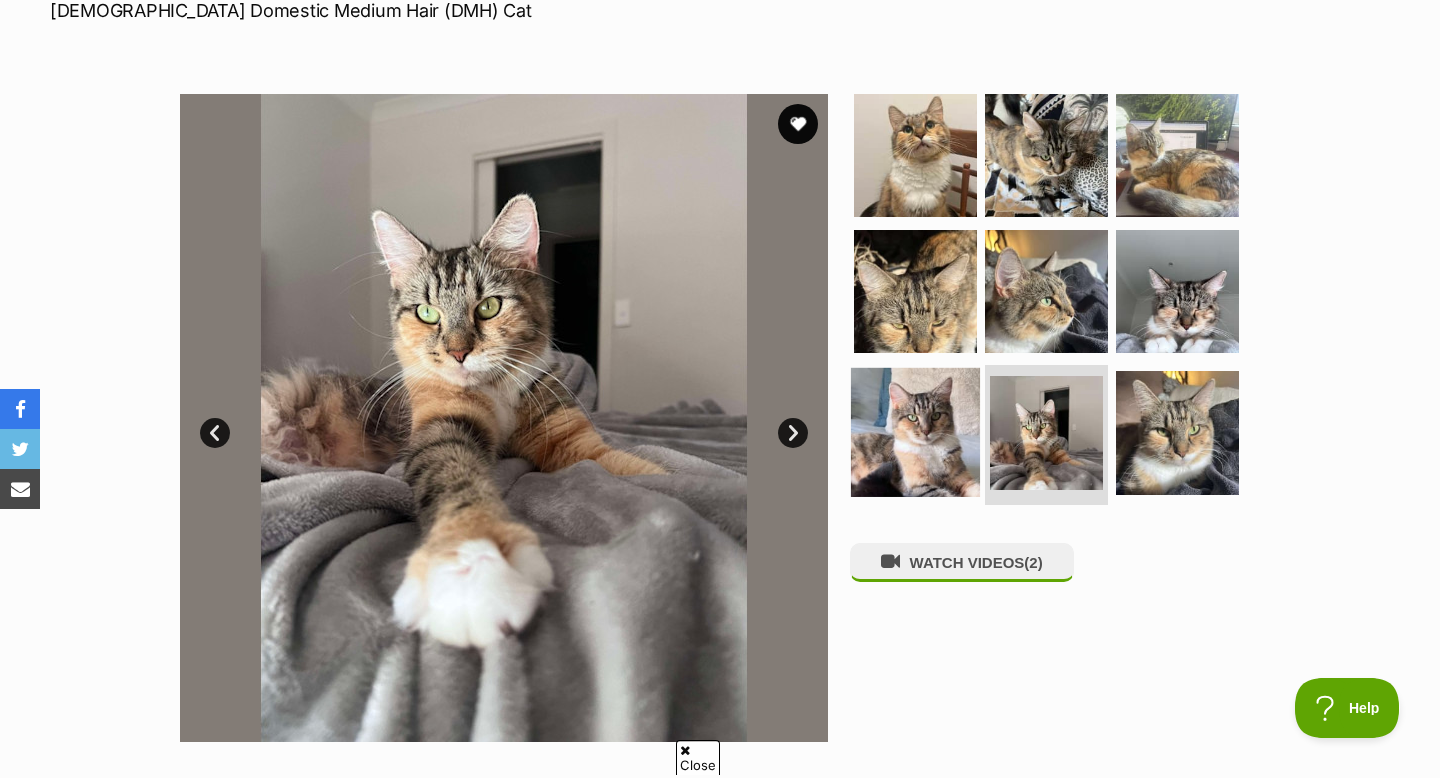 click at bounding box center (915, 432) 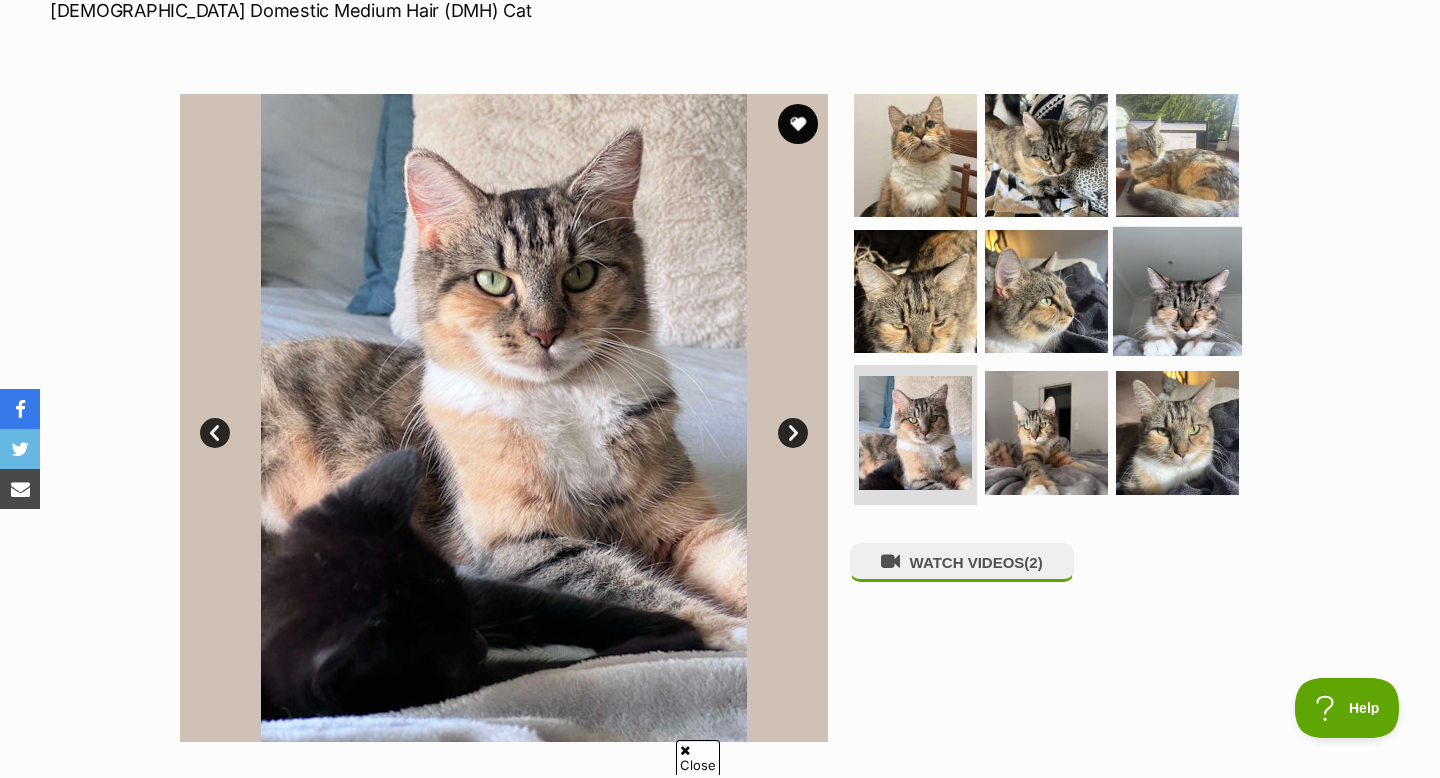 click at bounding box center (1177, 290) 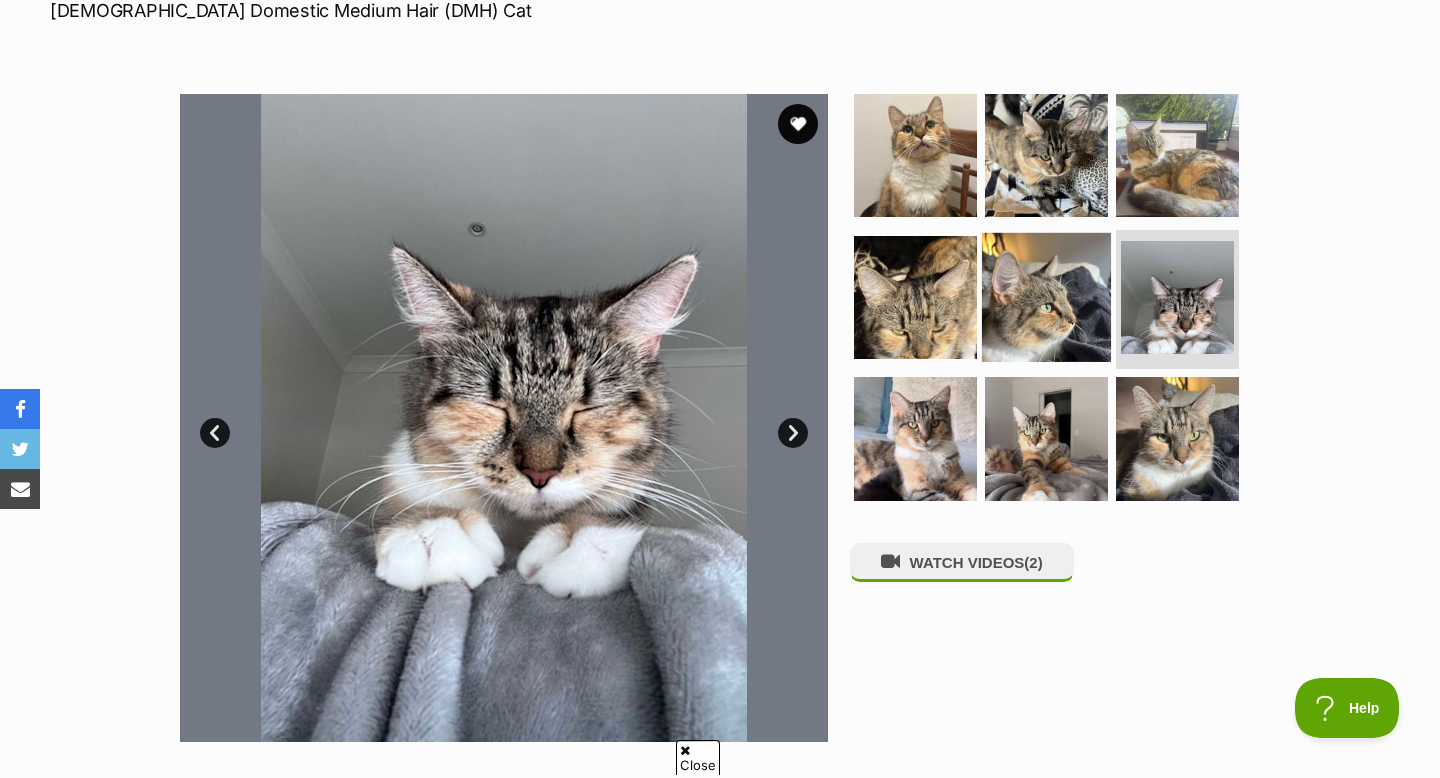 click at bounding box center (1046, 296) 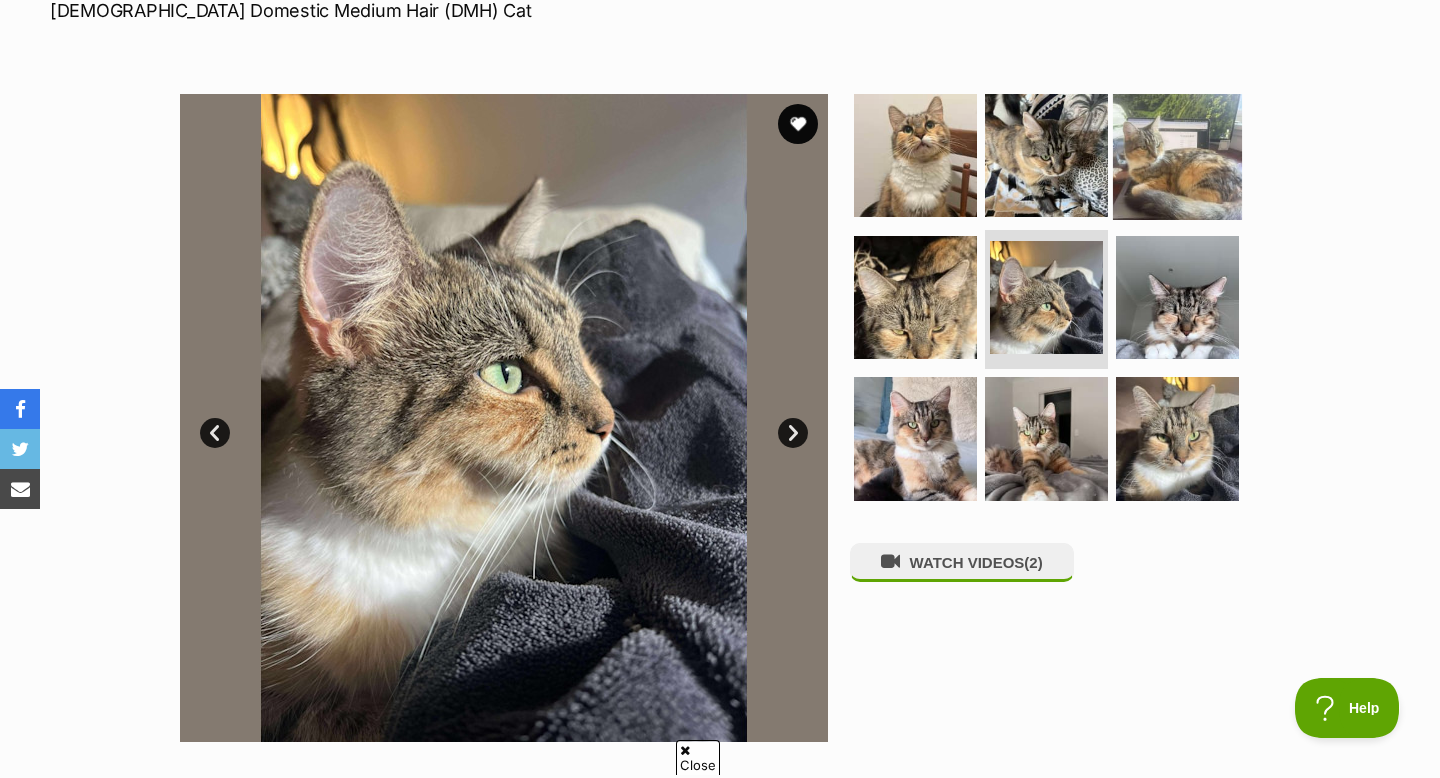 click at bounding box center (1177, 155) 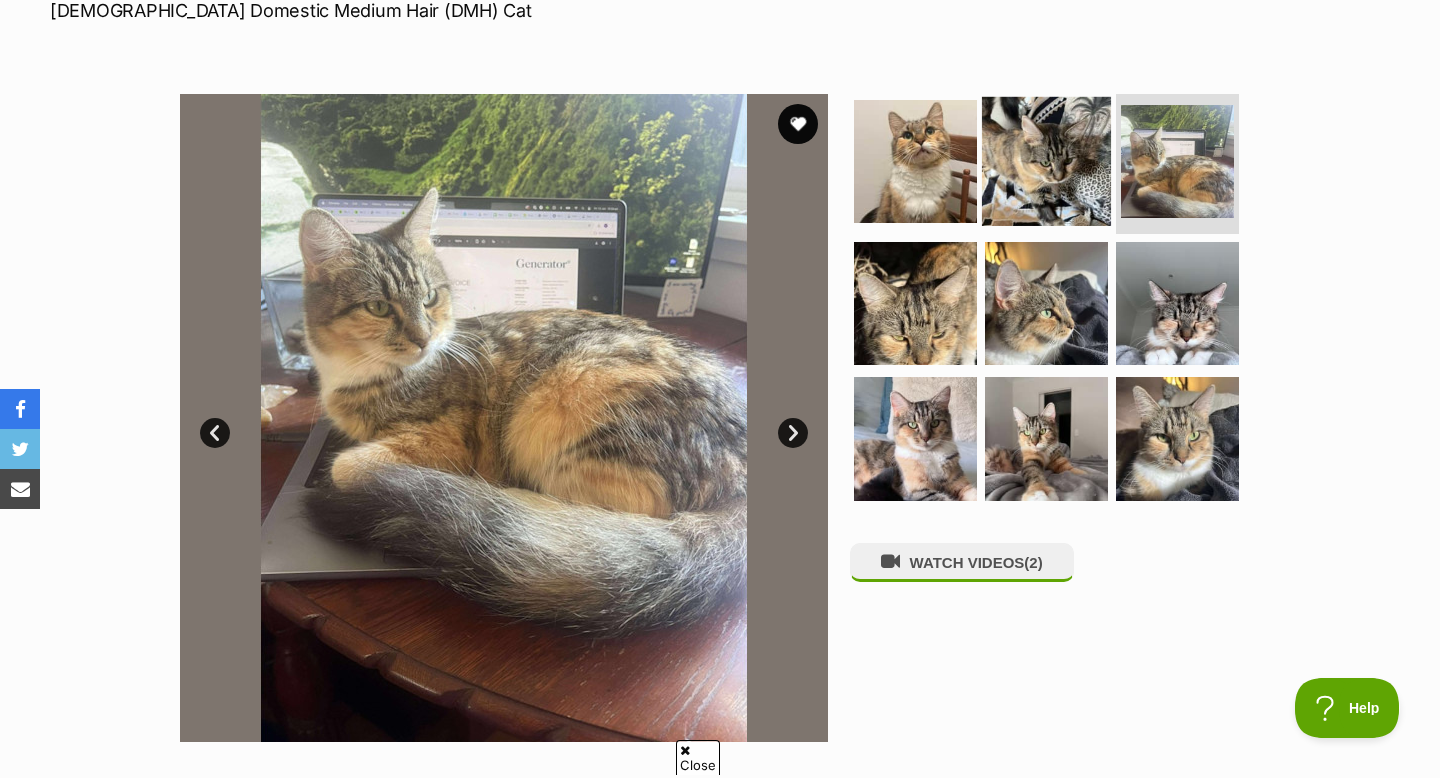 click at bounding box center [1046, 161] 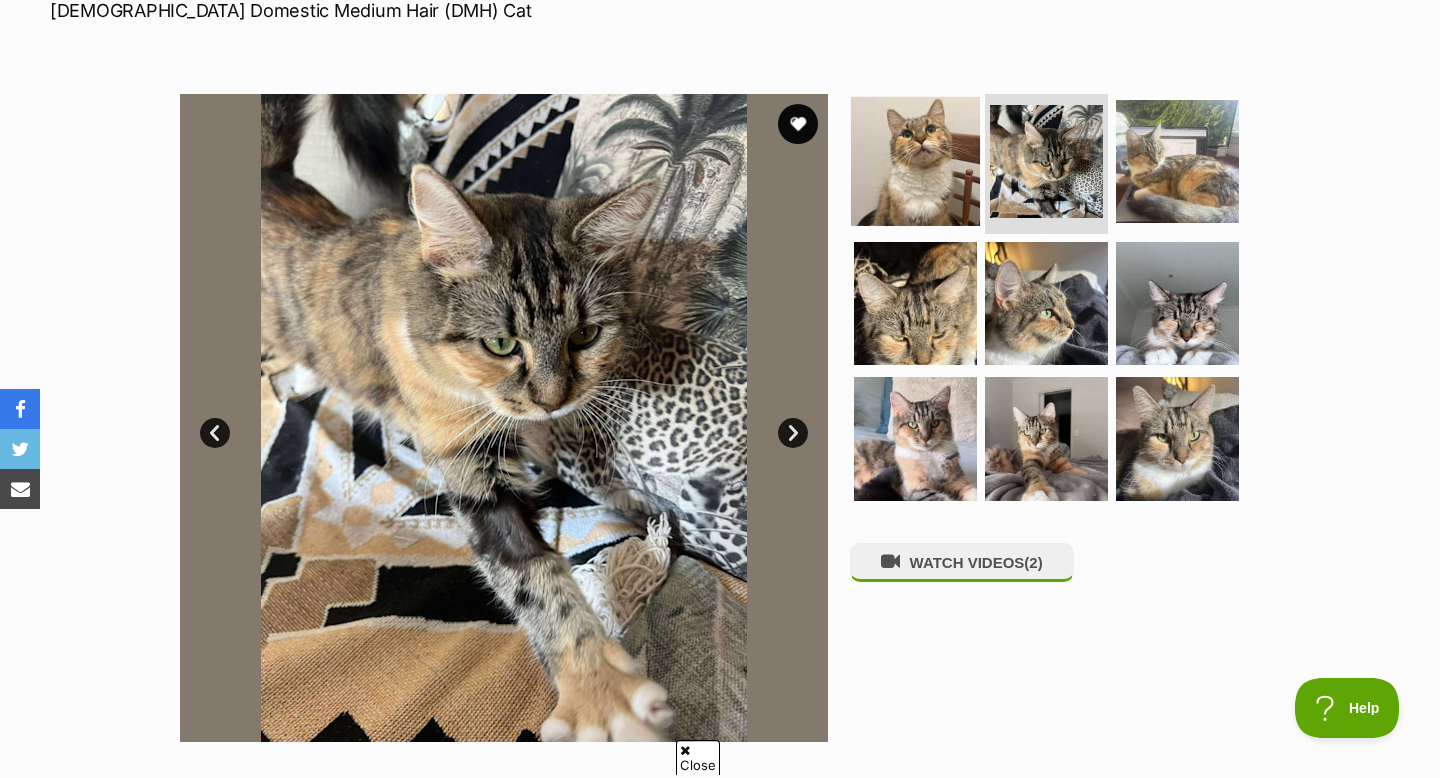 click at bounding box center [915, 161] 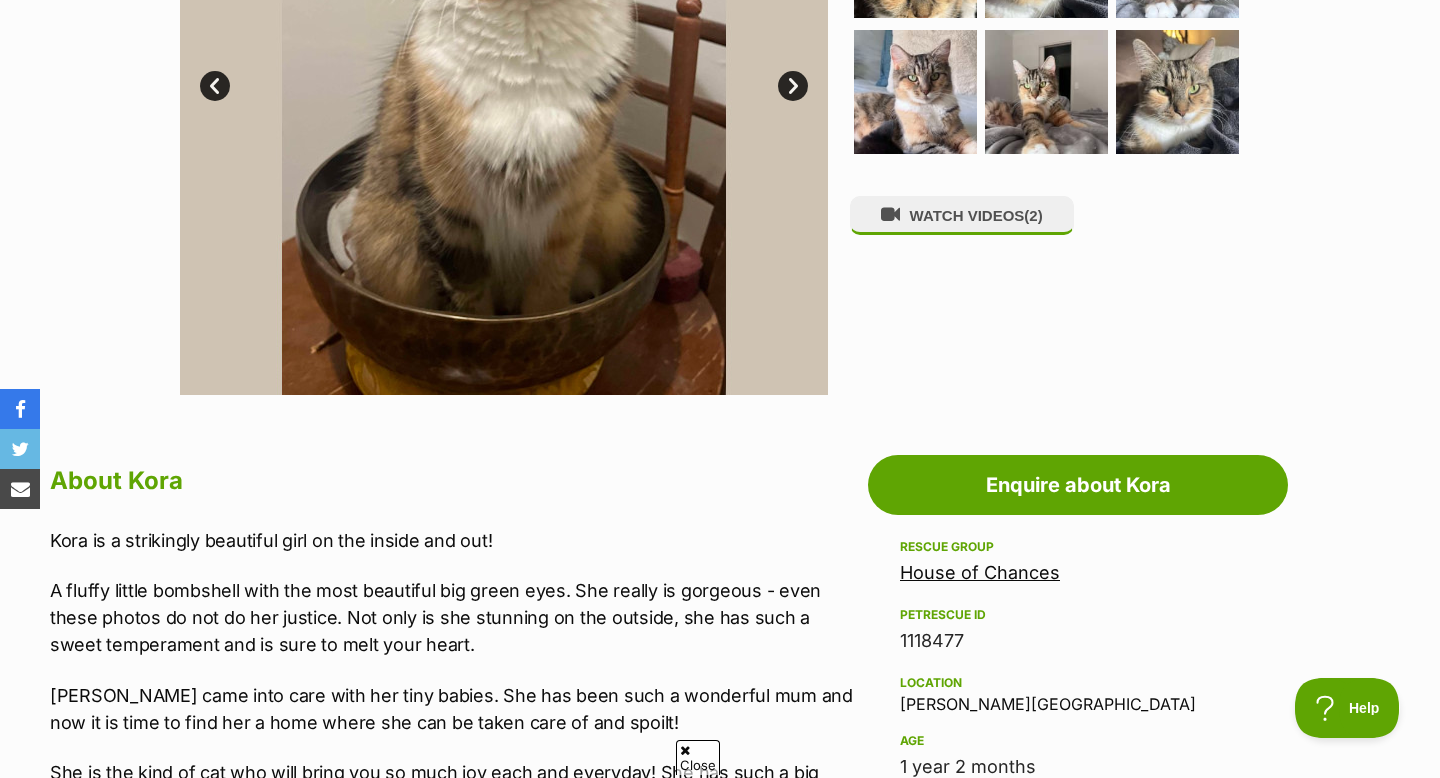 scroll, scrollTop: 0, scrollLeft: 0, axis: both 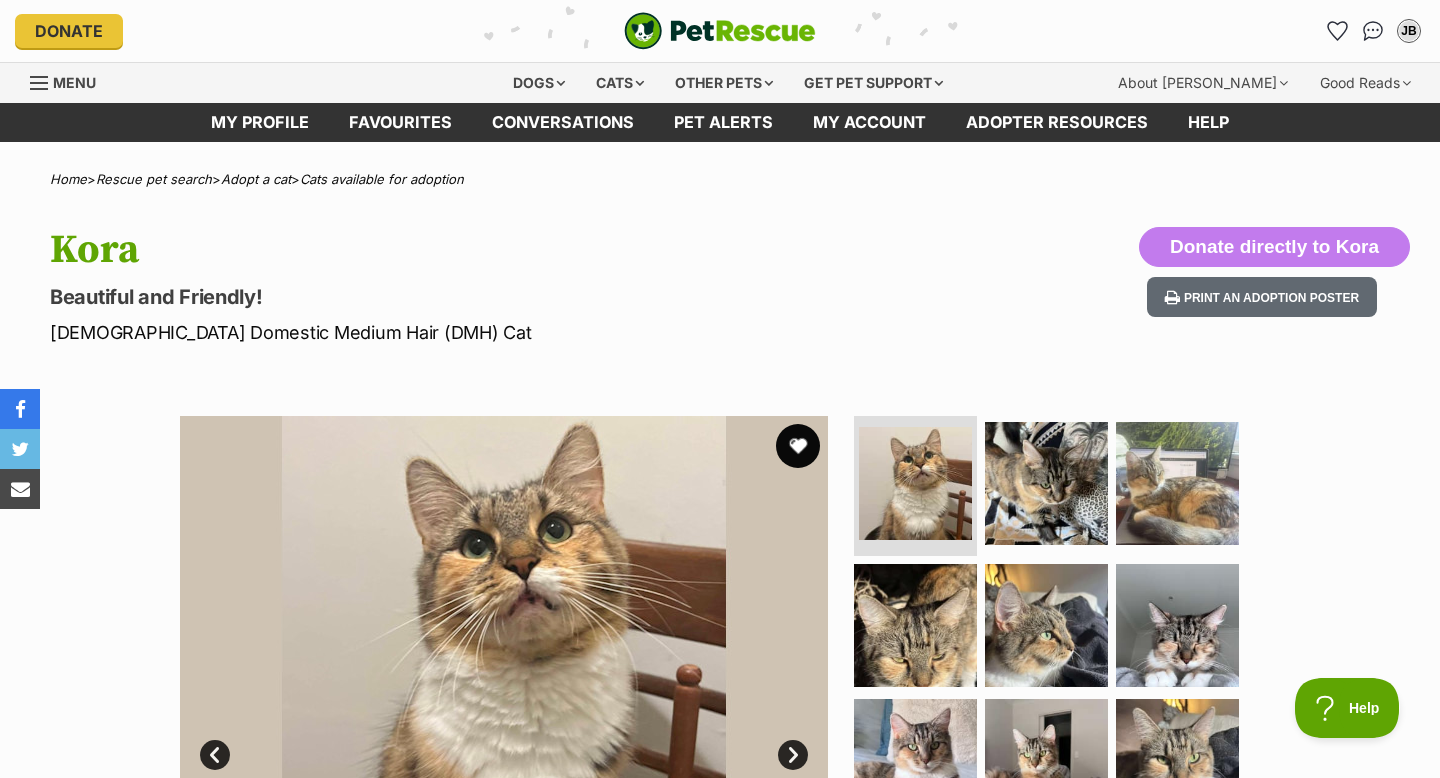 click at bounding box center (798, 446) 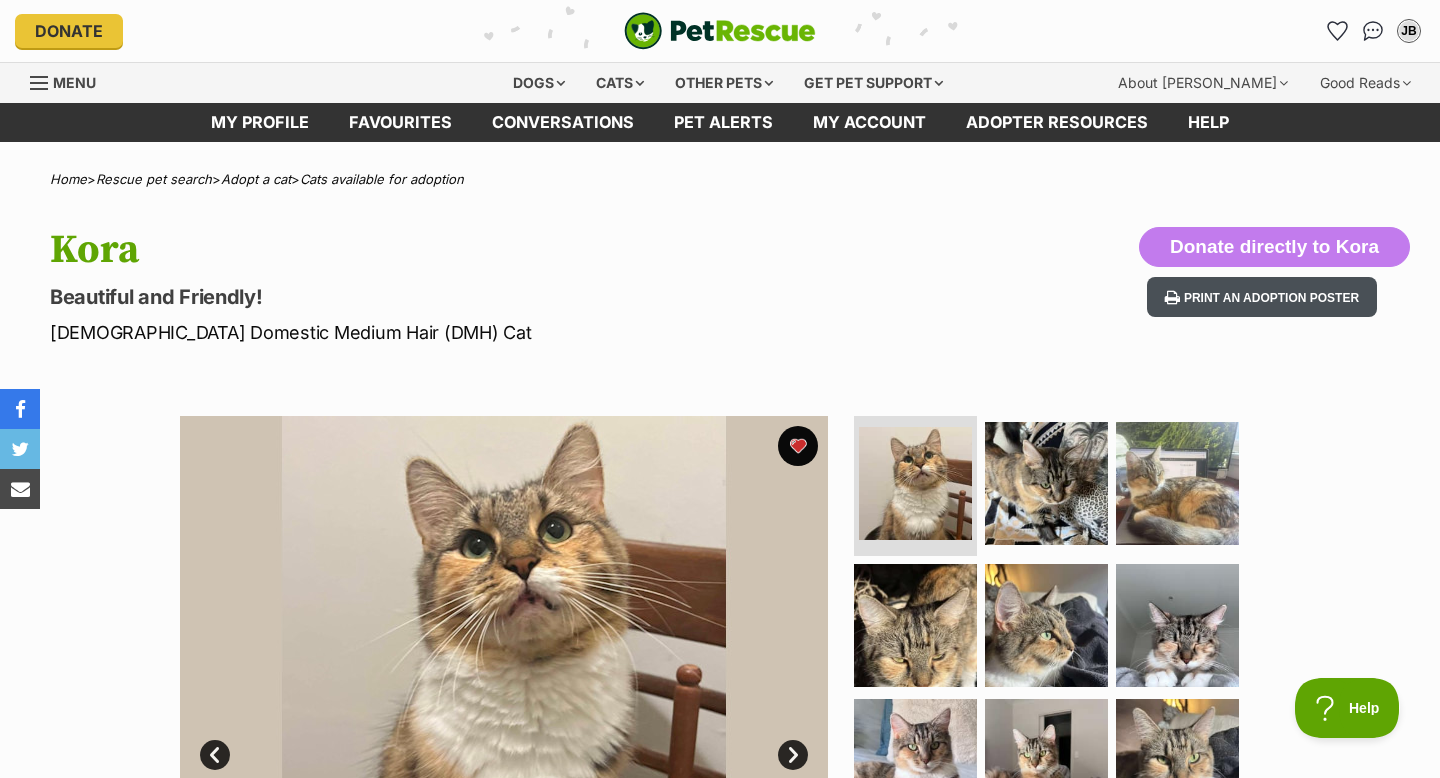 click on "Print an adoption poster" at bounding box center [1262, 297] 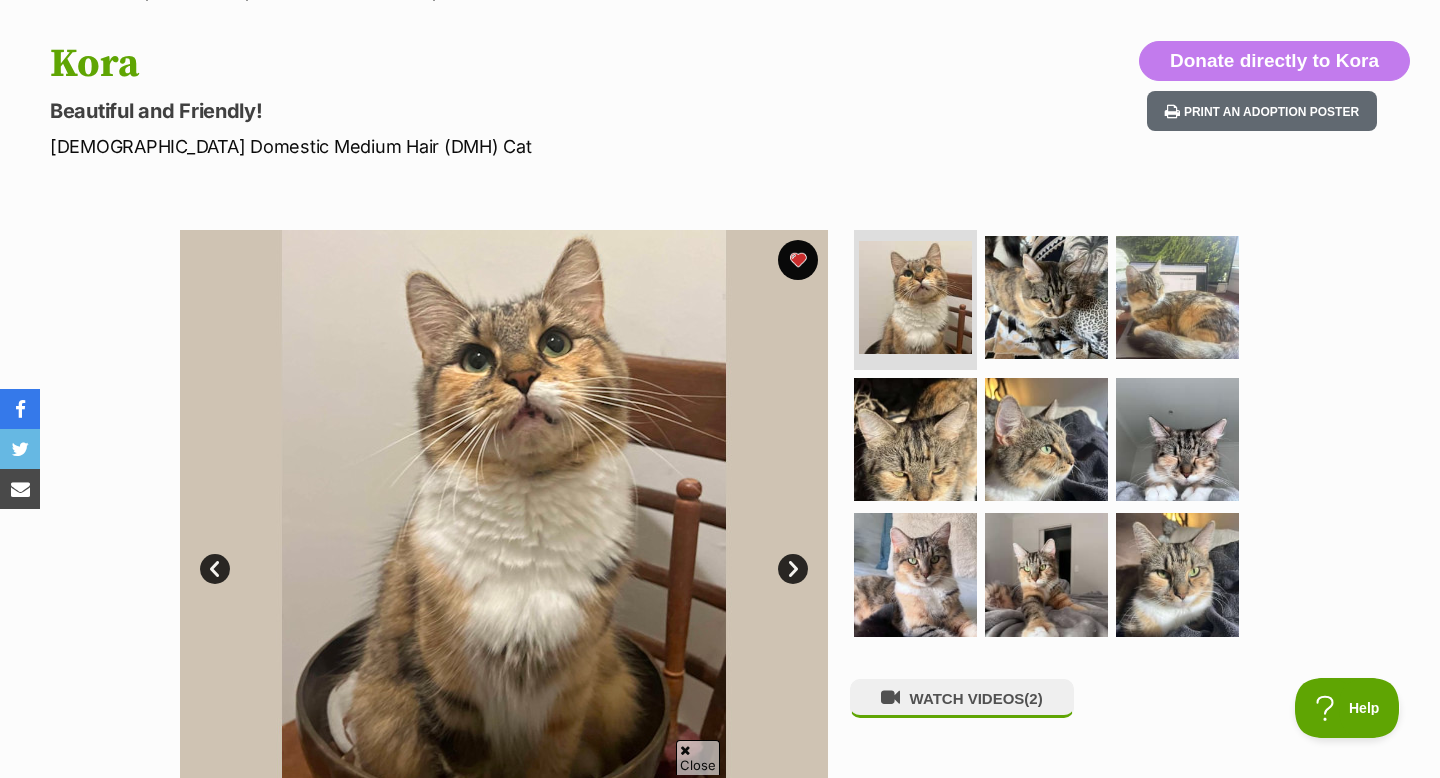 scroll, scrollTop: 197, scrollLeft: 0, axis: vertical 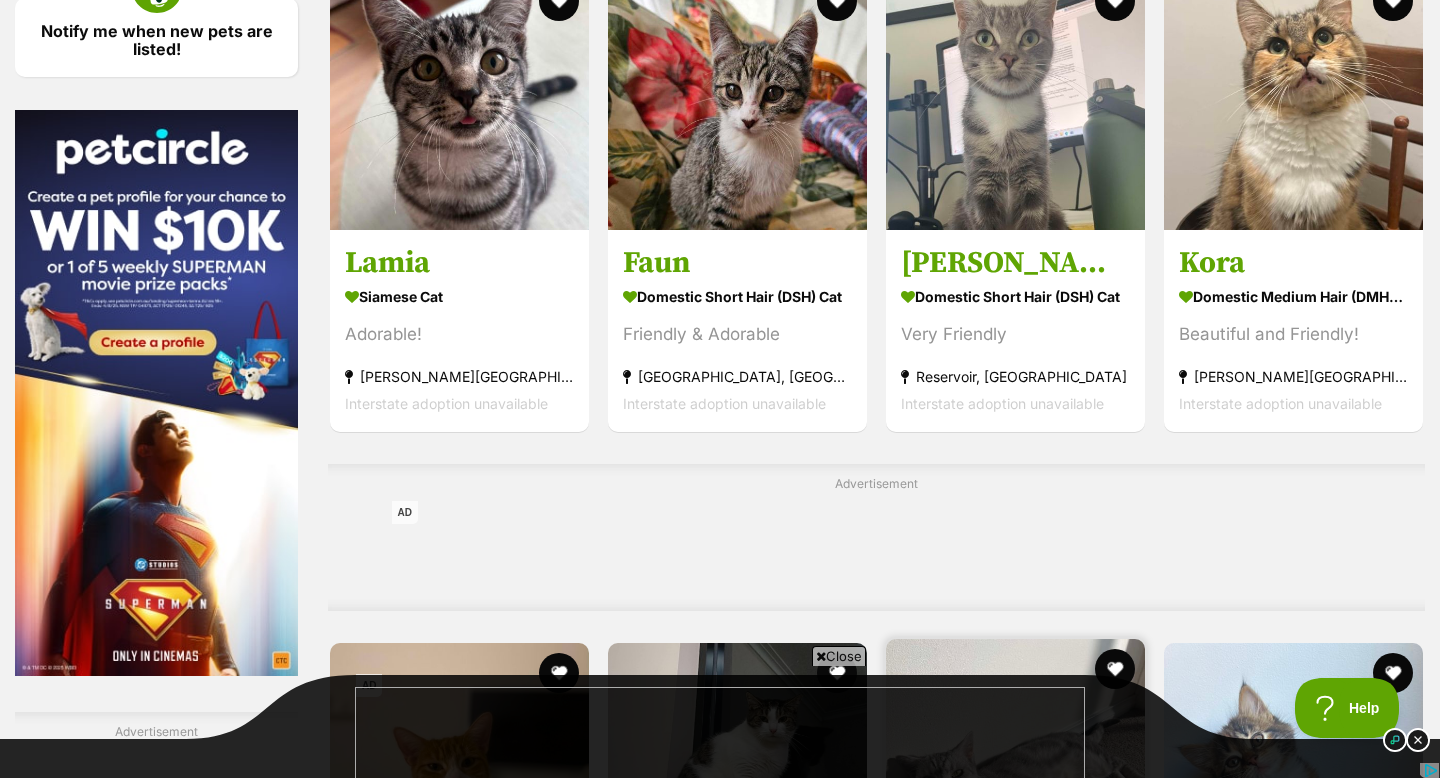 click at bounding box center (1015, 768) 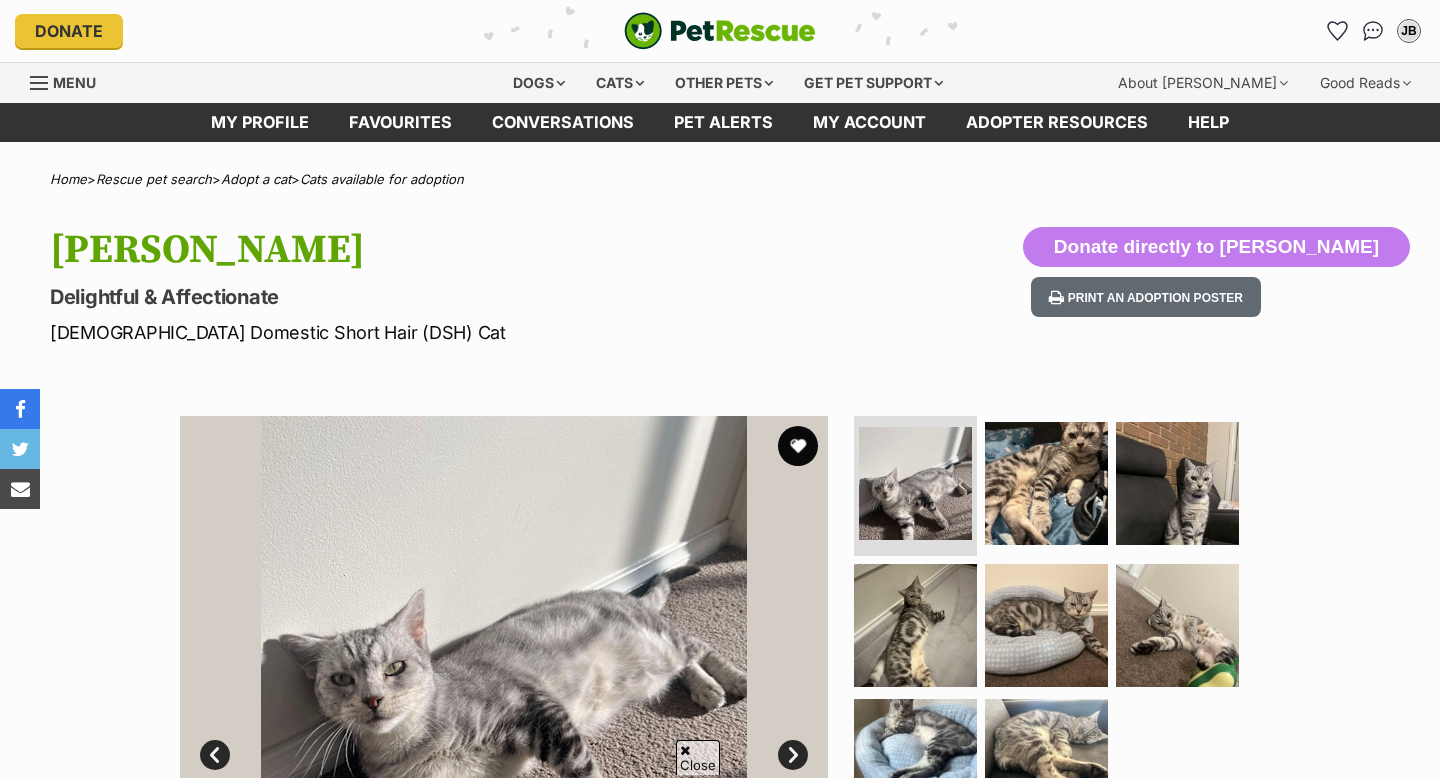 scroll, scrollTop: 160, scrollLeft: 0, axis: vertical 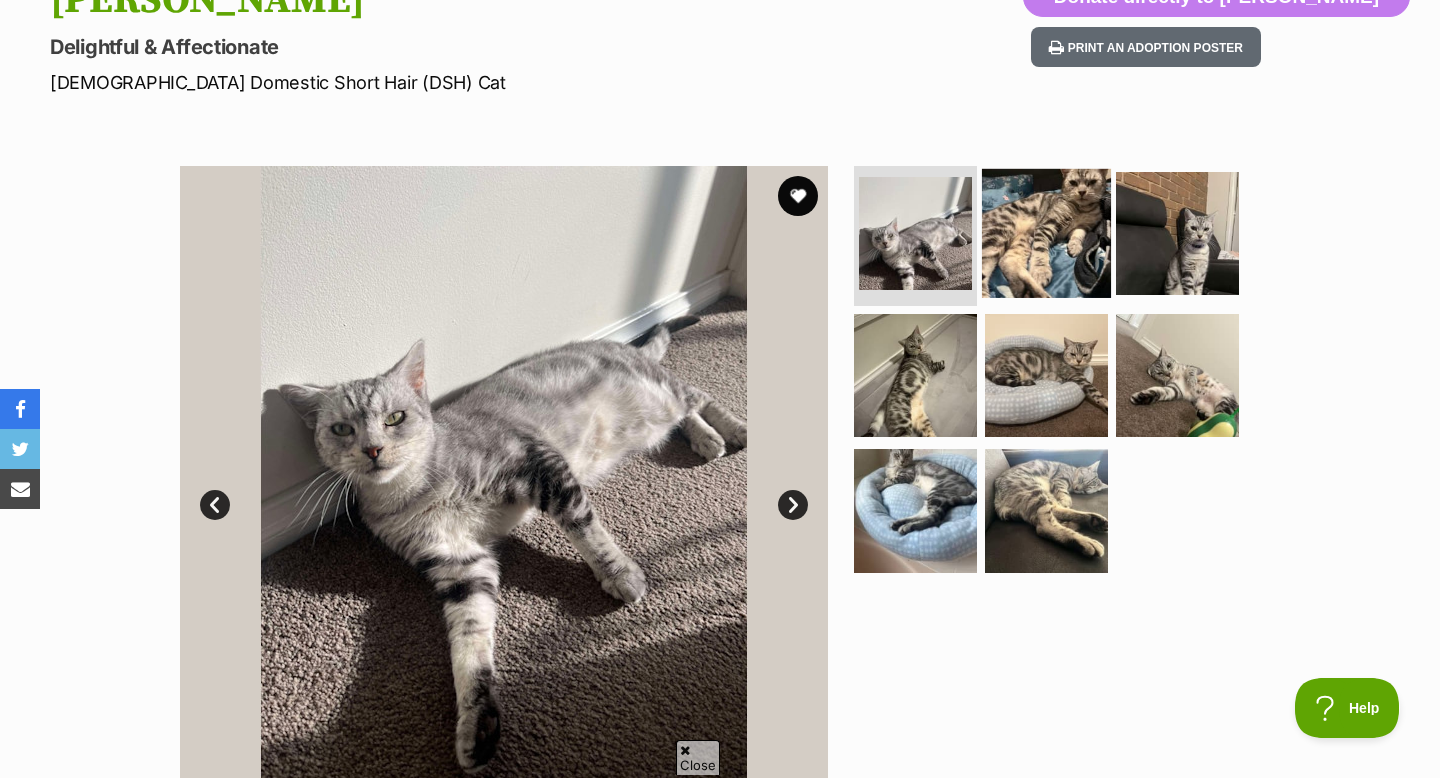 click at bounding box center [1046, 233] 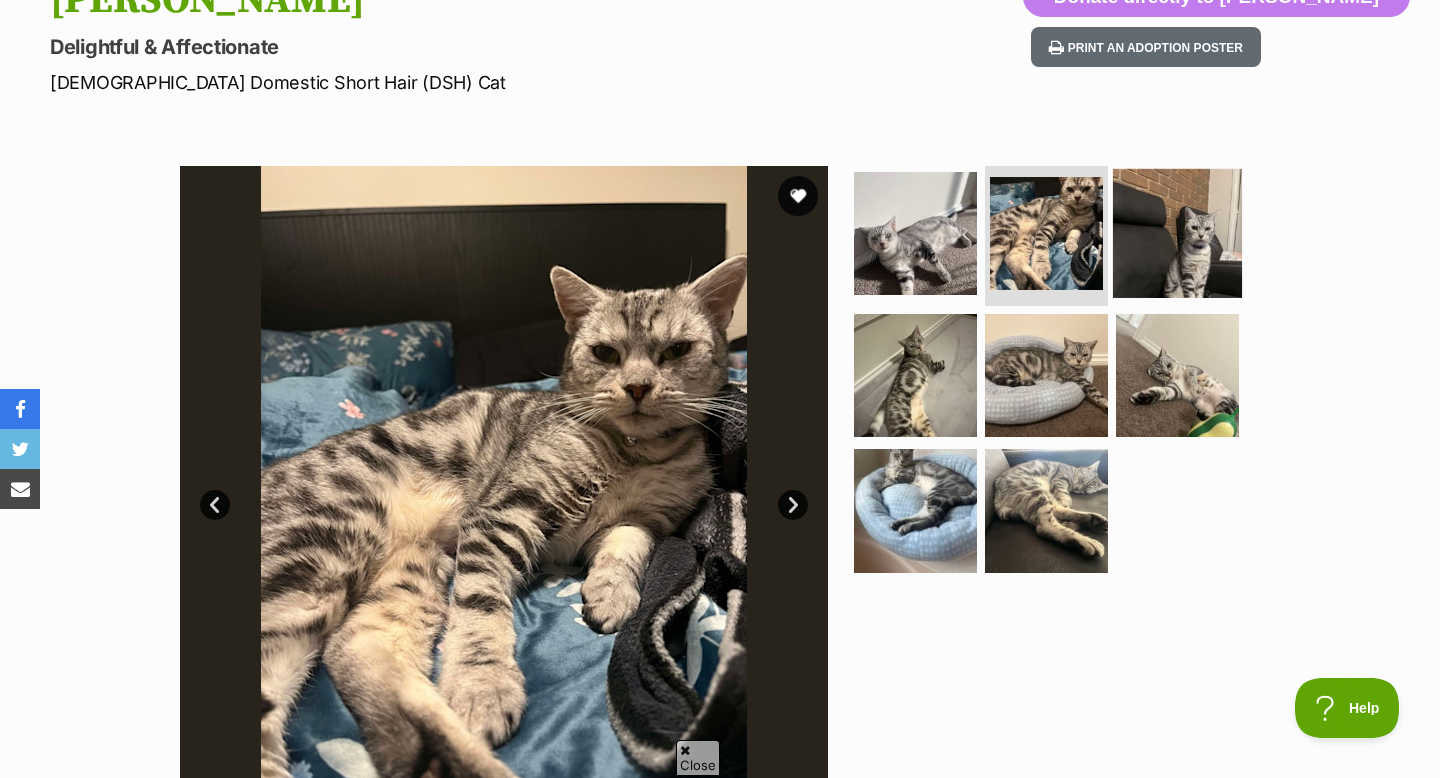 click at bounding box center [1177, 233] 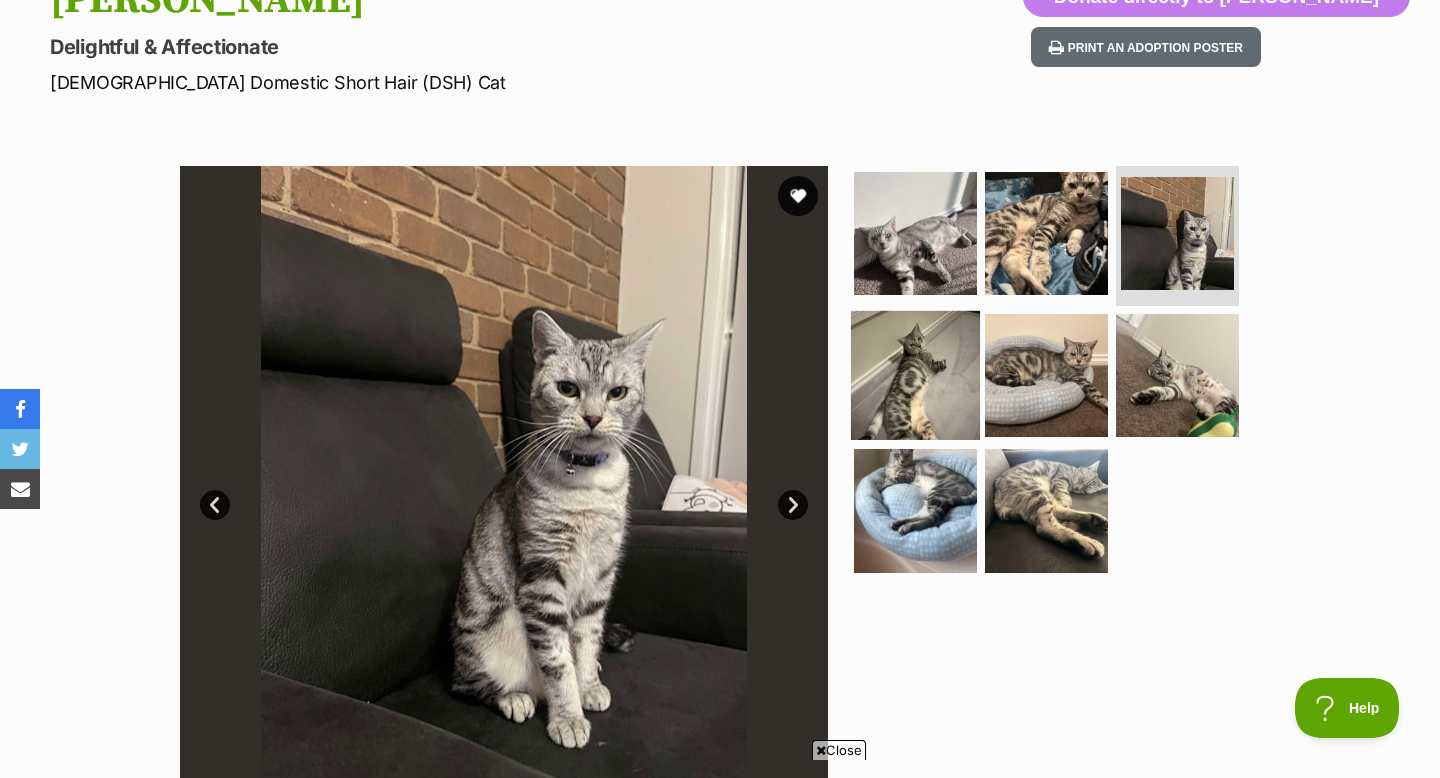 click at bounding box center (915, 374) 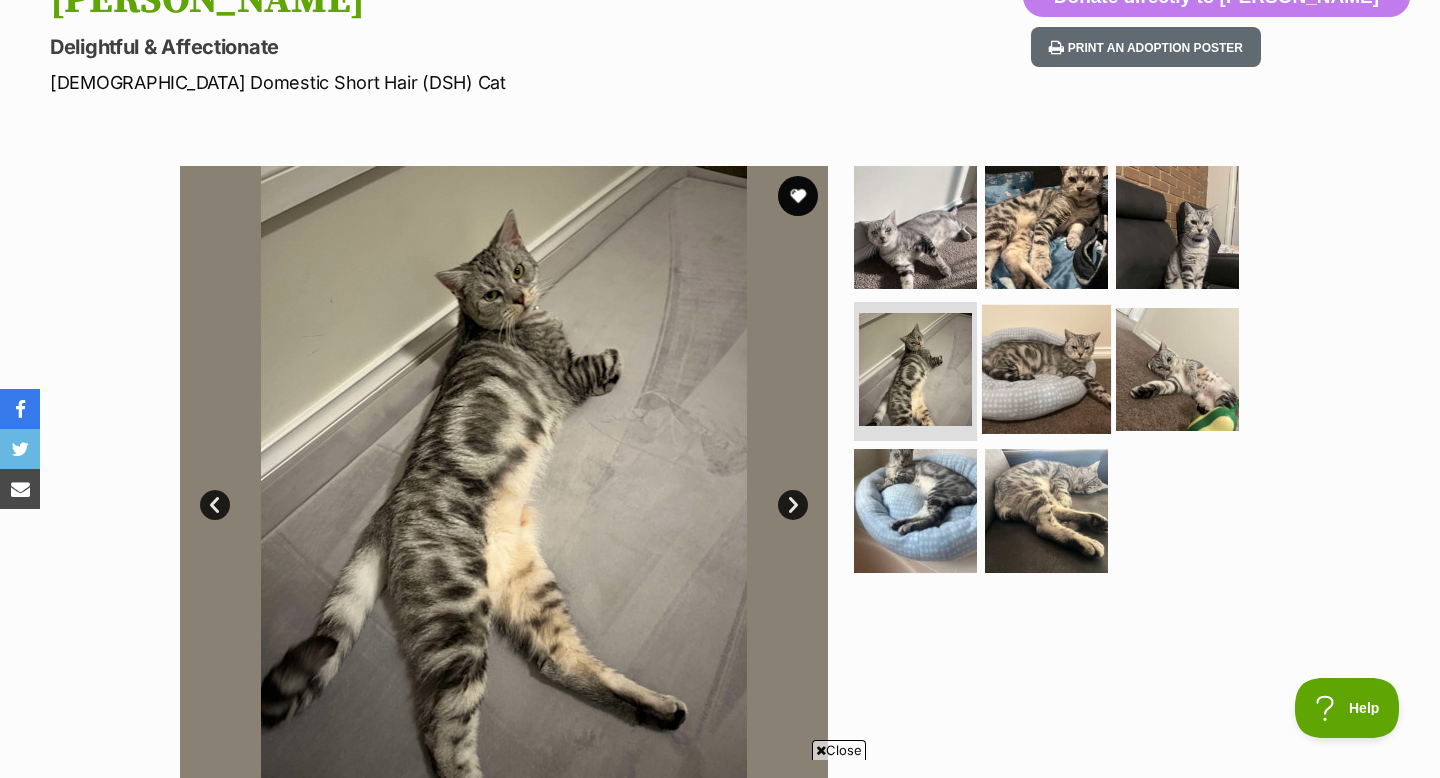 click at bounding box center [1046, 368] 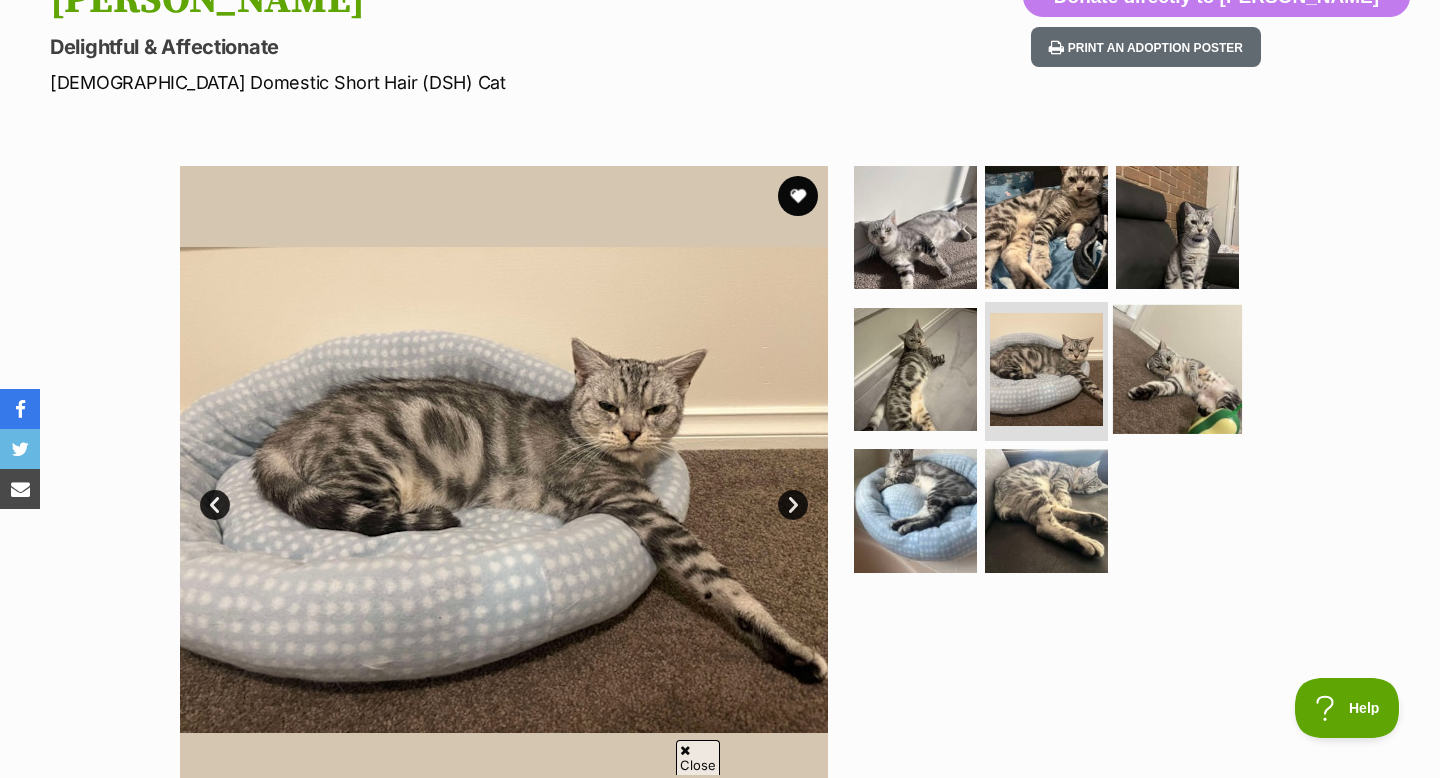 click at bounding box center (1177, 368) 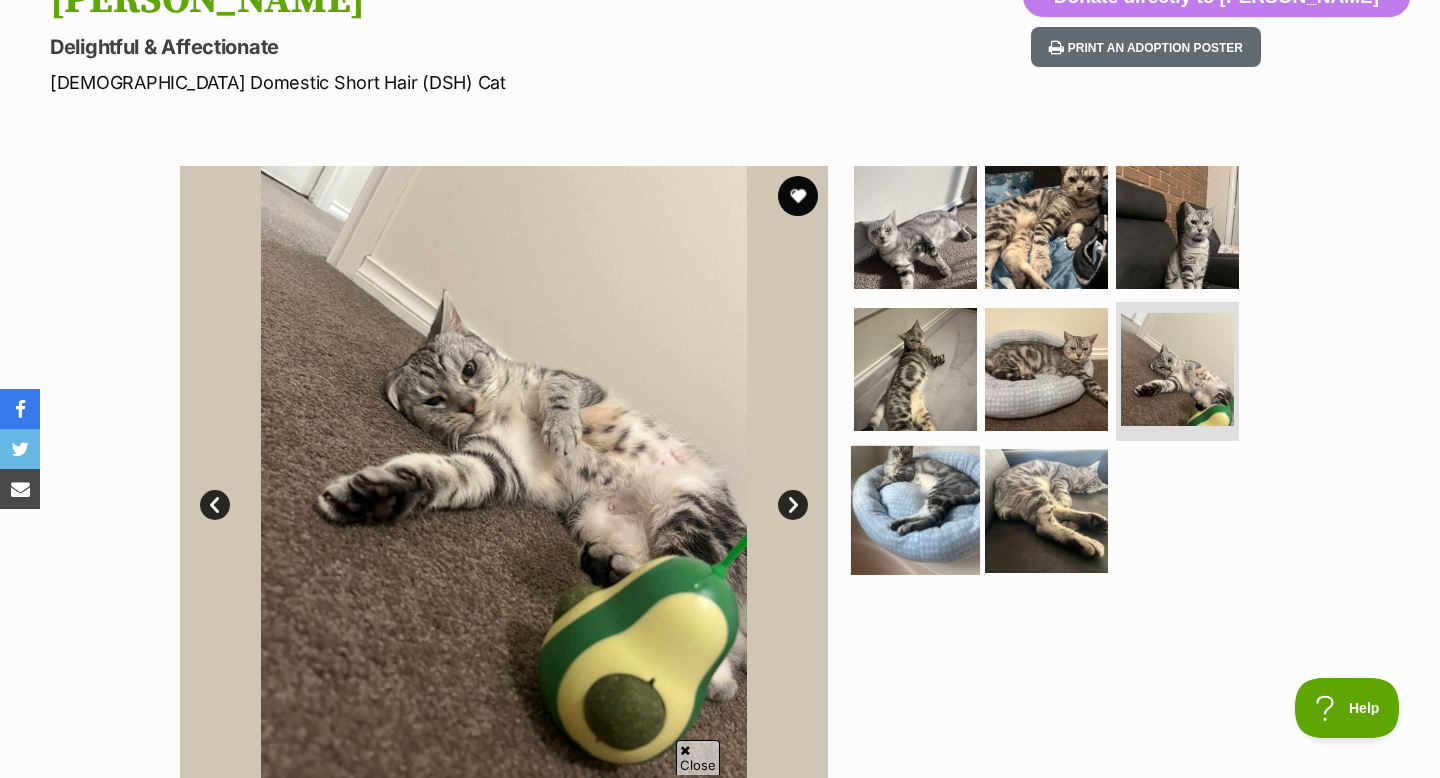 click at bounding box center (915, 510) 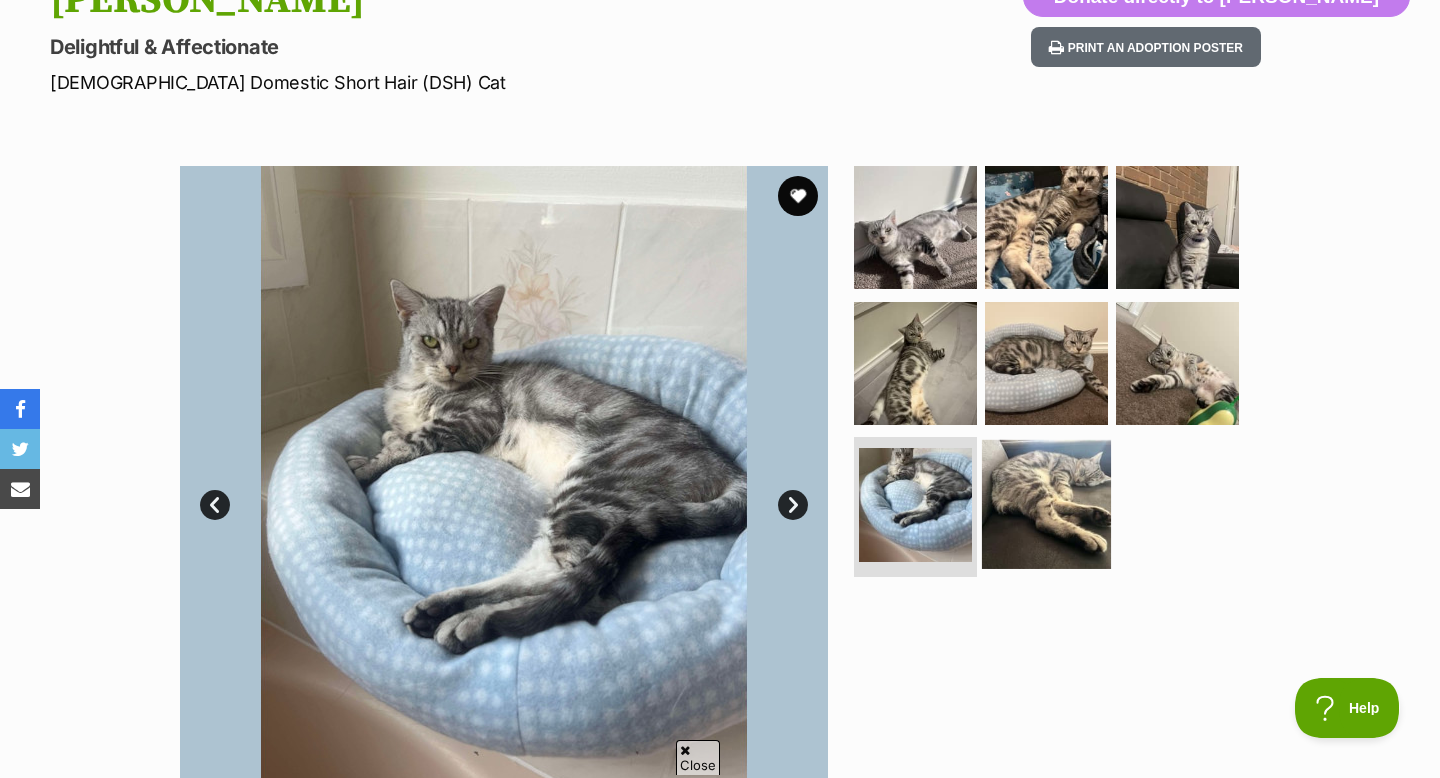 click at bounding box center [1046, 504] 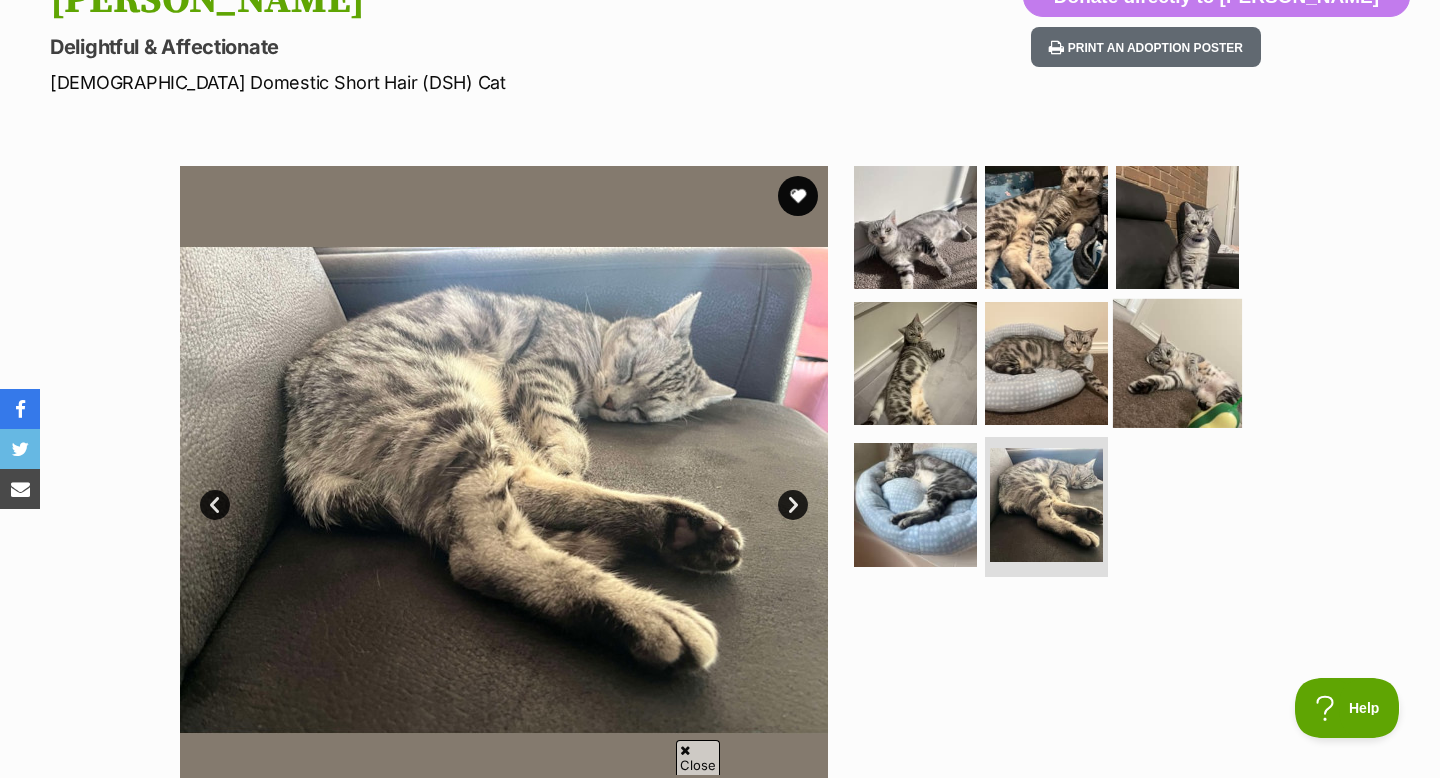 click at bounding box center [1177, 362] 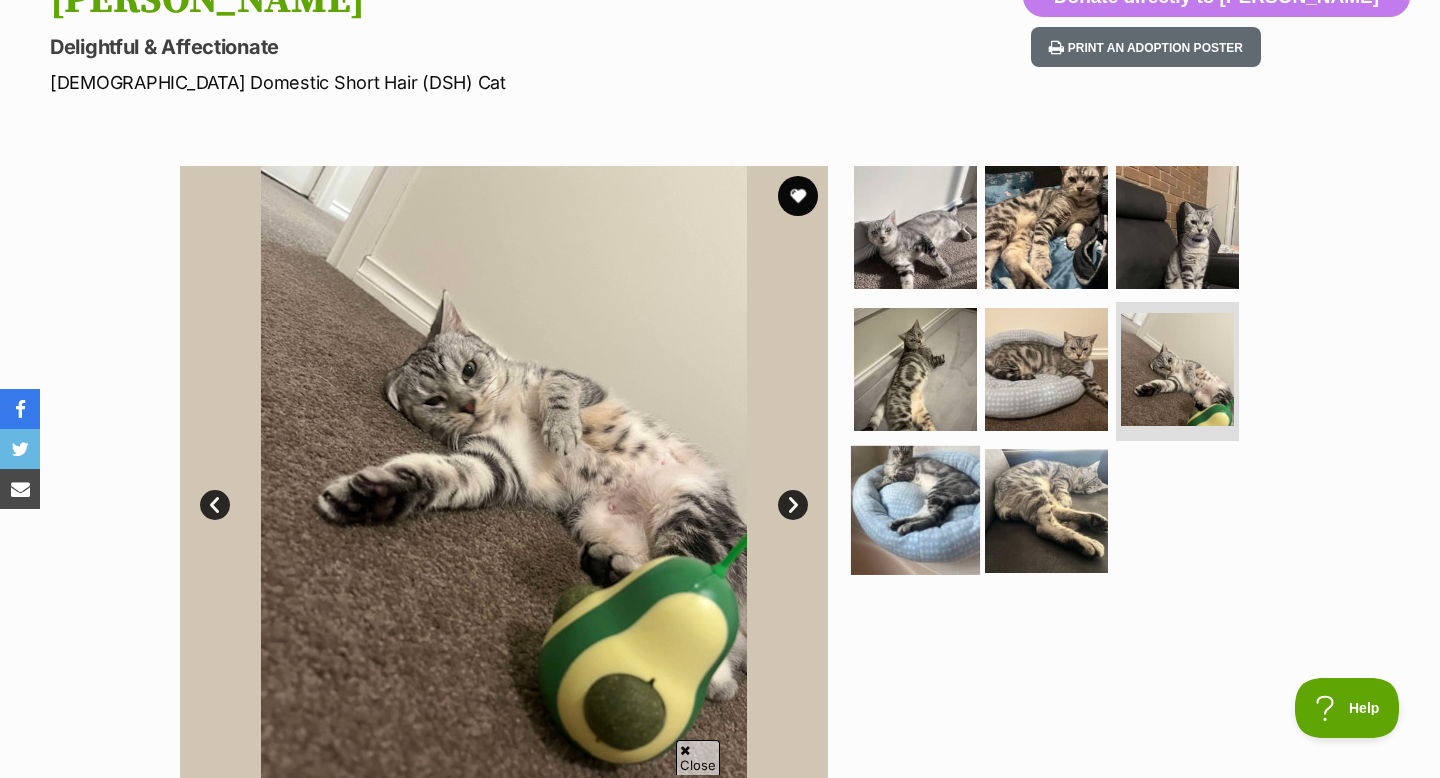 click at bounding box center [915, 510] 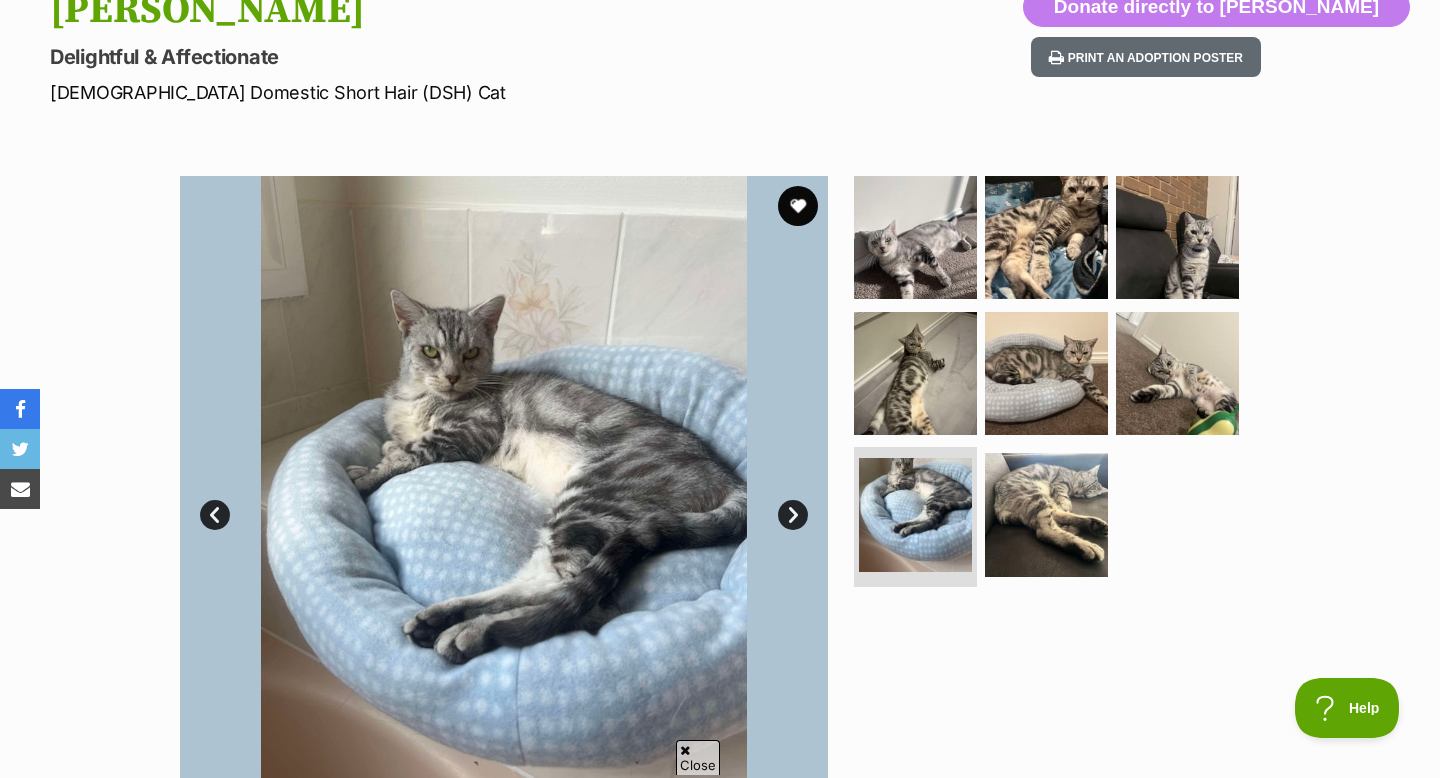 scroll, scrollTop: 235, scrollLeft: 0, axis: vertical 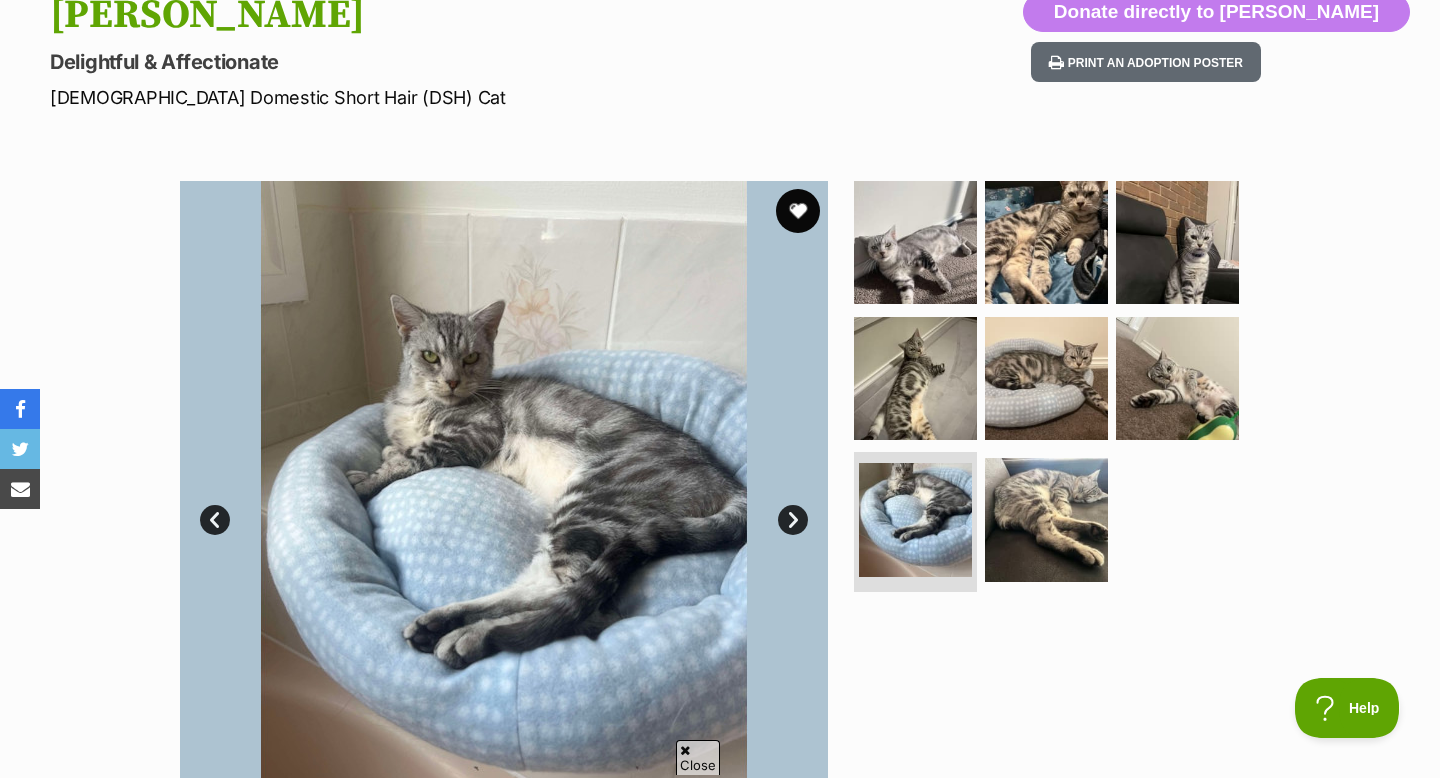 click at bounding box center (798, 211) 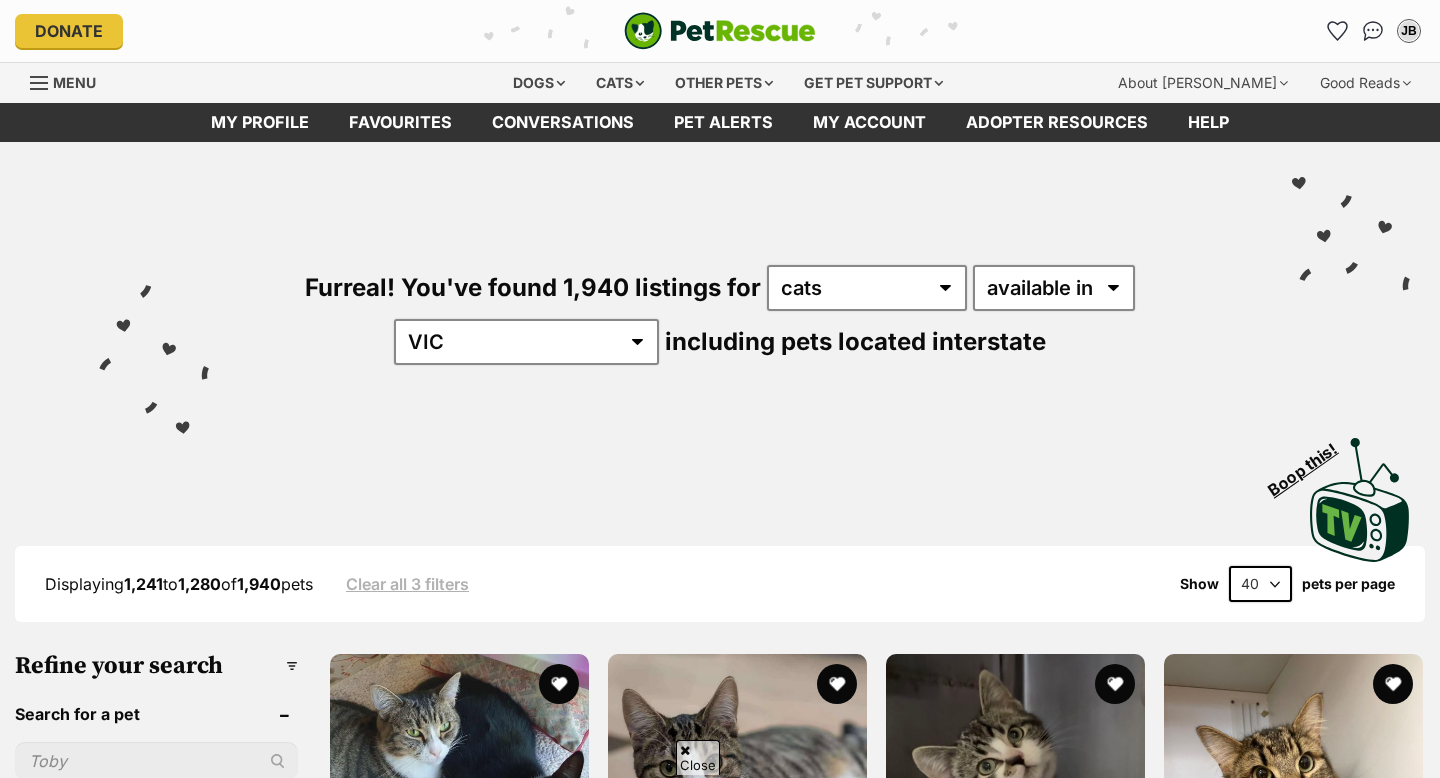 scroll, scrollTop: 3003, scrollLeft: 0, axis: vertical 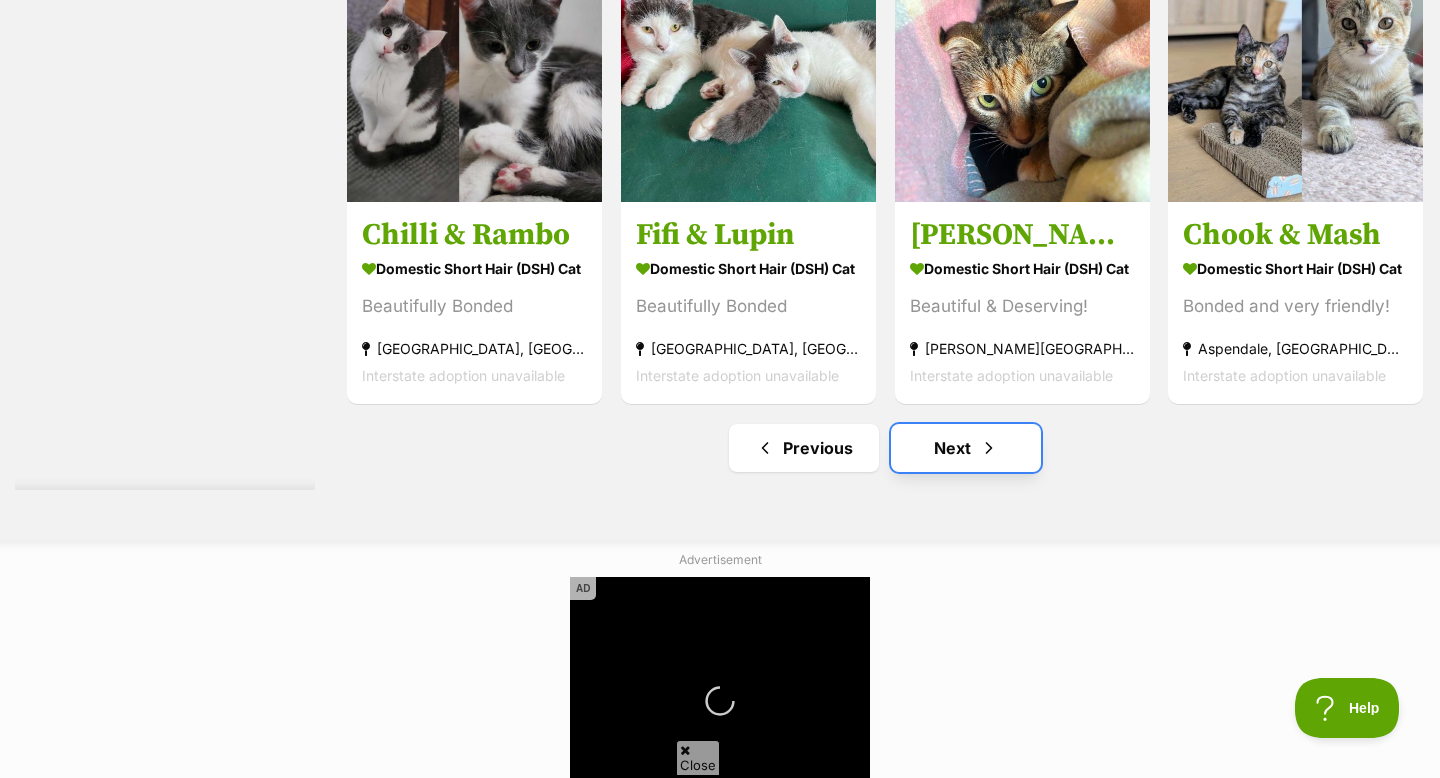 click on "Next" at bounding box center [966, 448] 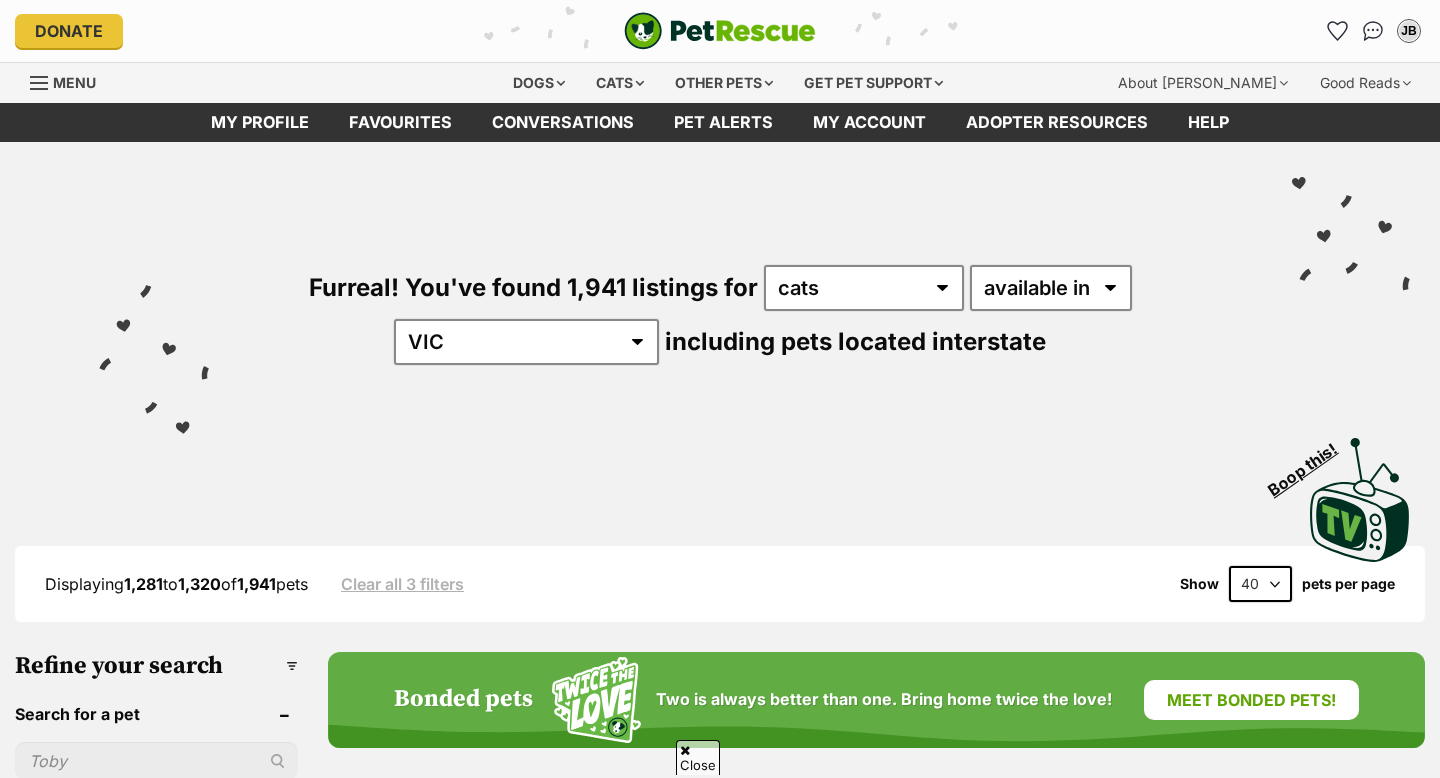 scroll, scrollTop: 727, scrollLeft: 0, axis: vertical 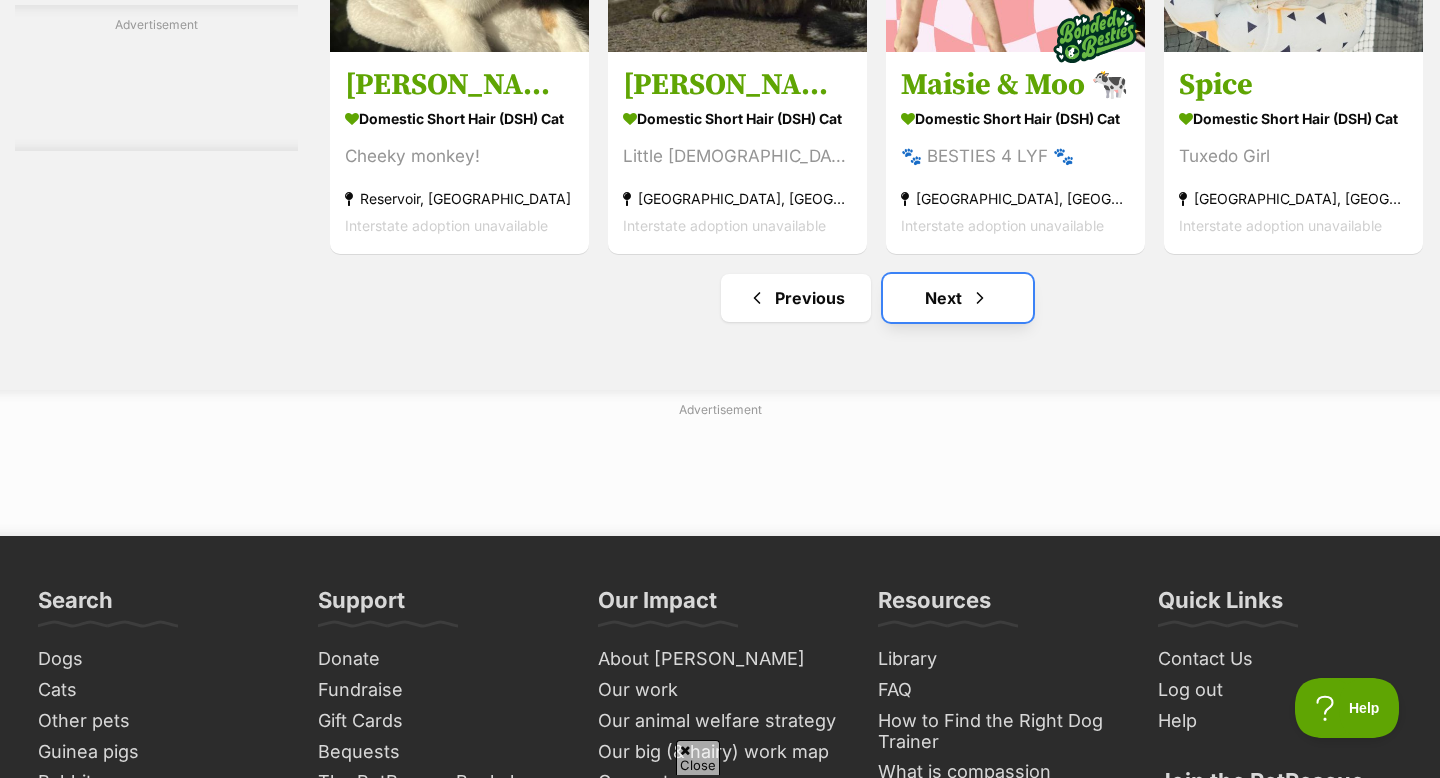 click on "Next" at bounding box center [958, 298] 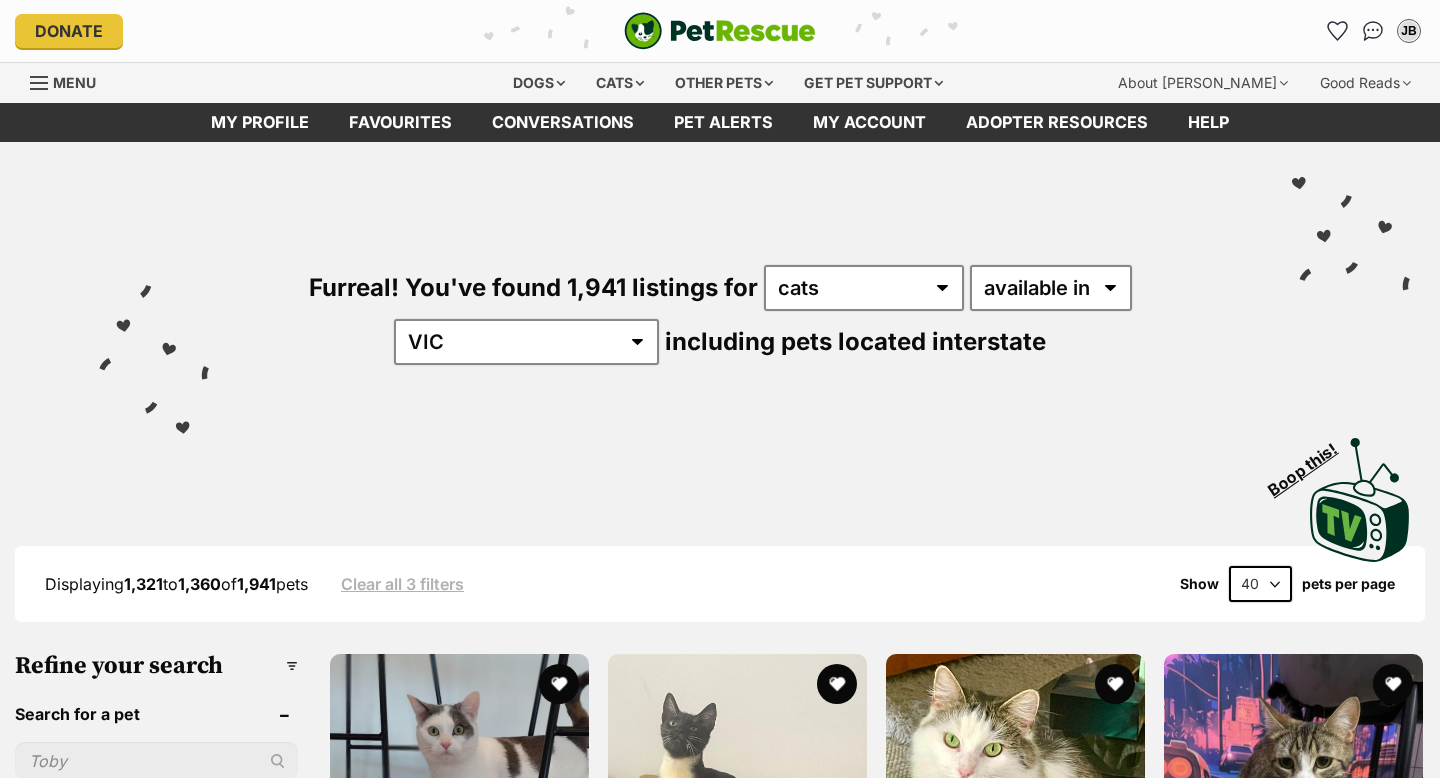 scroll, scrollTop: 0, scrollLeft: 0, axis: both 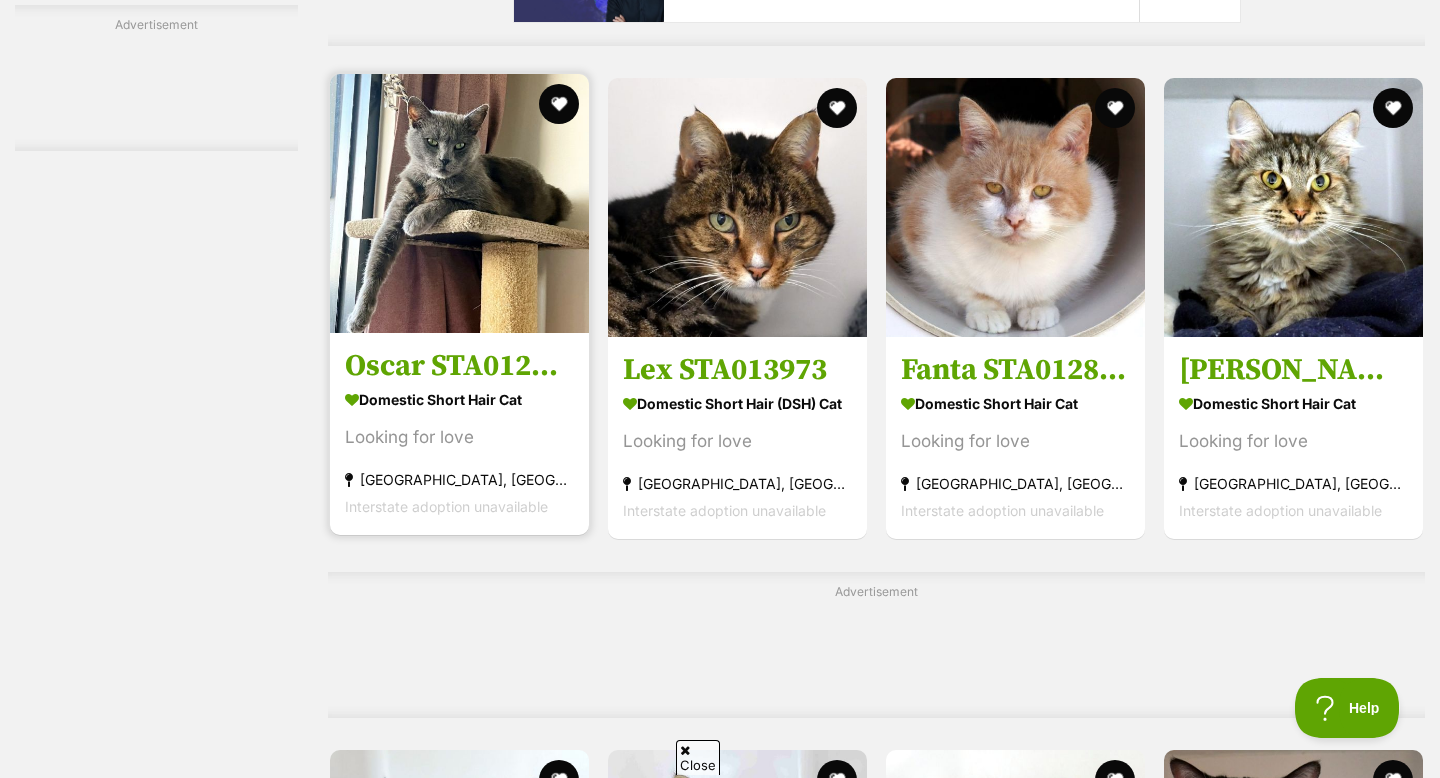 click at bounding box center (459, 203) 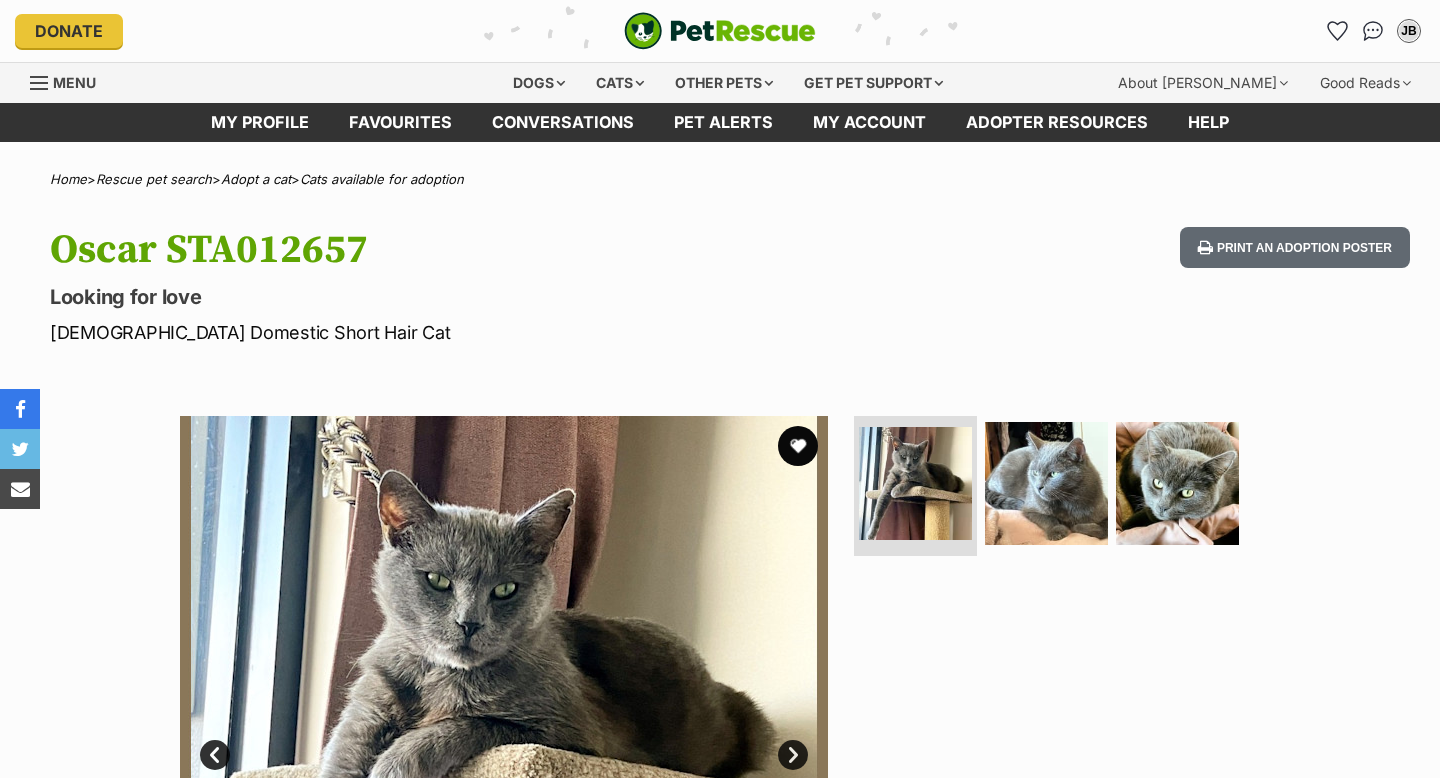 scroll, scrollTop: 264, scrollLeft: 0, axis: vertical 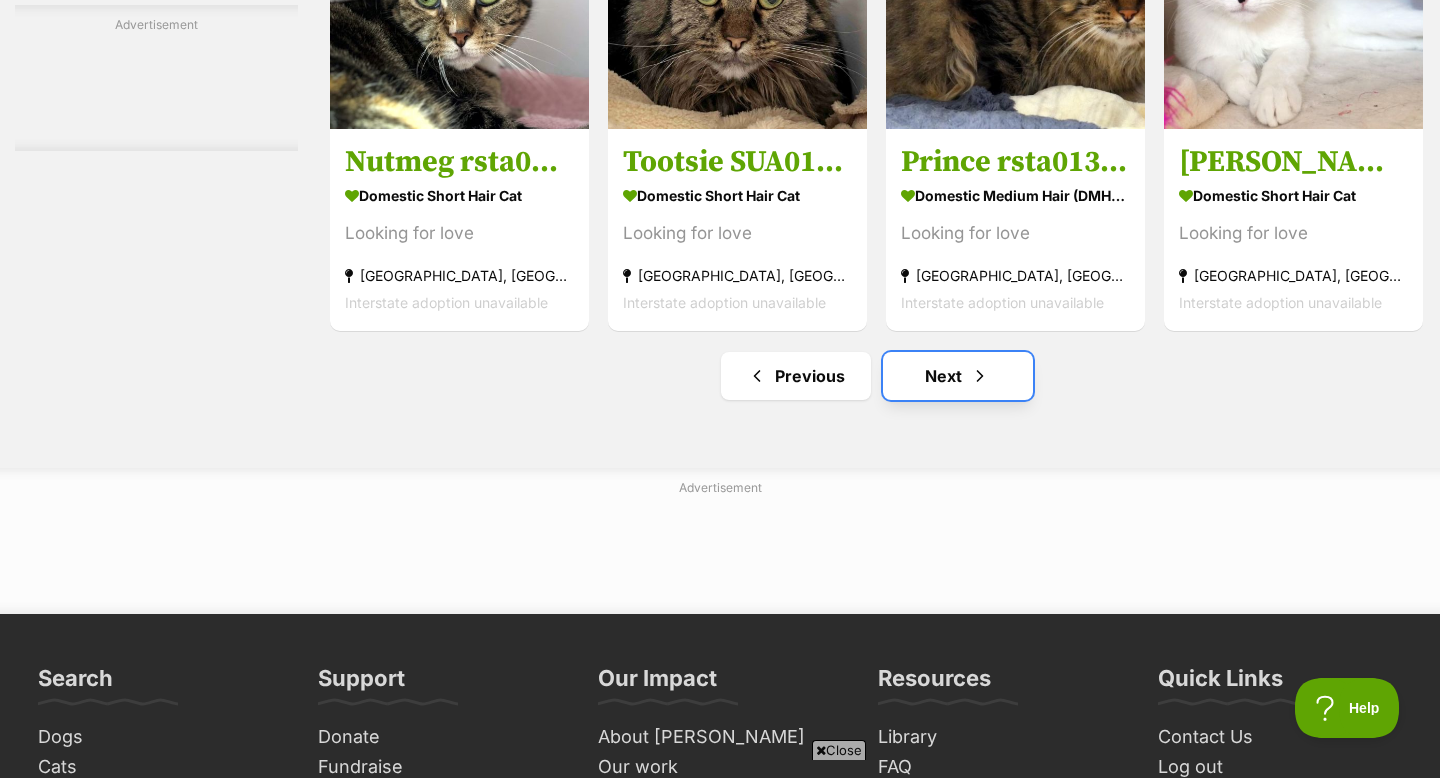click on "Next" at bounding box center (958, 376) 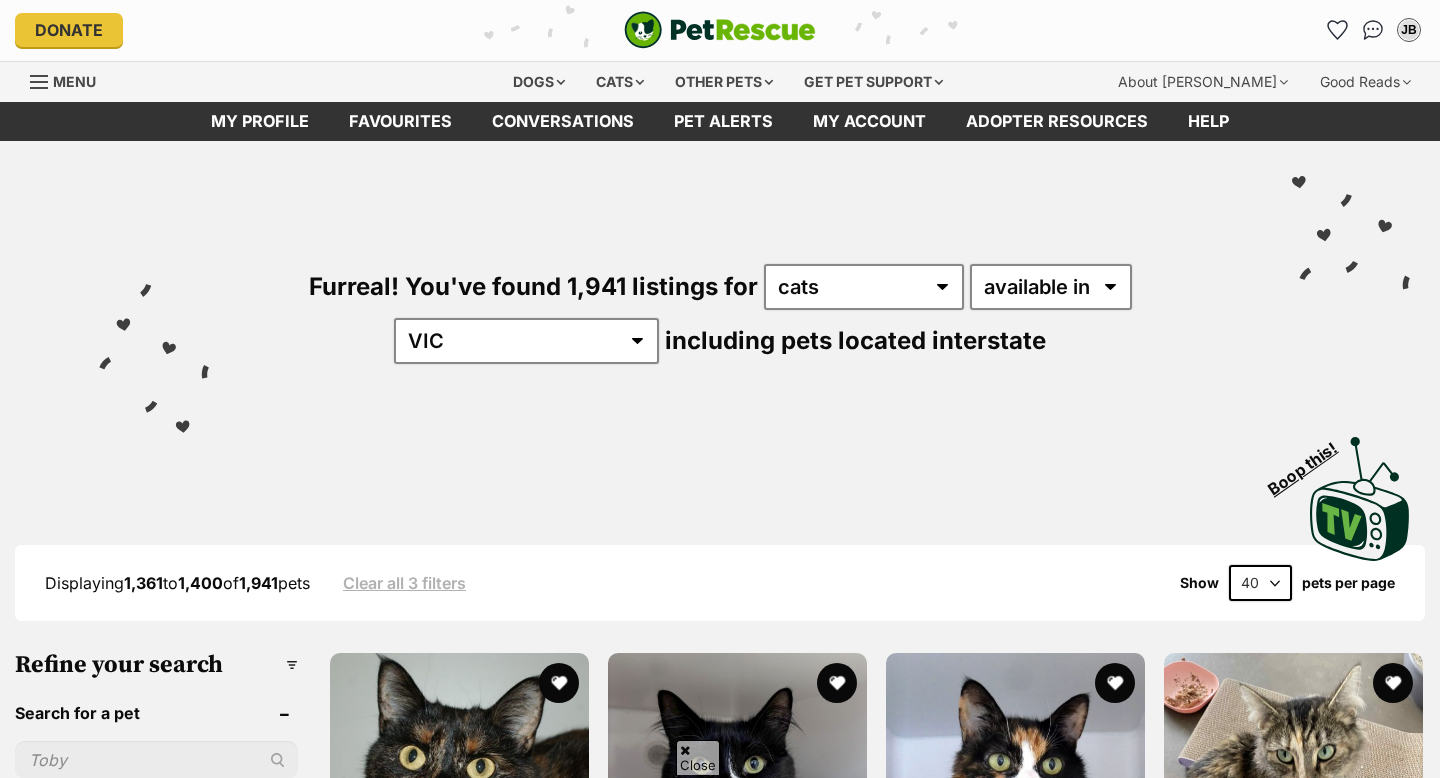 scroll, scrollTop: 487, scrollLeft: 0, axis: vertical 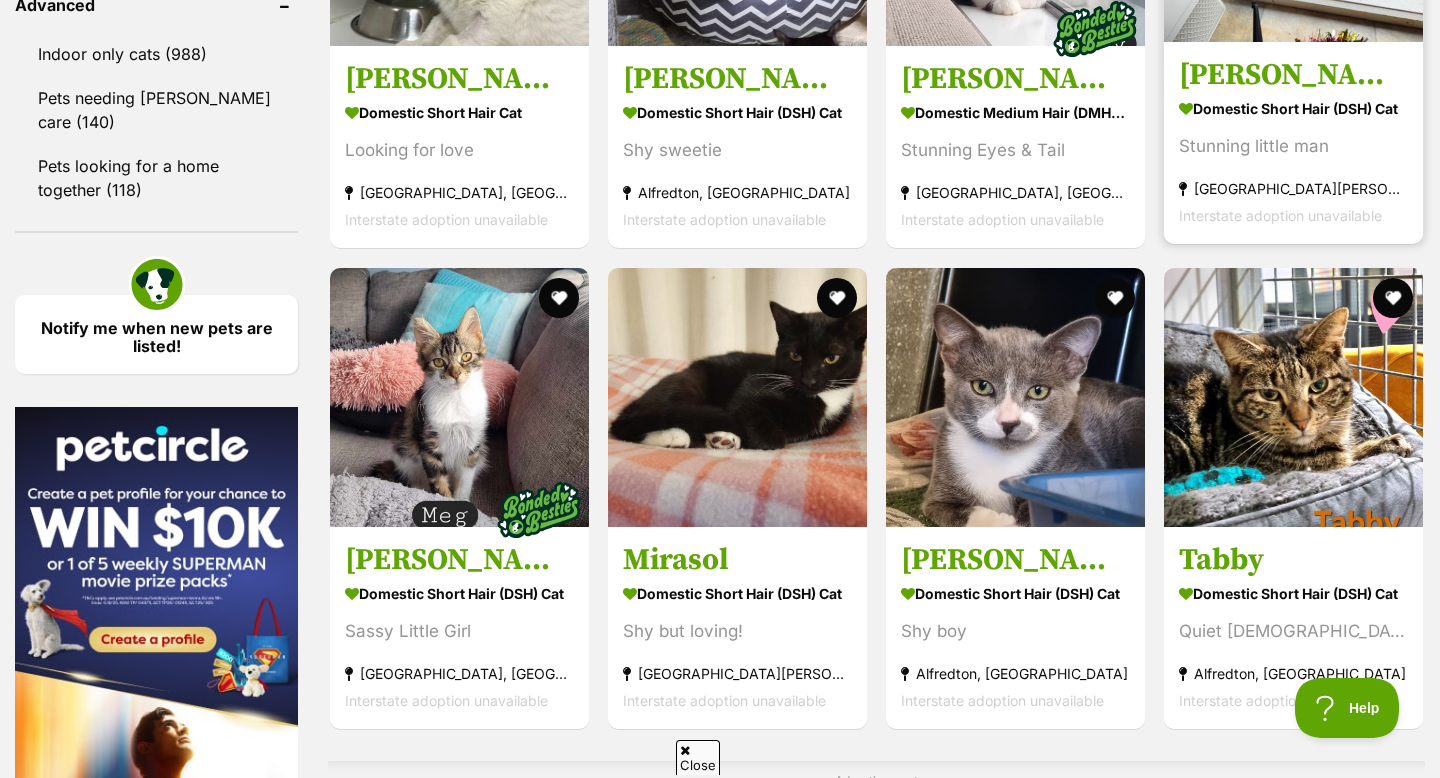 click on "Stunning little man" at bounding box center [1293, 147] 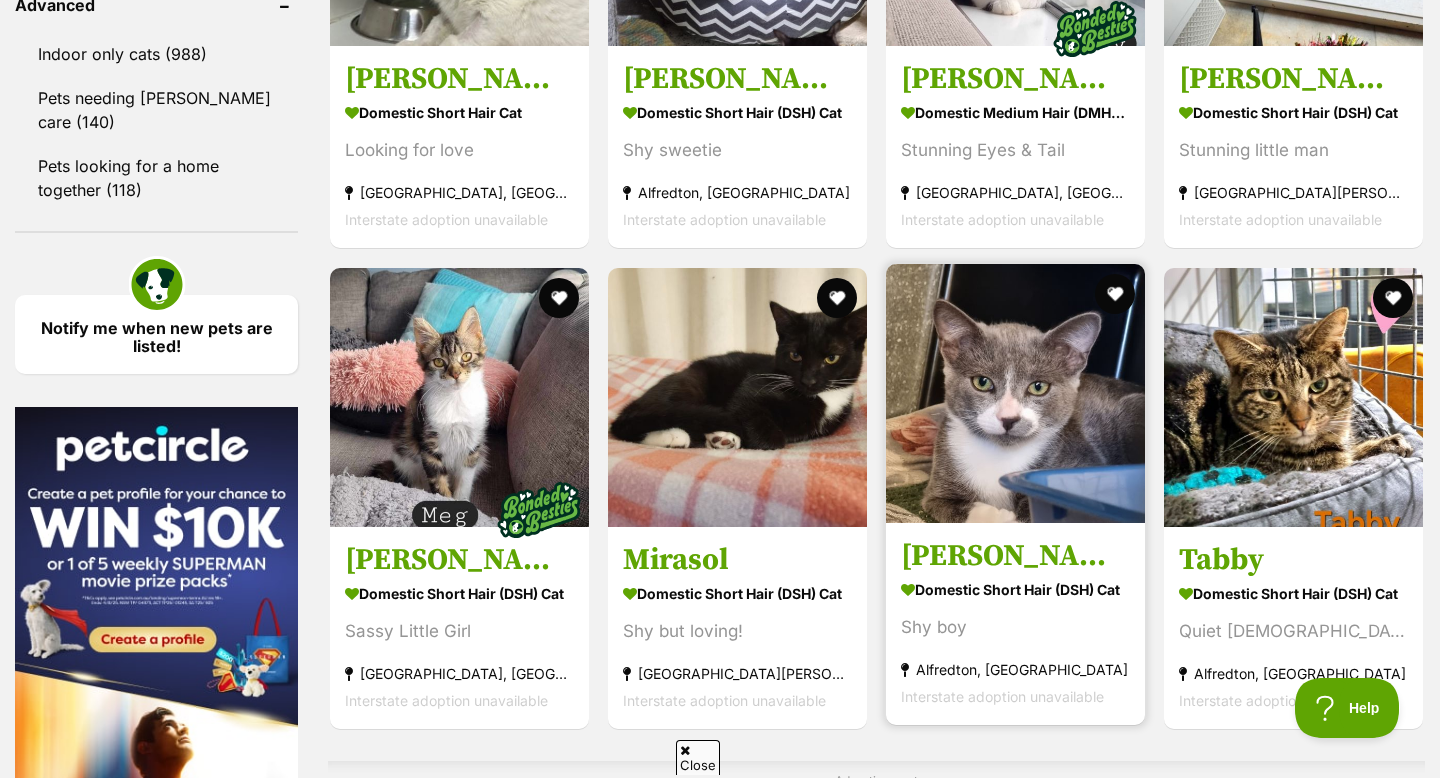 click at bounding box center (1015, 393) 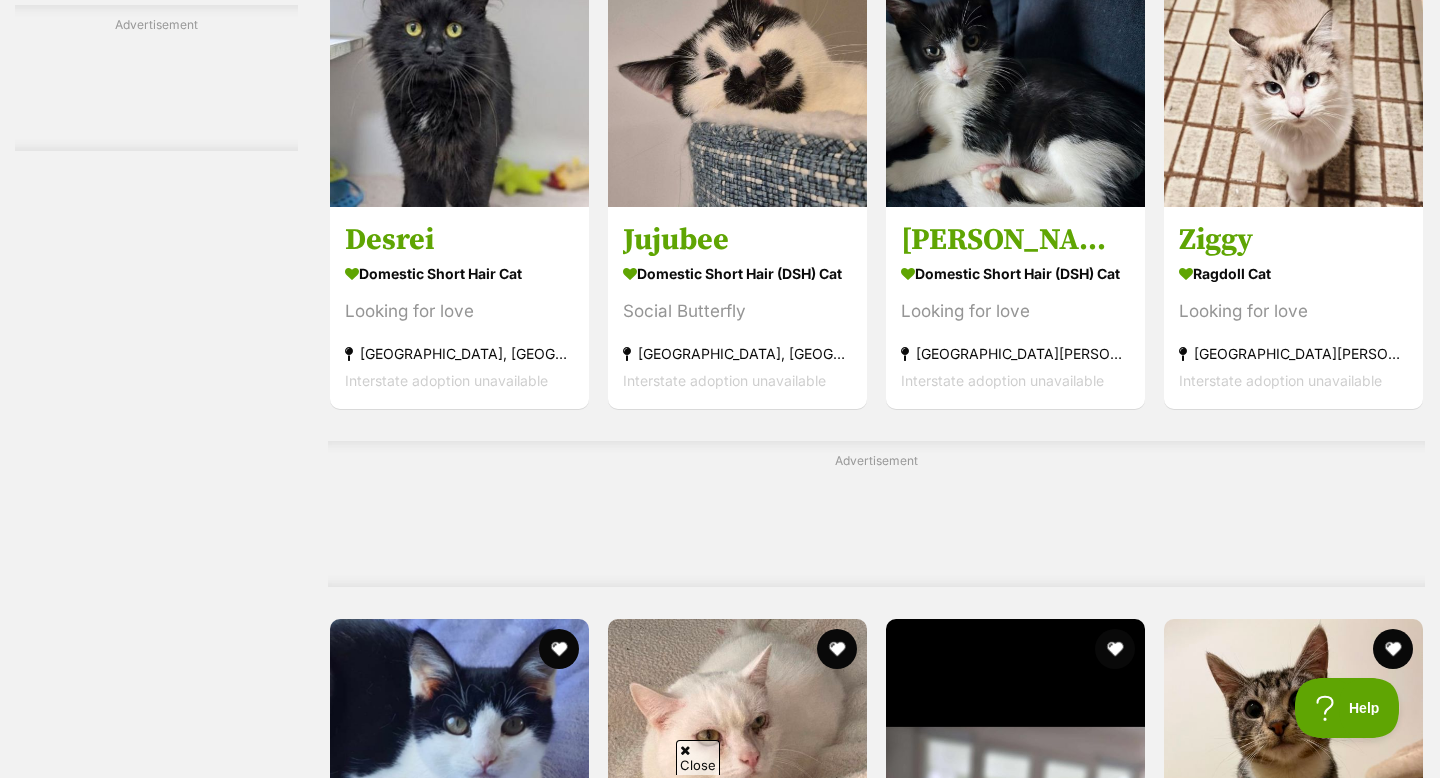 scroll, scrollTop: 5516, scrollLeft: 0, axis: vertical 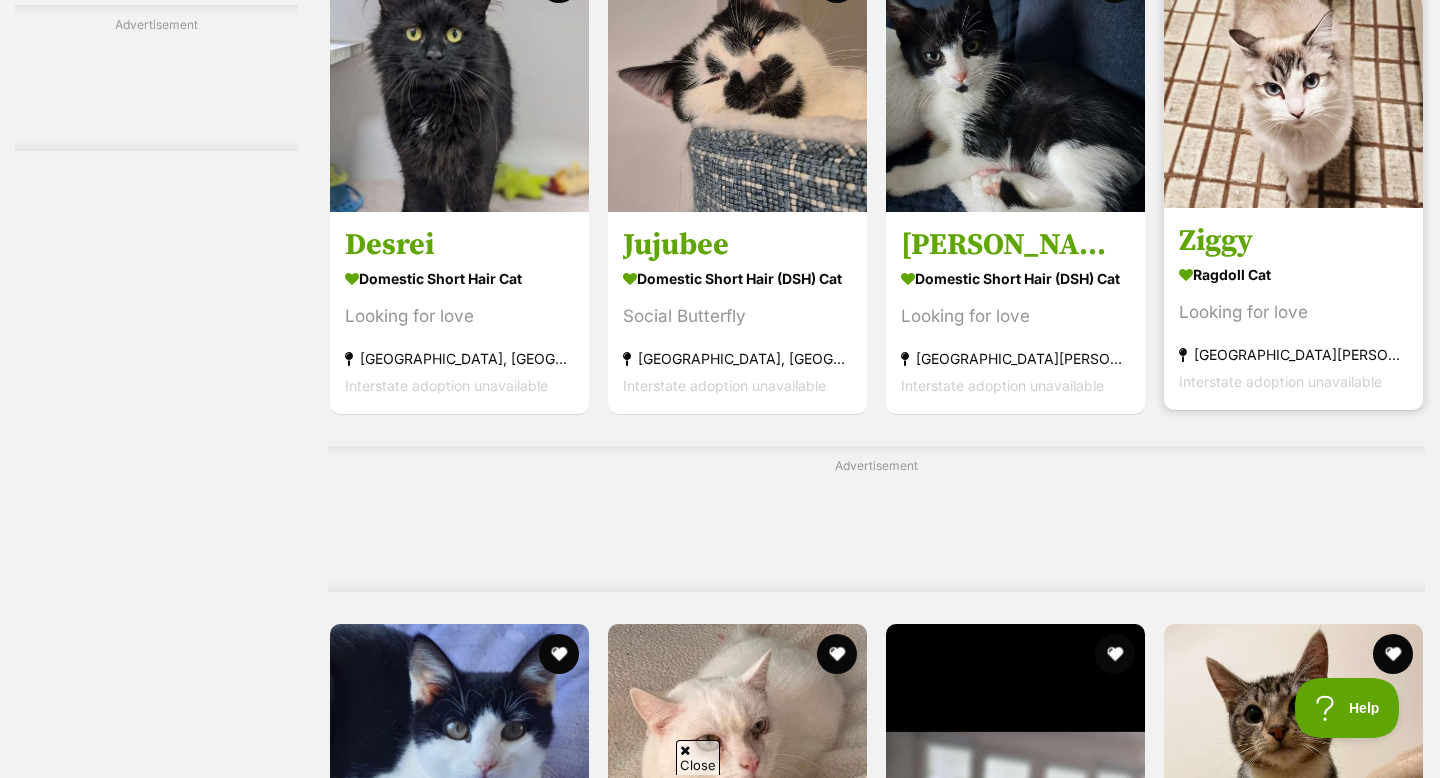 click at bounding box center [1293, 78] 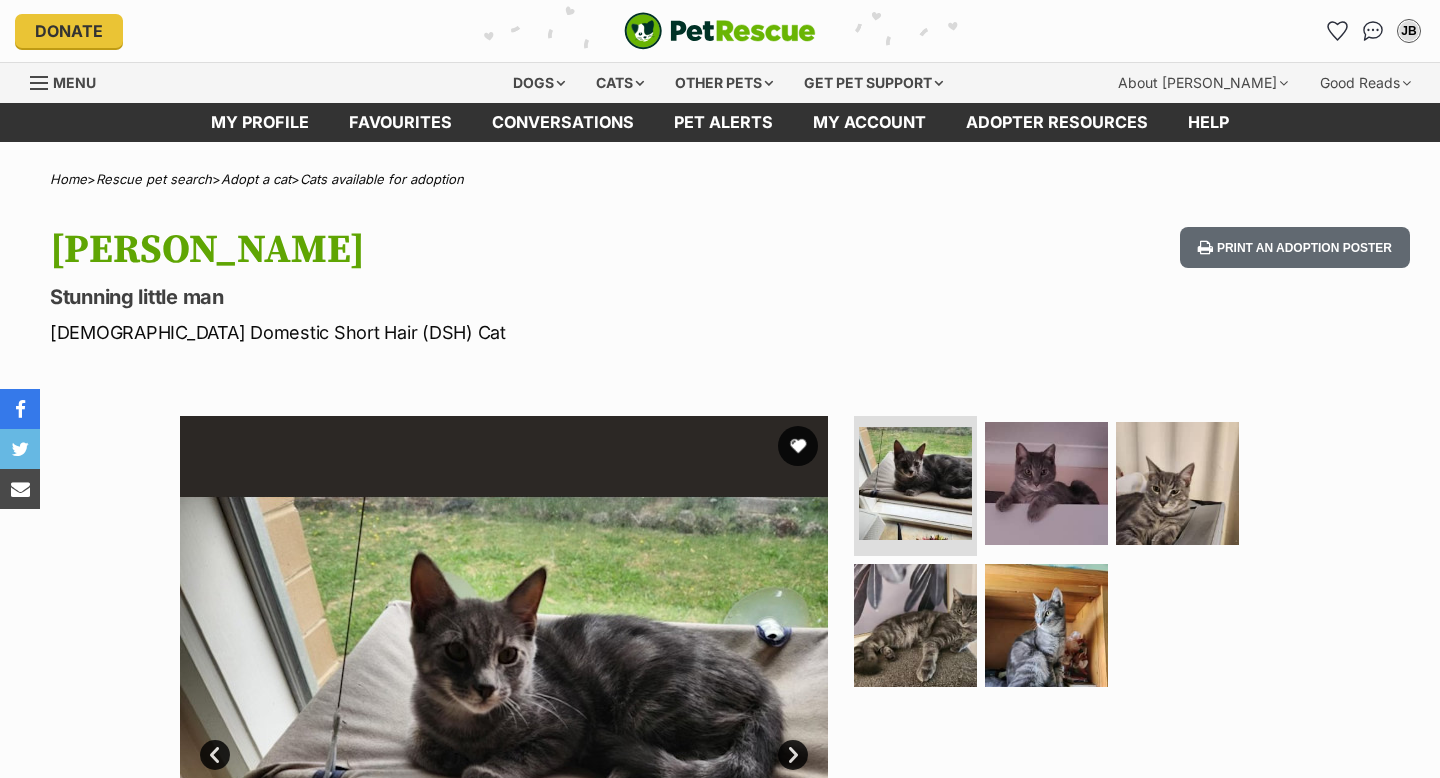 scroll, scrollTop: 0, scrollLeft: 0, axis: both 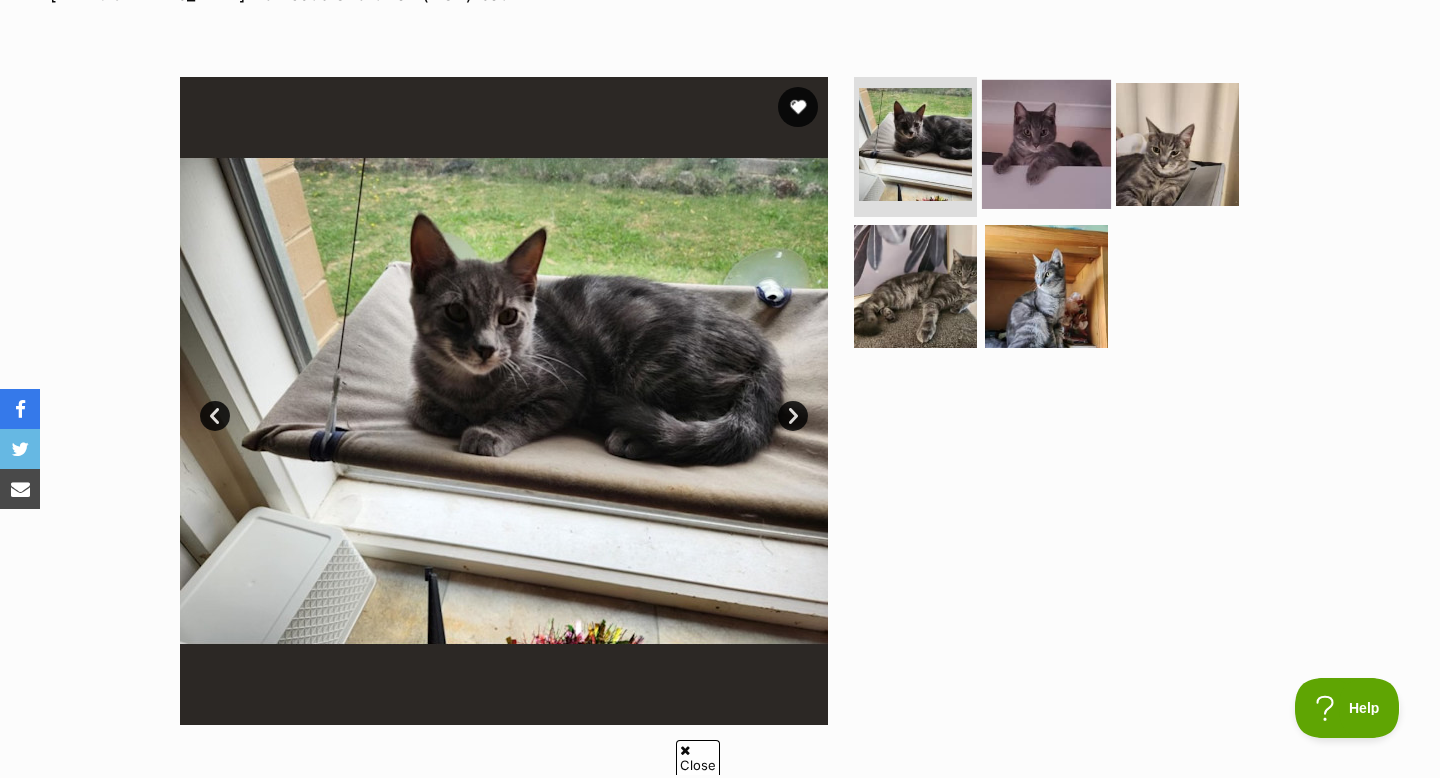 click at bounding box center [1046, 144] 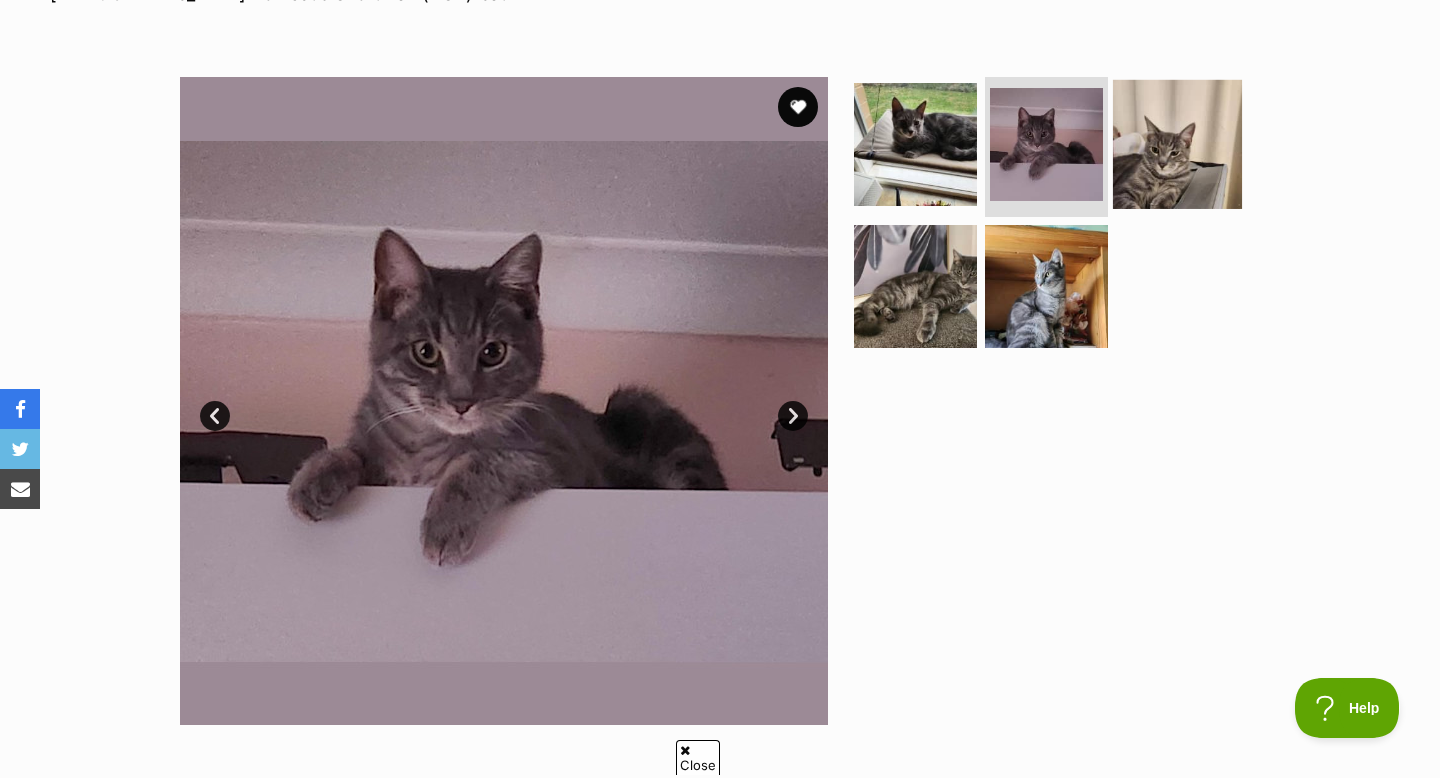 click at bounding box center (1177, 144) 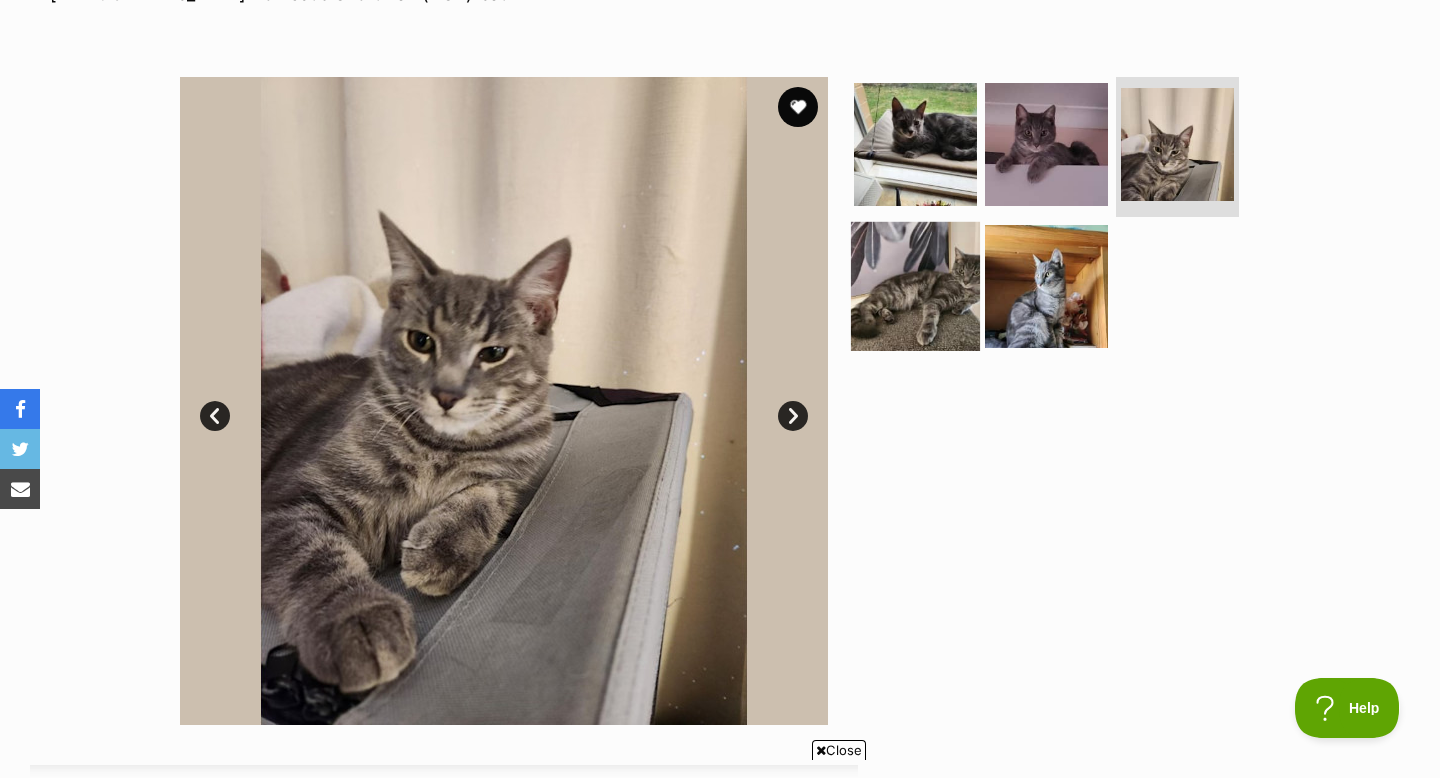 click at bounding box center (915, 285) 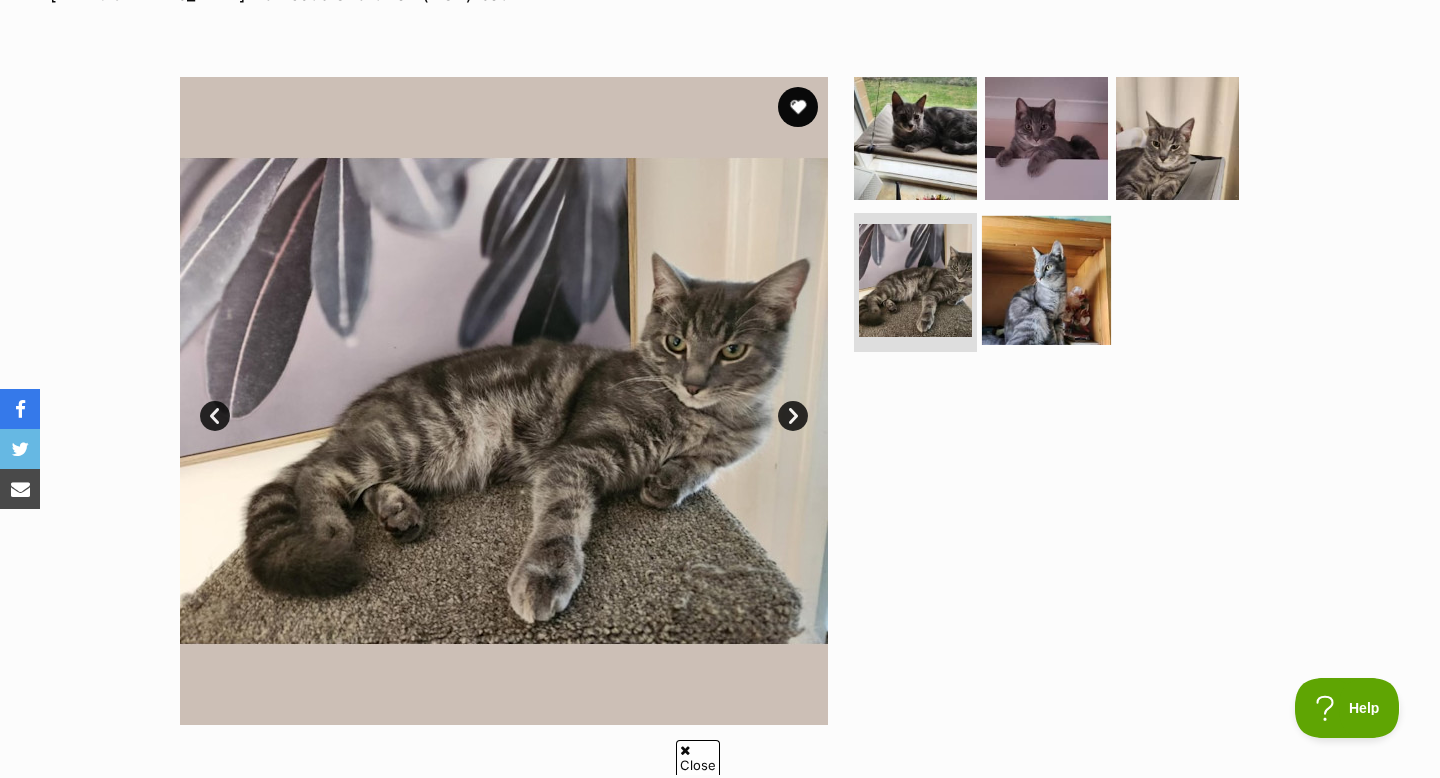 click at bounding box center [1046, 279] 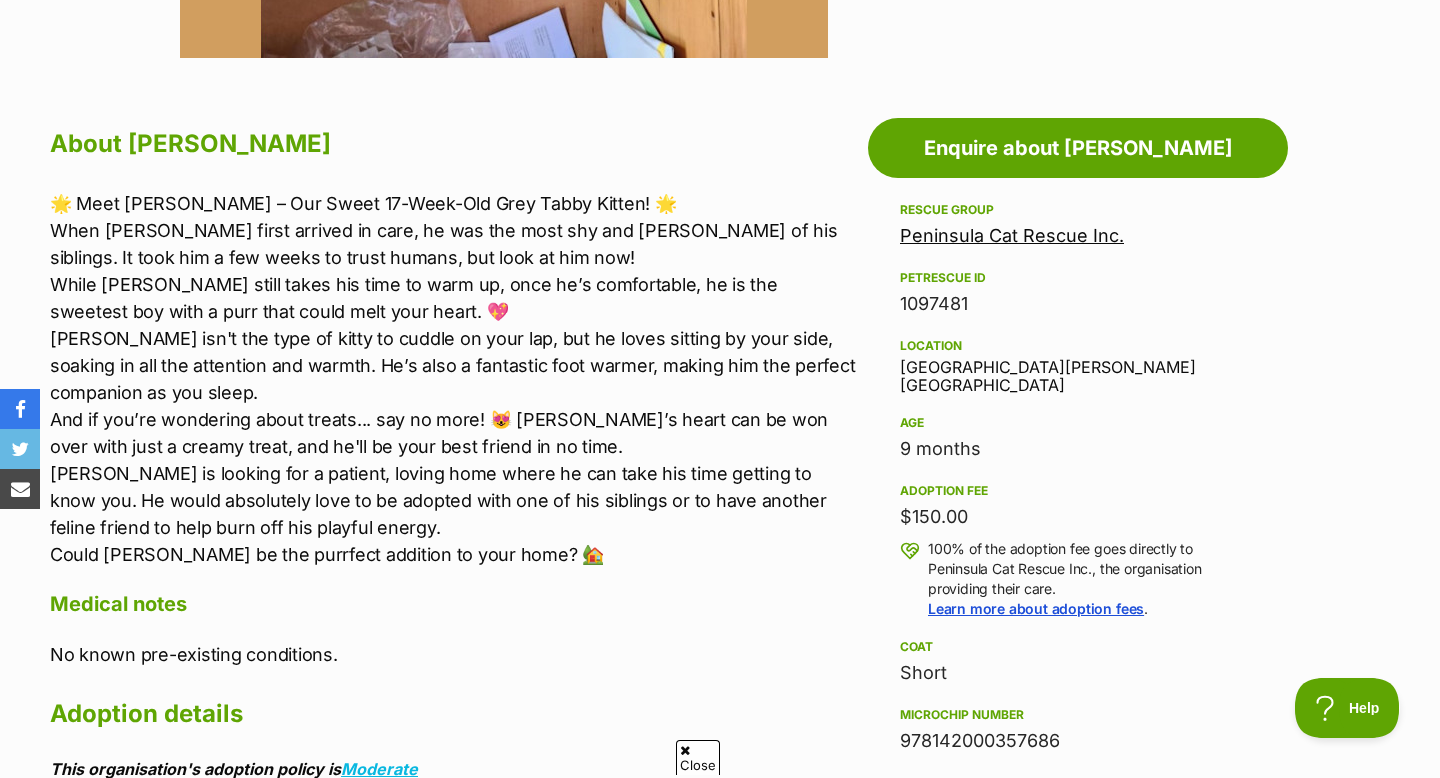 scroll, scrollTop: 1012, scrollLeft: 0, axis: vertical 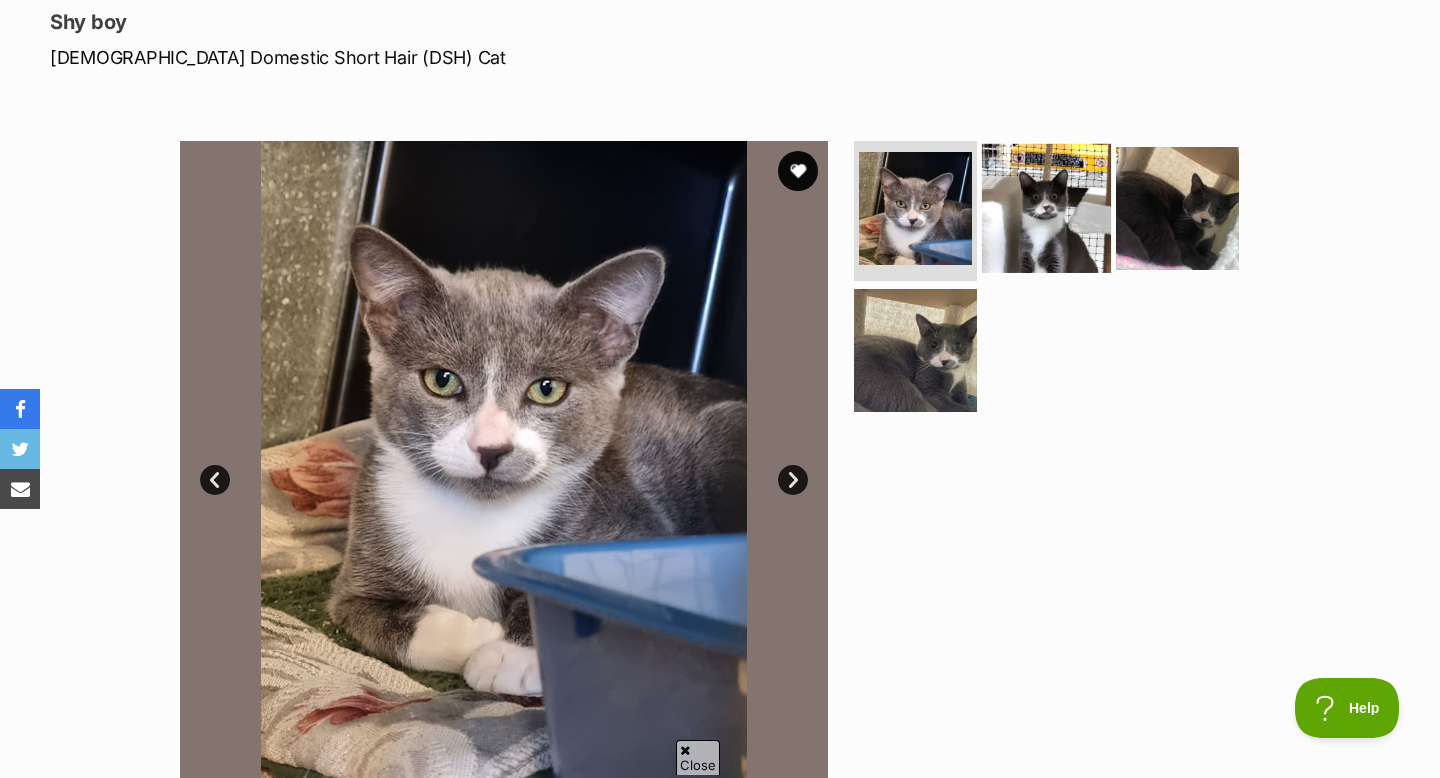 click at bounding box center (1046, 208) 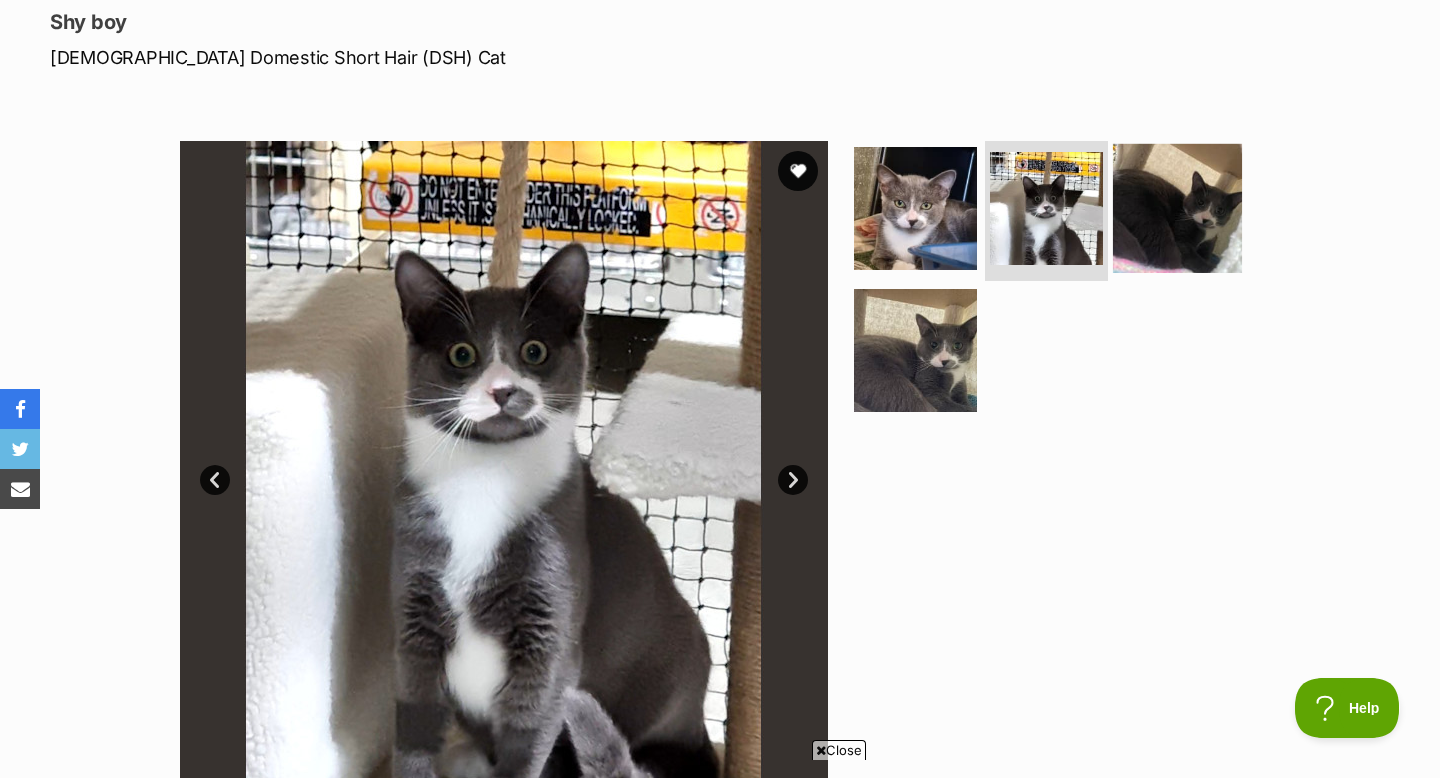click at bounding box center (1177, 208) 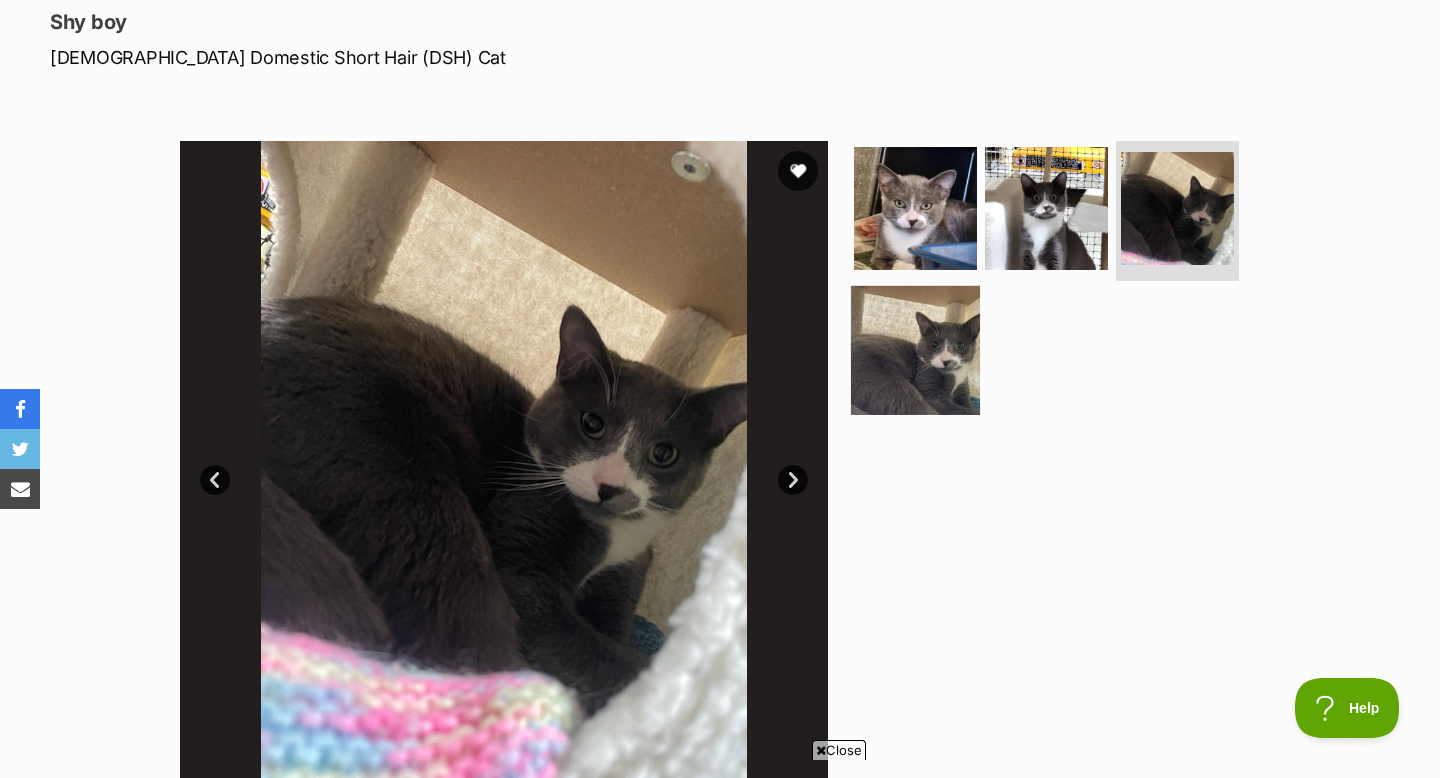 click at bounding box center [915, 349] 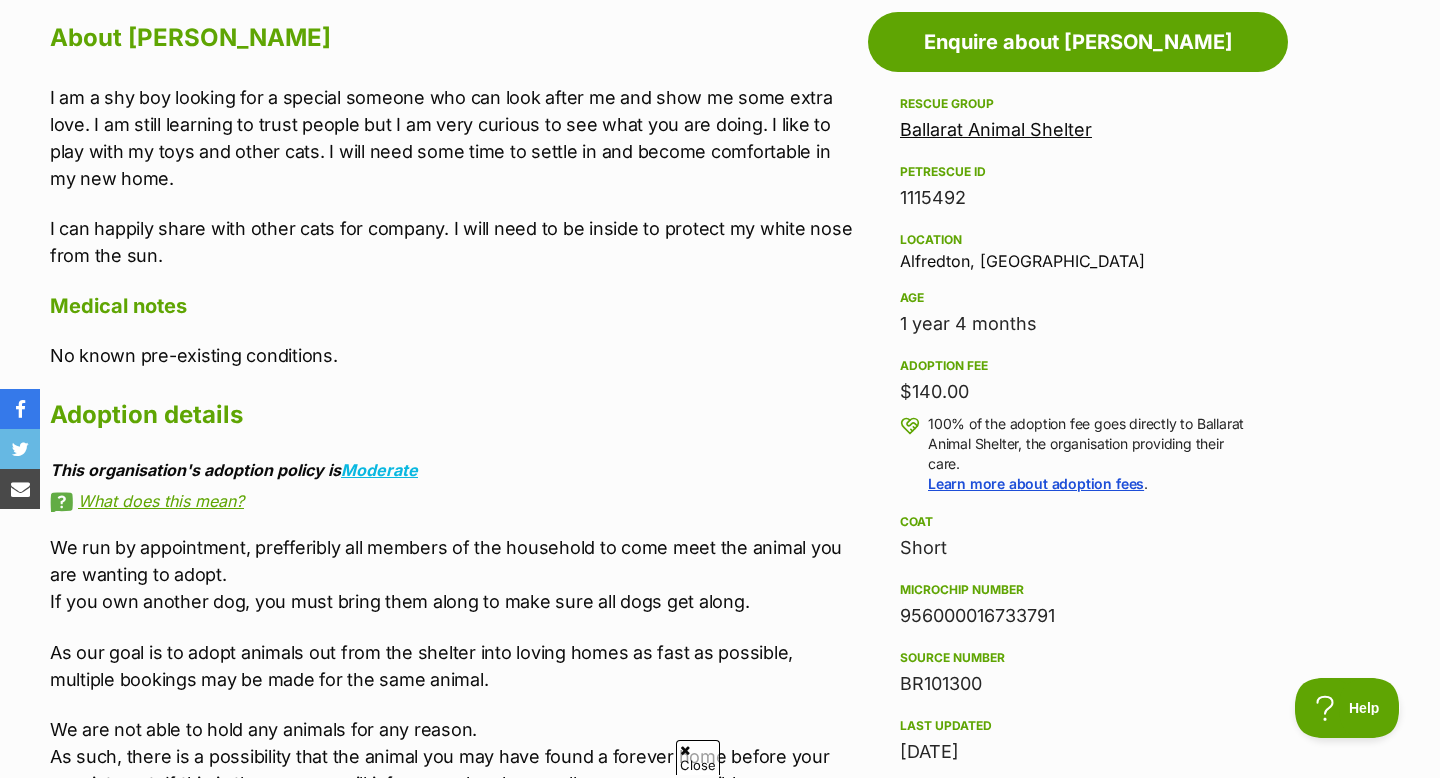 scroll, scrollTop: 1113, scrollLeft: 0, axis: vertical 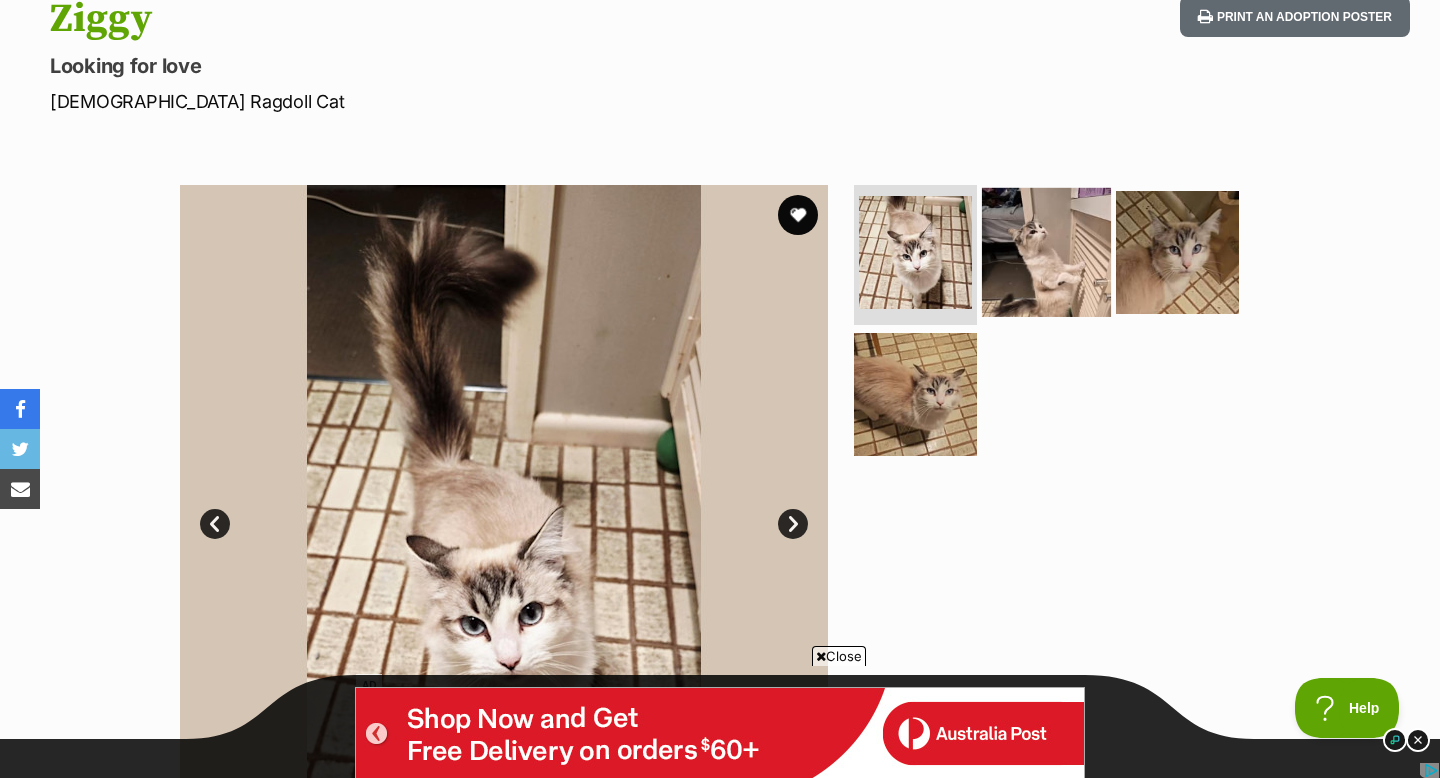 click at bounding box center [1046, 252] 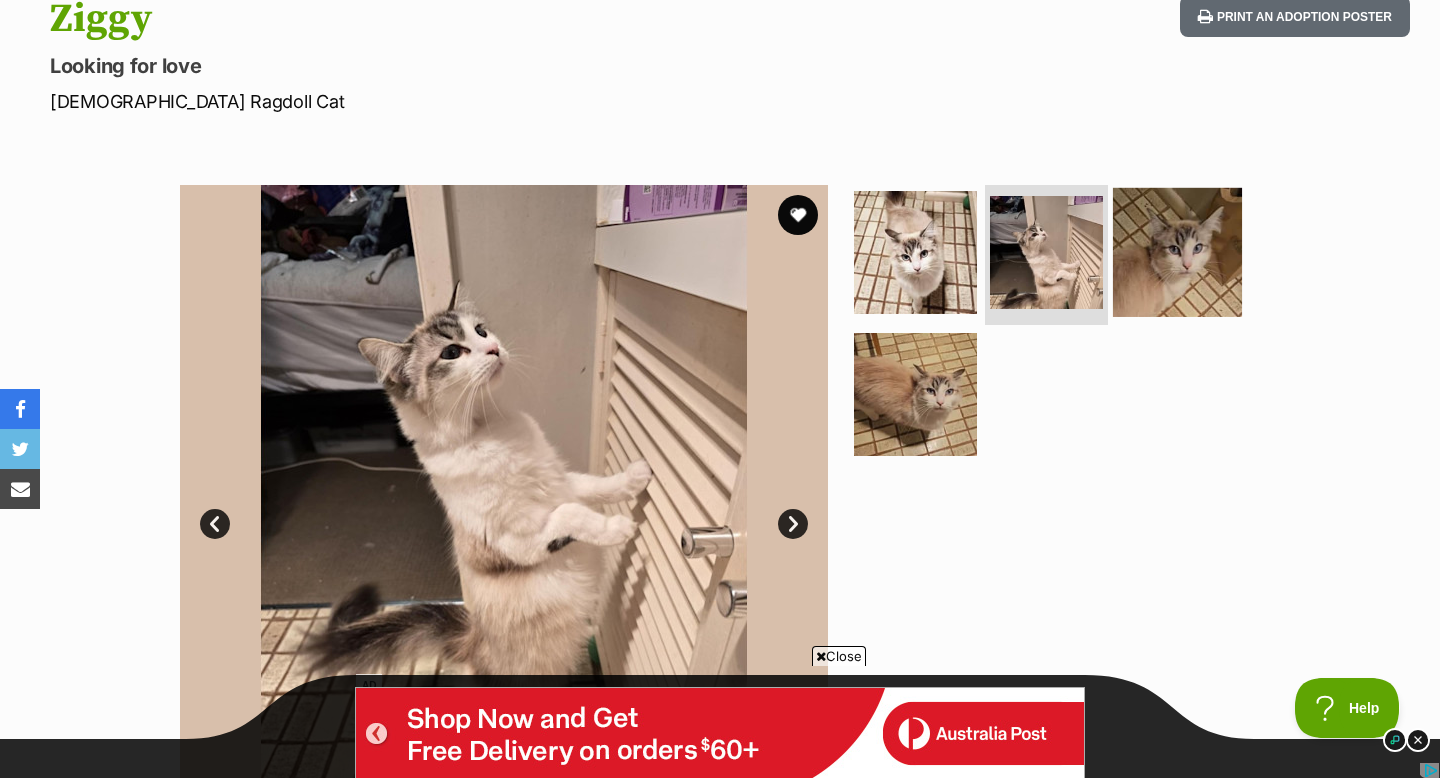 click at bounding box center (1177, 252) 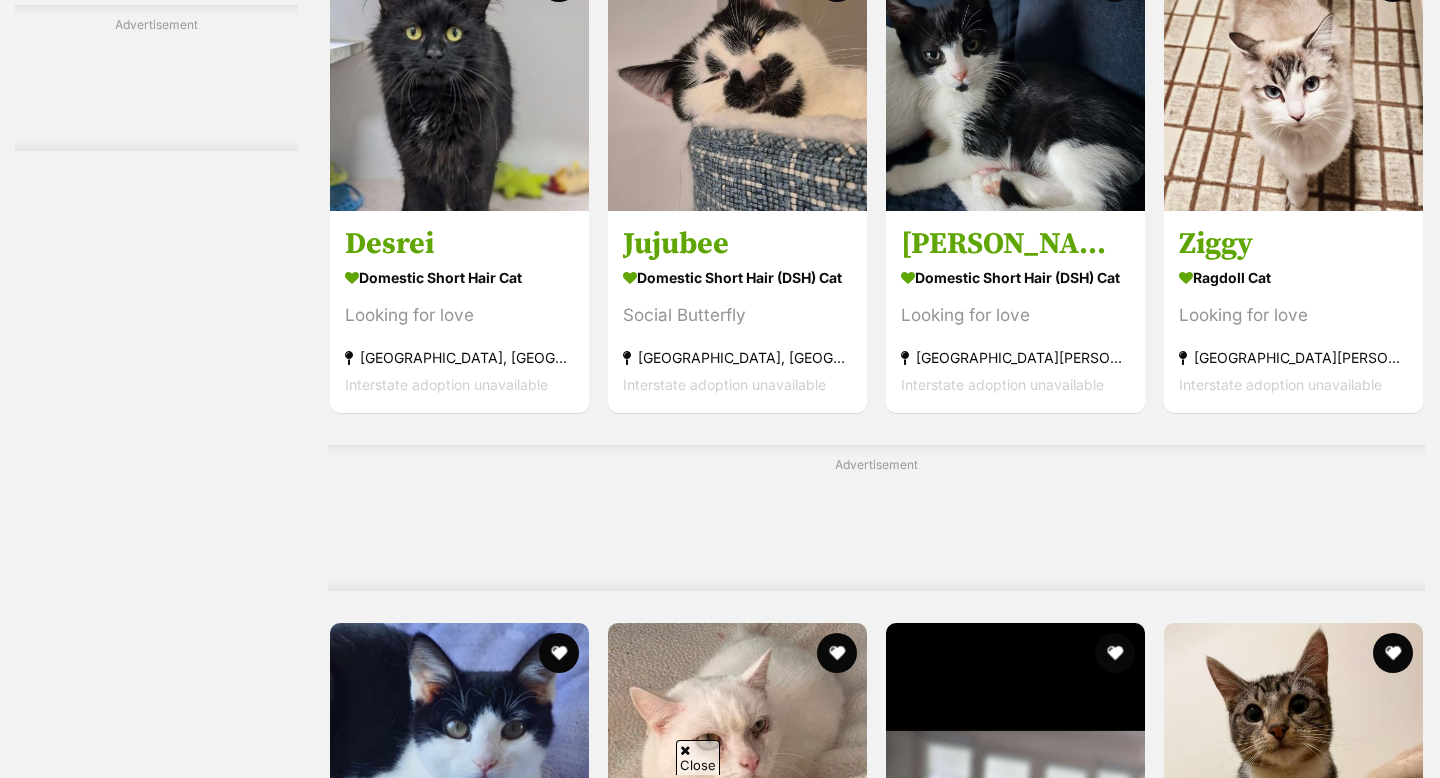 scroll, scrollTop: 0, scrollLeft: 0, axis: both 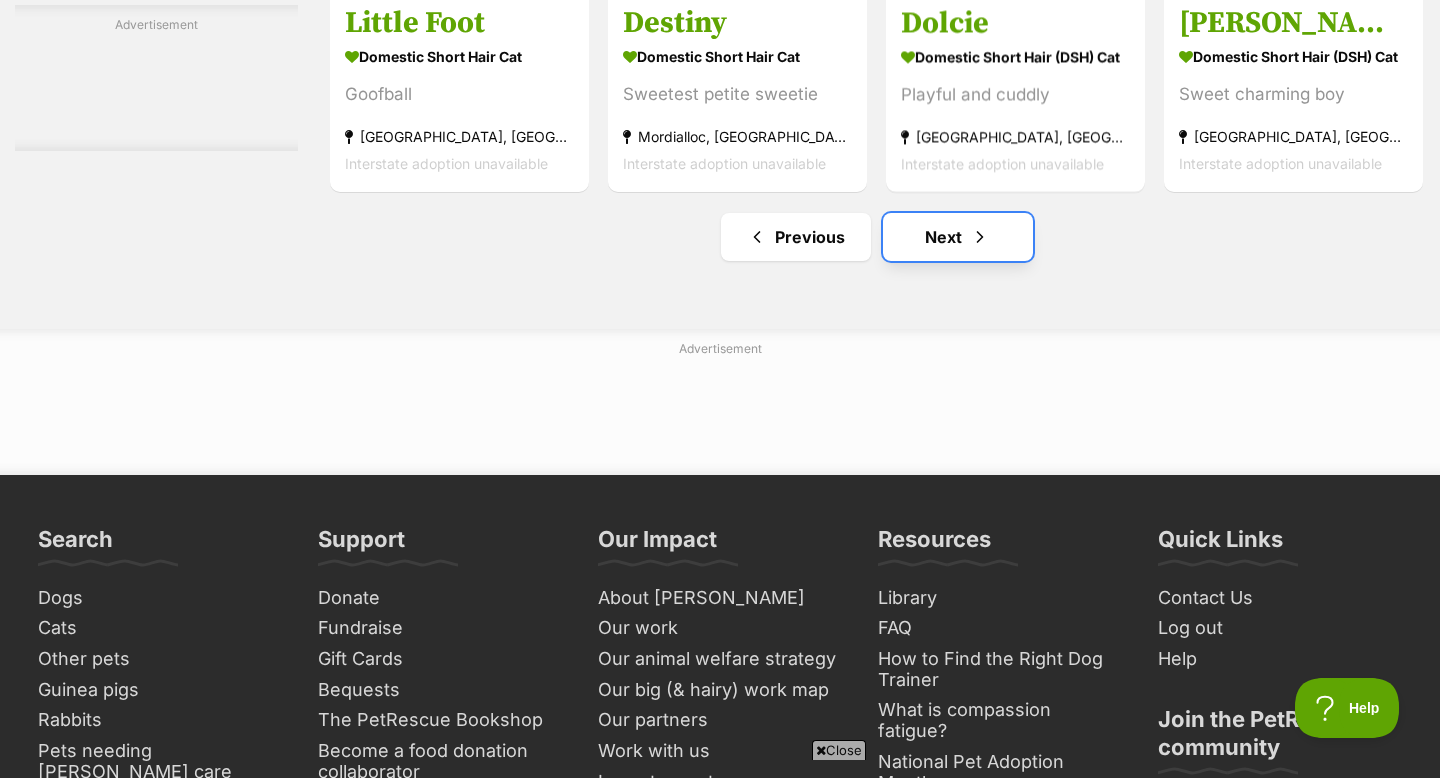 click on "Next" at bounding box center (958, 237) 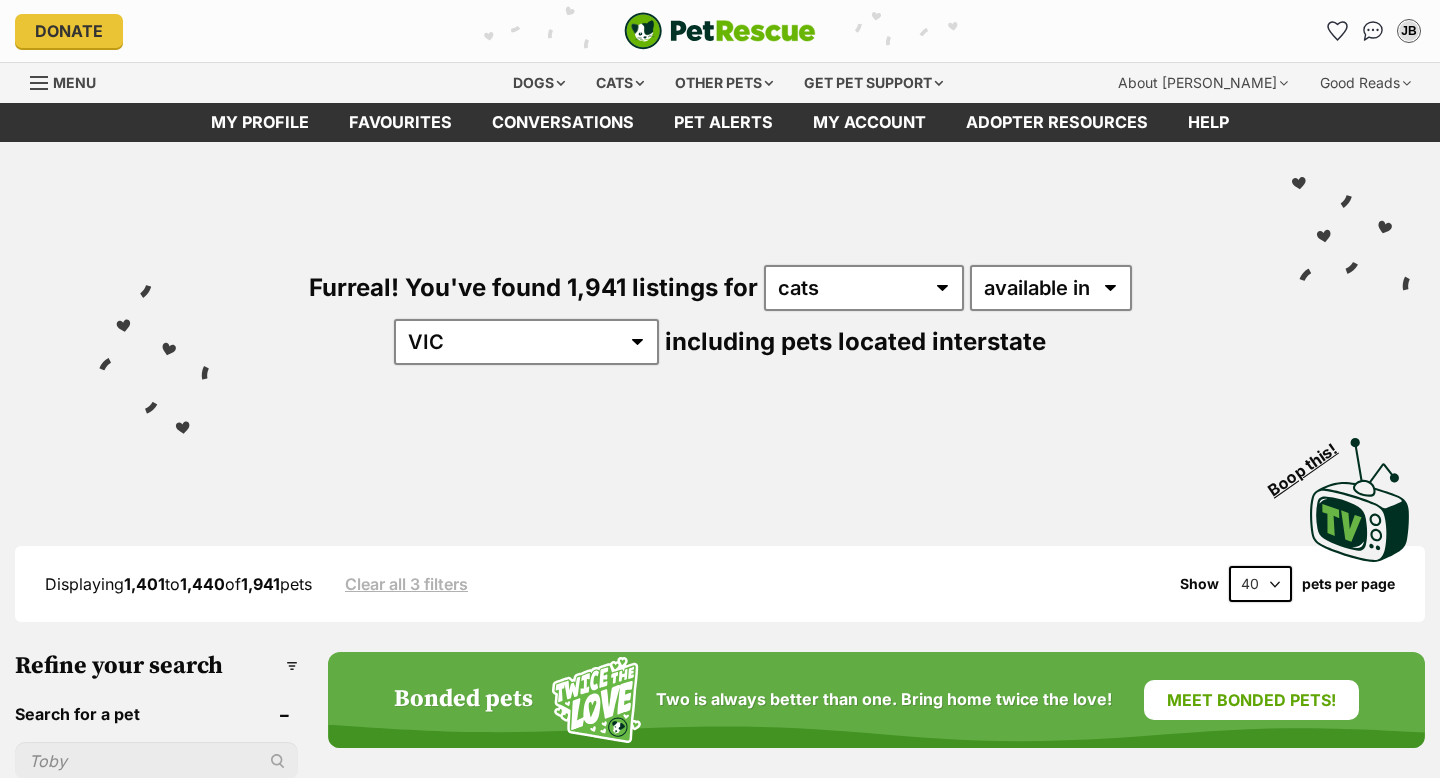 scroll, scrollTop: 0, scrollLeft: 0, axis: both 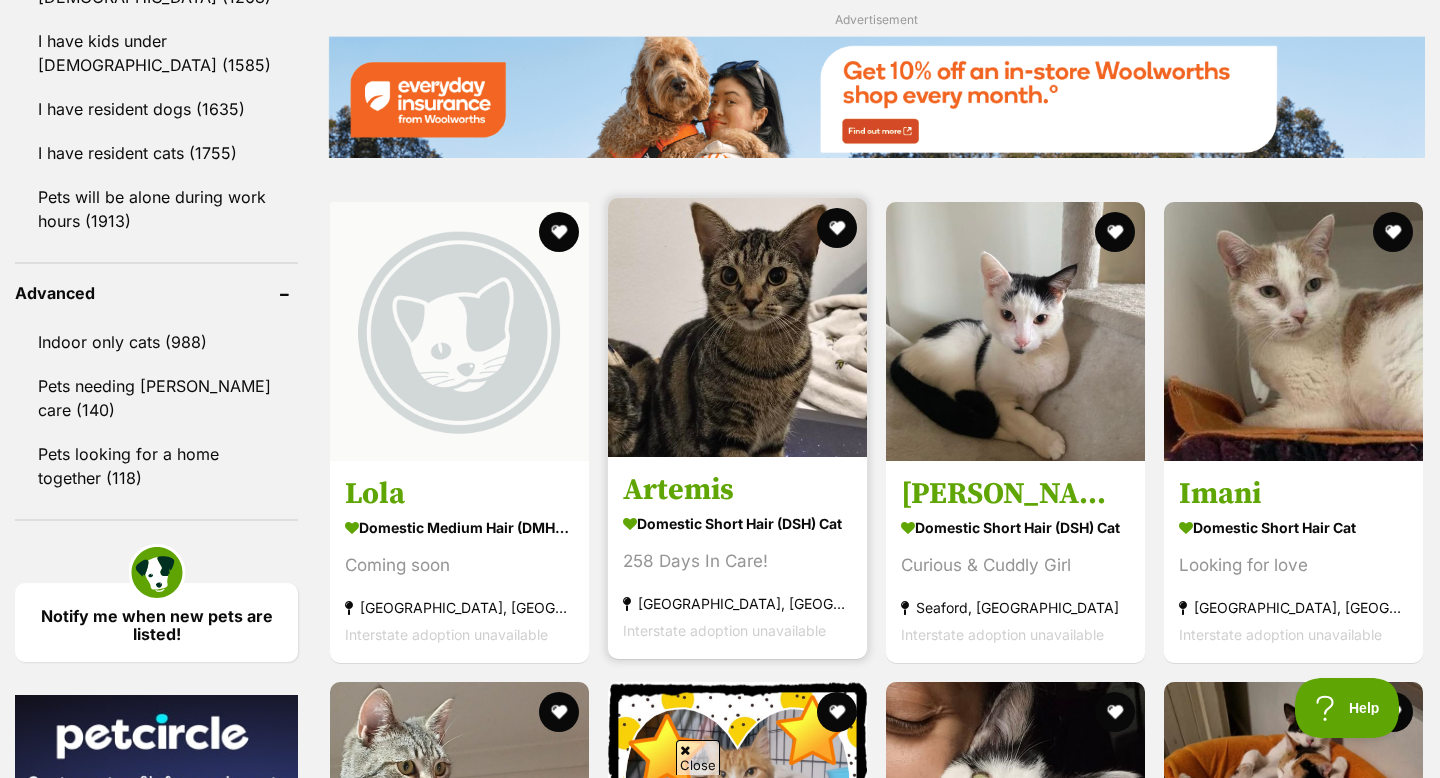 click at bounding box center (737, 327) 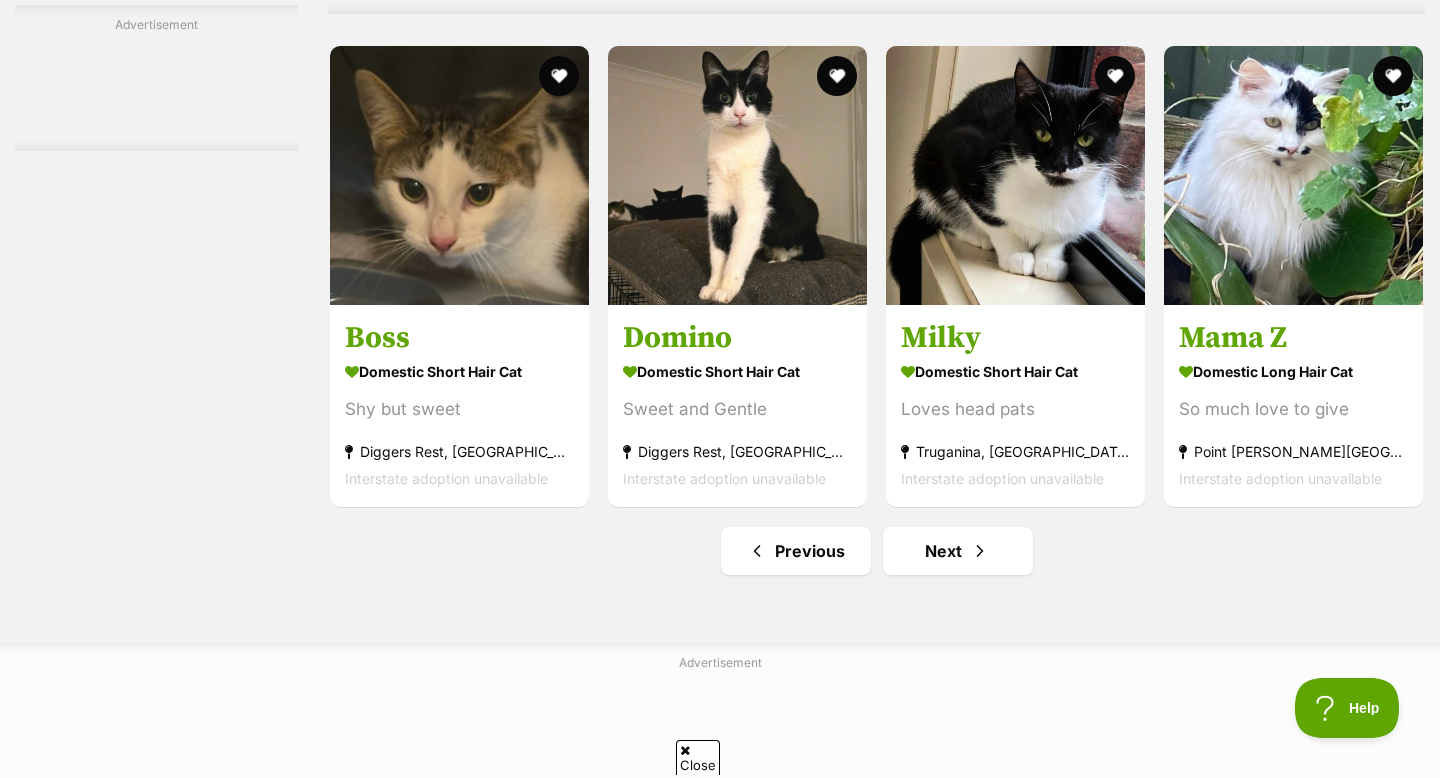 scroll, scrollTop: 6295, scrollLeft: 0, axis: vertical 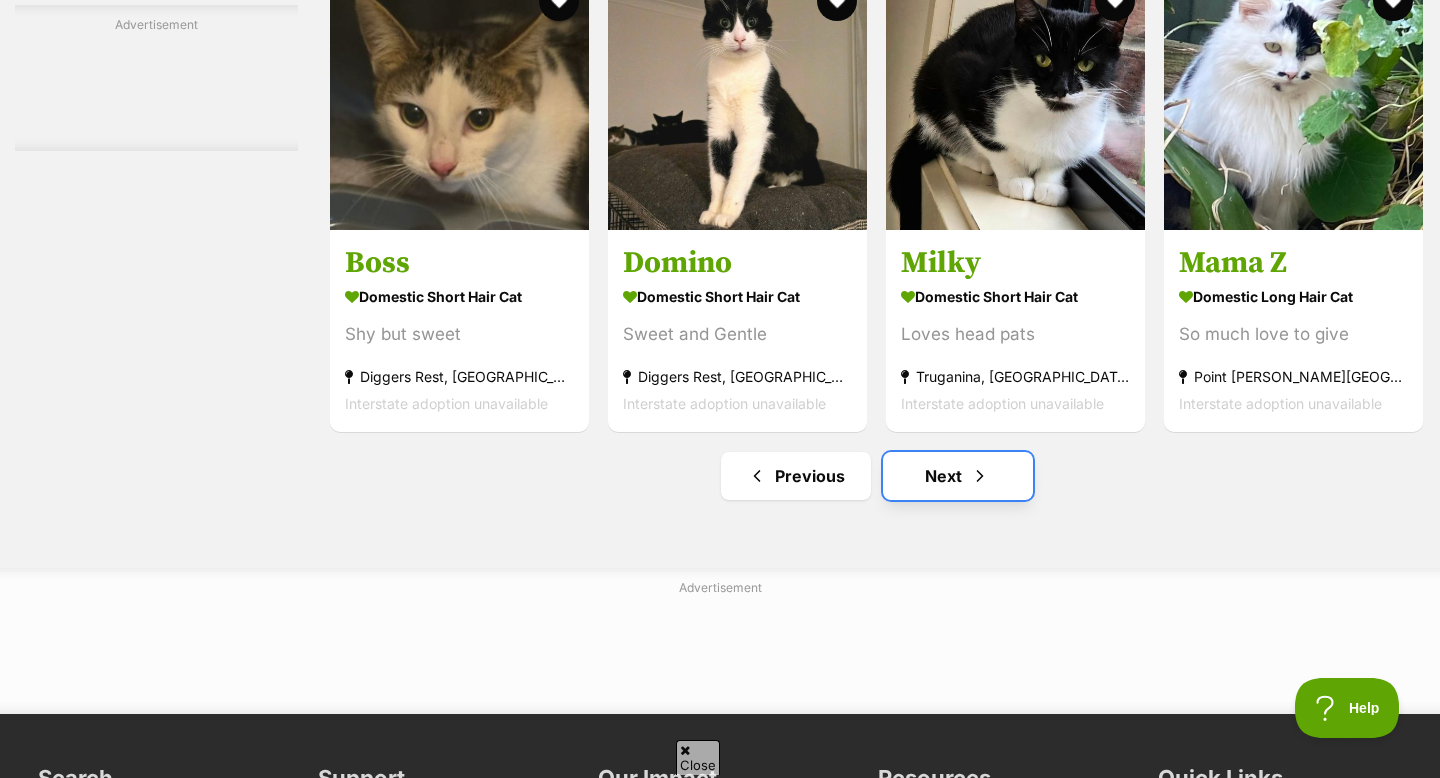 click on "Next" at bounding box center [958, 476] 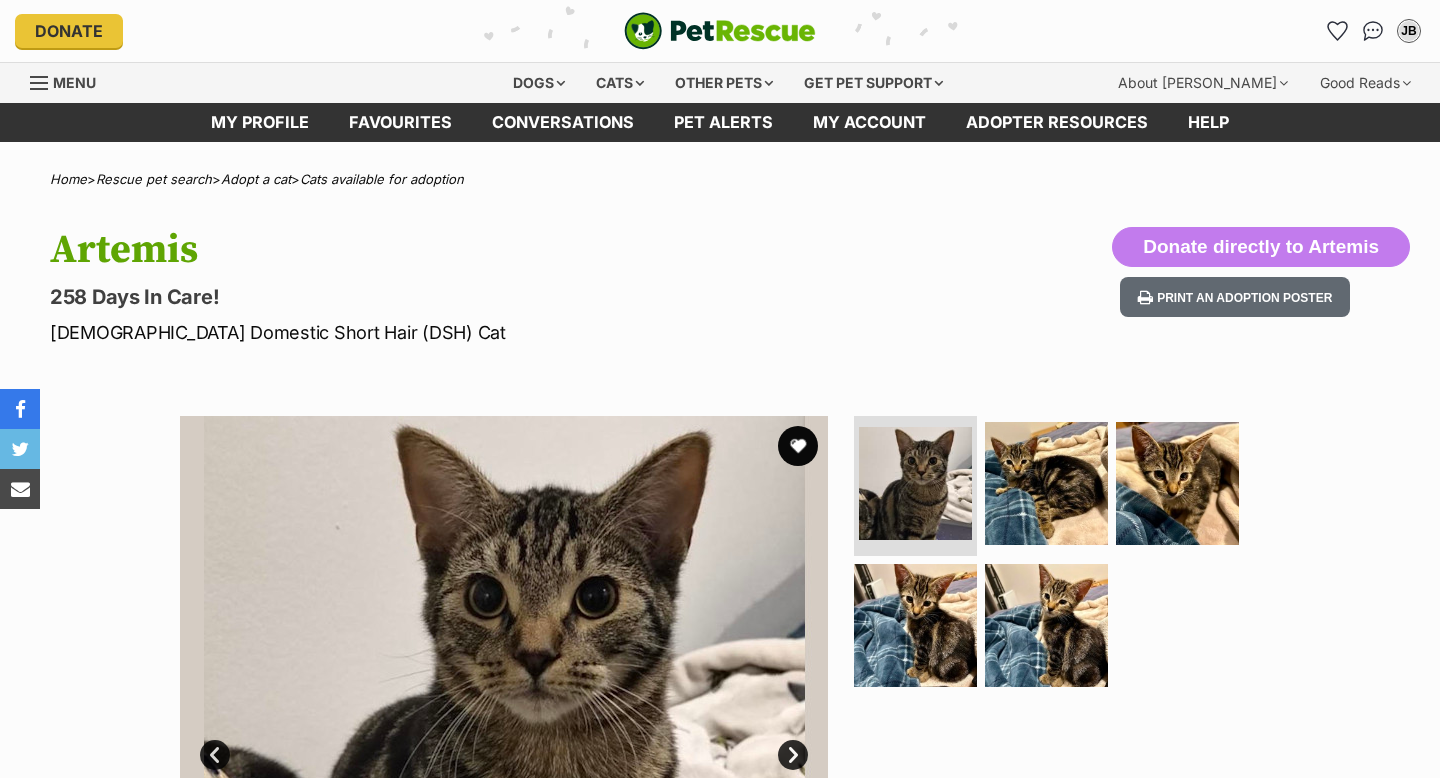 scroll, scrollTop: 81, scrollLeft: 0, axis: vertical 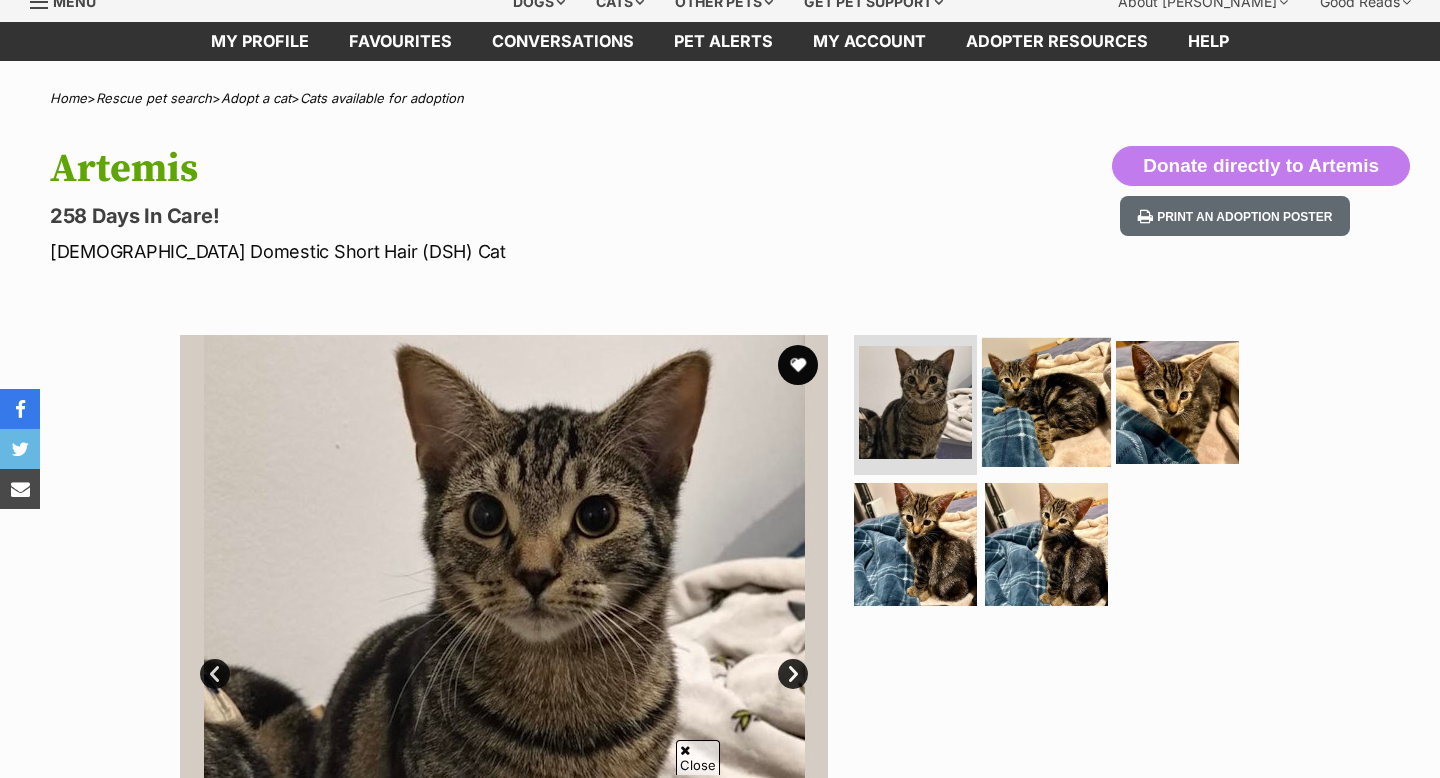 click at bounding box center [1046, 402] 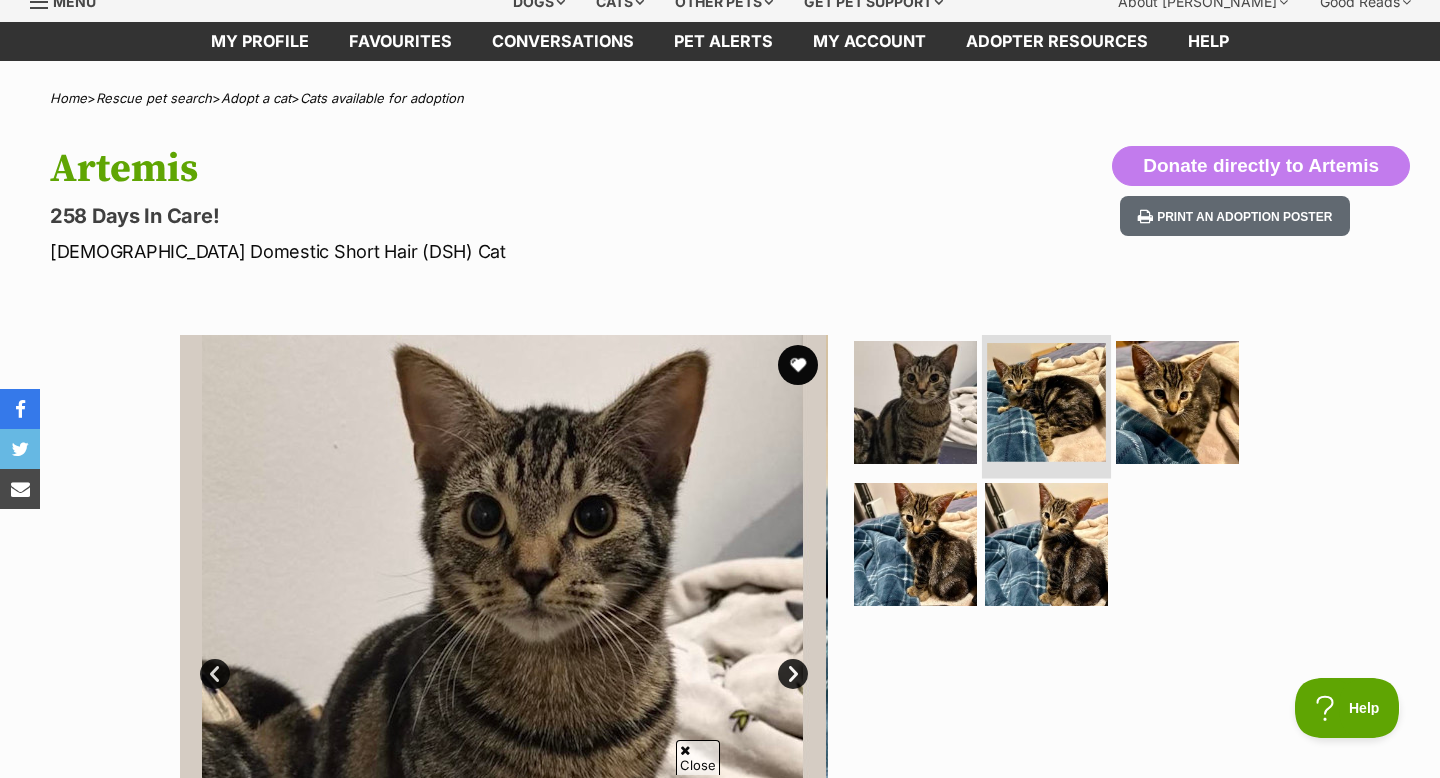 scroll, scrollTop: 0, scrollLeft: 0, axis: both 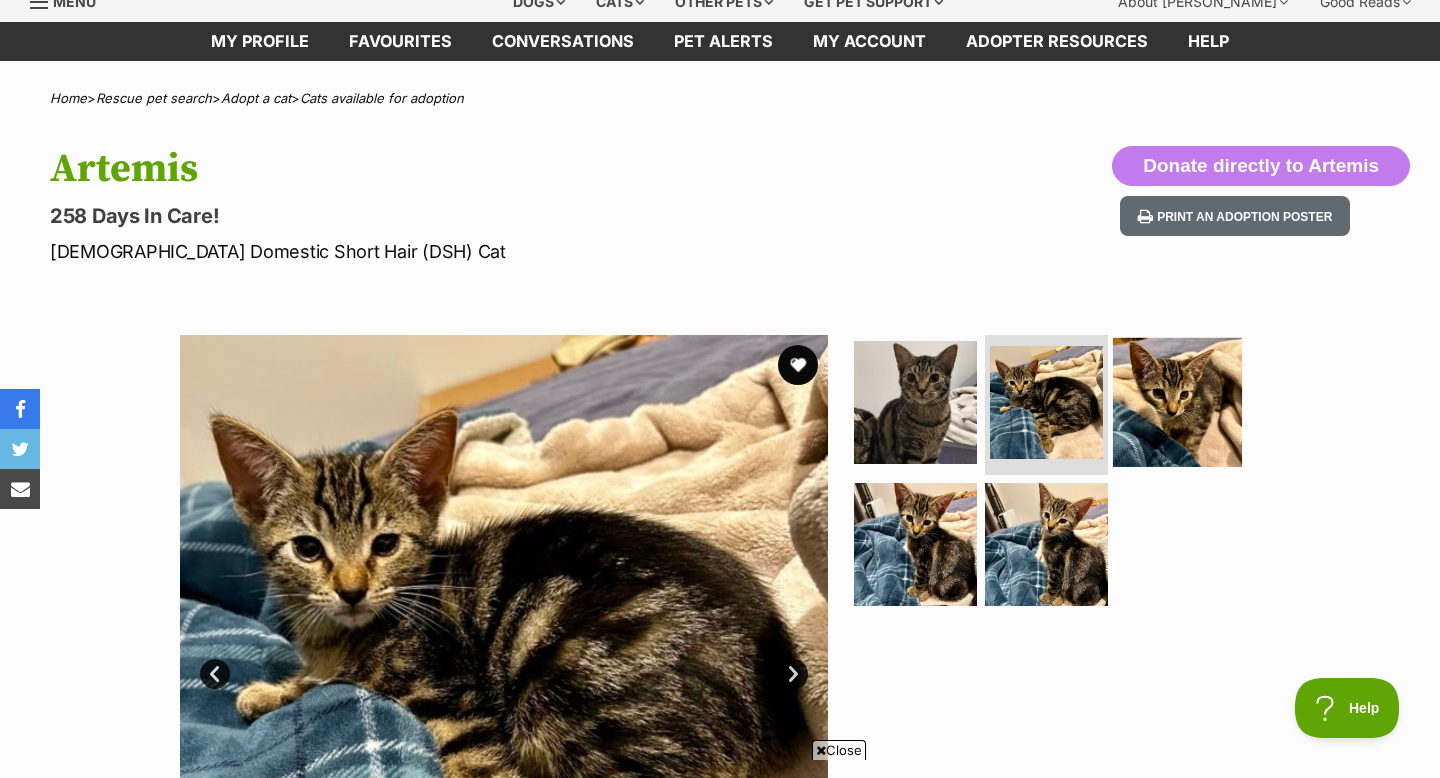 click at bounding box center (1177, 402) 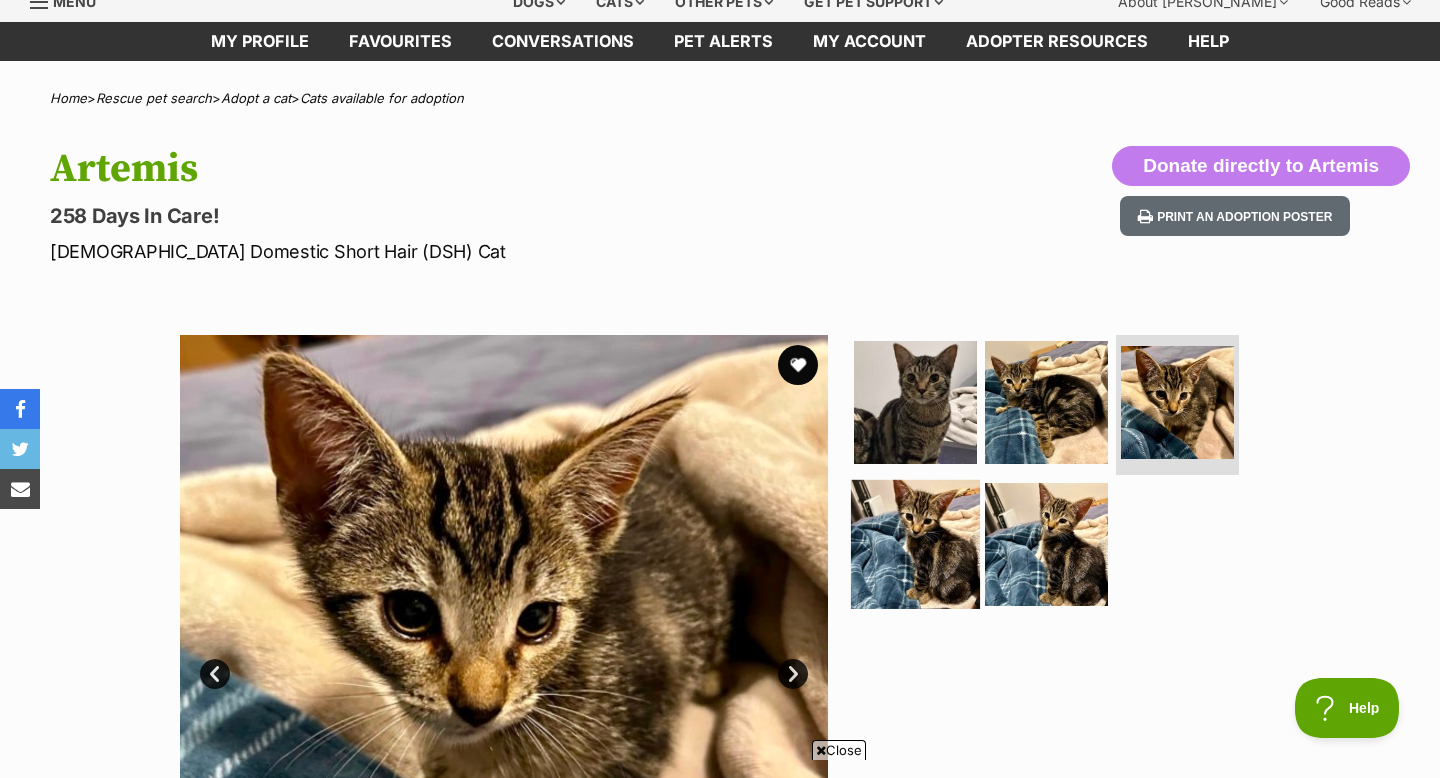 click at bounding box center (915, 543) 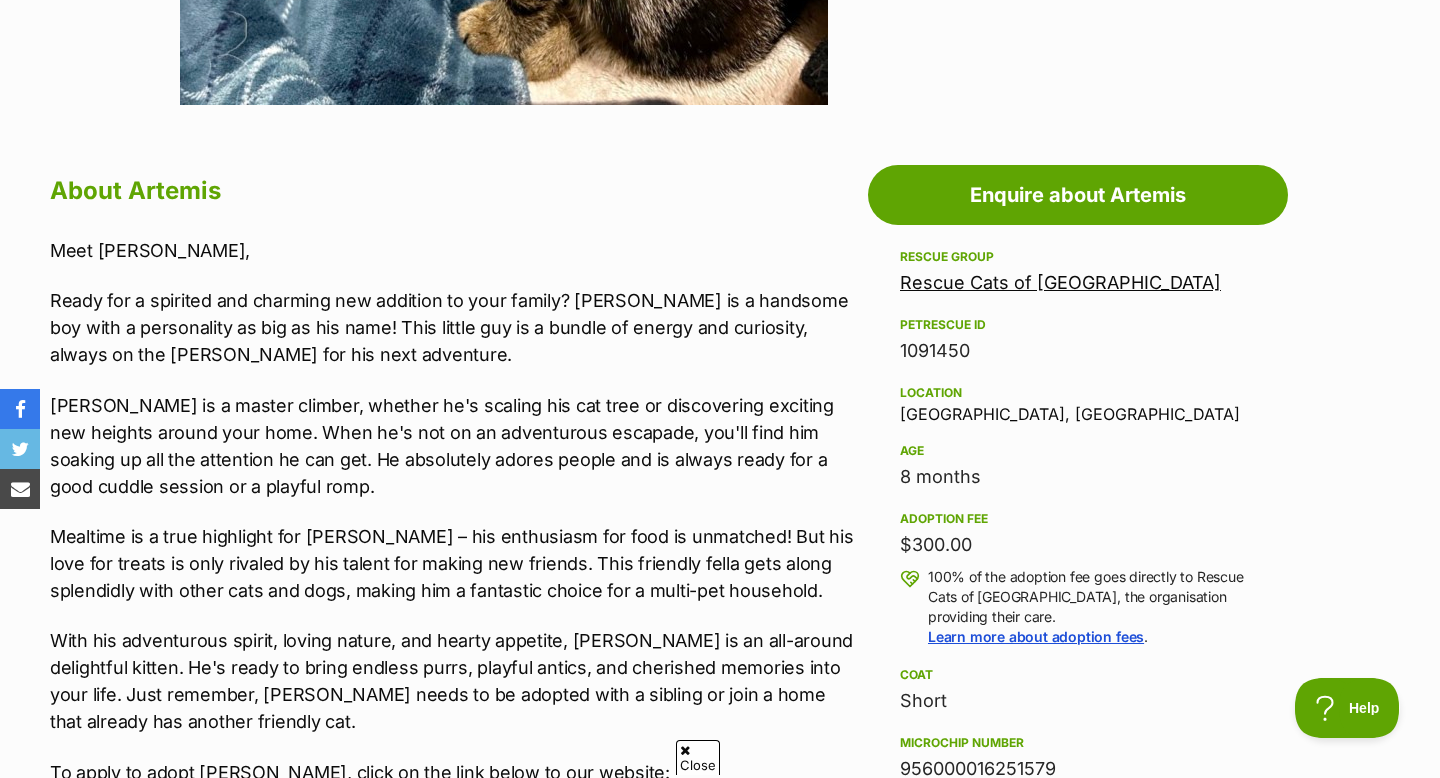 scroll, scrollTop: 973, scrollLeft: 0, axis: vertical 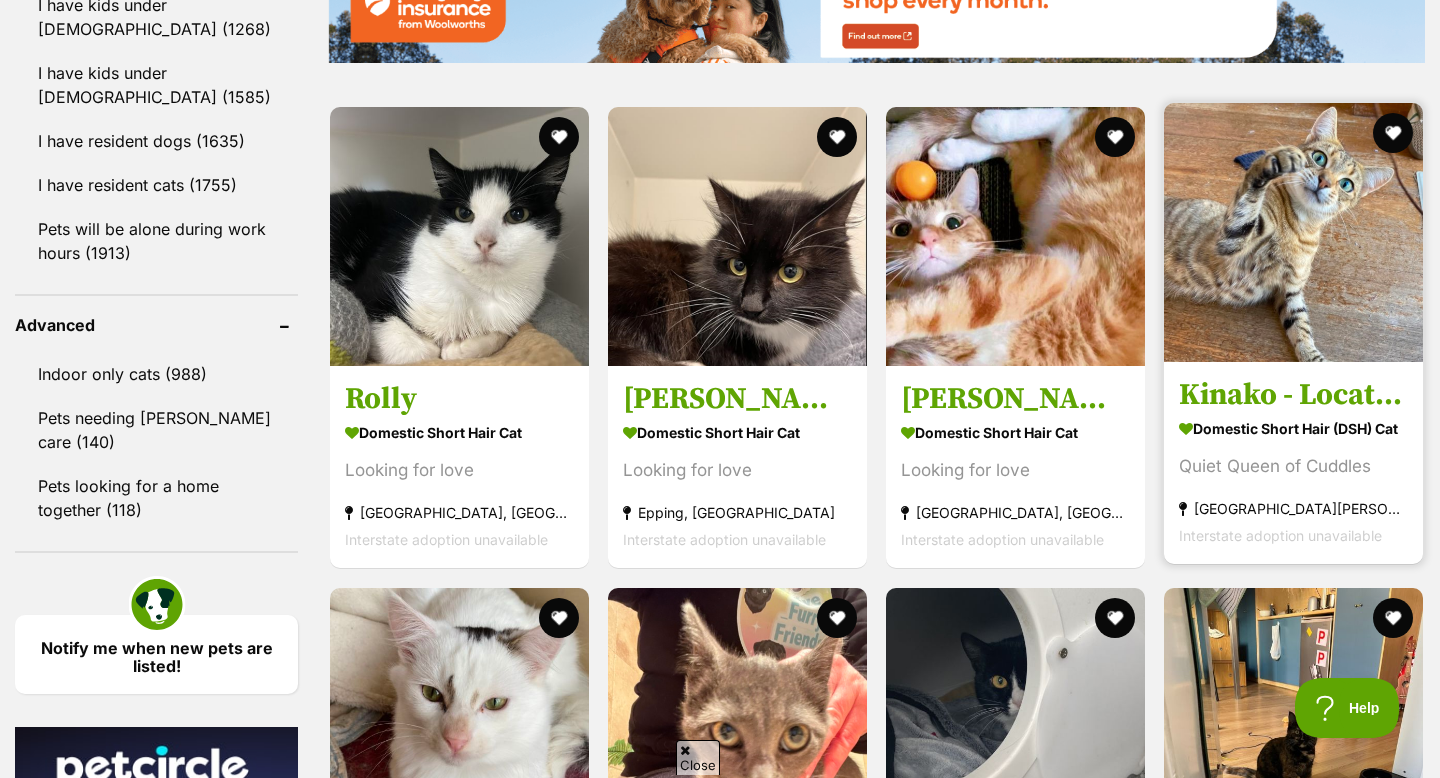 click at bounding box center (1293, 232) 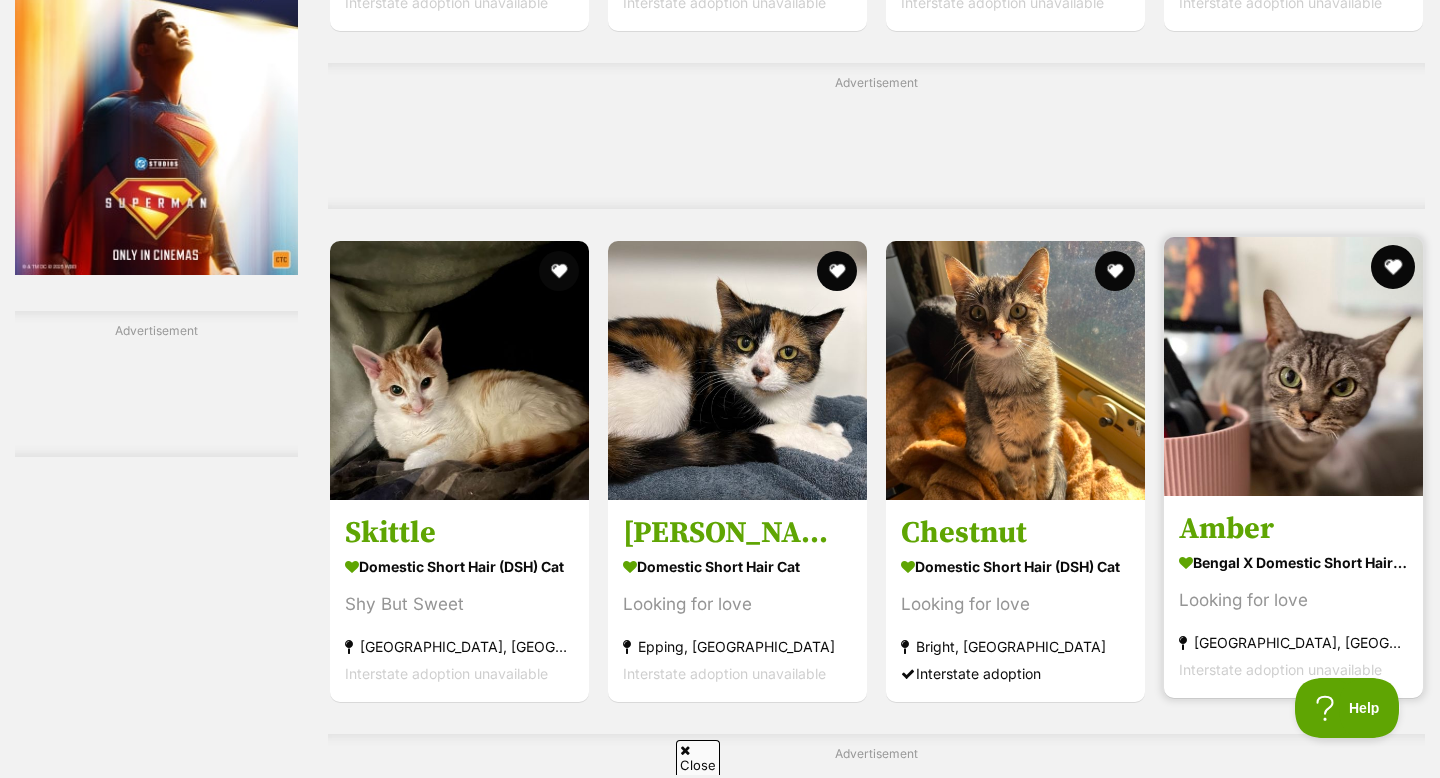 scroll, scrollTop: 3405, scrollLeft: 0, axis: vertical 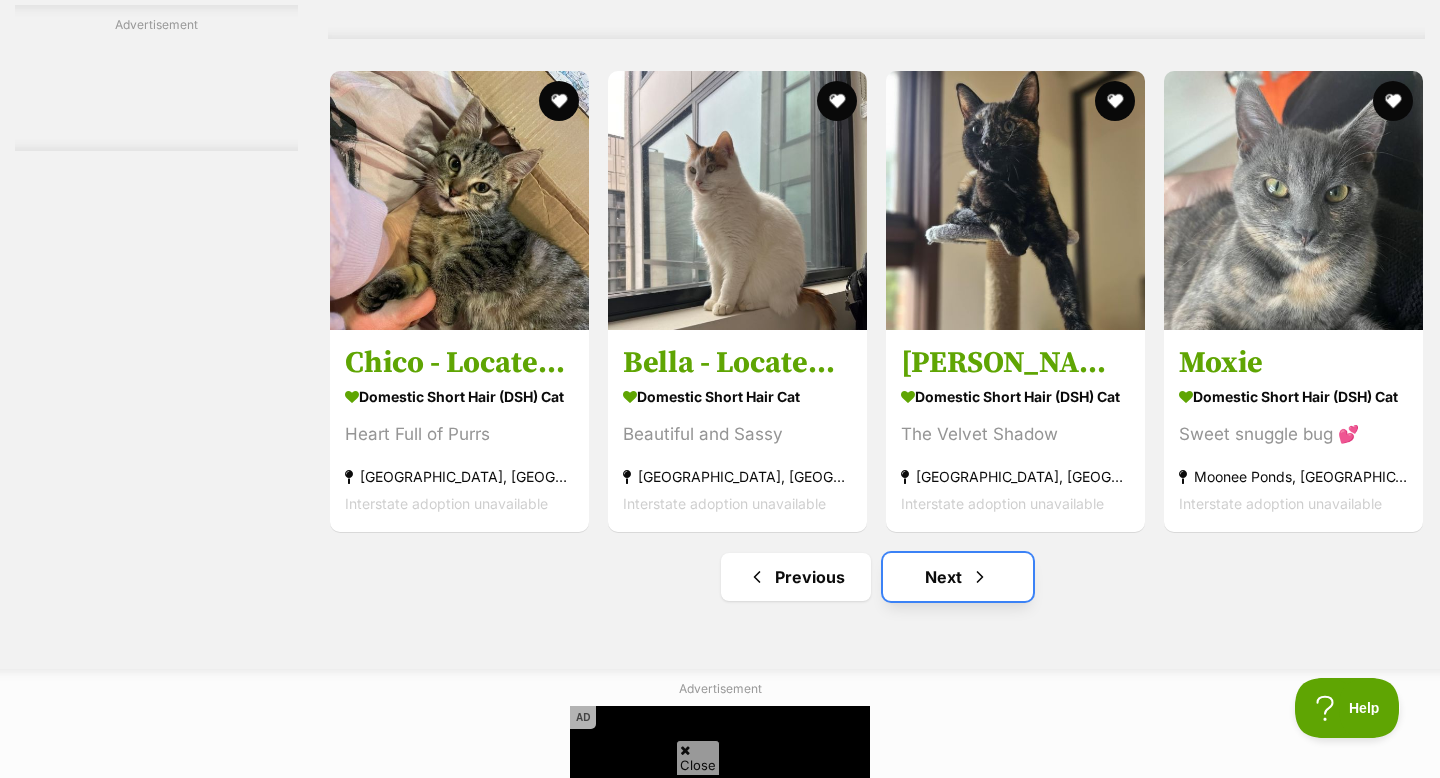 click on "Next" at bounding box center [958, 577] 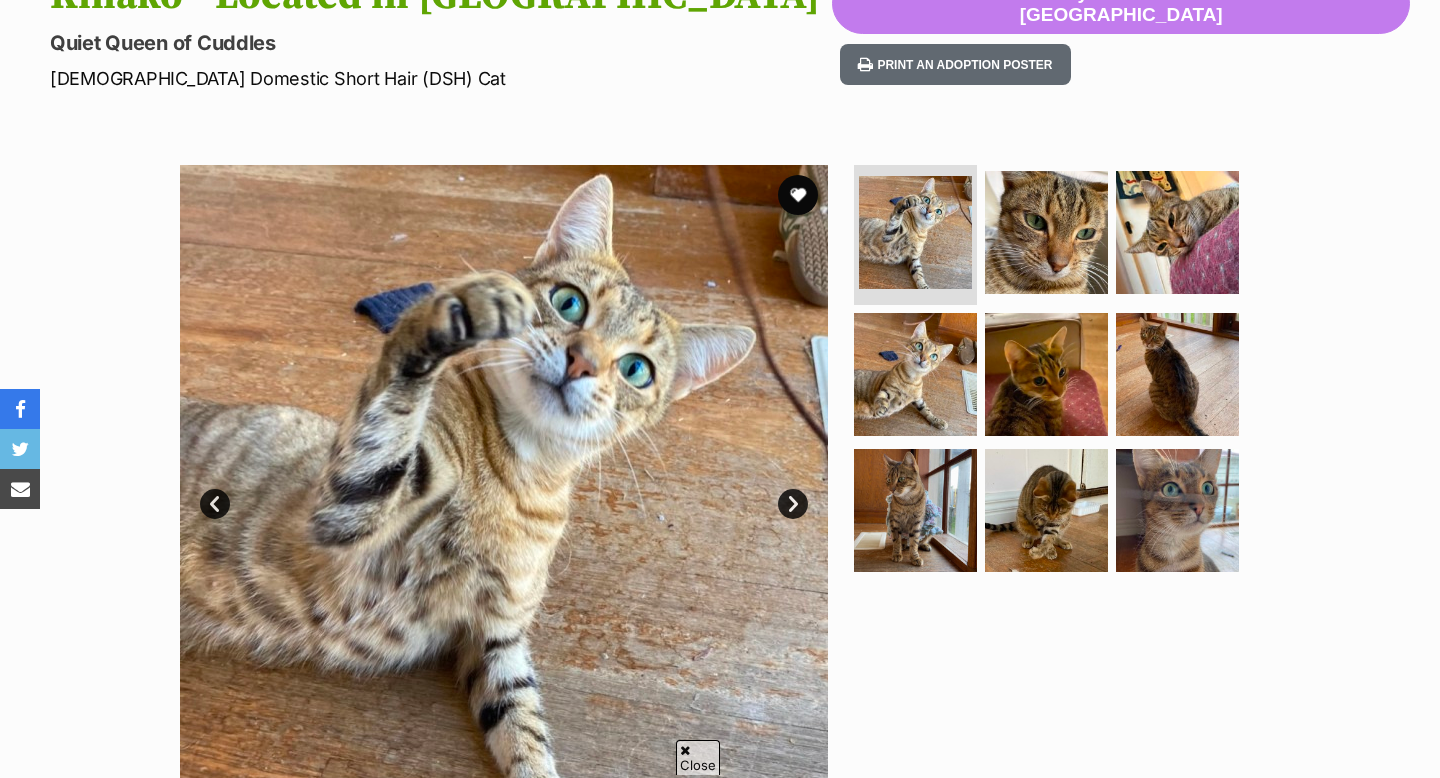 scroll, scrollTop: 402, scrollLeft: 0, axis: vertical 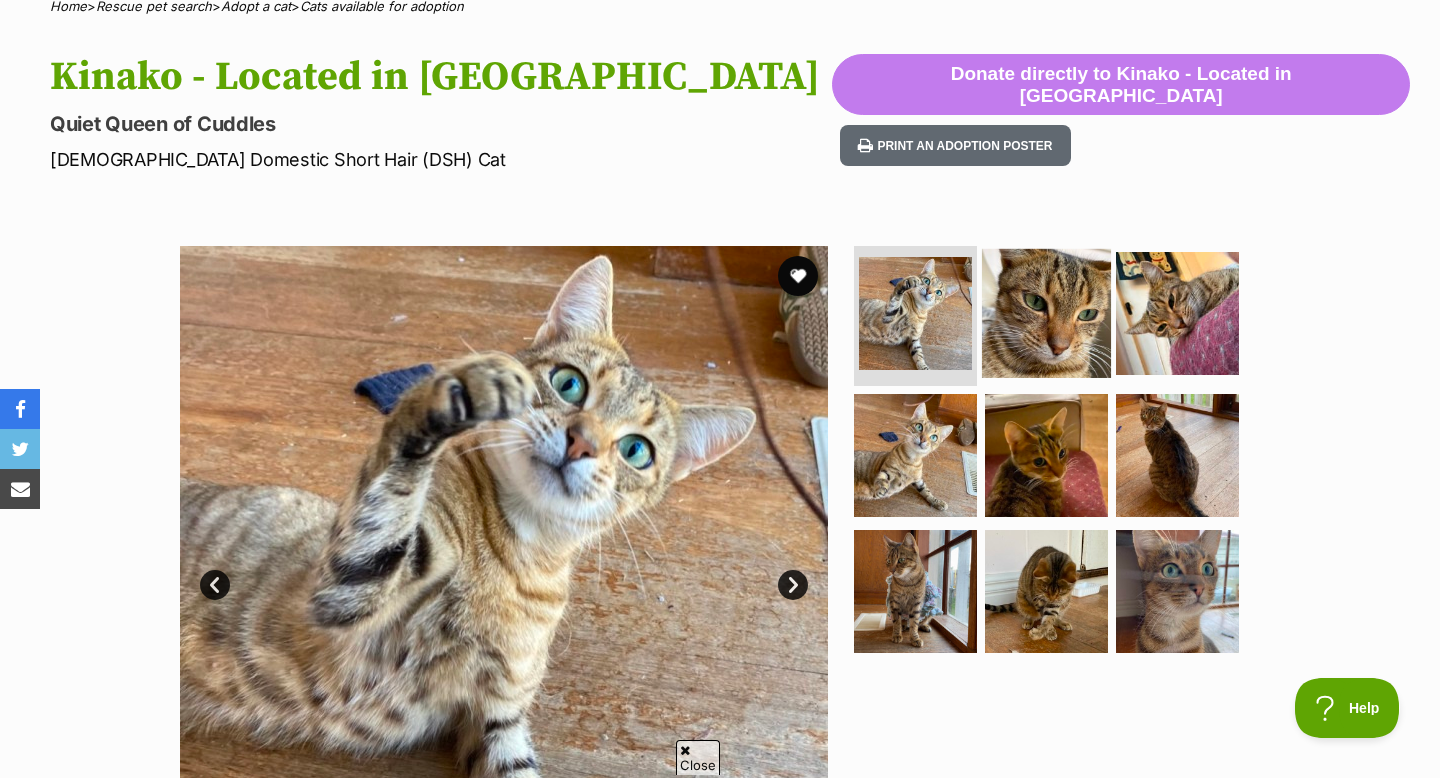 click at bounding box center [1046, 313] 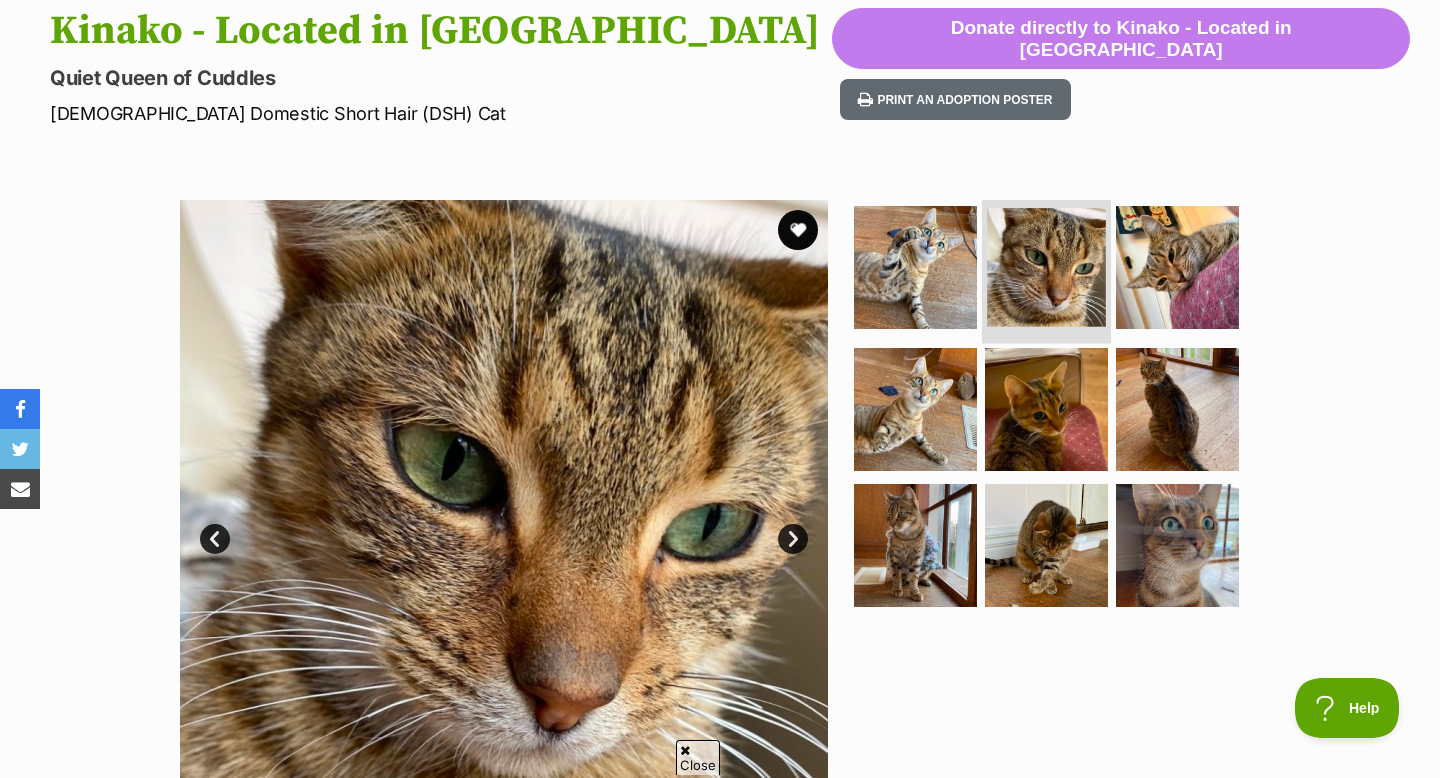 scroll, scrollTop: 226, scrollLeft: 0, axis: vertical 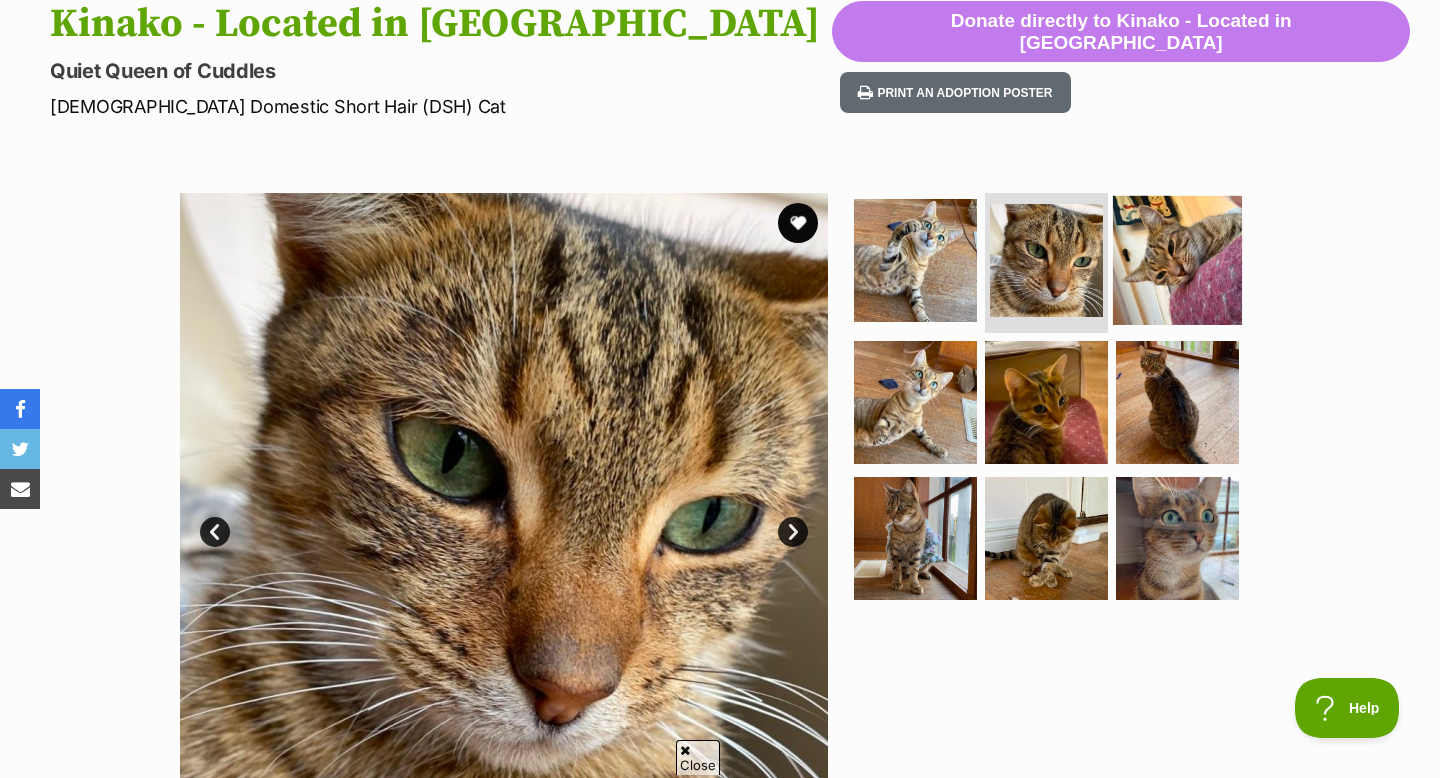 click at bounding box center [1177, 260] 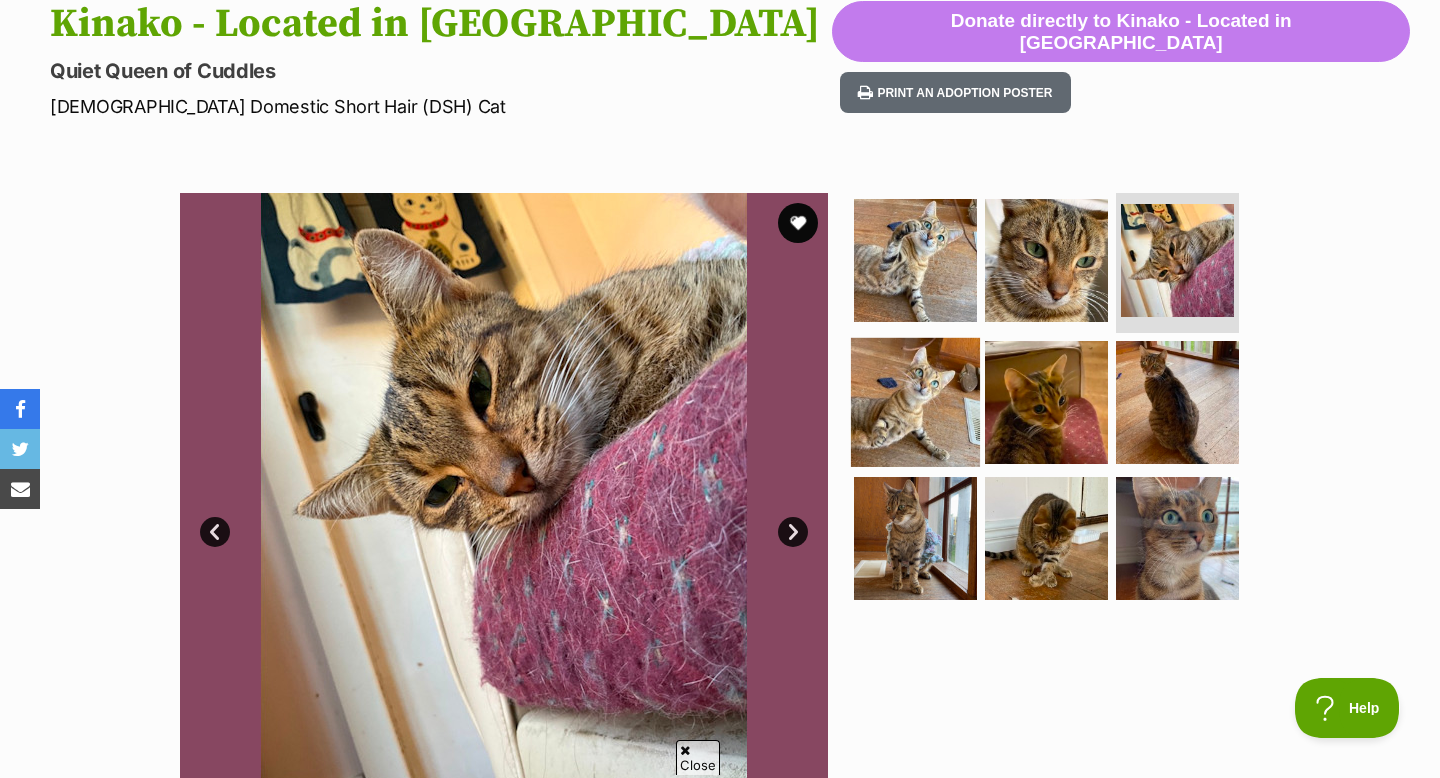 click at bounding box center [915, 402] 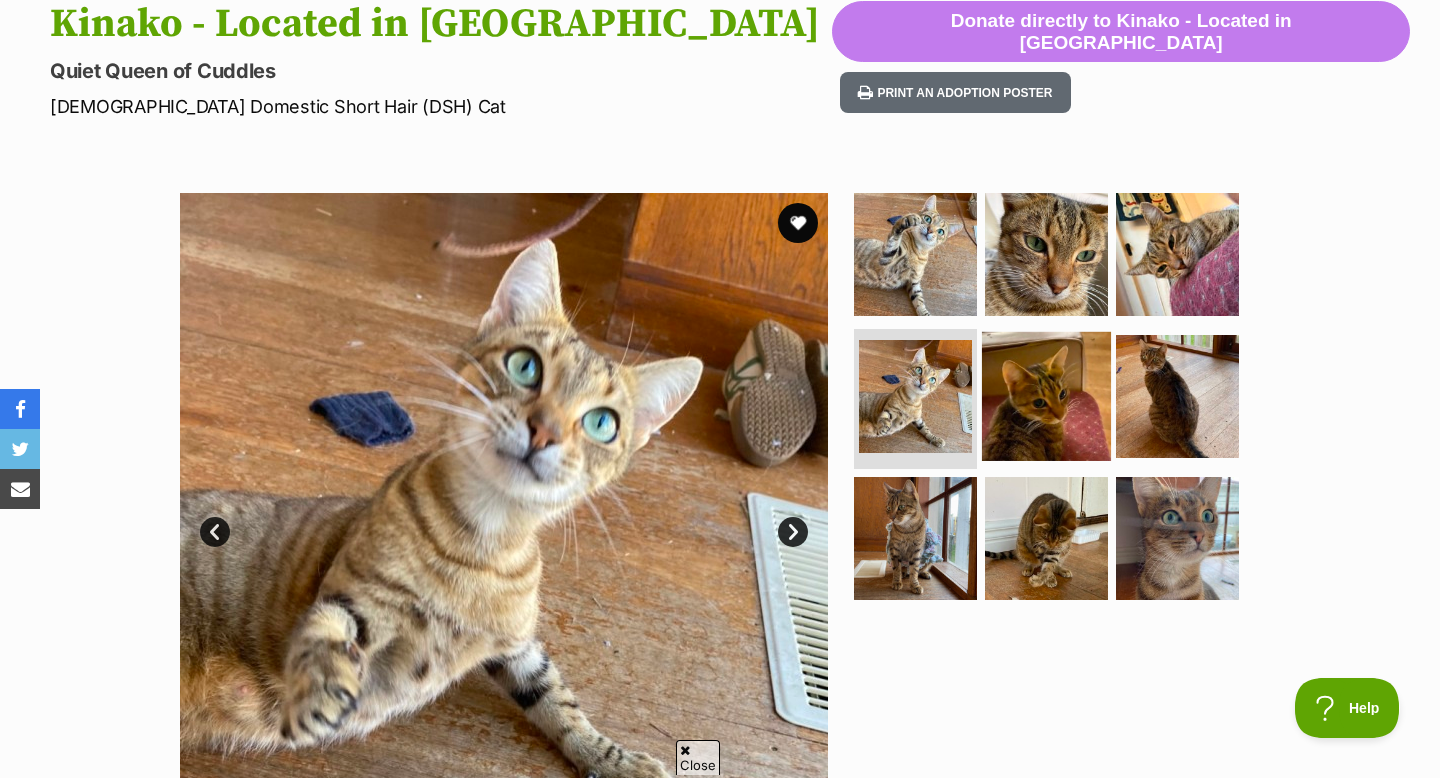 click at bounding box center [1046, 396] 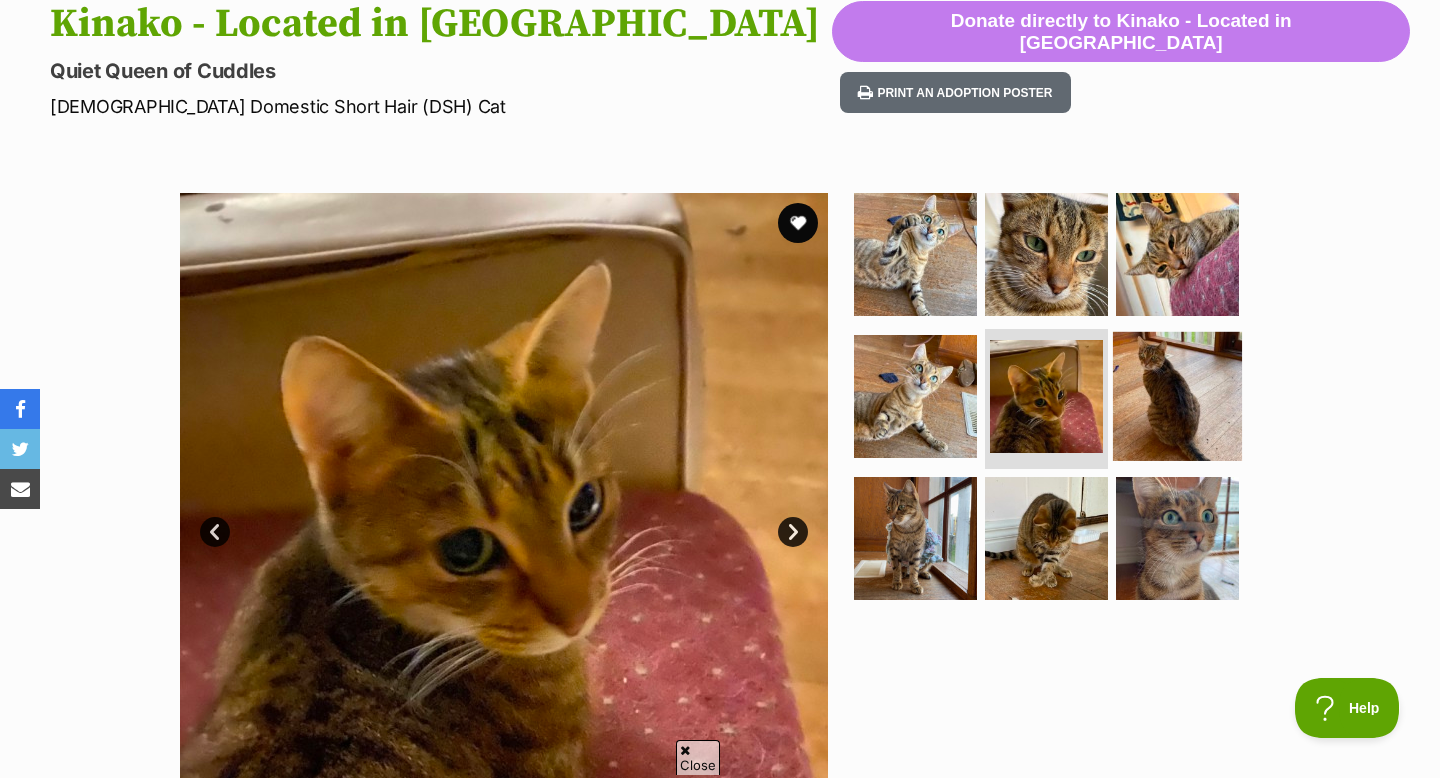 click at bounding box center (1177, 396) 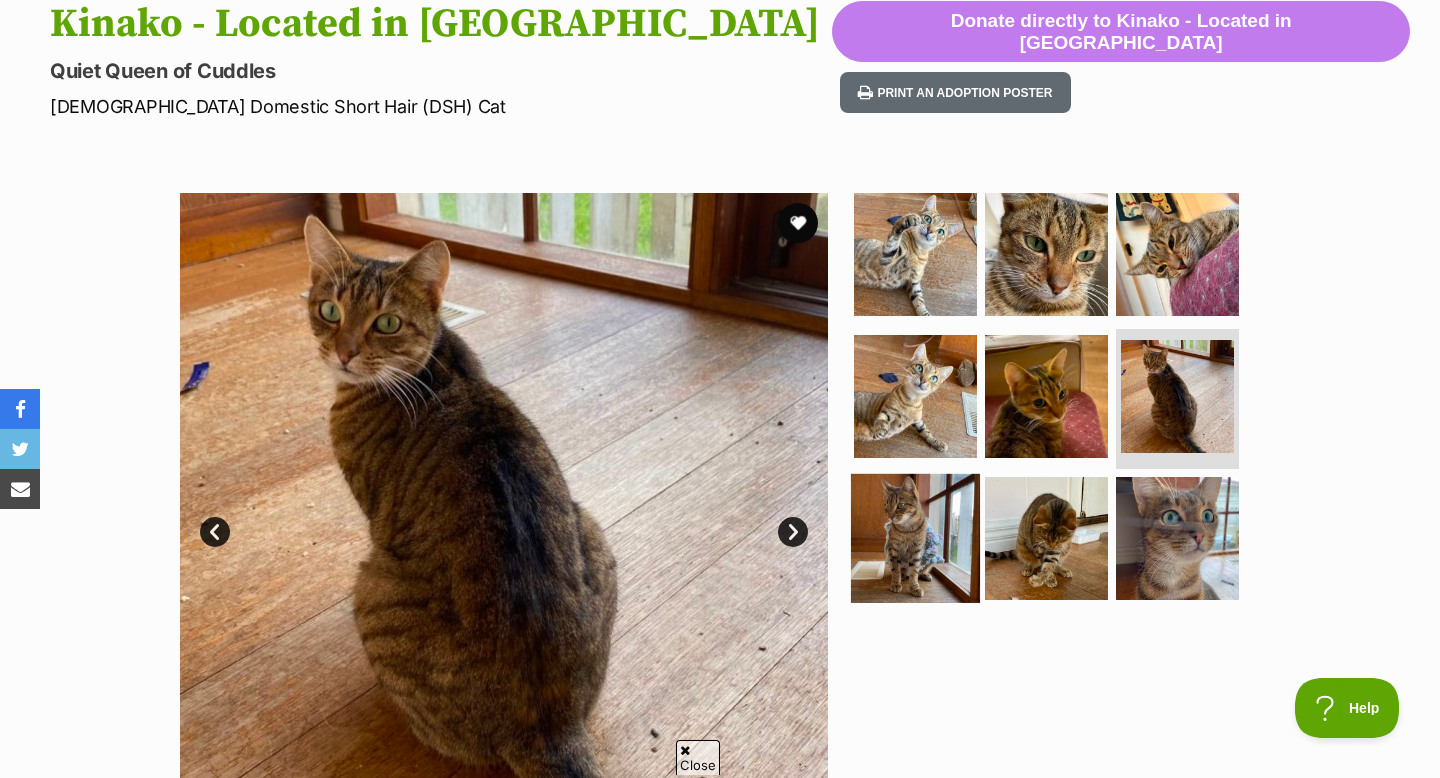 click at bounding box center [915, 538] 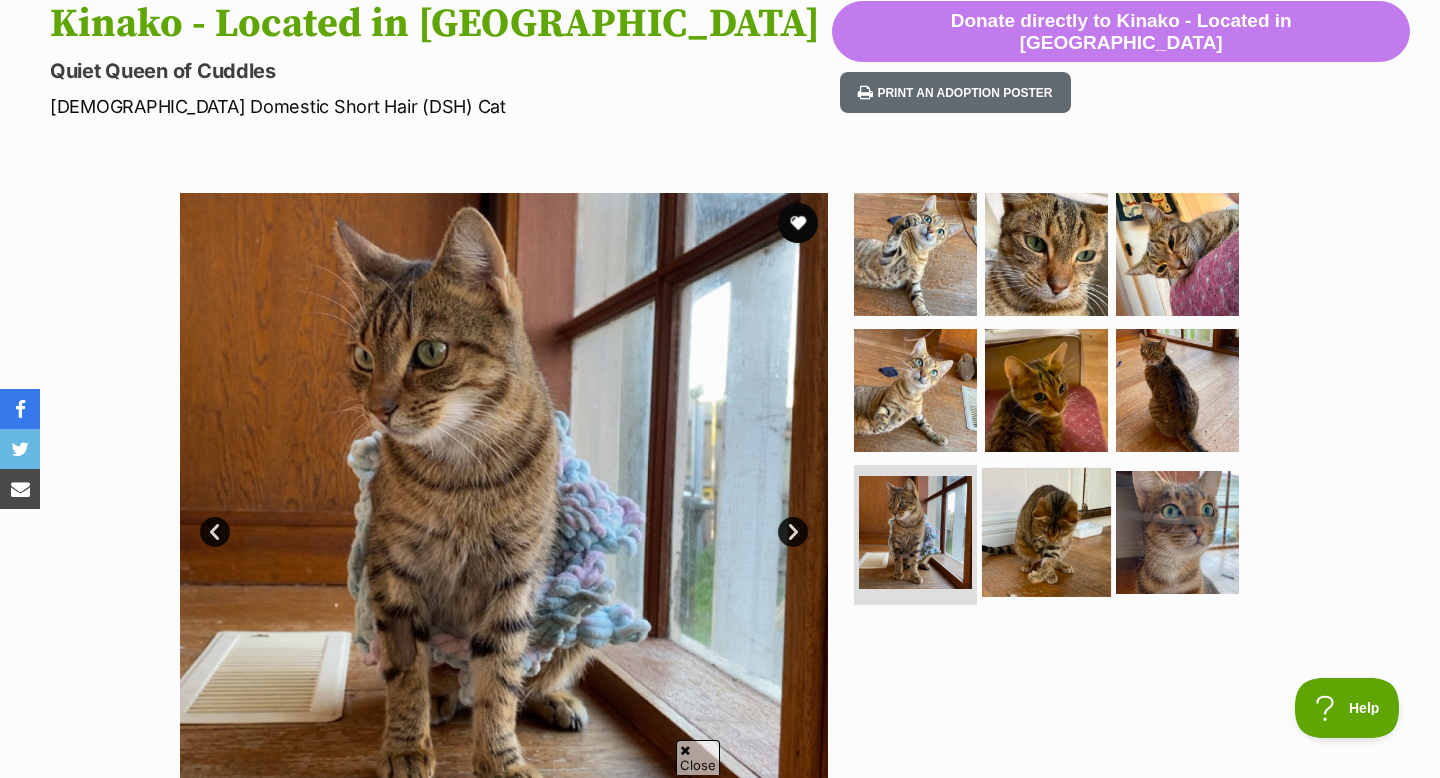 click at bounding box center (1046, 532) 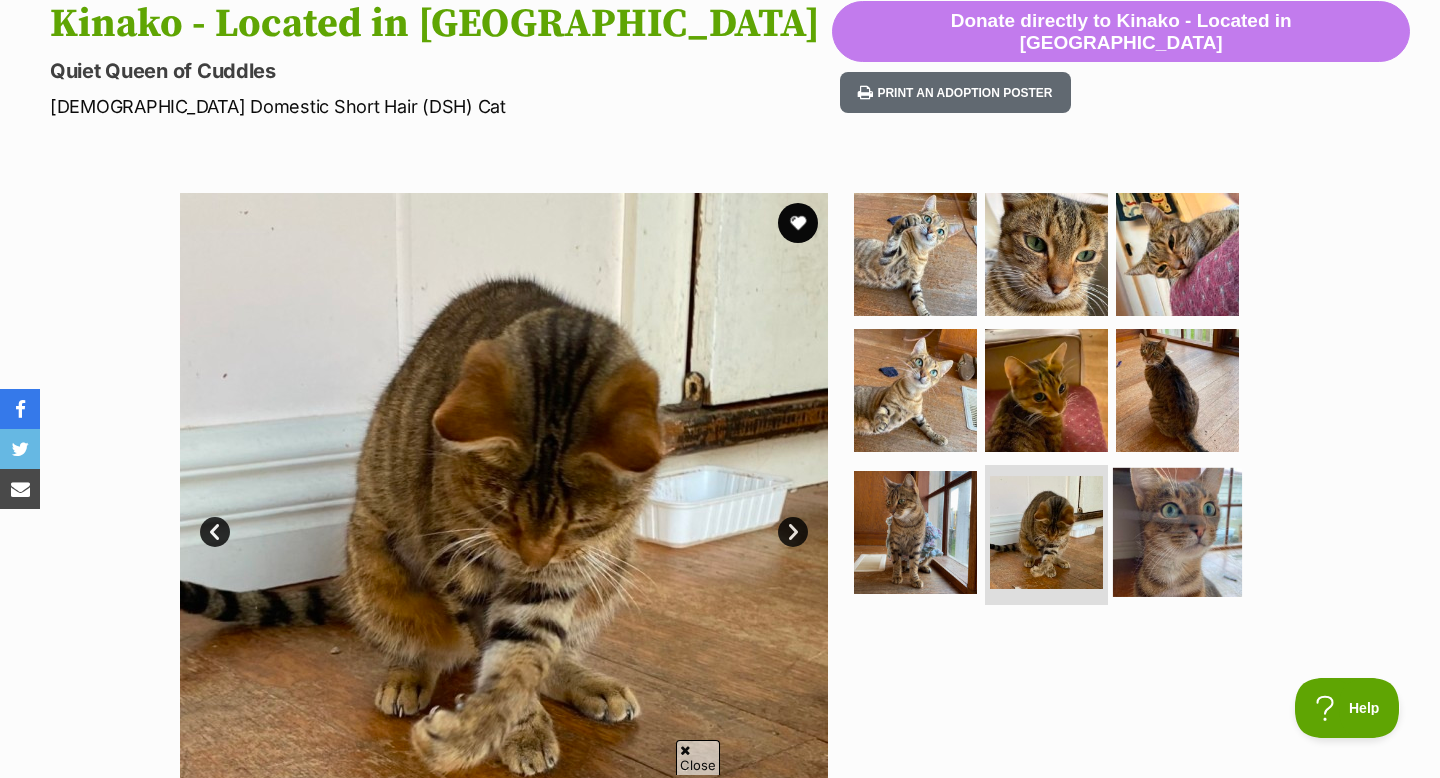 click at bounding box center (1177, 532) 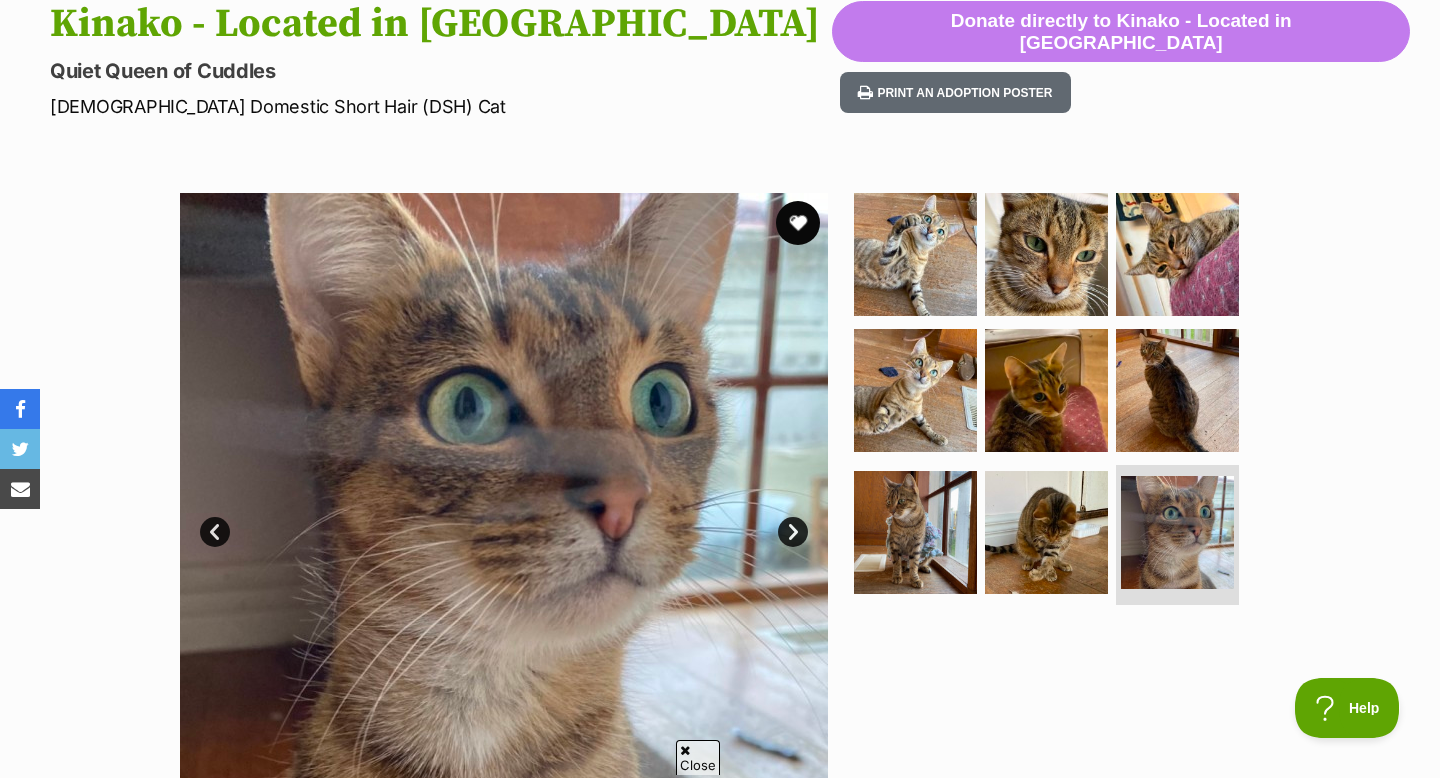 click at bounding box center (798, 223) 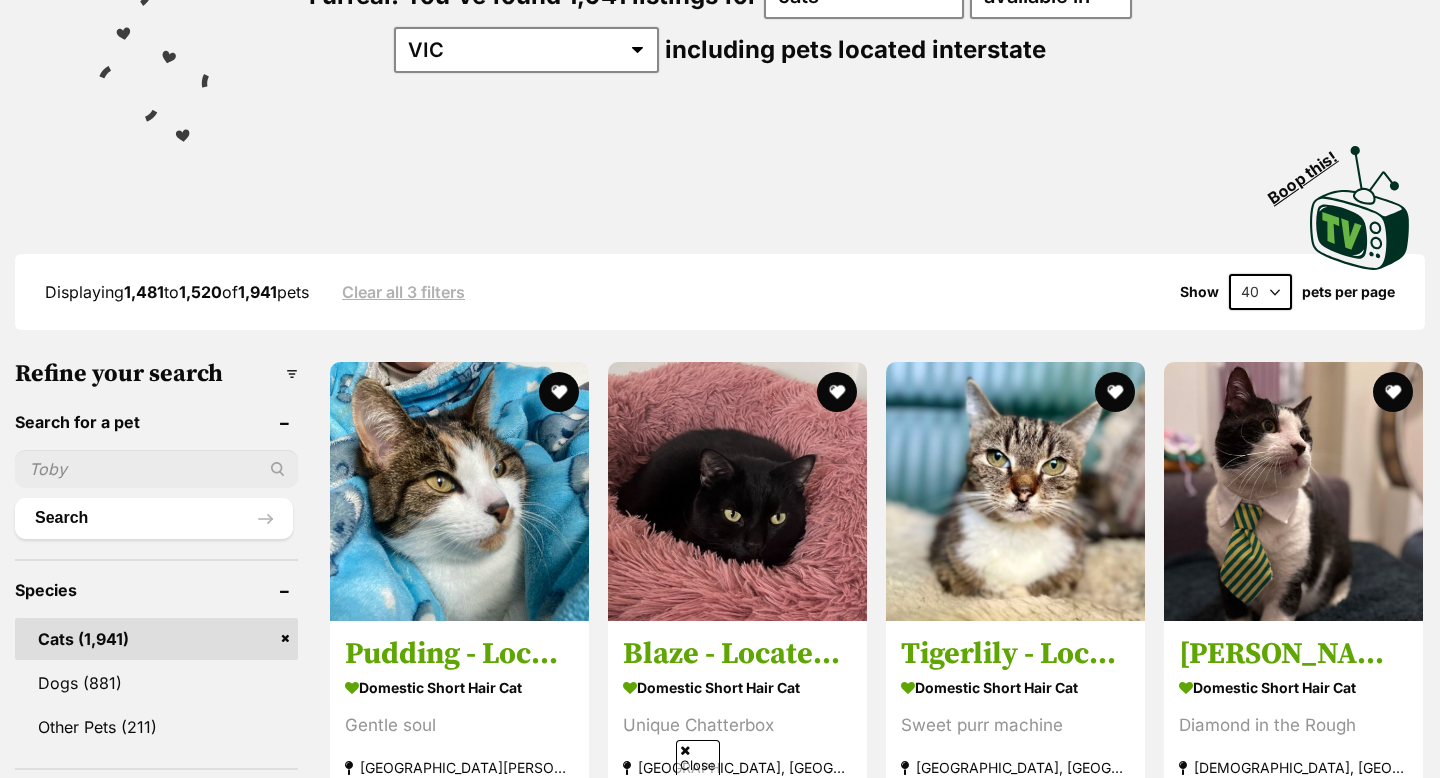 scroll, scrollTop: 0, scrollLeft: 0, axis: both 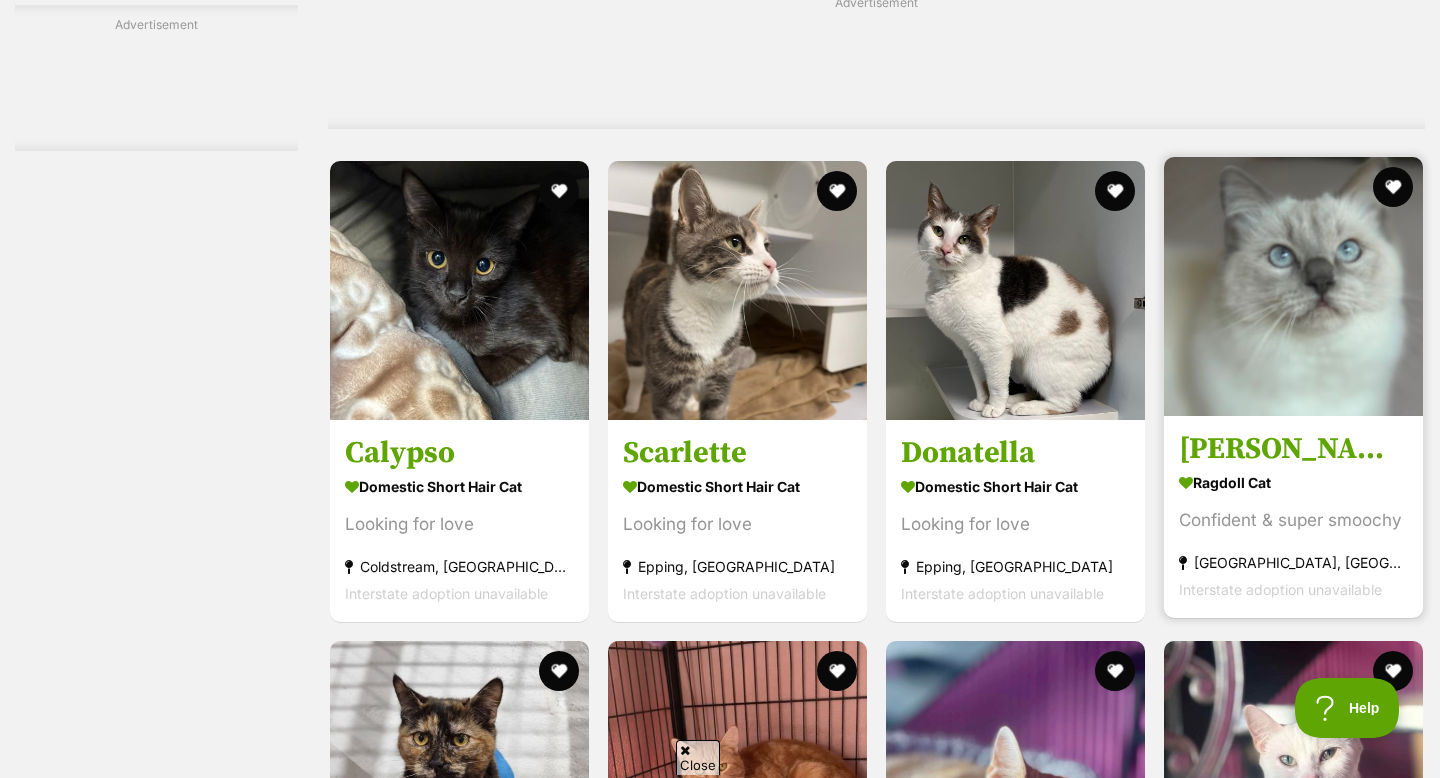 click at bounding box center [1293, 286] 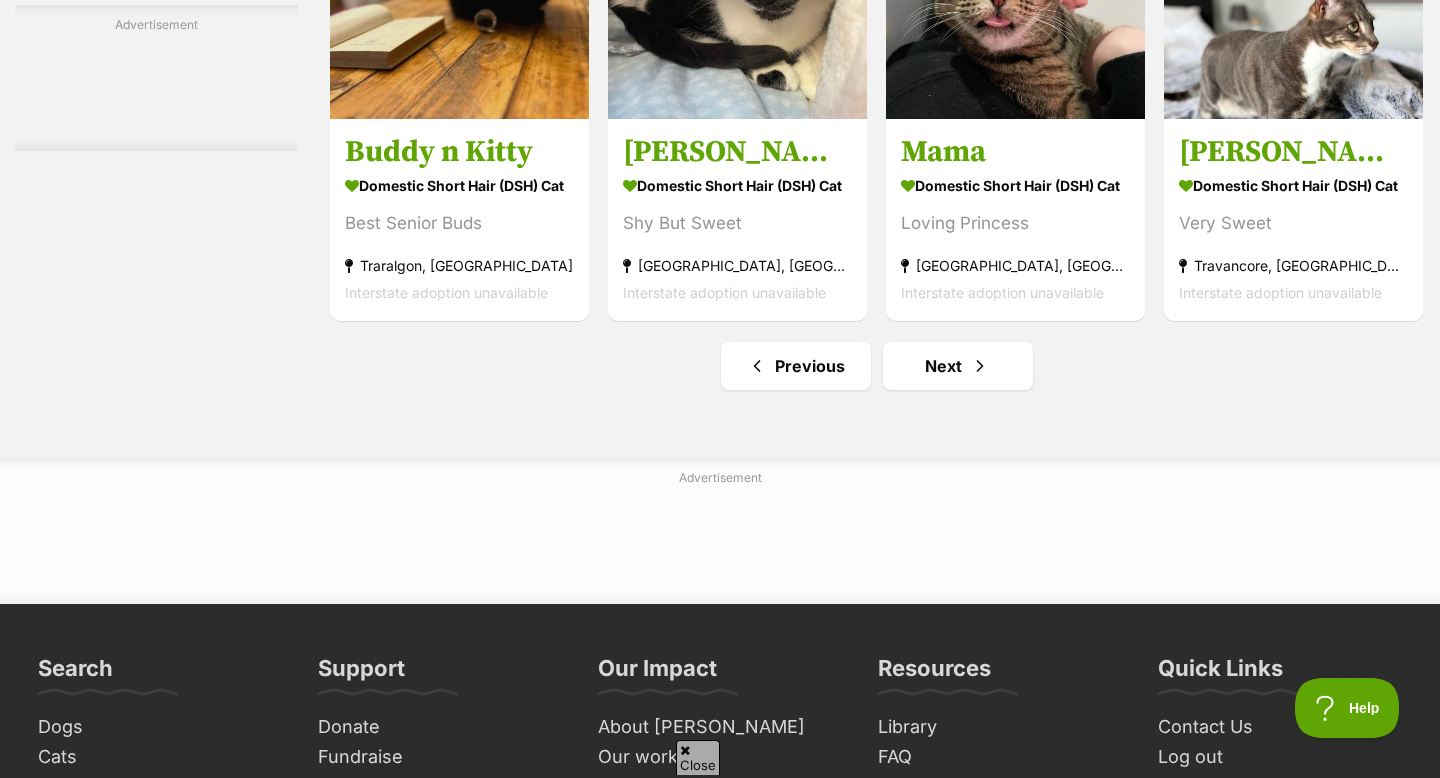 scroll, scrollTop: 6281, scrollLeft: 0, axis: vertical 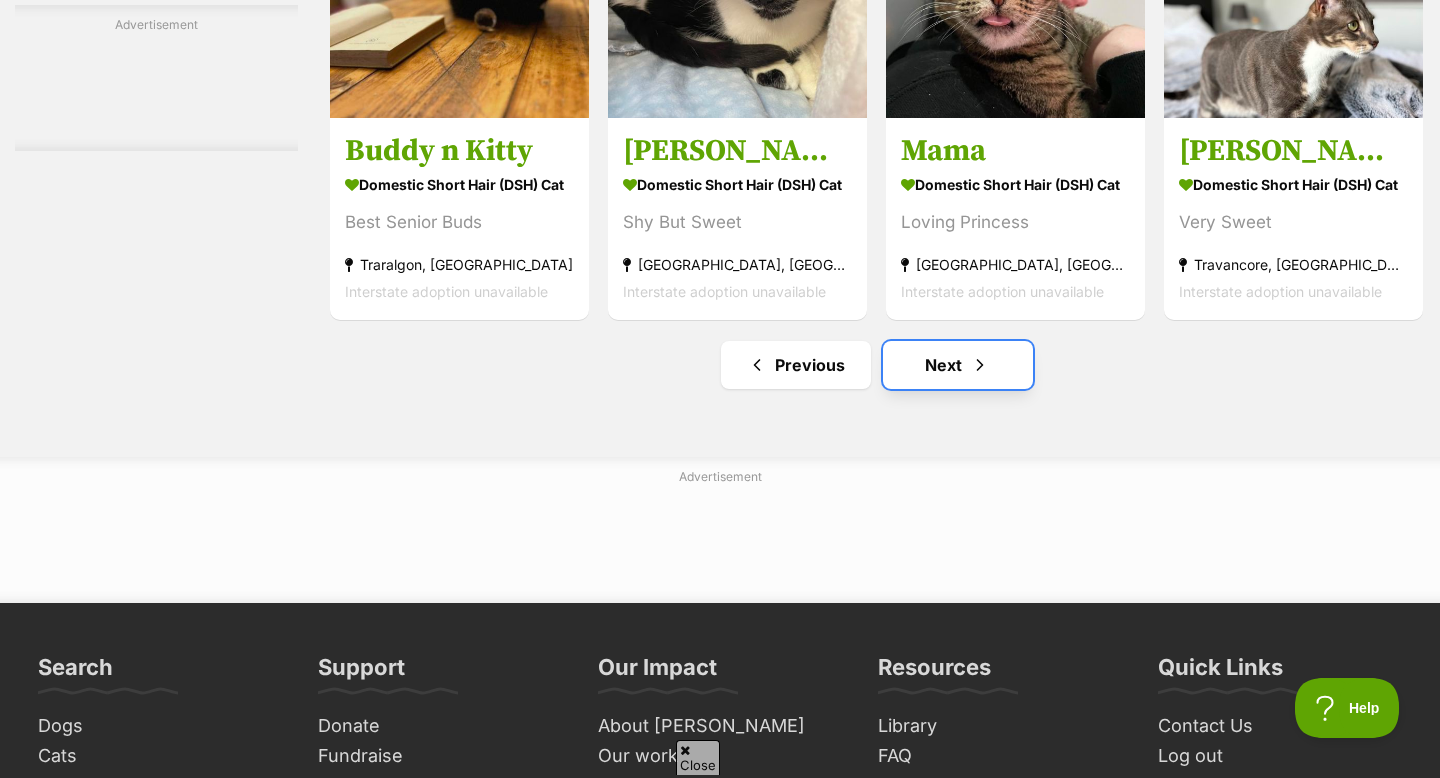 click at bounding box center [980, 365] 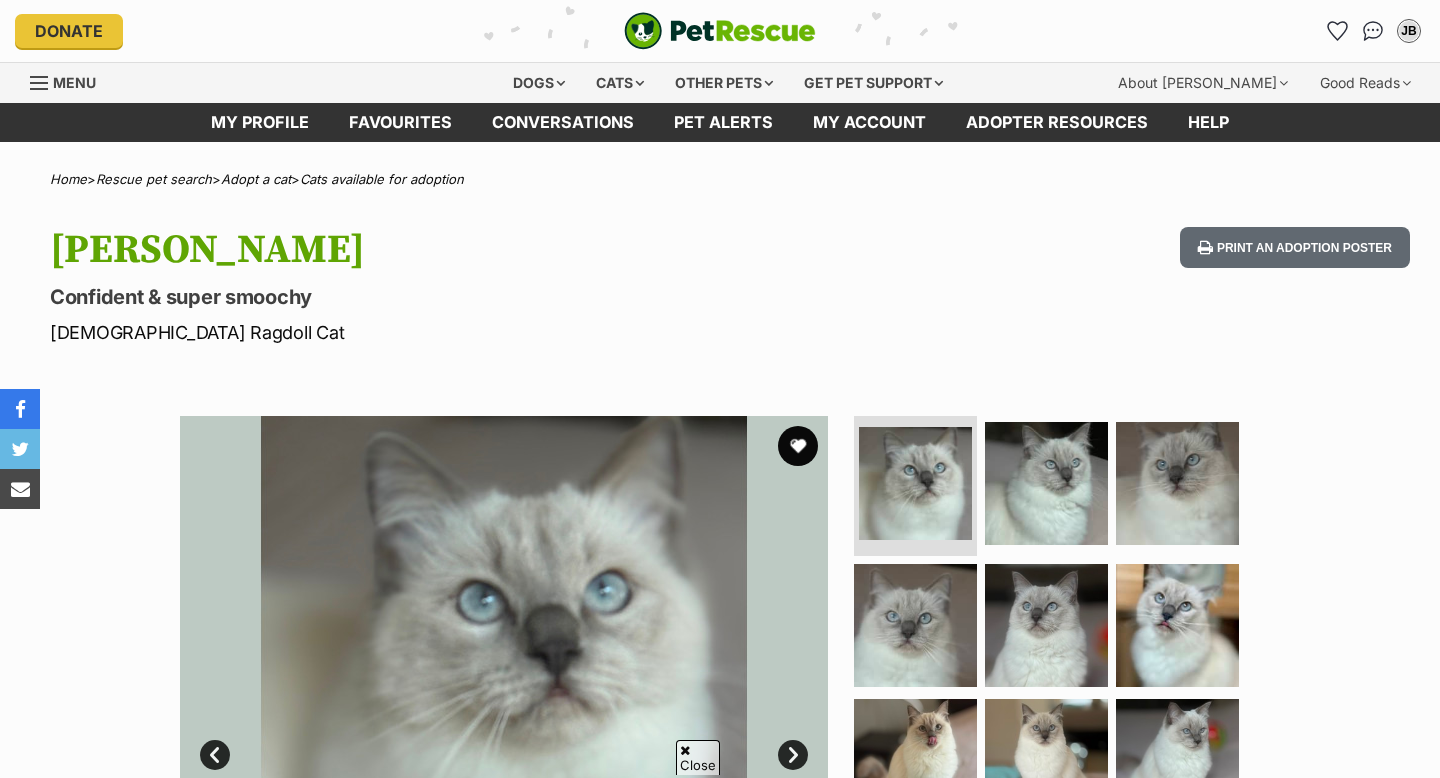 scroll, scrollTop: 850, scrollLeft: 0, axis: vertical 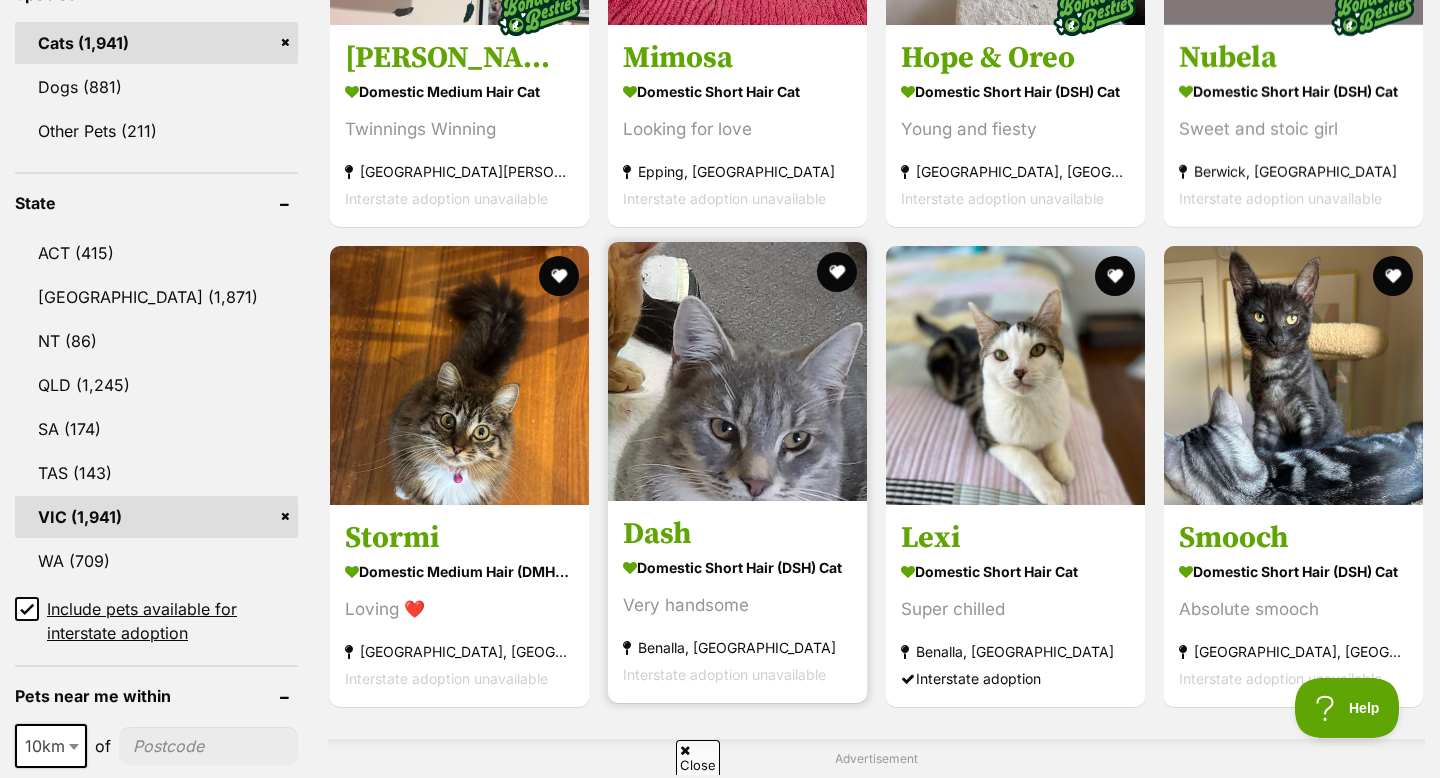 click at bounding box center [737, 371] 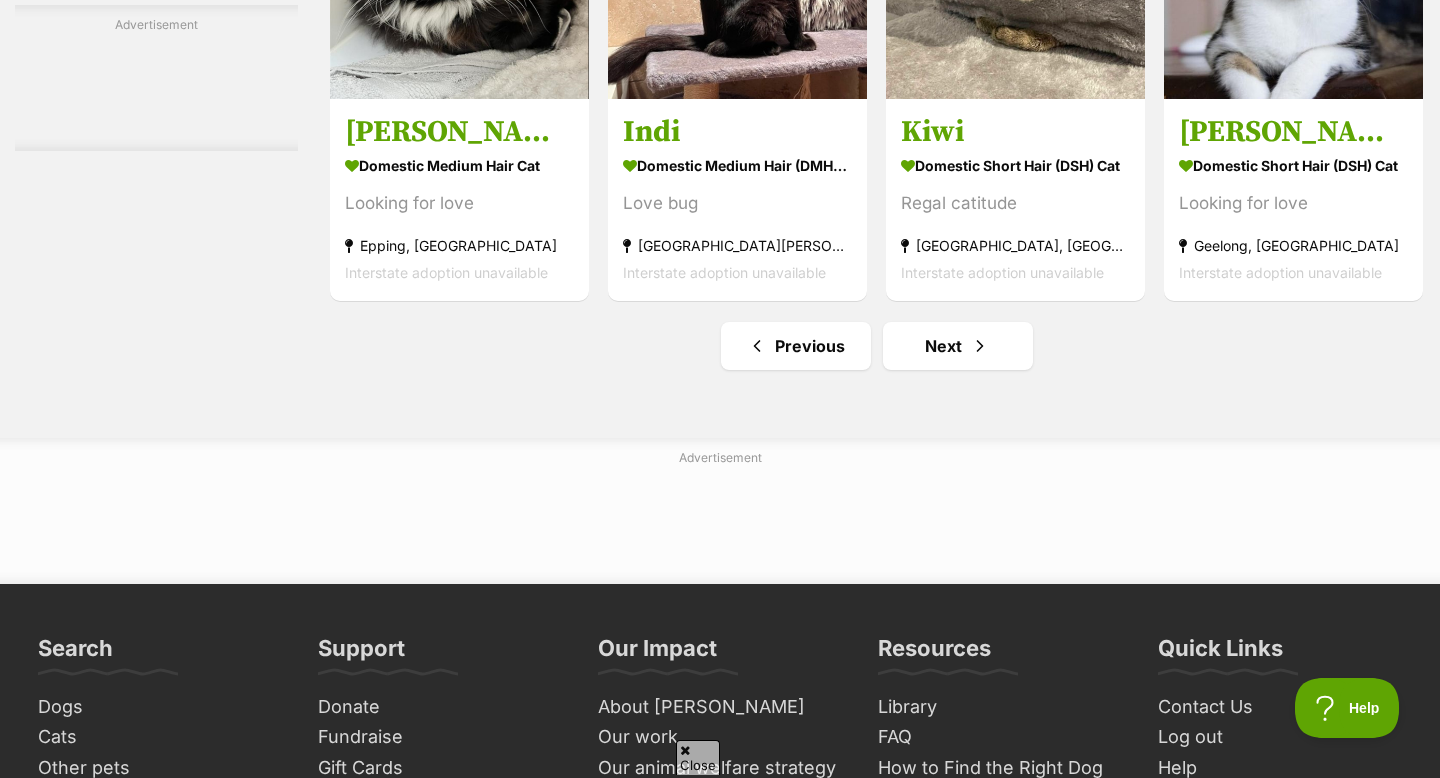 scroll, scrollTop: 6301, scrollLeft: 0, axis: vertical 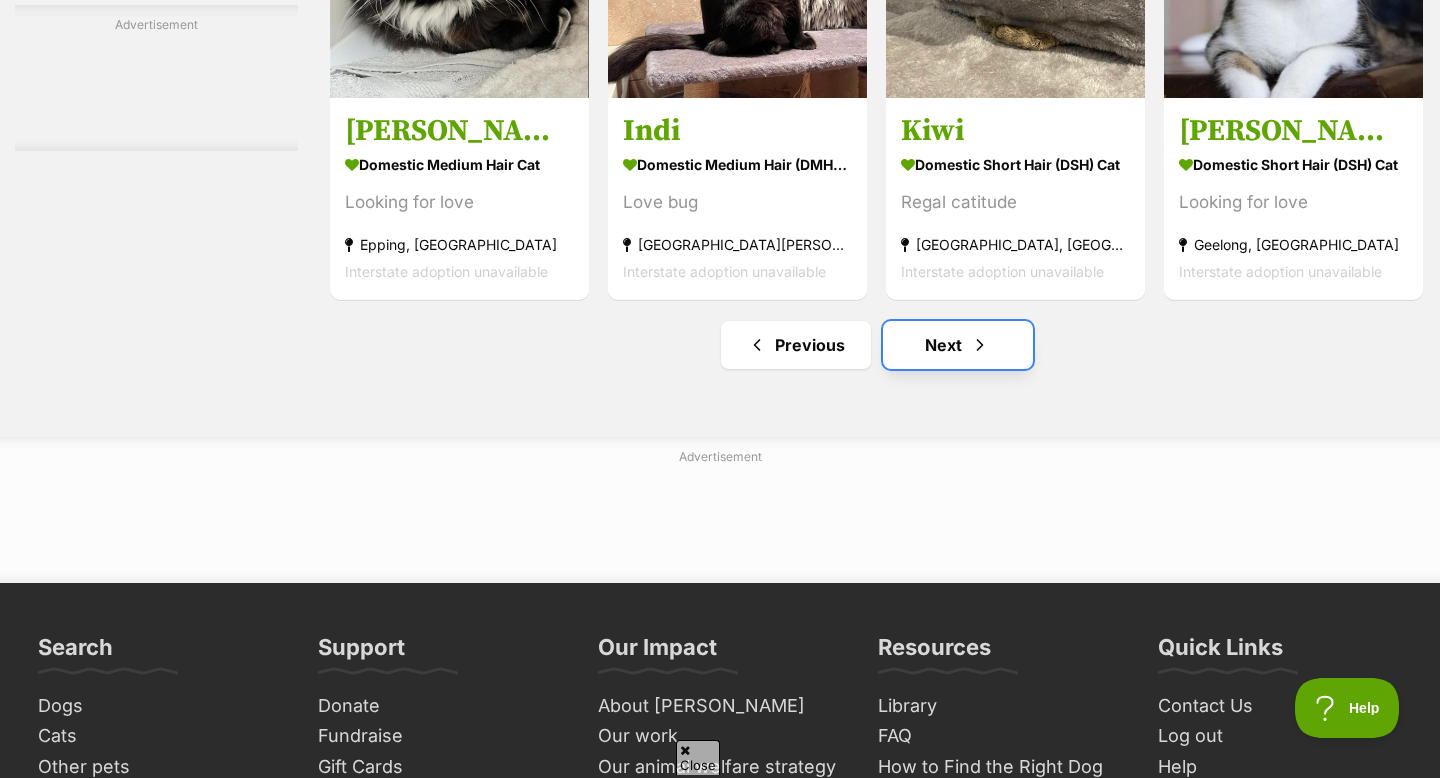 click at bounding box center [980, 345] 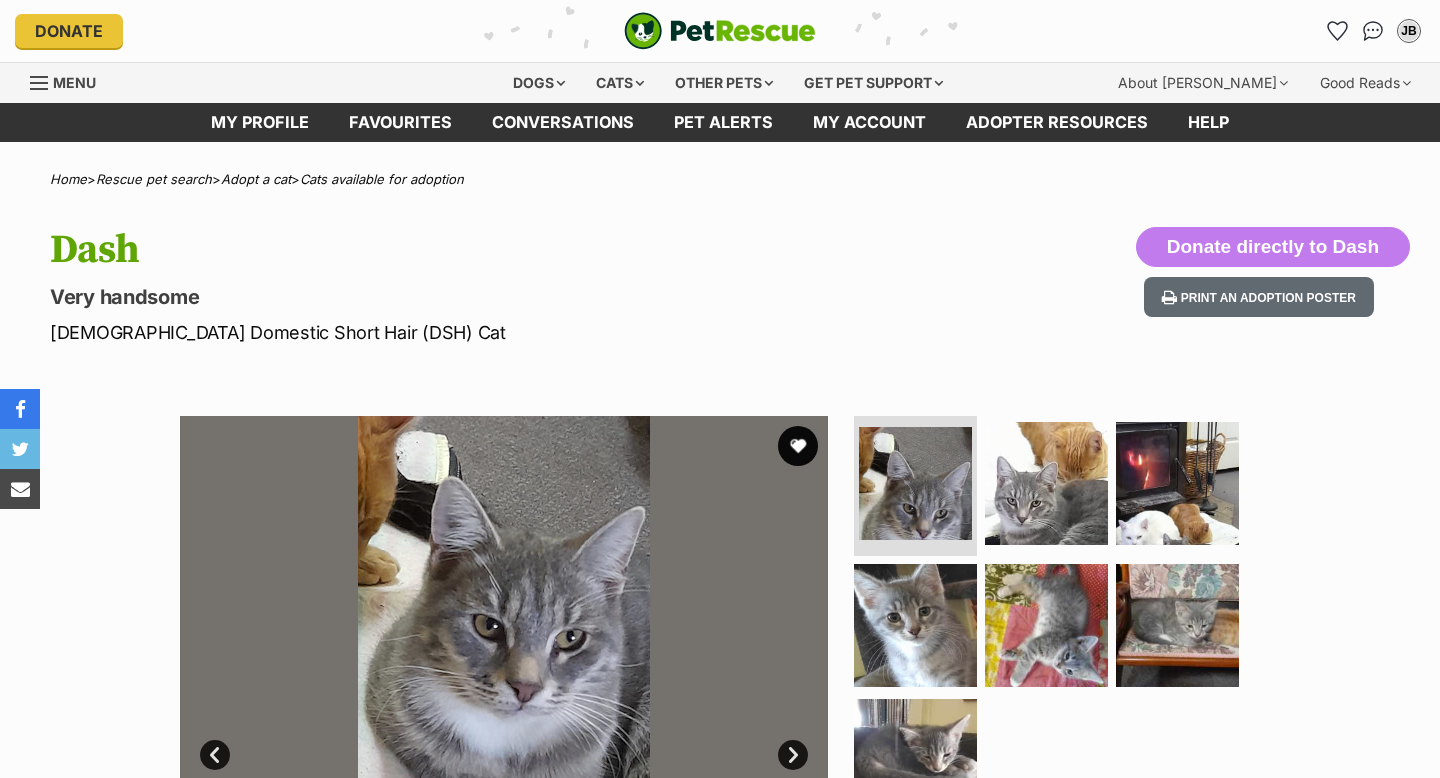 scroll, scrollTop: 0, scrollLeft: 0, axis: both 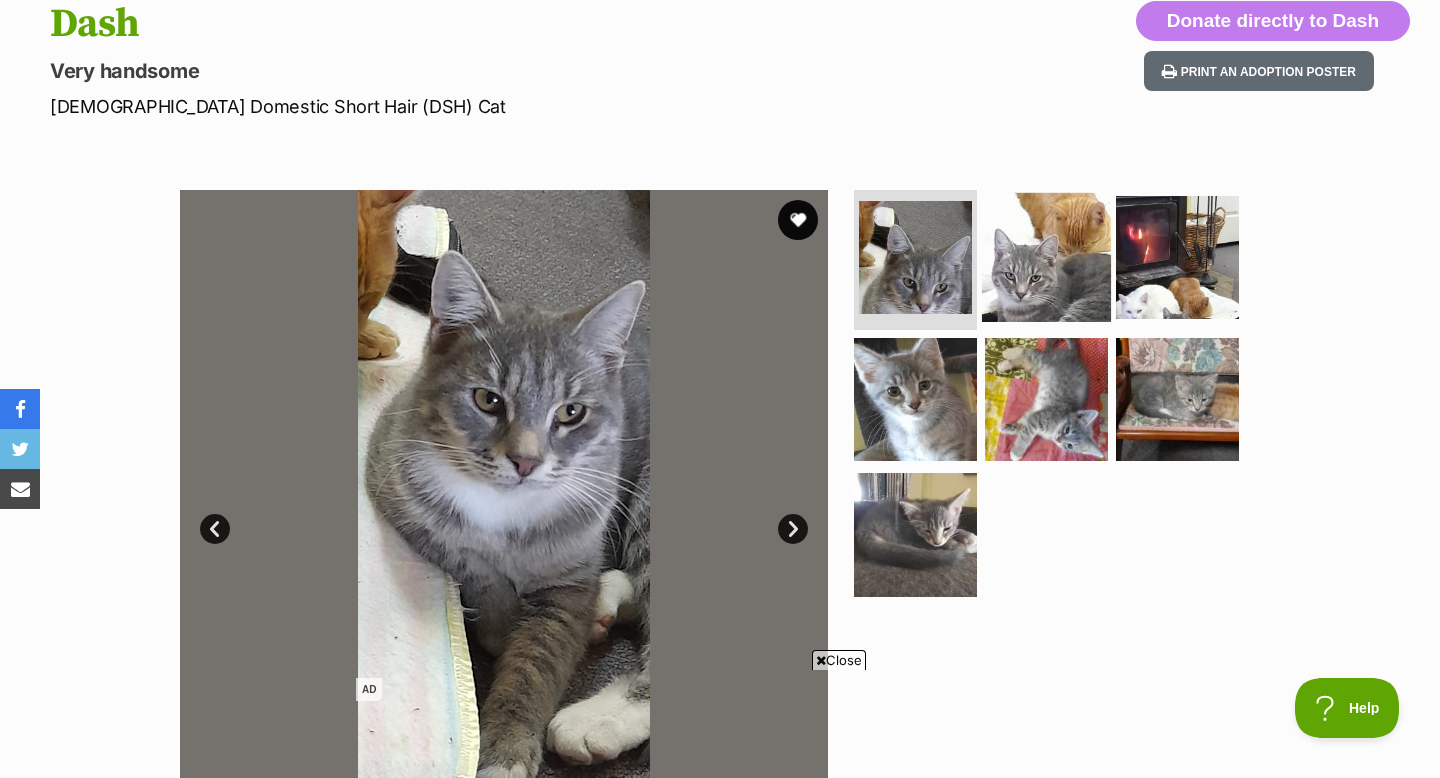 click at bounding box center (1046, 257) 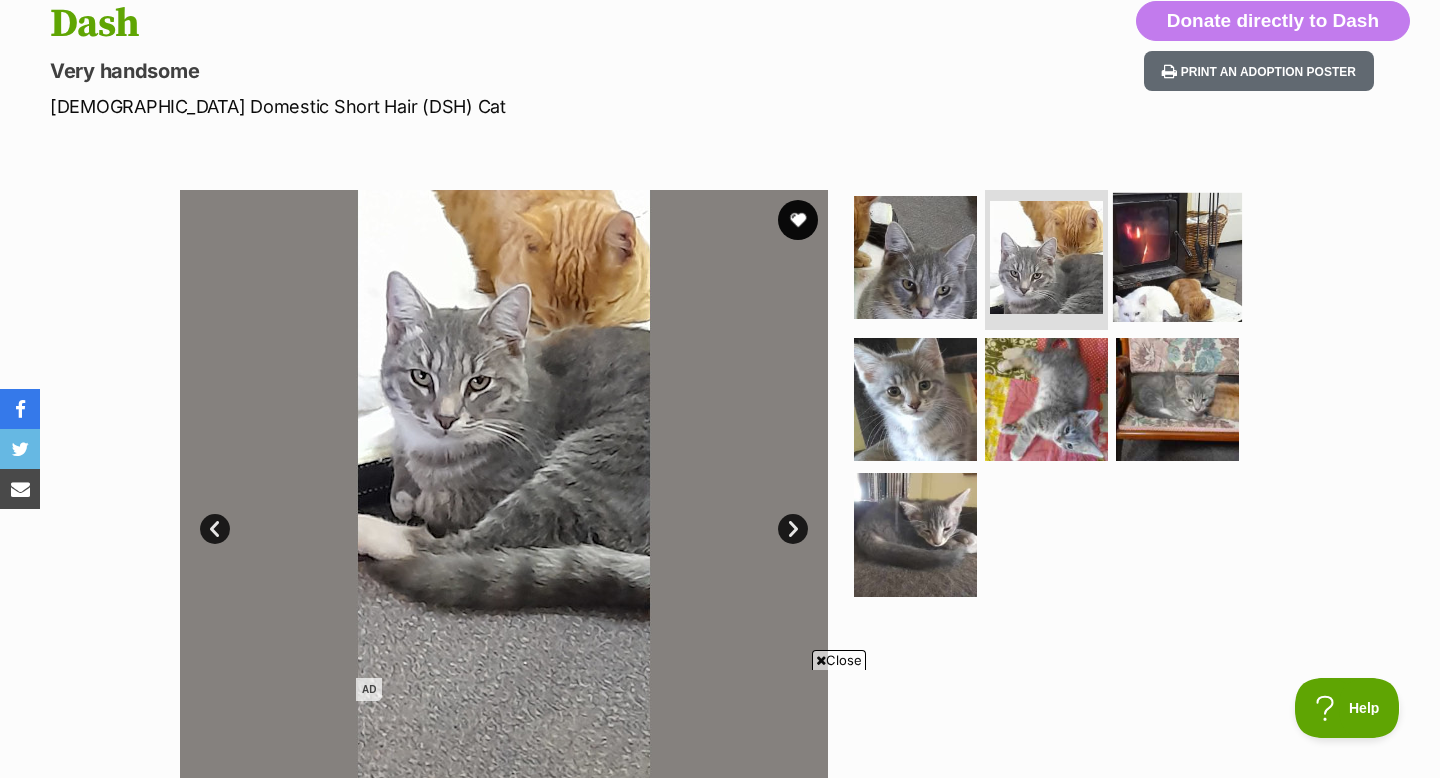 click at bounding box center (1177, 257) 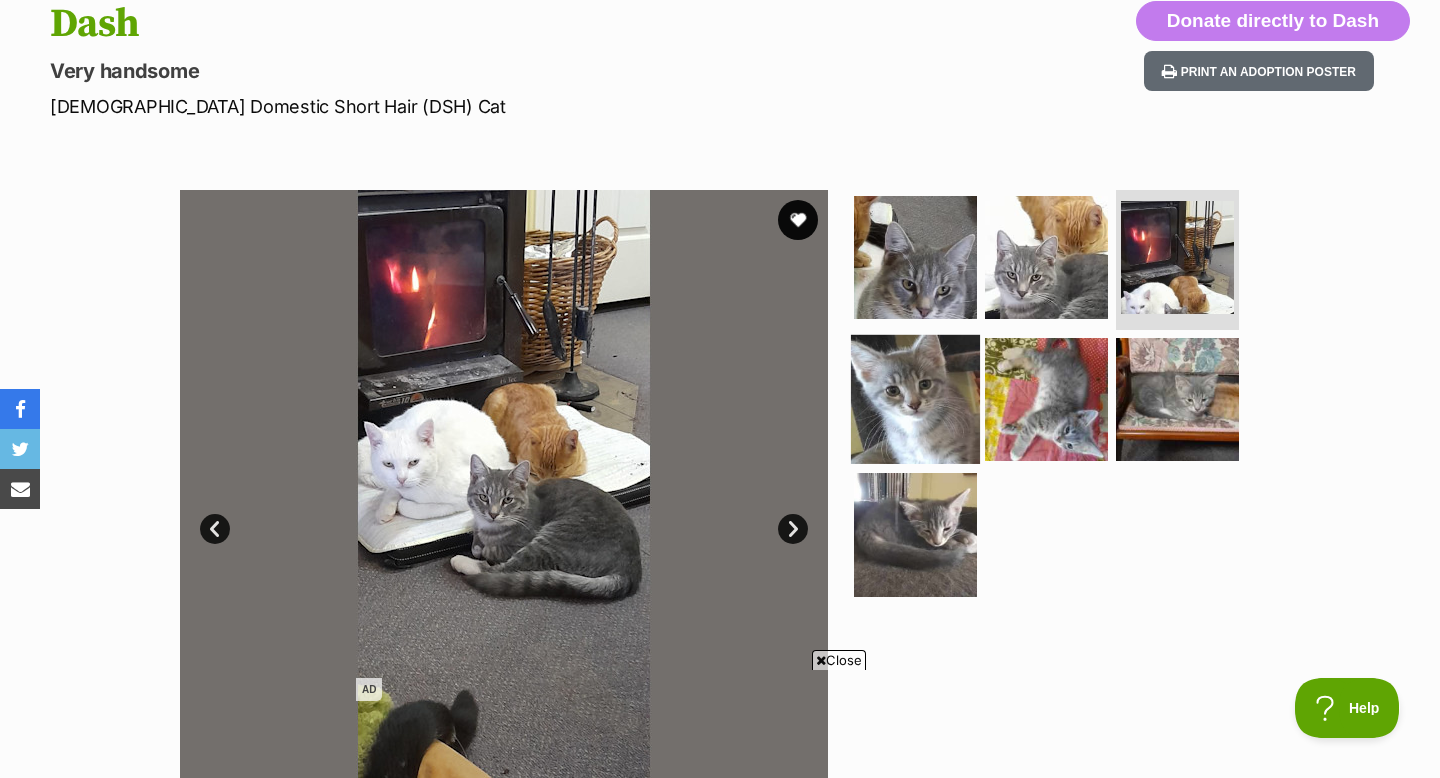 click at bounding box center [915, 398] 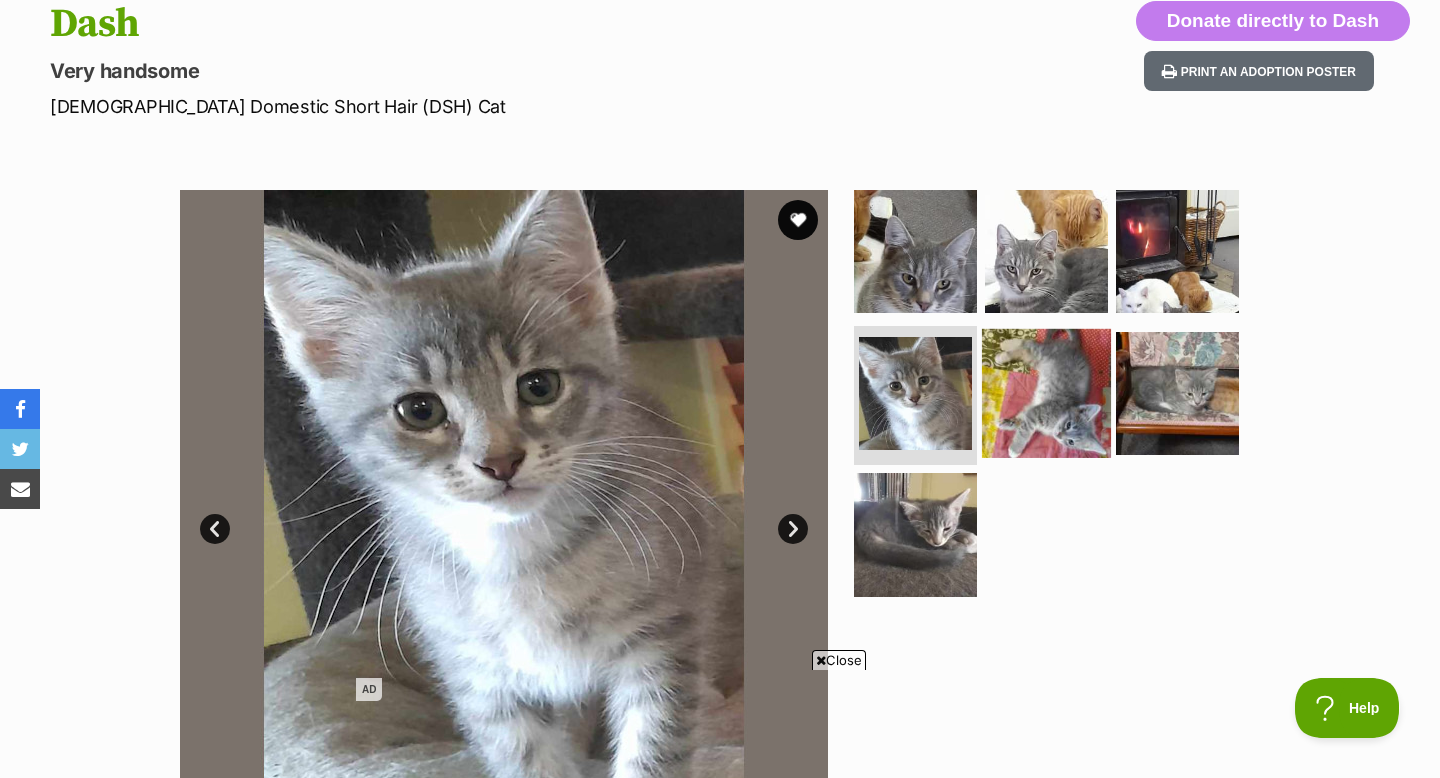 click at bounding box center (1046, 392) 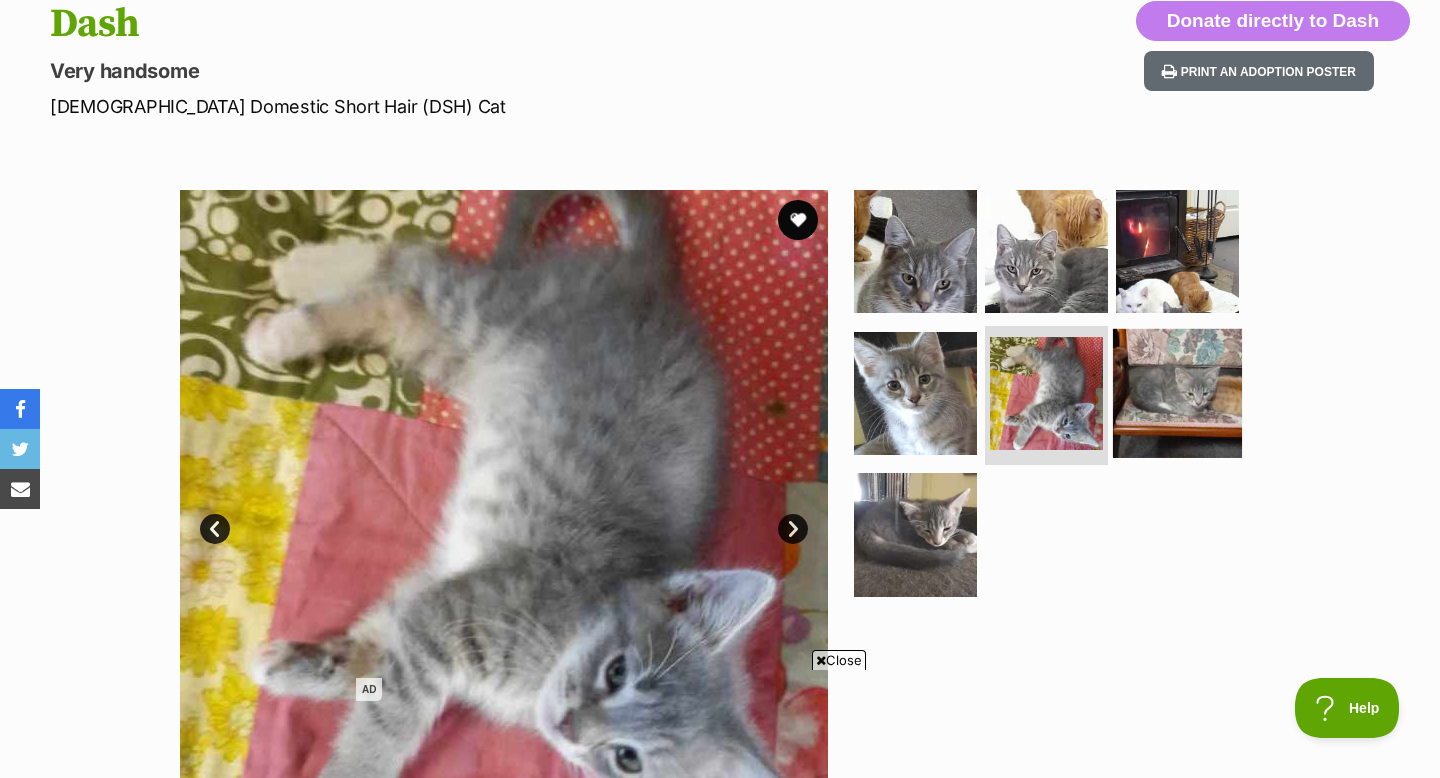 click at bounding box center [1177, 392] 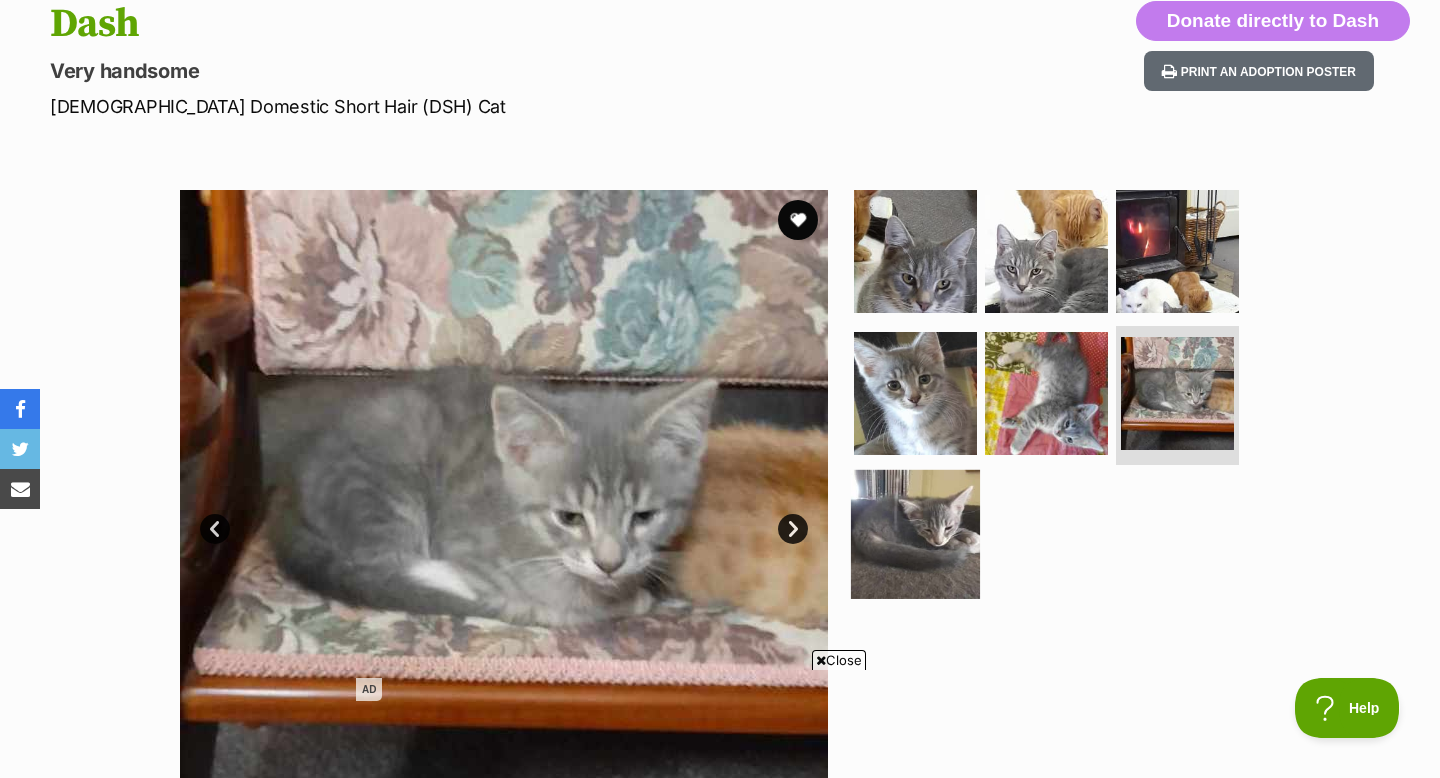 click at bounding box center (915, 534) 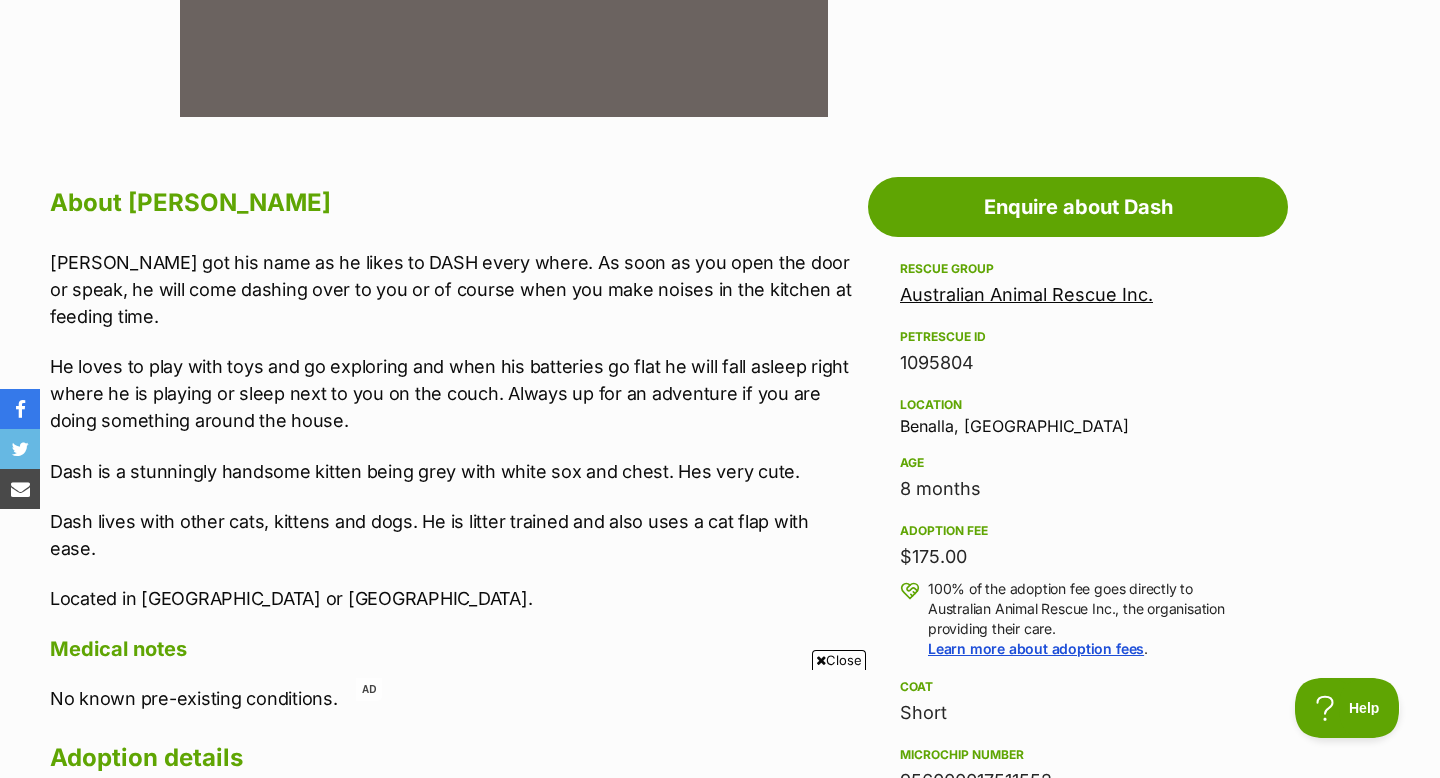 scroll, scrollTop: 1214, scrollLeft: 0, axis: vertical 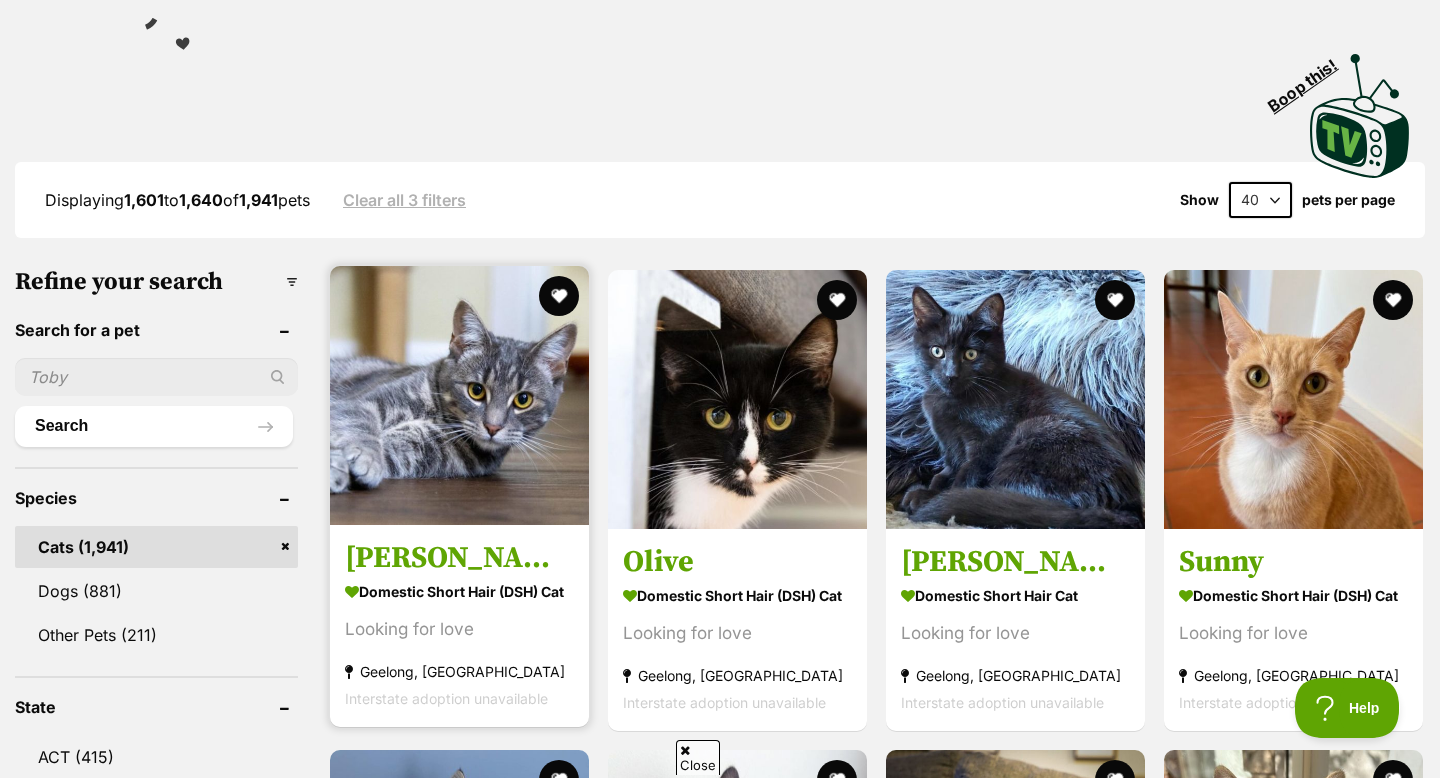 click at bounding box center [459, 395] 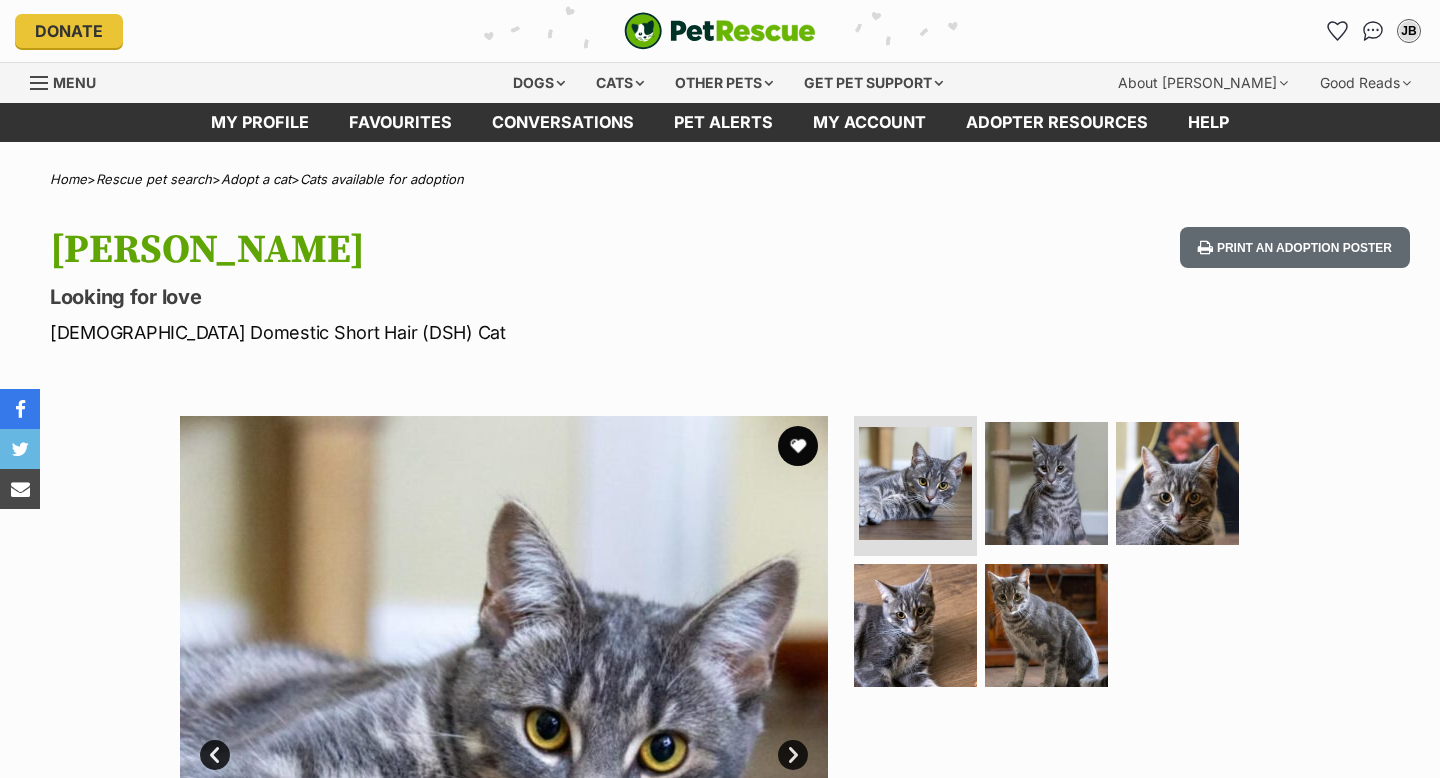 scroll, scrollTop: 0, scrollLeft: 0, axis: both 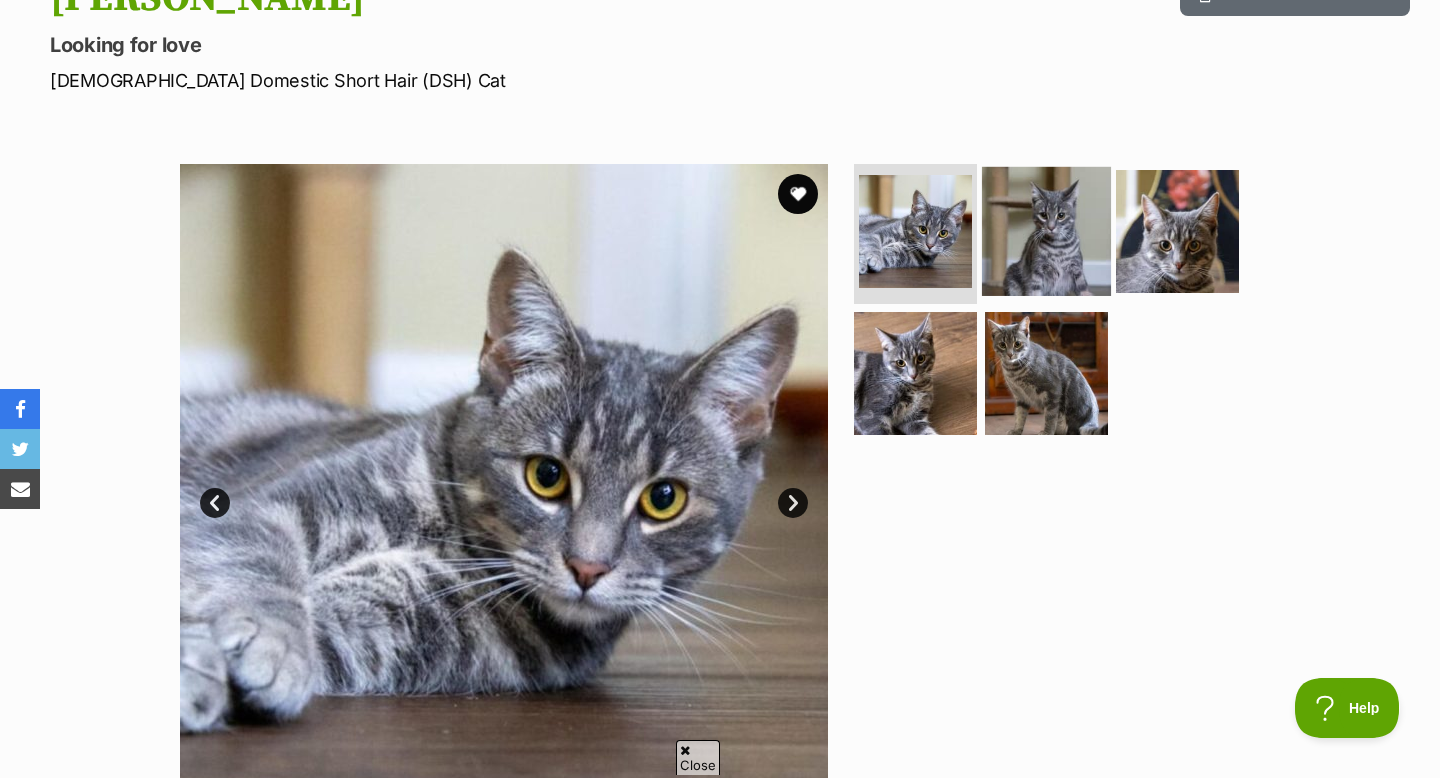 click at bounding box center (1046, 231) 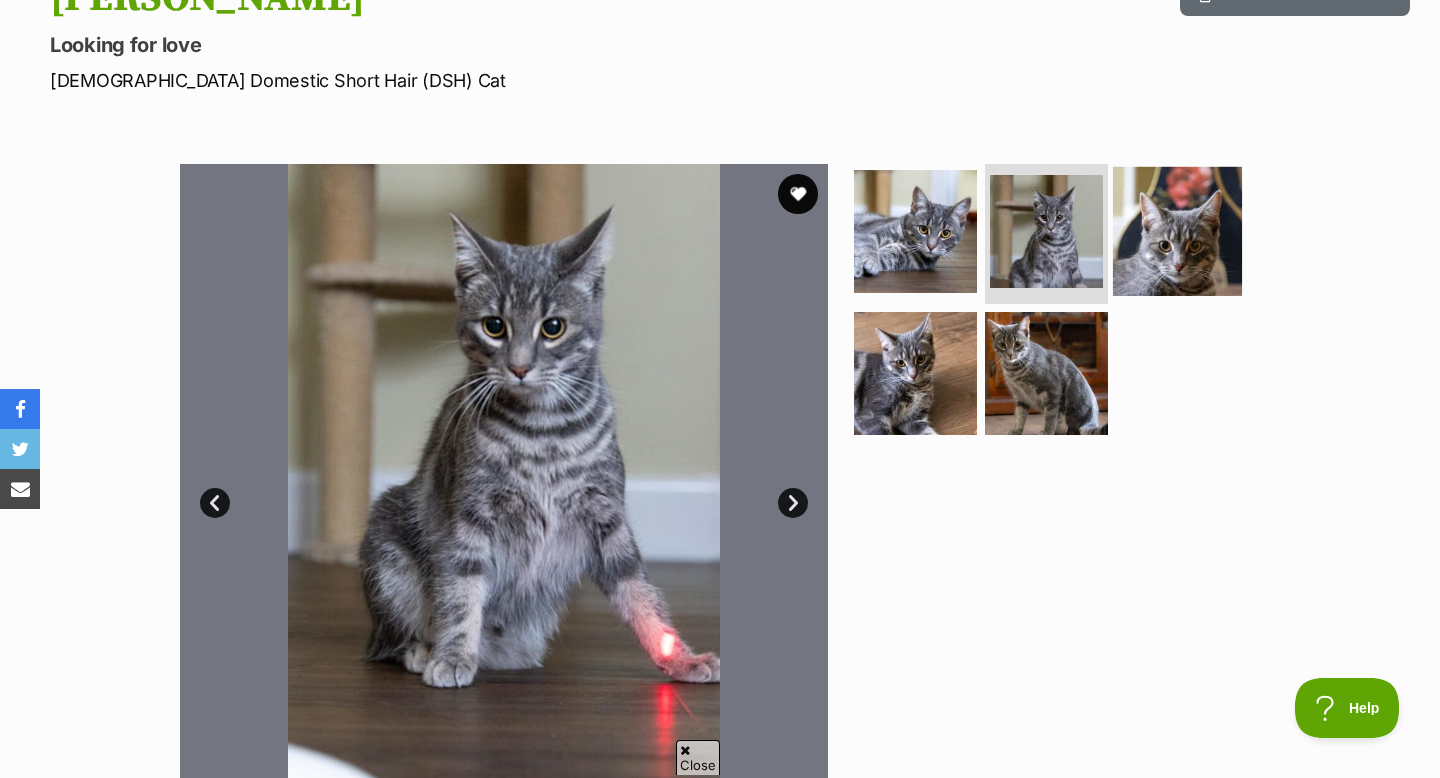 click at bounding box center [1177, 231] 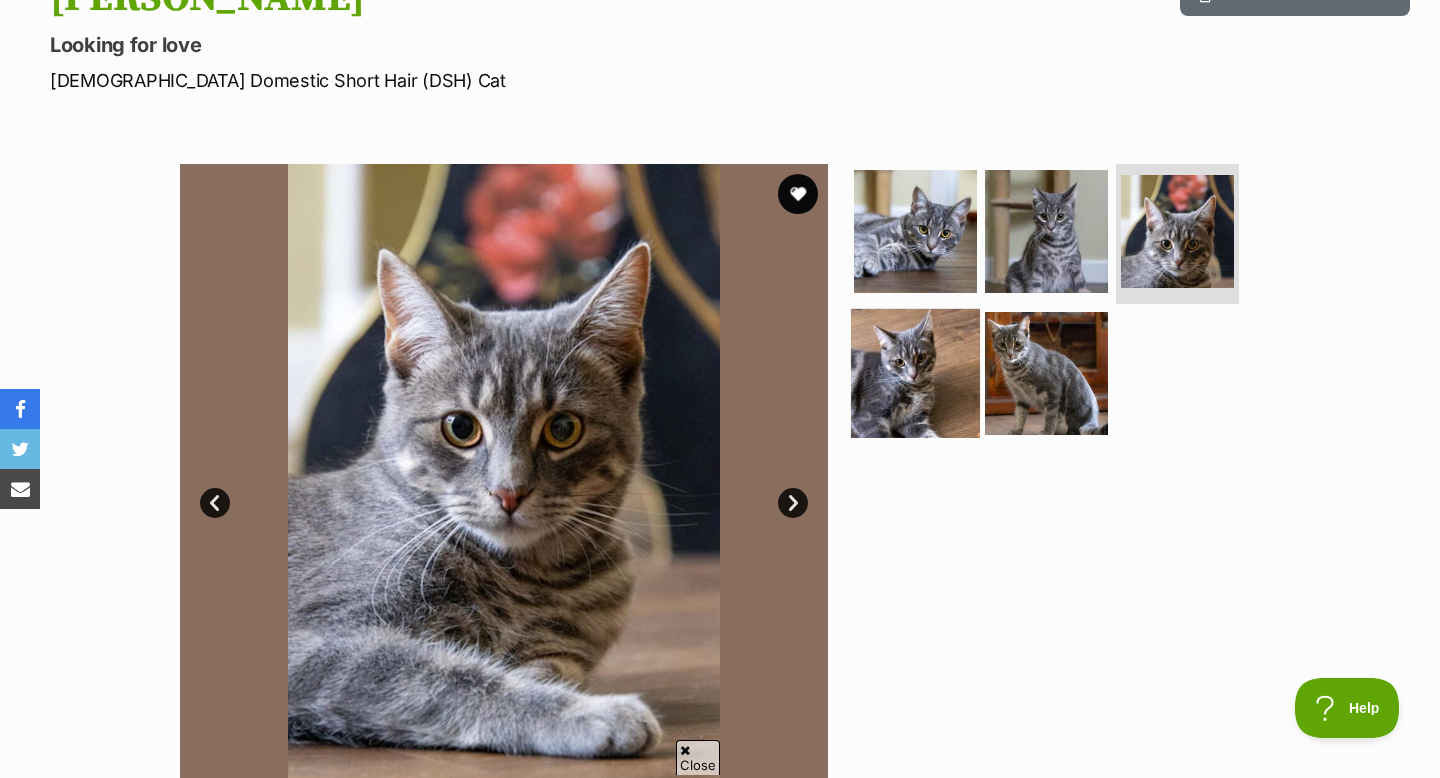click at bounding box center (915, 372) 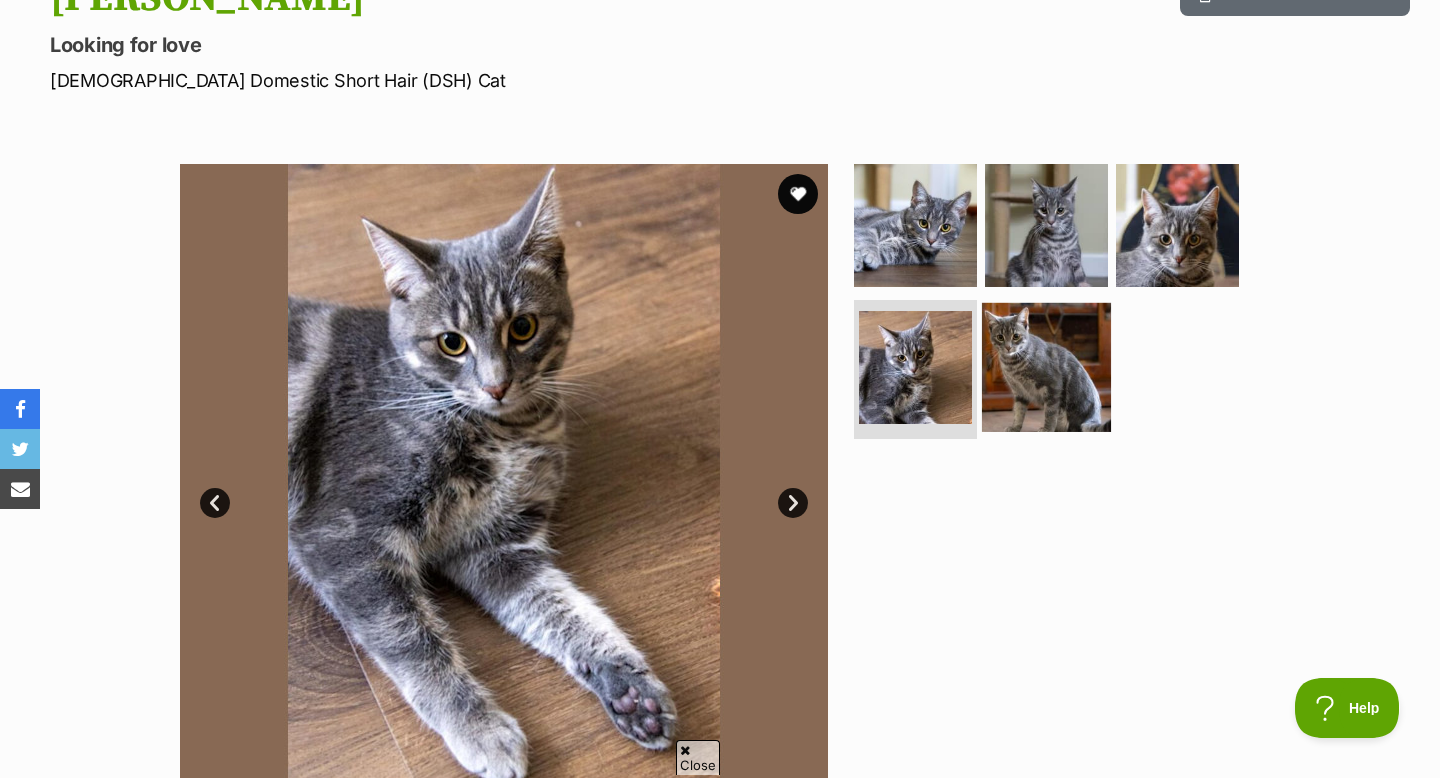 click at bounding box center (1046, 366) 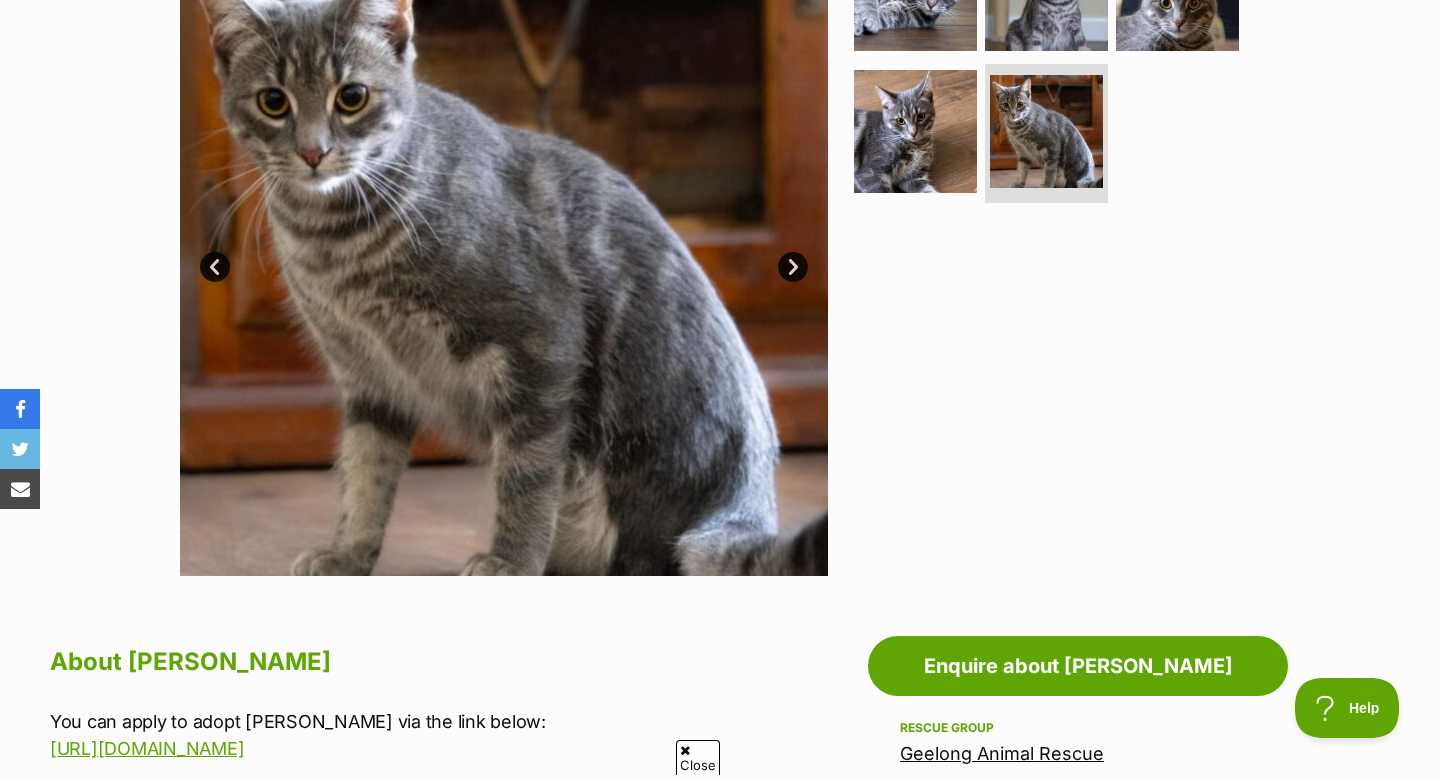scroll, scrollTop: 414, scrollLeft: 0, axis: vertical 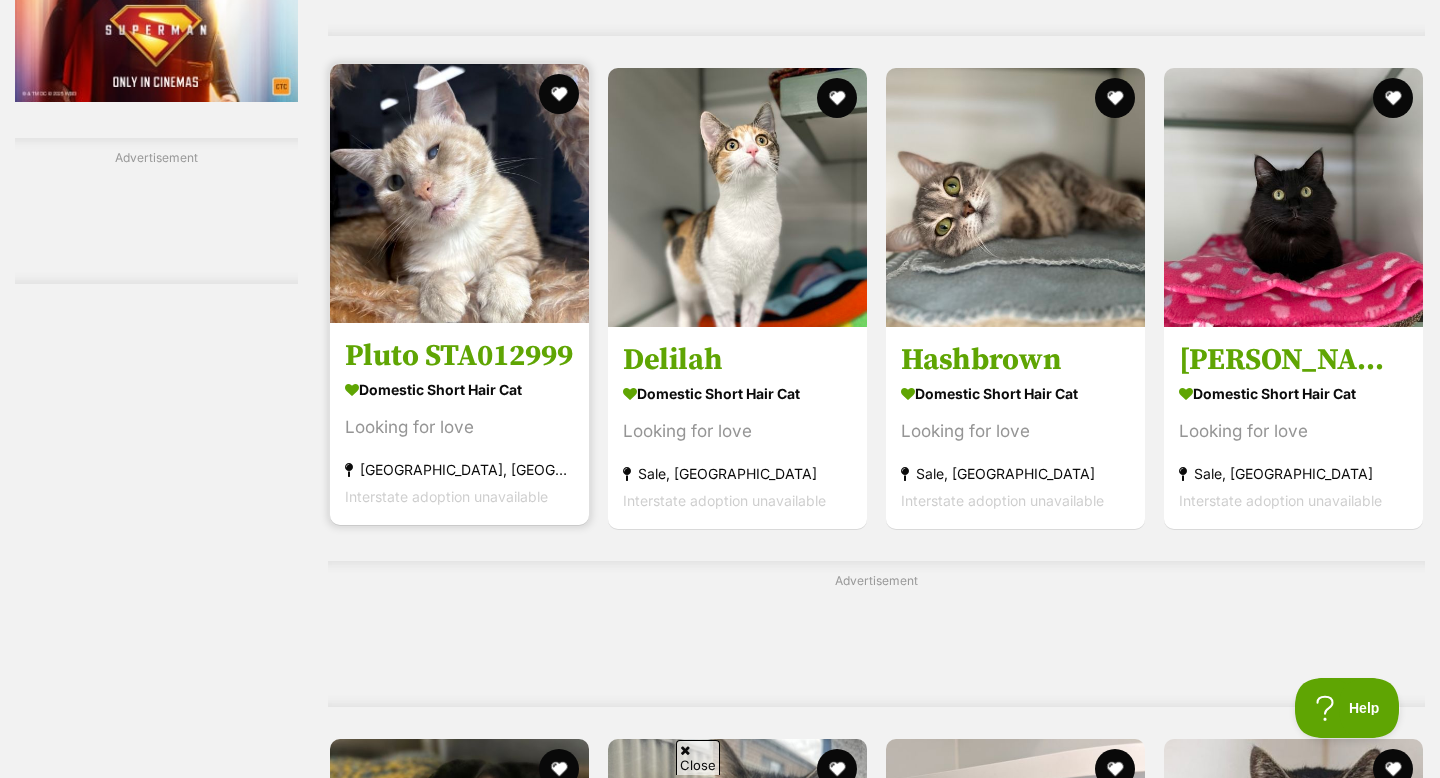 click at bounding box center [459, 193] 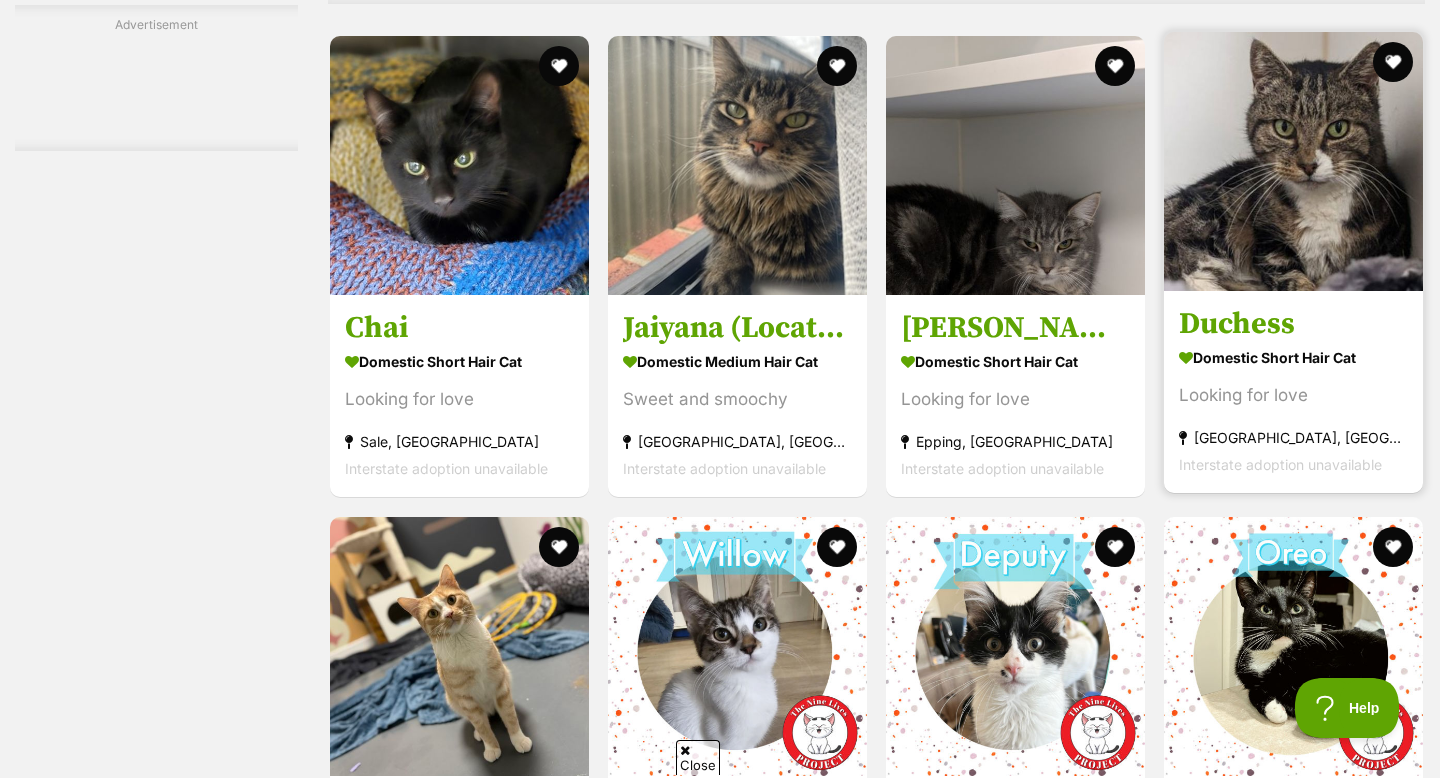 scroll, scrollTop: 4333, scrollLeft: 0, axis: vertical 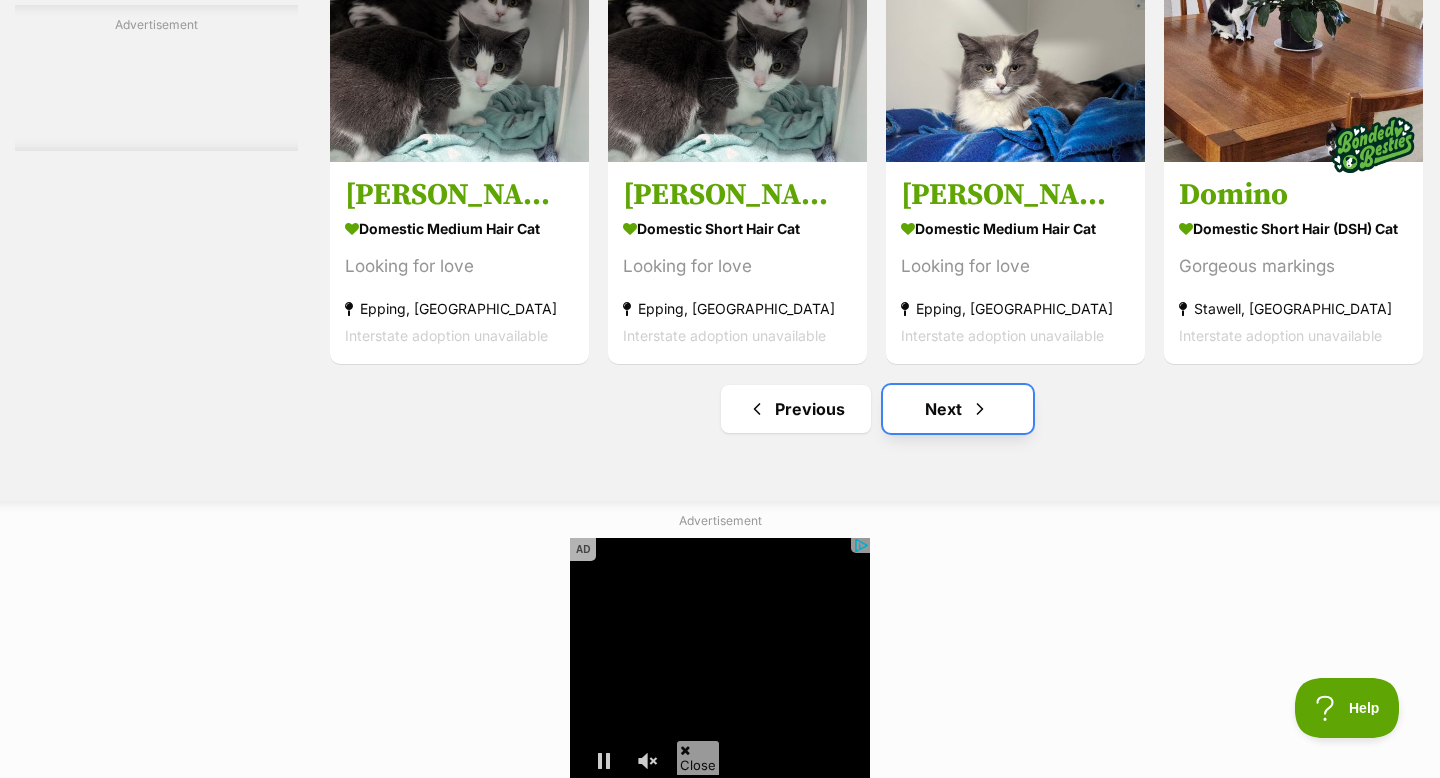 click at bounding box center [980, 409] 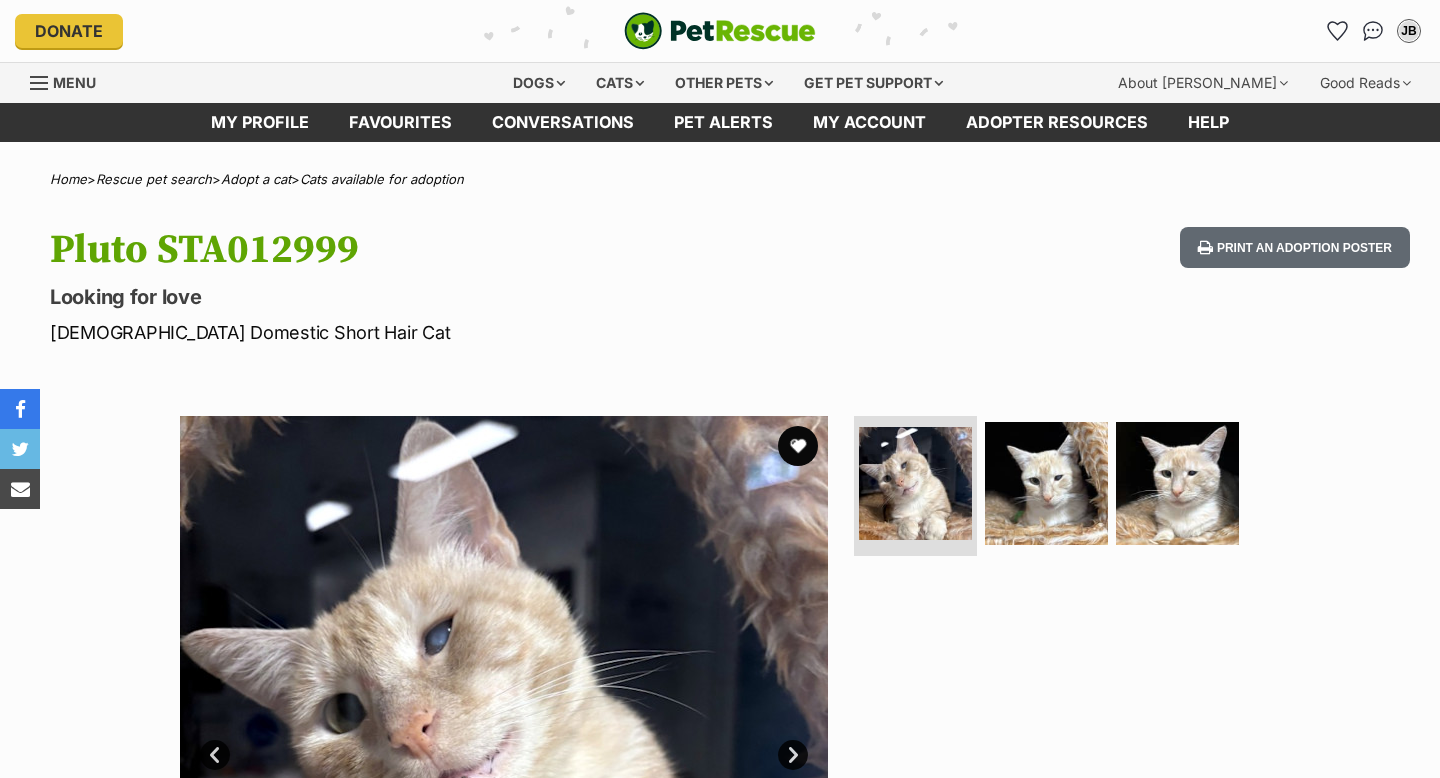 scroll, scrollTop: 0, scrollLeft: 0, axis: both 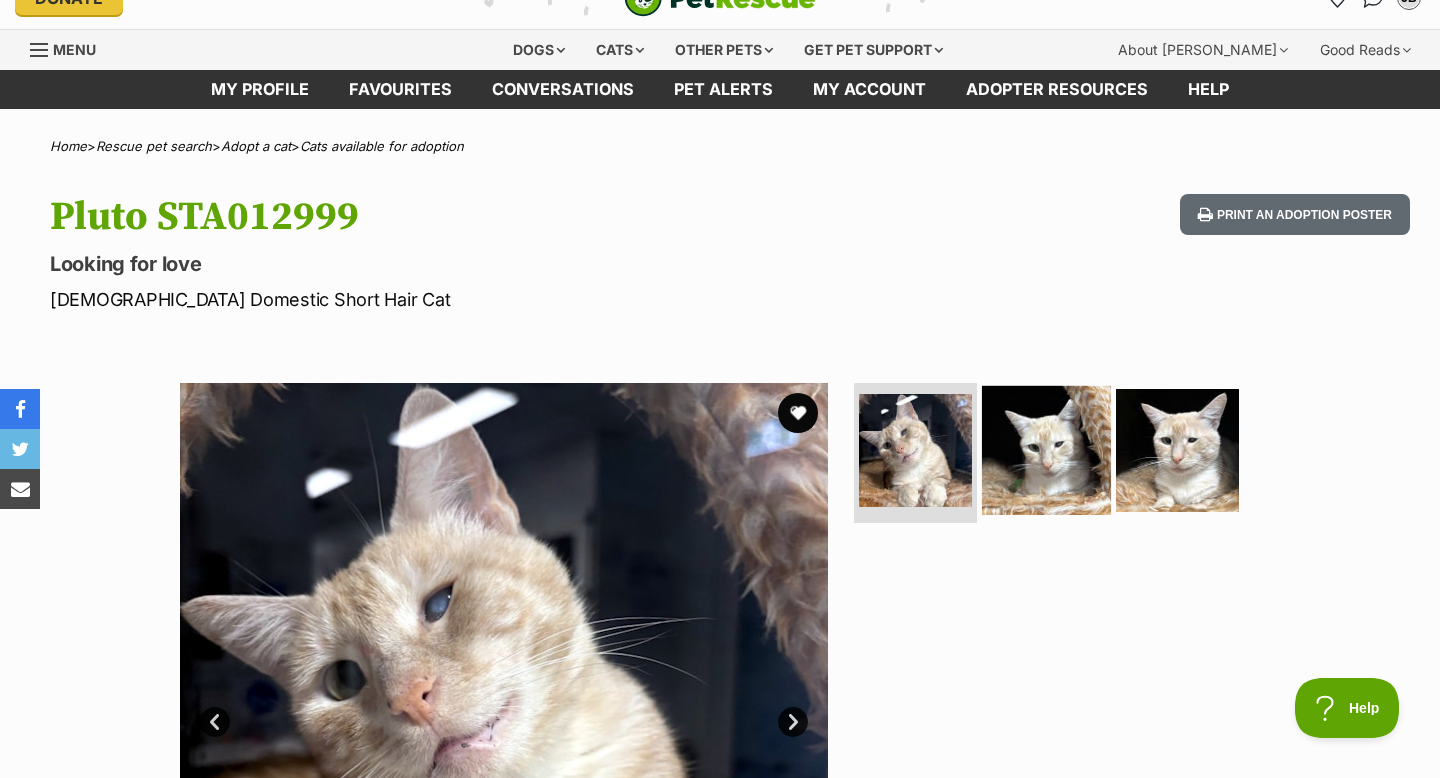 click at bounding box center (1046, 450) 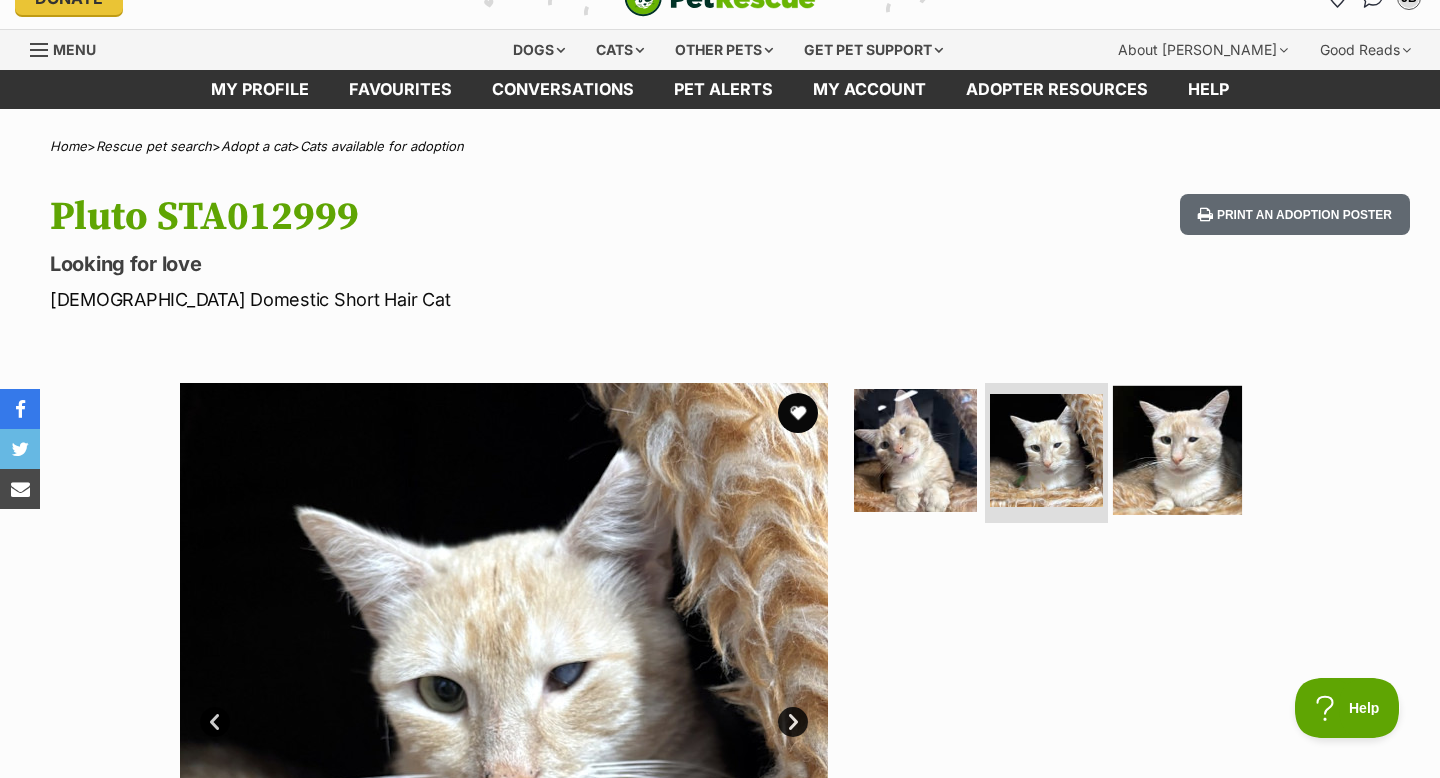 click at bounding box center [1177, 450] 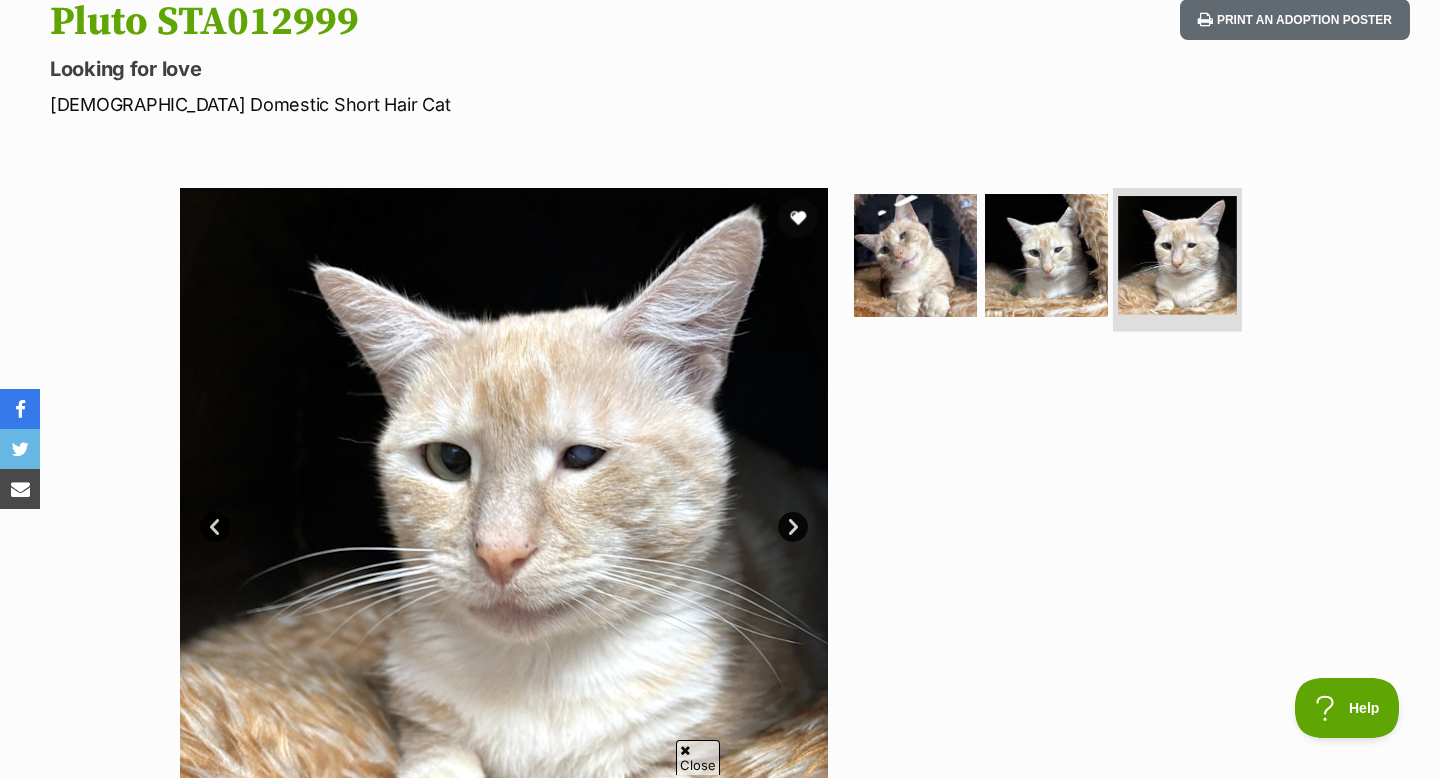 scroll, scrollTop: 229, scrollLeft: 0, axis: vertical 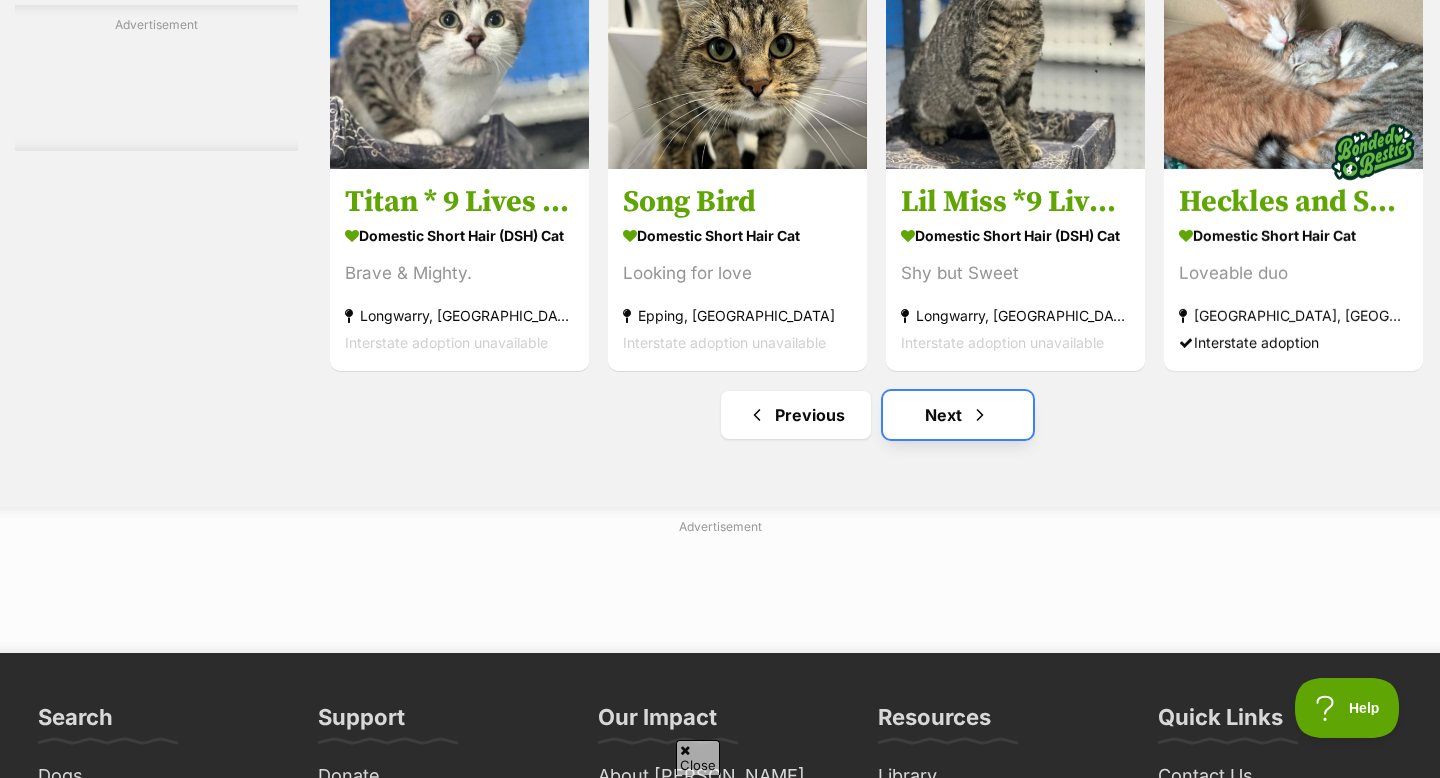 click on "Next" at bounding box center (958, 415) 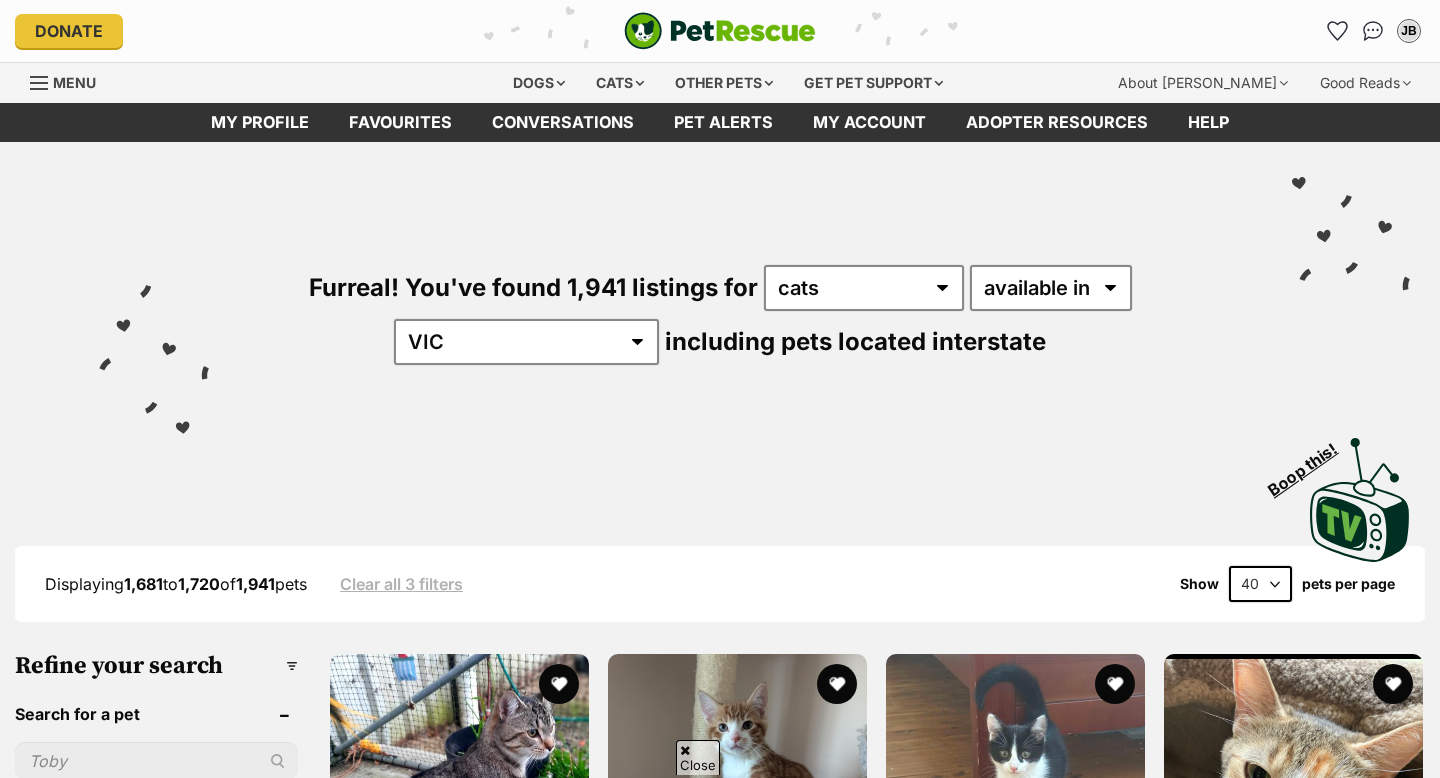scroll, scrollTop: 485, scrollLeft: 0, axis: vertical 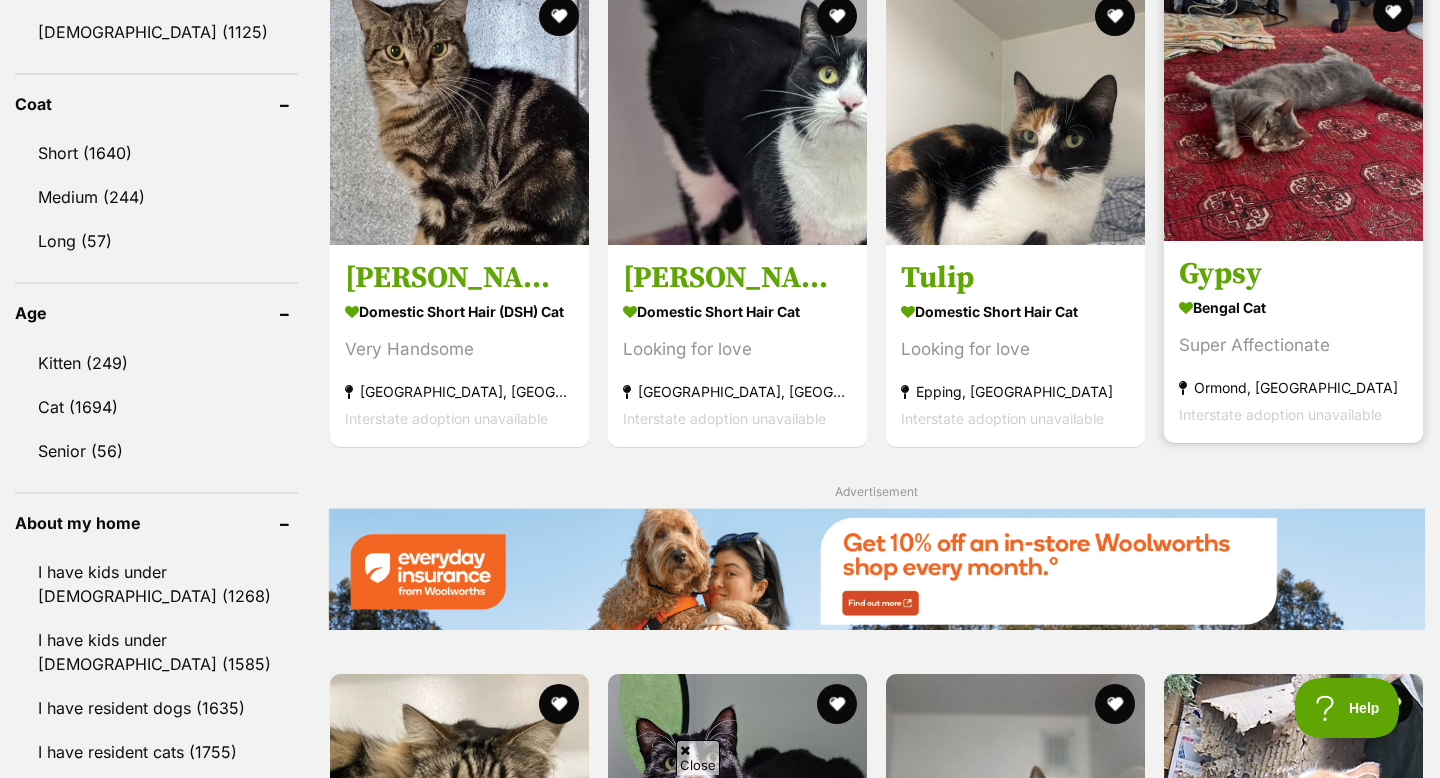 click at bounding box center (1293, 111) 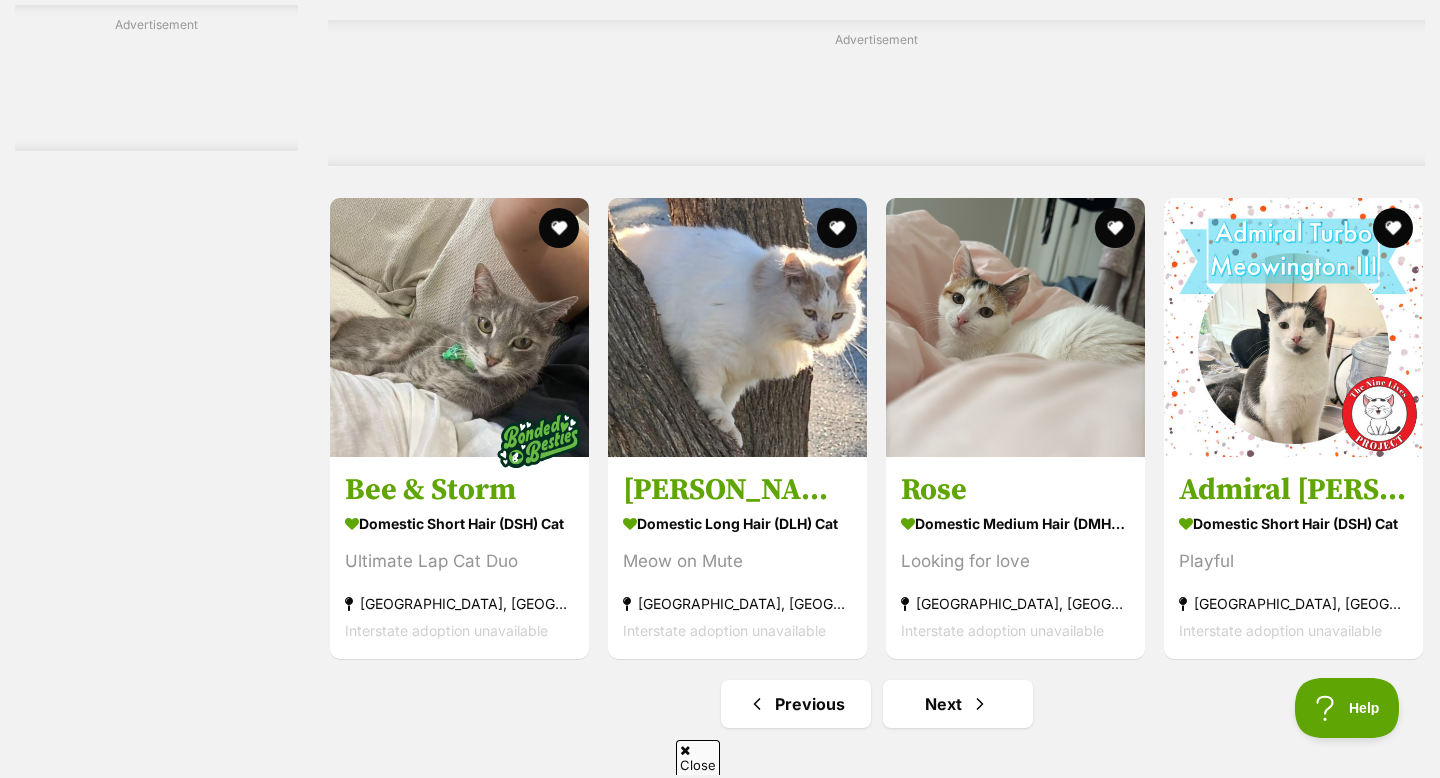 scroll, scrollTop: 6130, scrollLeft: 0, axis: vertical 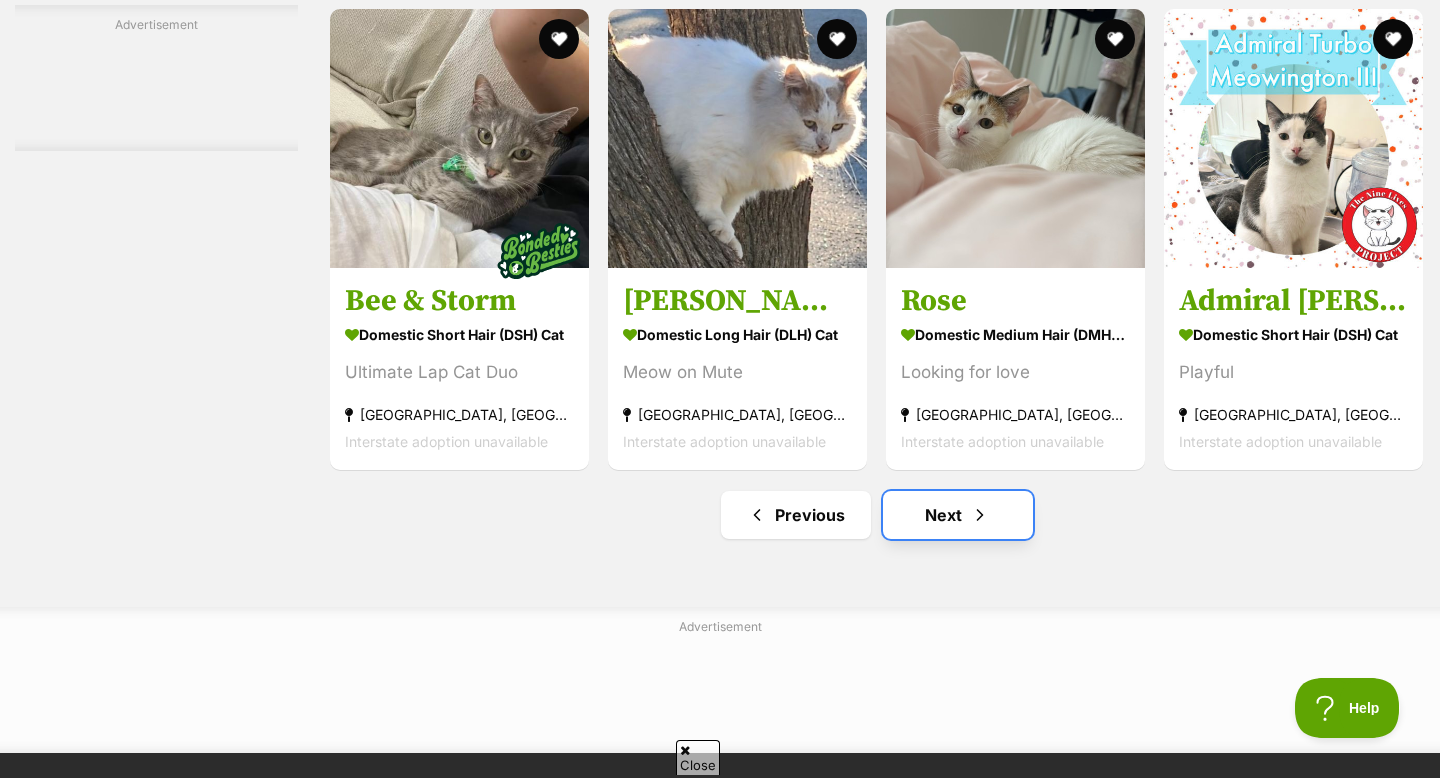click at bounding box center (980, 515) 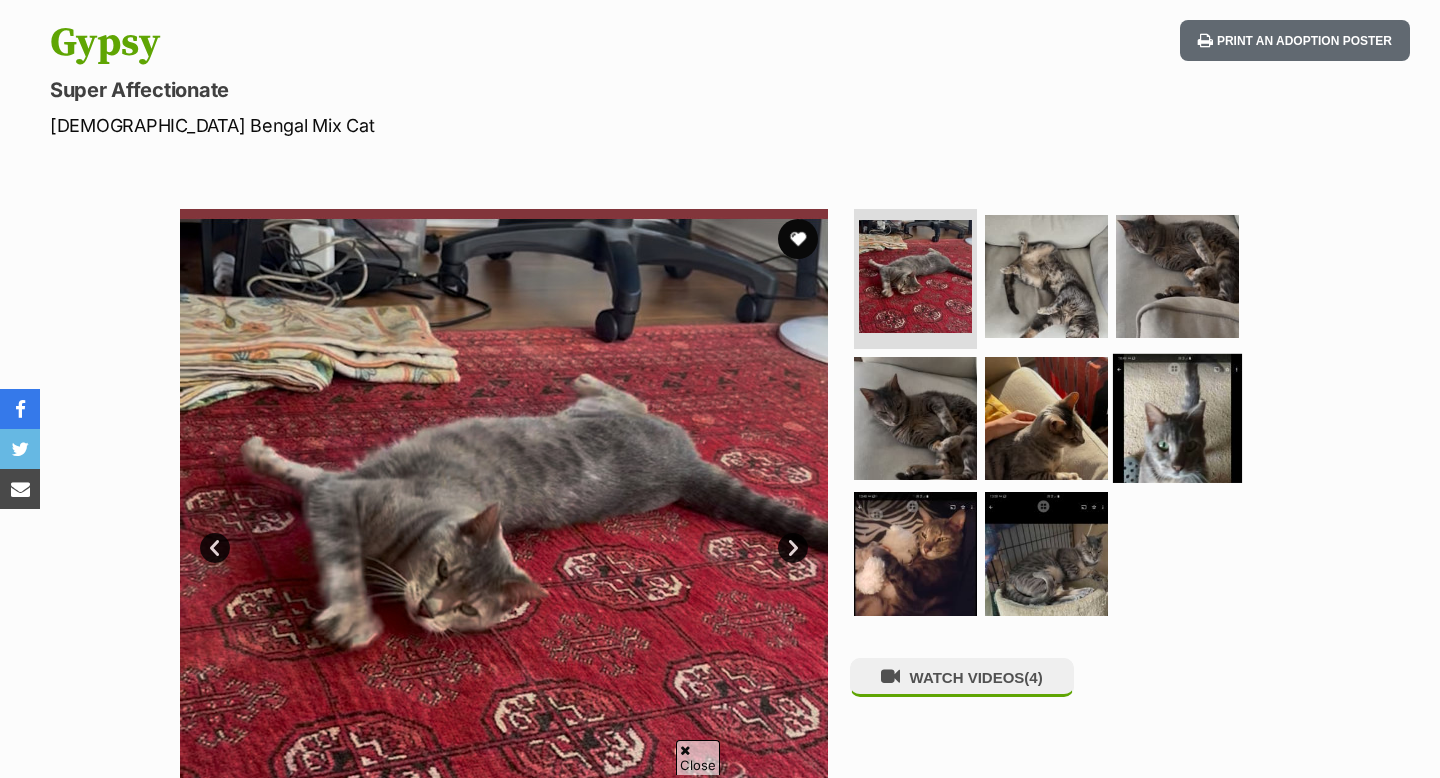 scroll, scrollTop: 207, scrollLeft: 0, axis: vertical 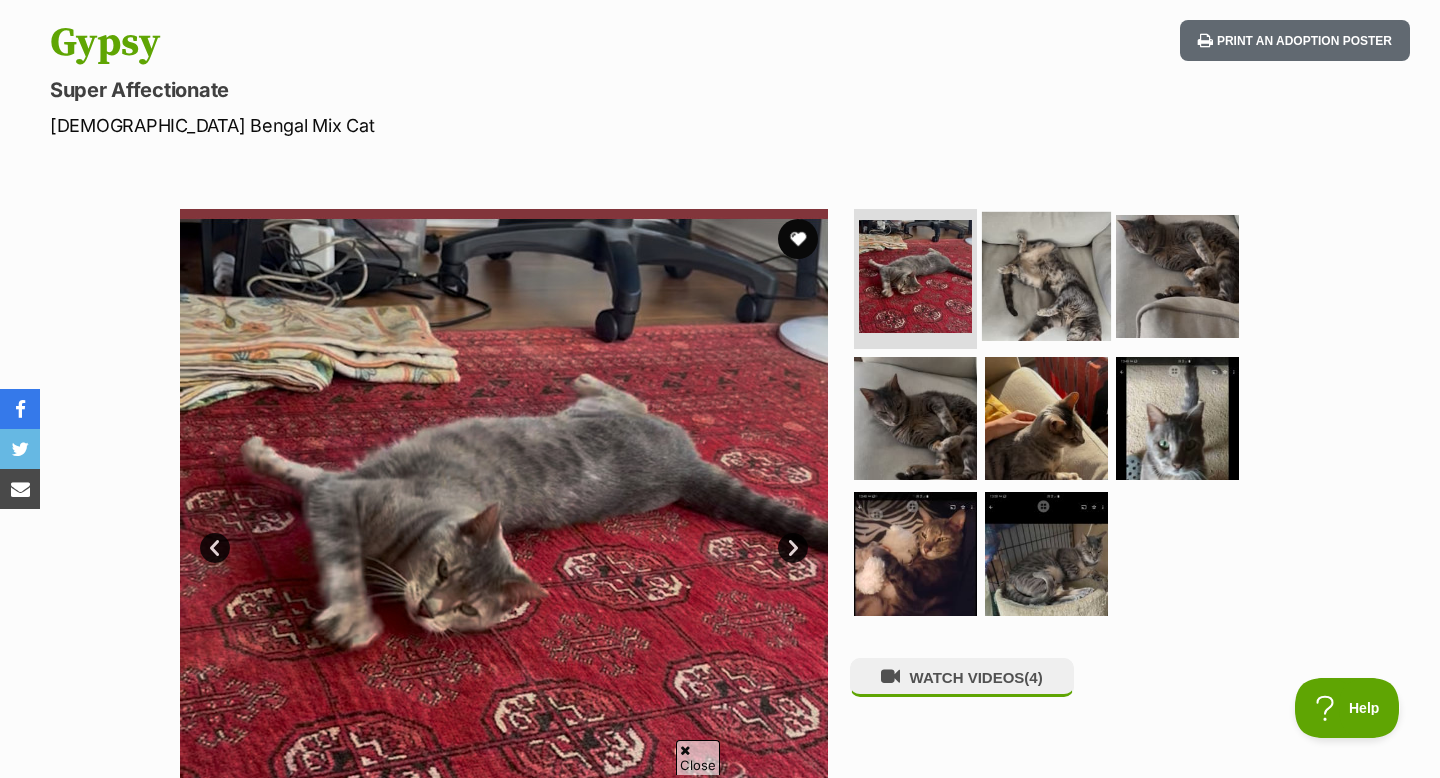 click at bounding box center (1046, 276) 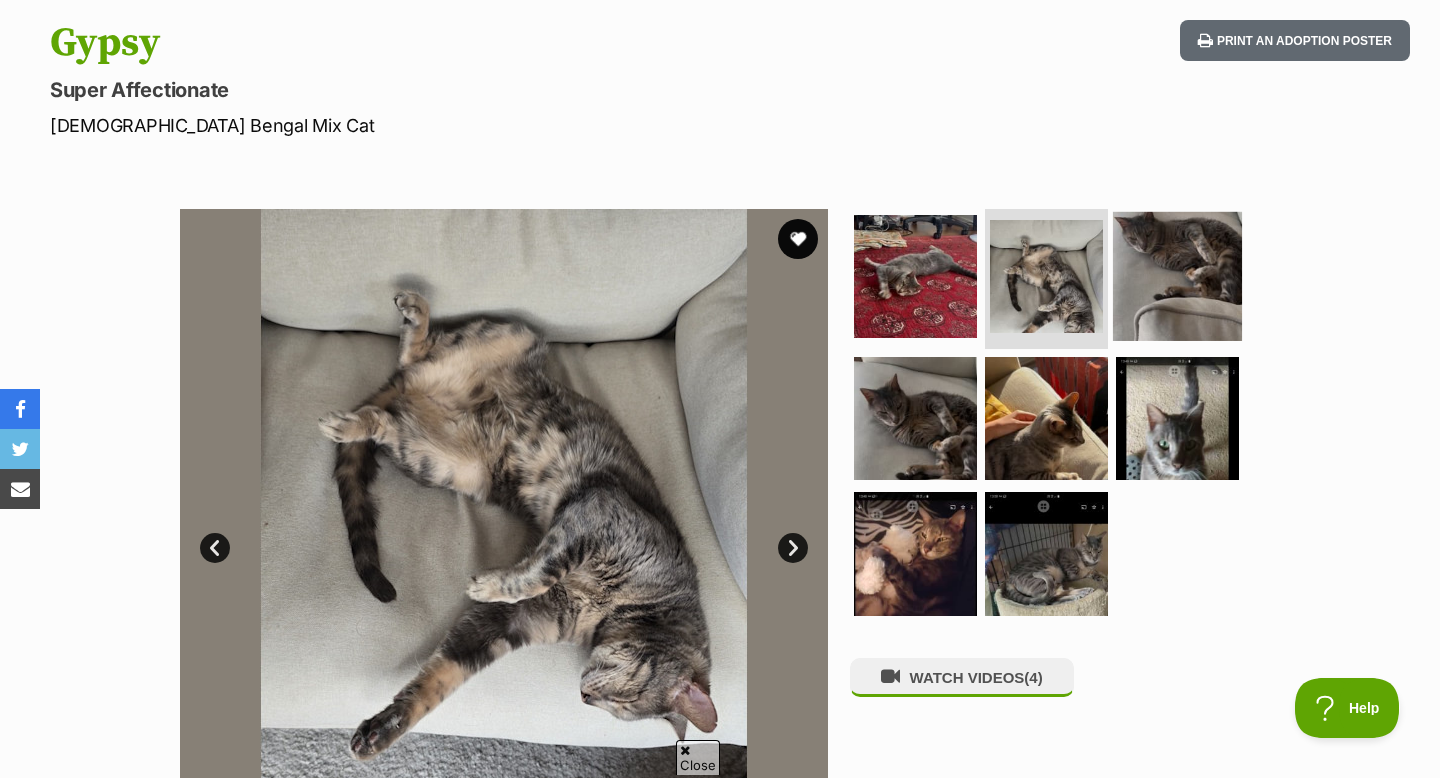 click at bounding box center [1177, 276] 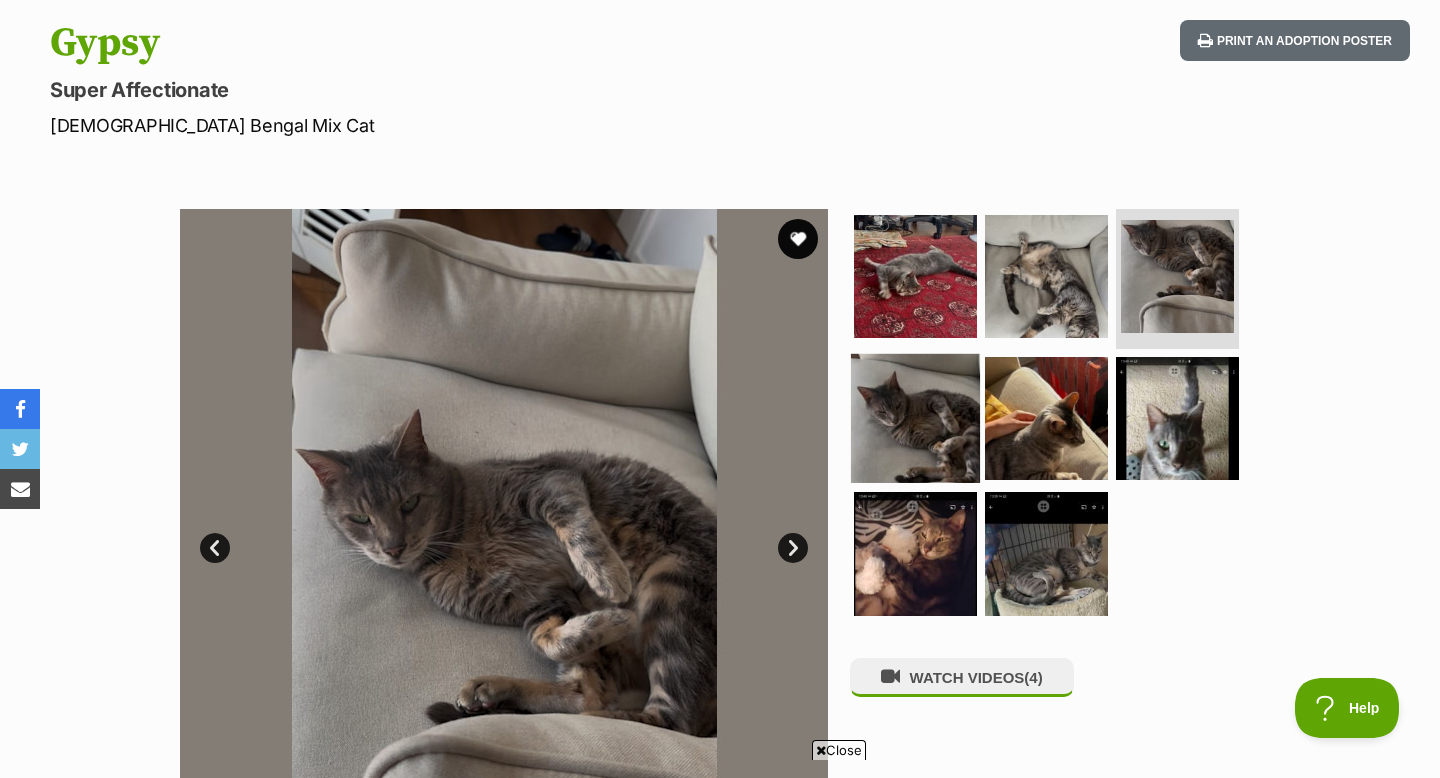 click at bounding box center (915, 417) 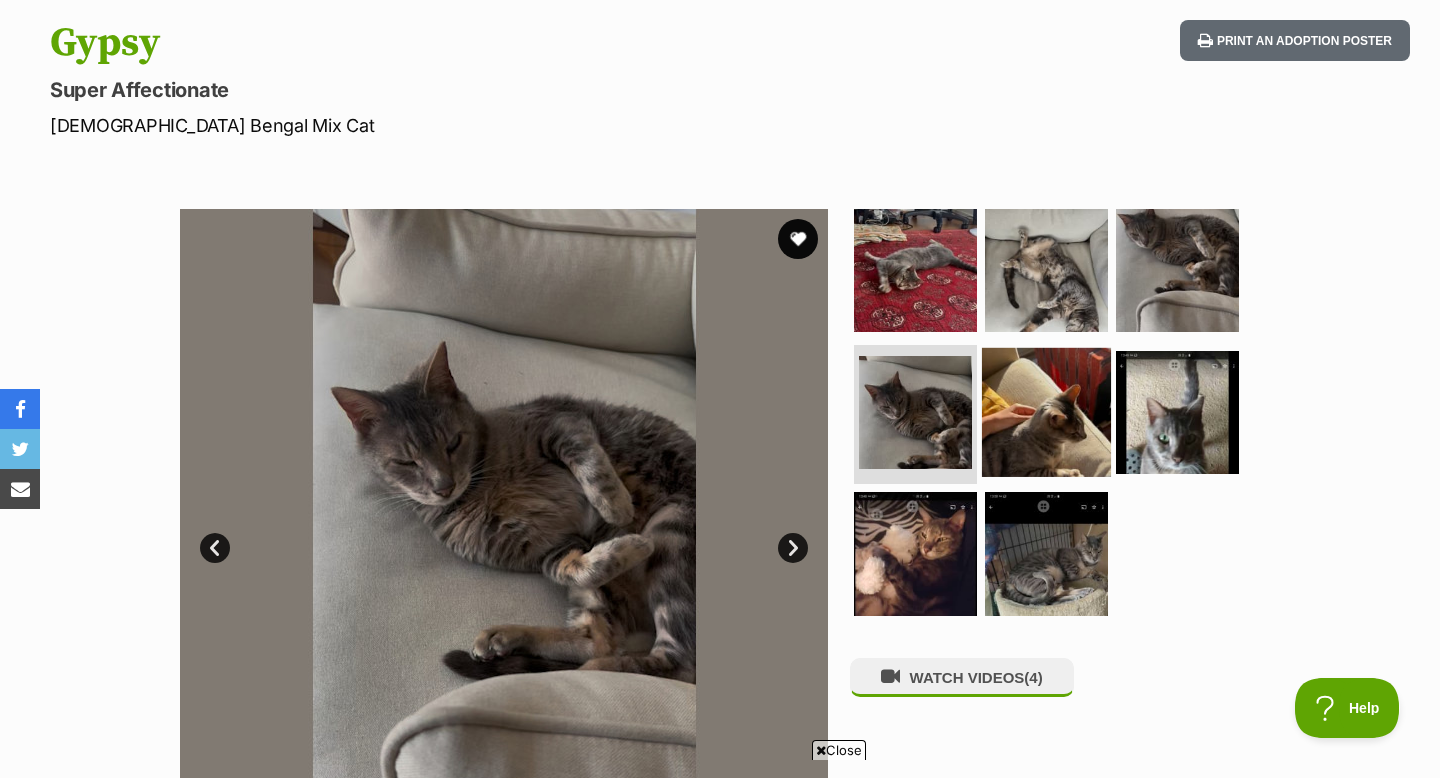 click at bounding box center [1046, 411] 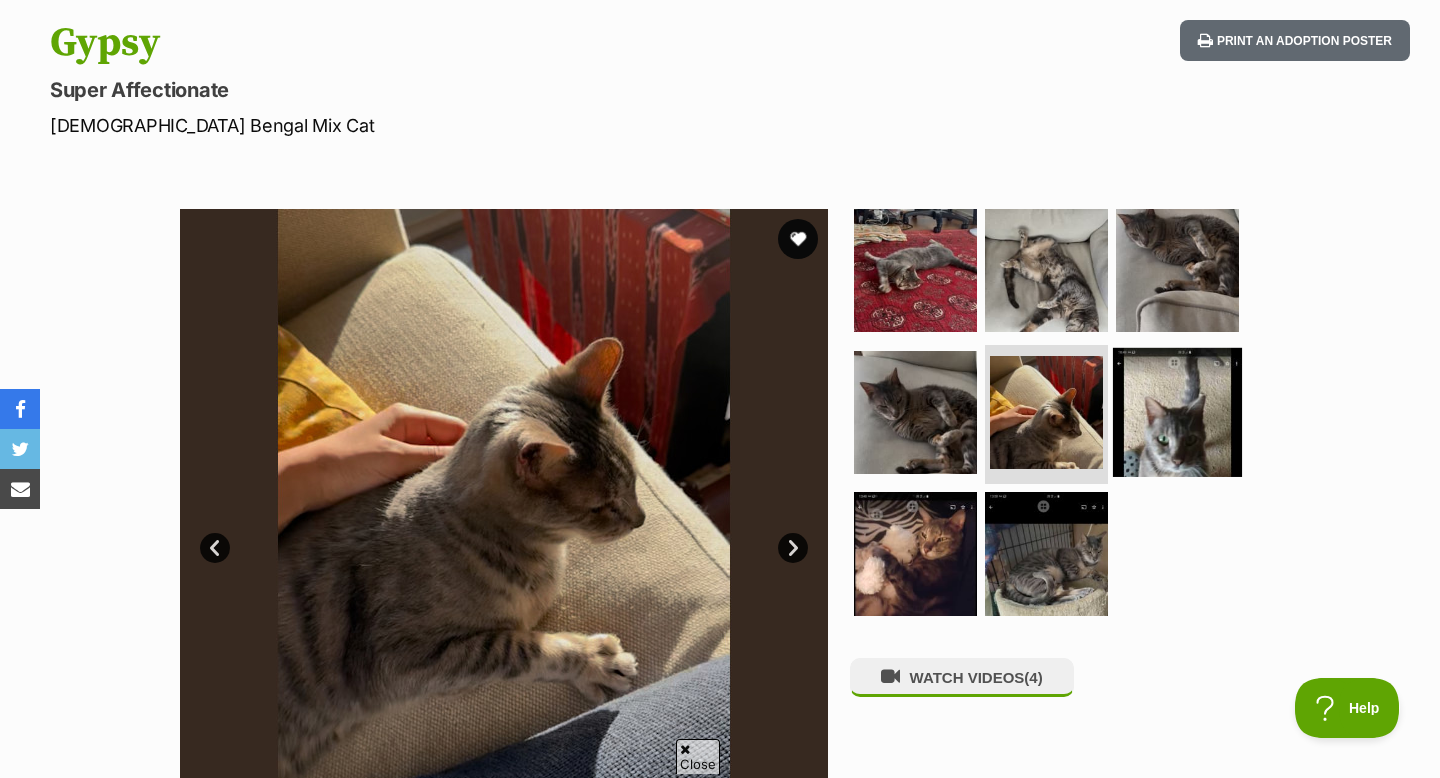 click at bounding box center (1177, 411) 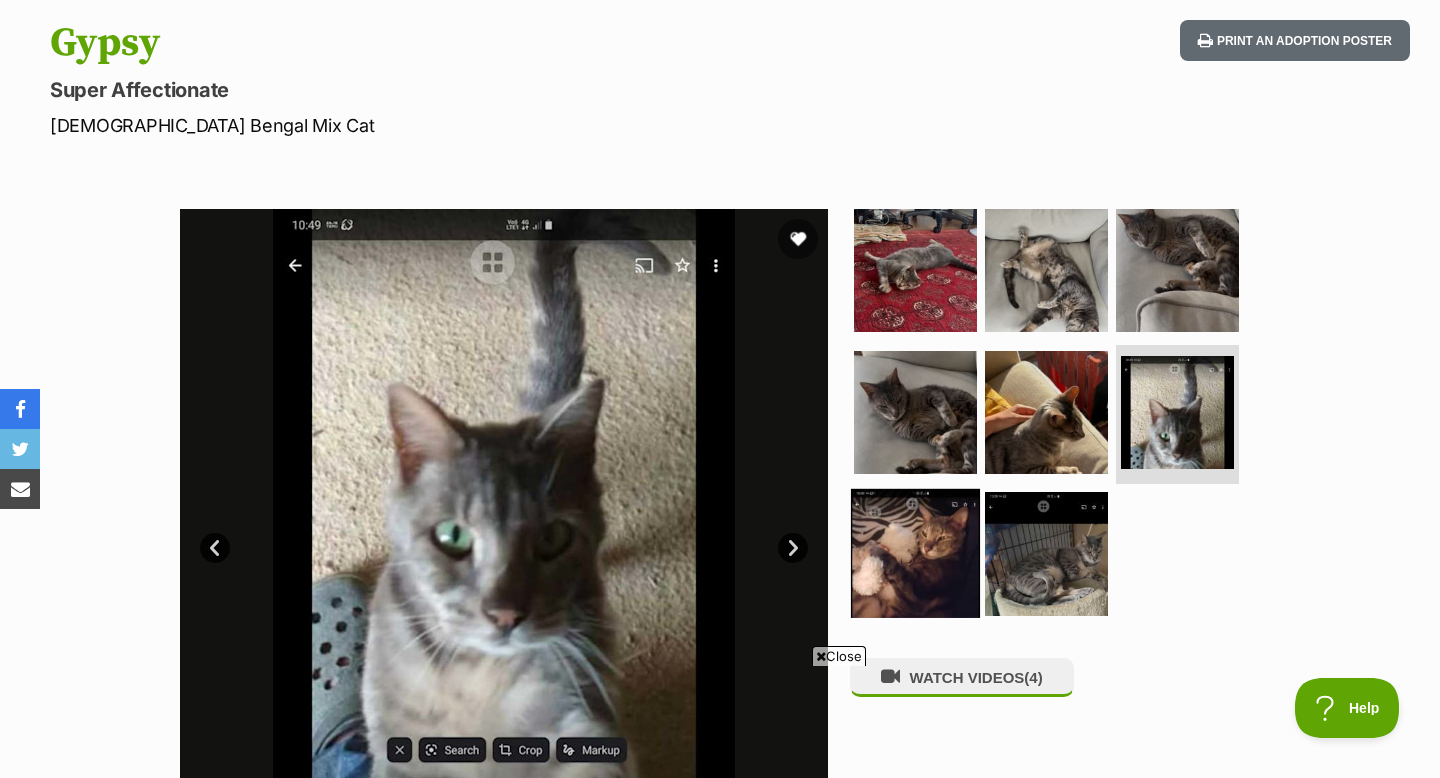 click at bounding box center (915, 553) 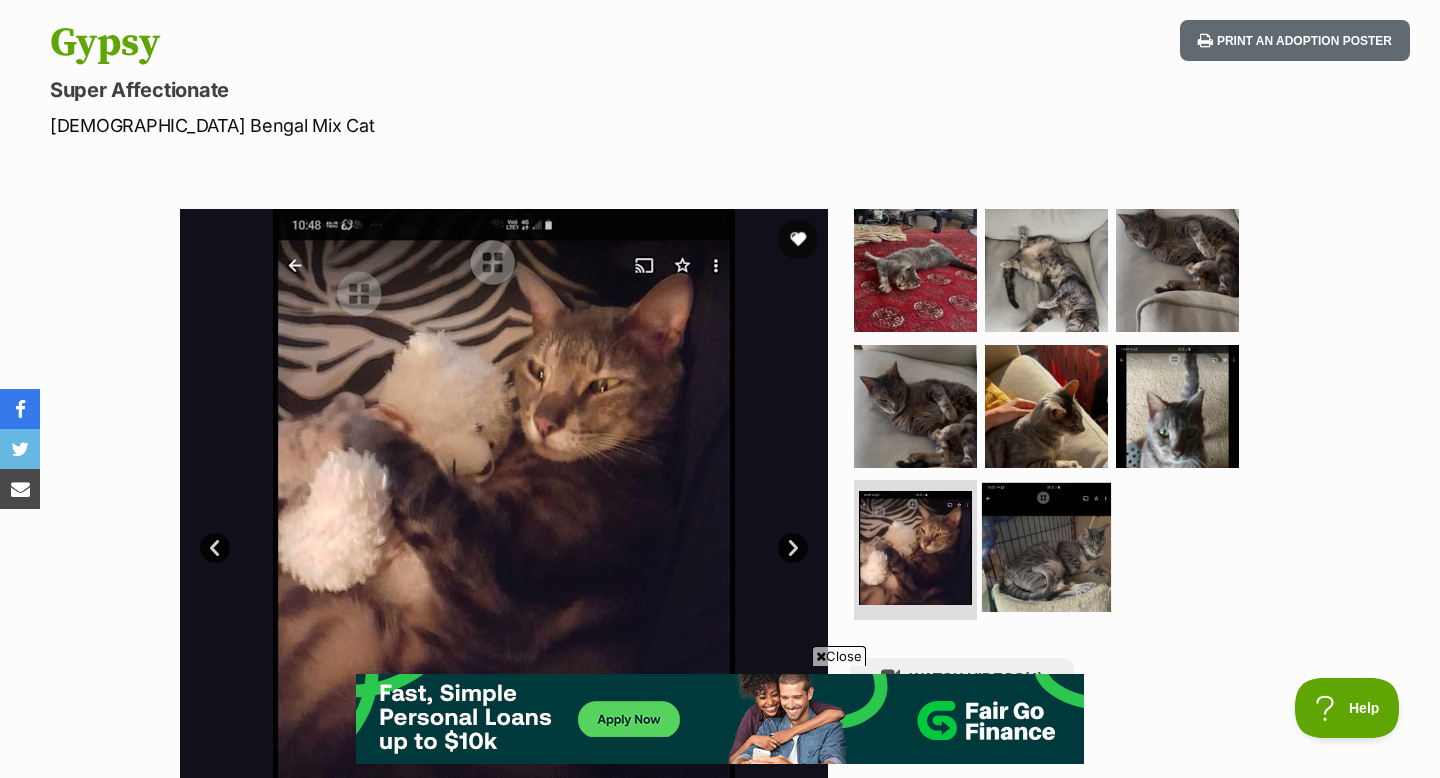 scroll, scrollTop: 0, scrollLeft: 0, axis: both 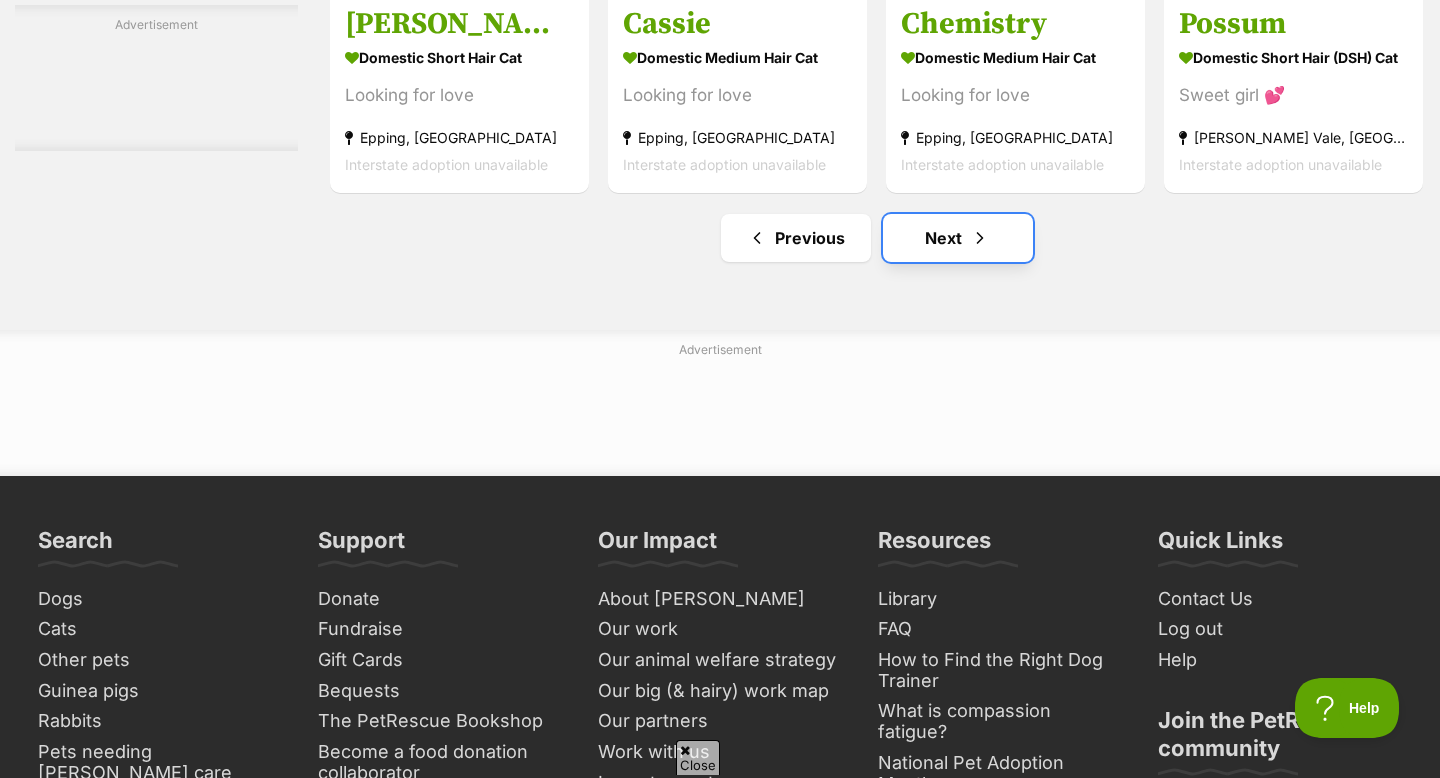 click on "Next" at bounding box center [958, 238] 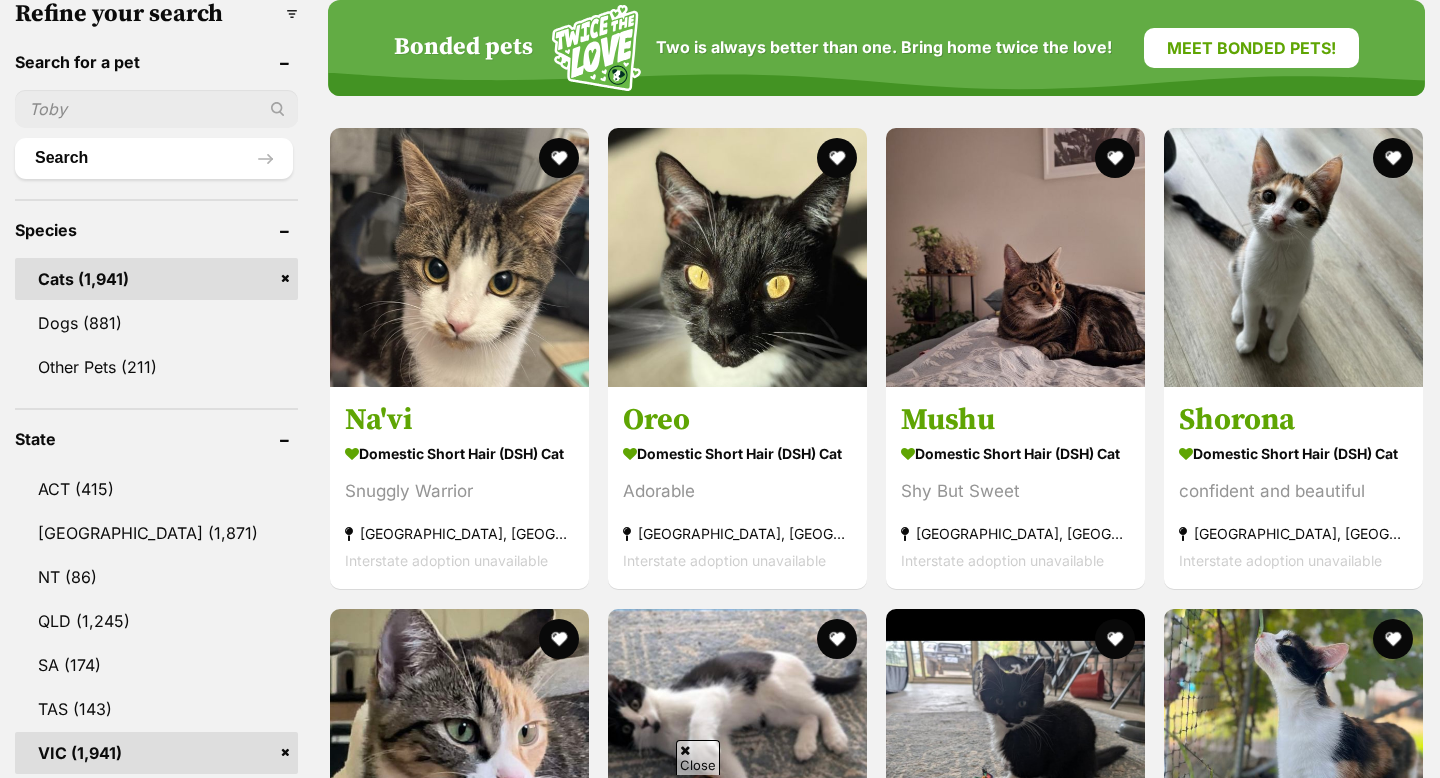 scroll, scrollTop: 653, scrollLeft: 0, axis: vertical 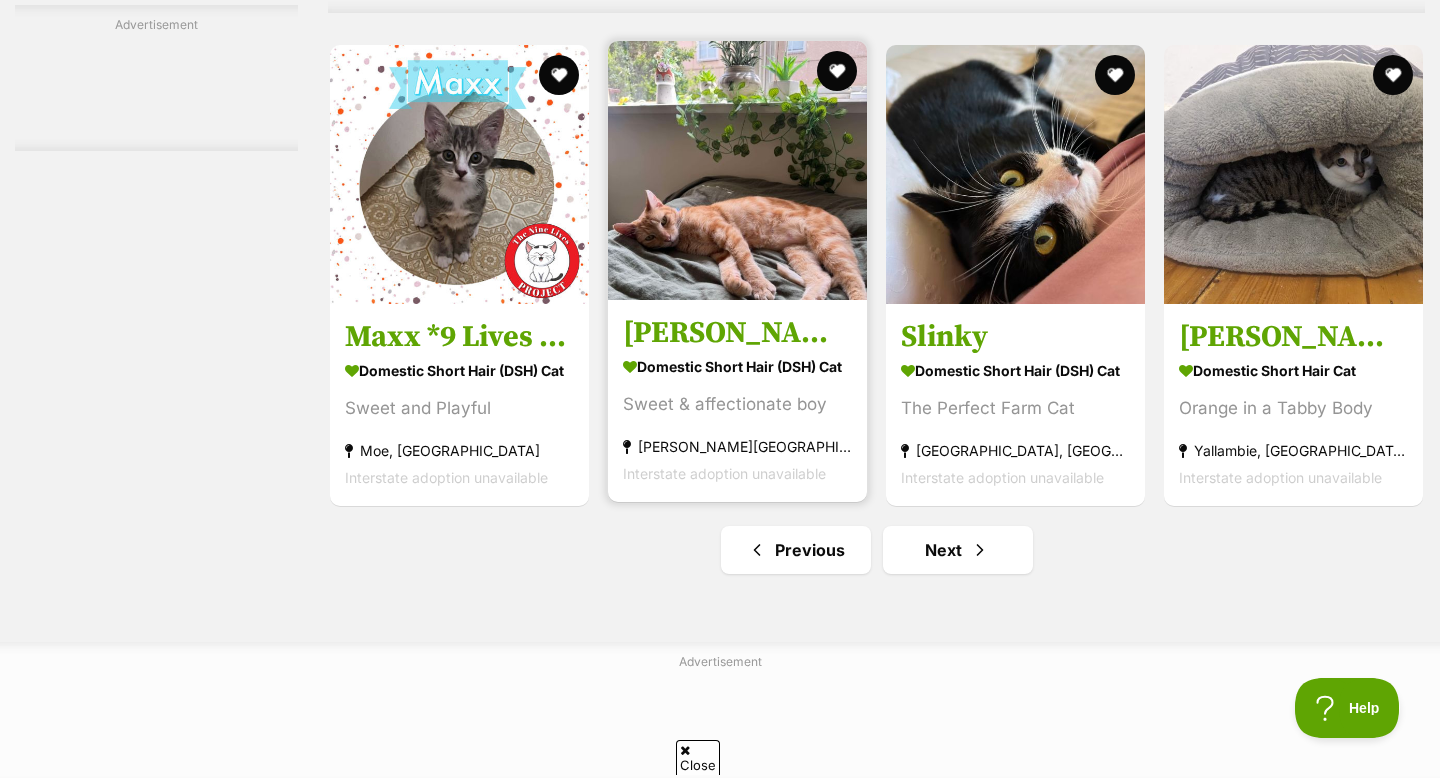 click at bounding box center (737, 170) 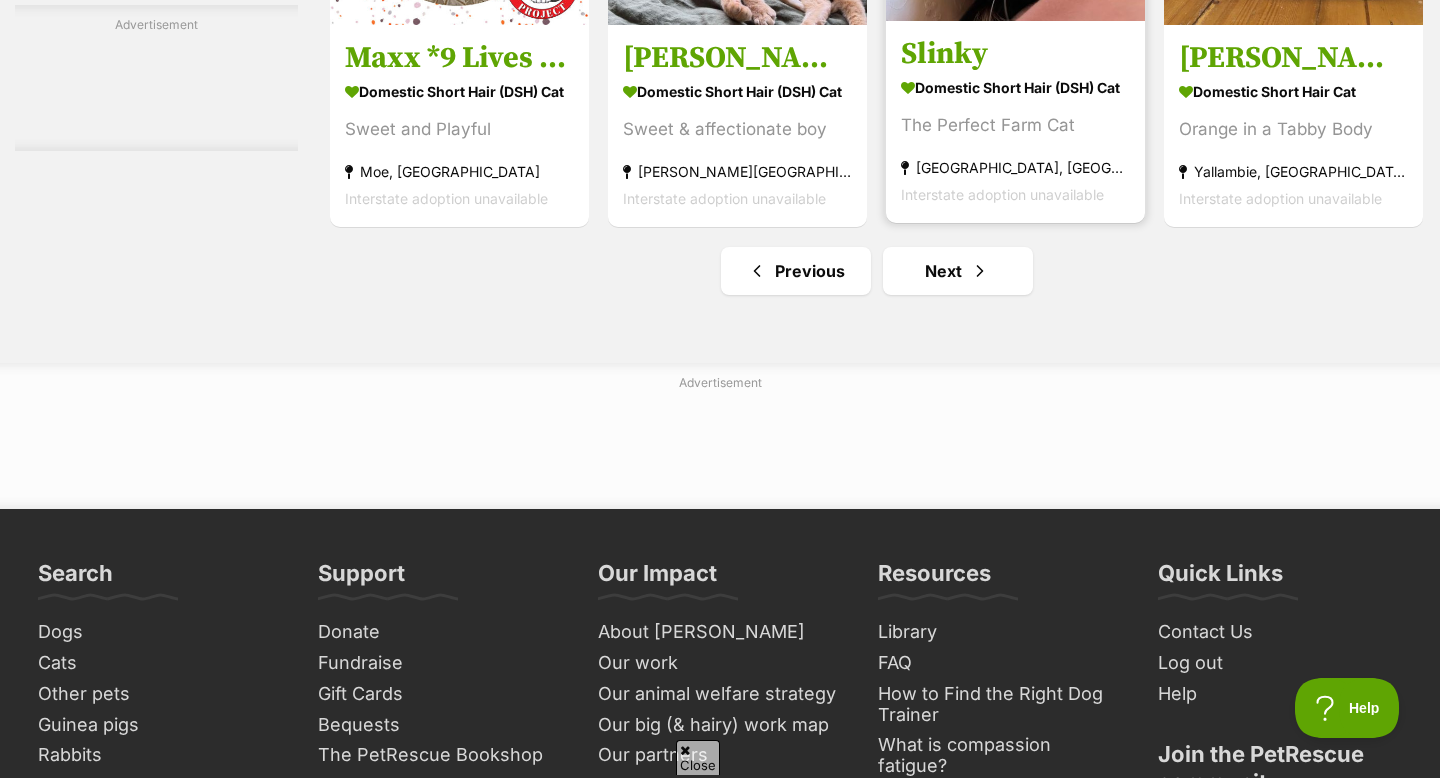 scroll, scrollTop: 6495, scrollLeft: 0, axis: vertical 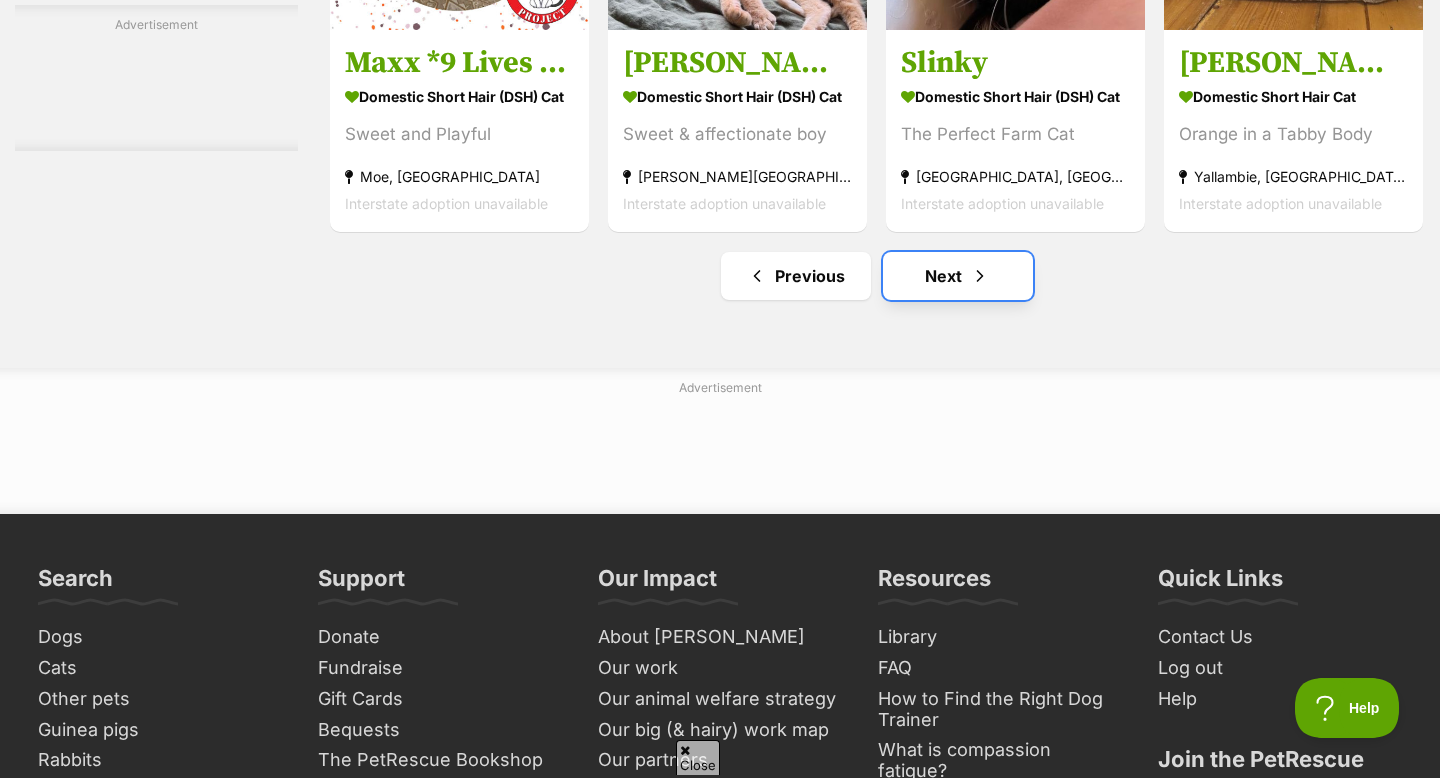 click on "Next" at bounding box center [958, 276] 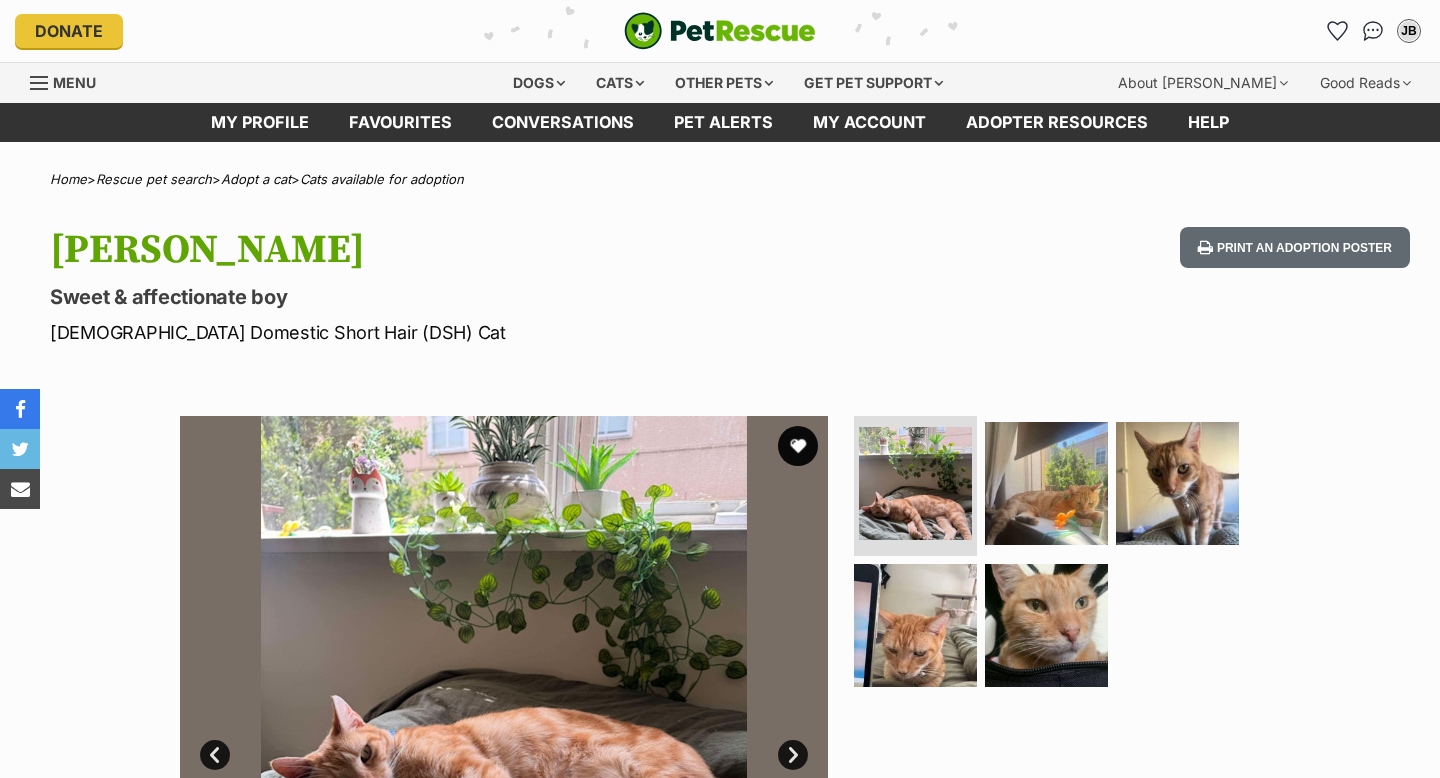 scroll, scrollTop: 0, scrollLeft: 0, axis: both 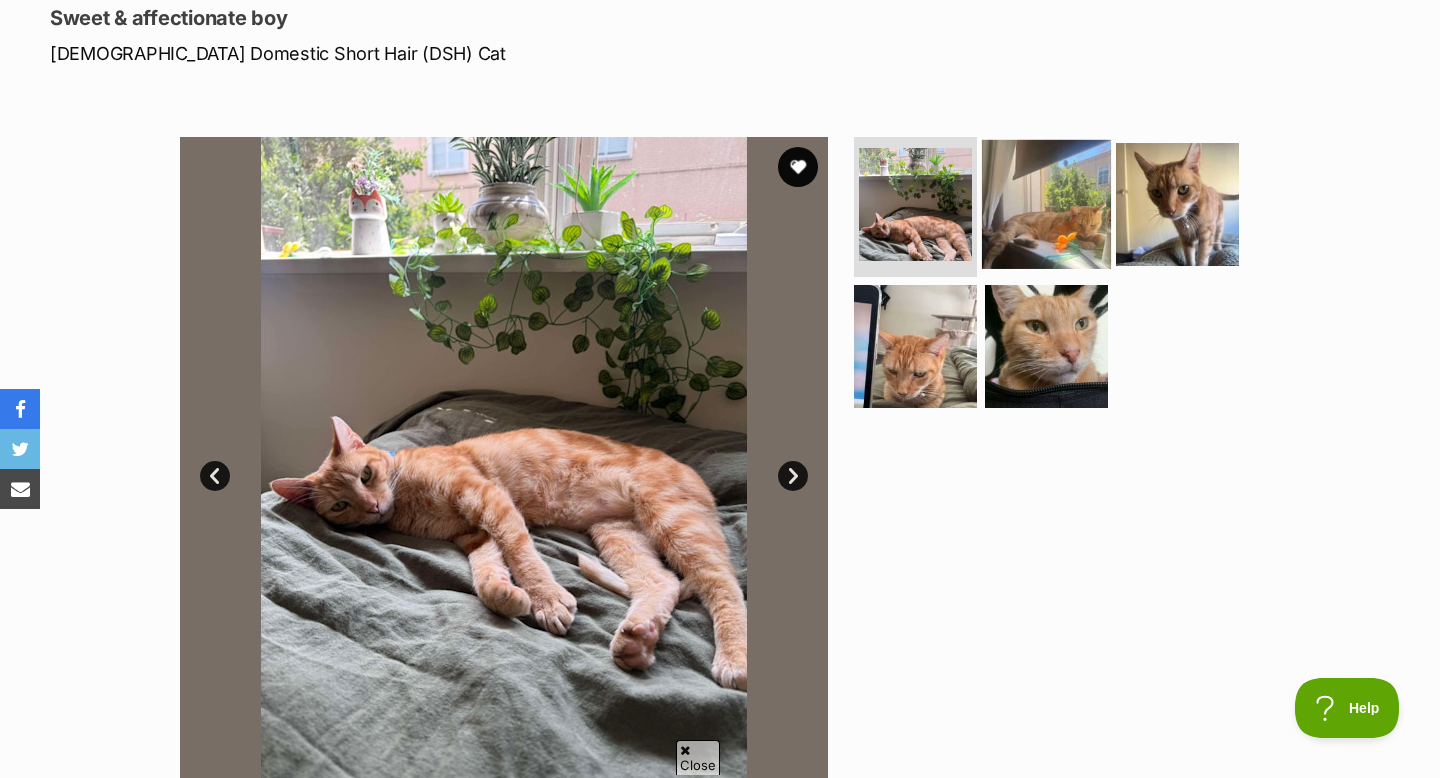 click at bounding box center [1046, 204] 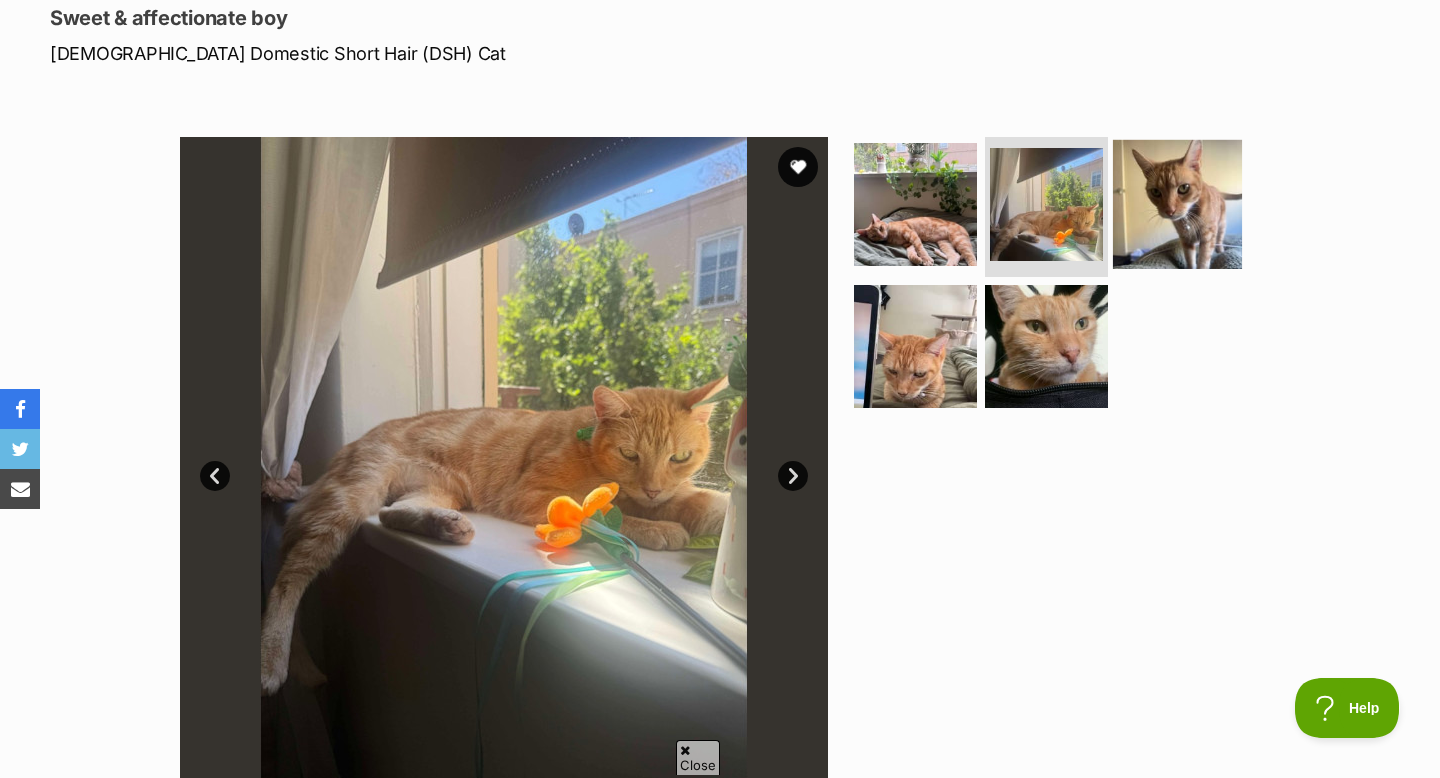 click at bounding box center [1177, 204] 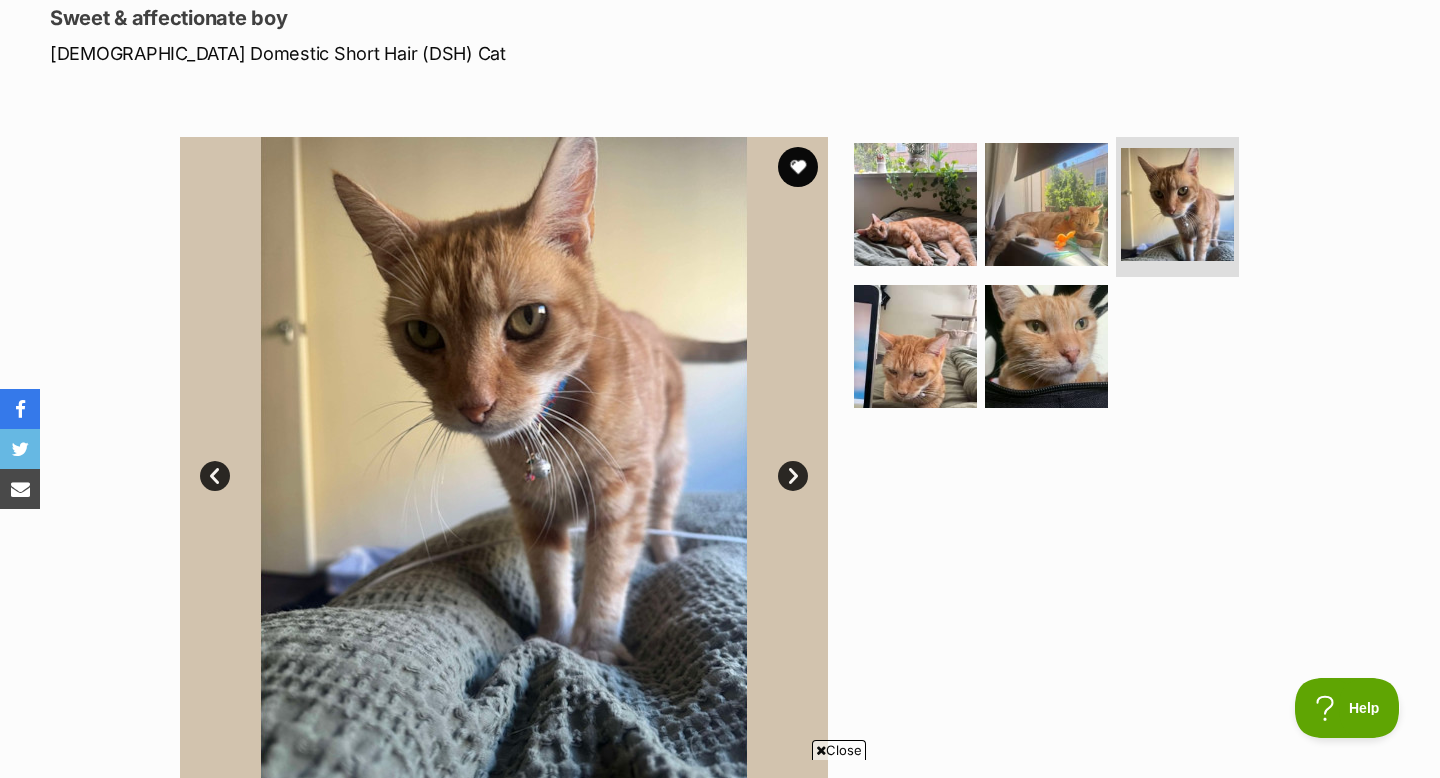click at bounding box center (1055, 279) 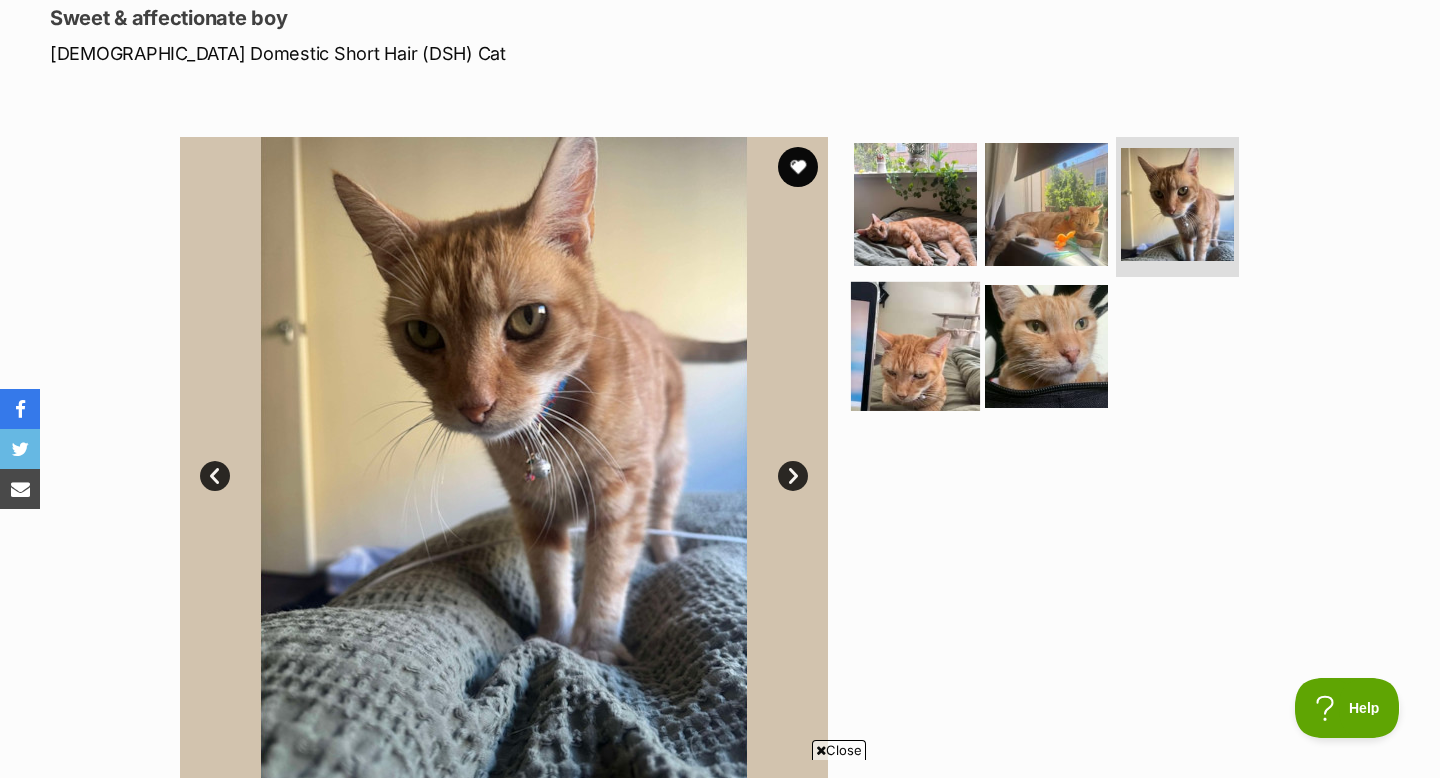 click at bounding box center [915, 345] 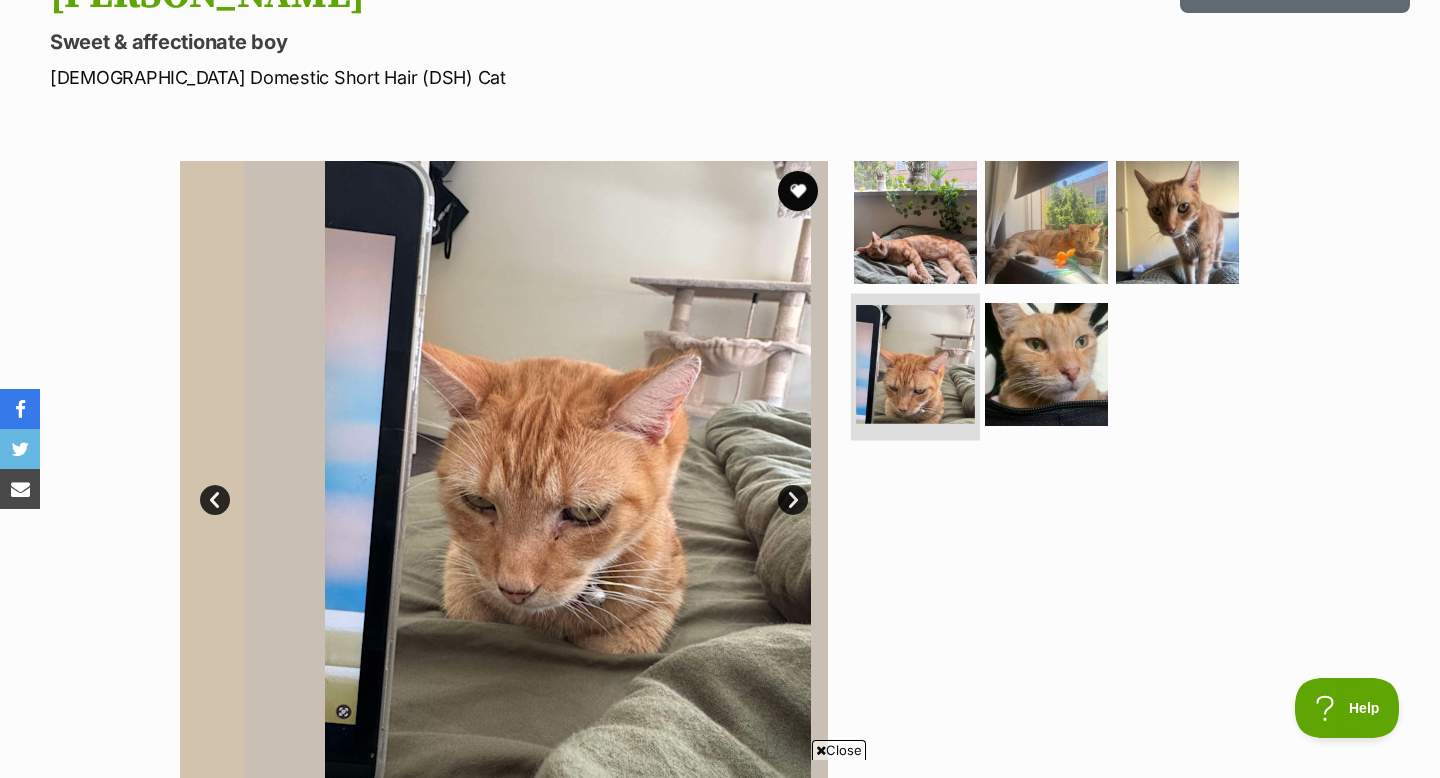 scroll, scrollTop: 107, scrollLeft: 0, axis: vertical 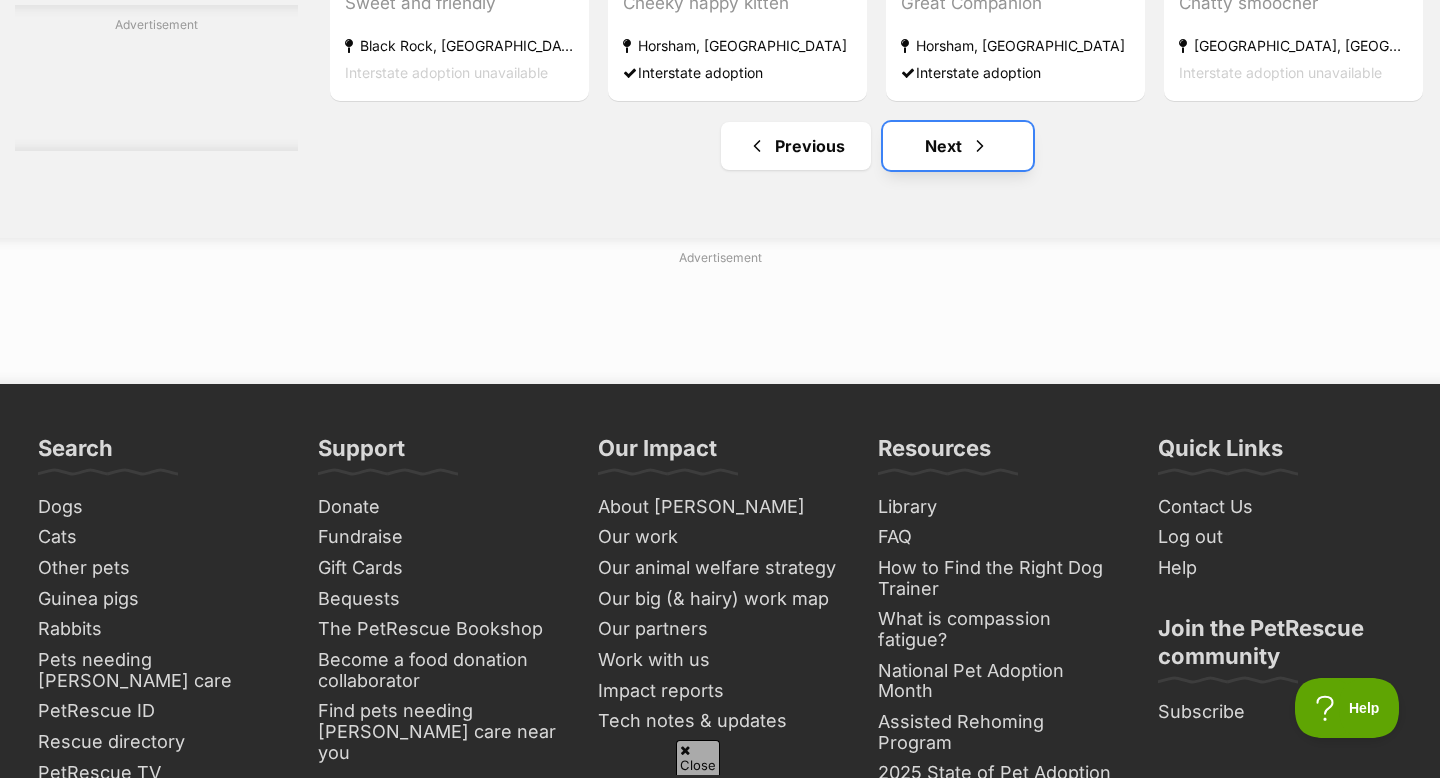 click at bounding box center (980, 146) 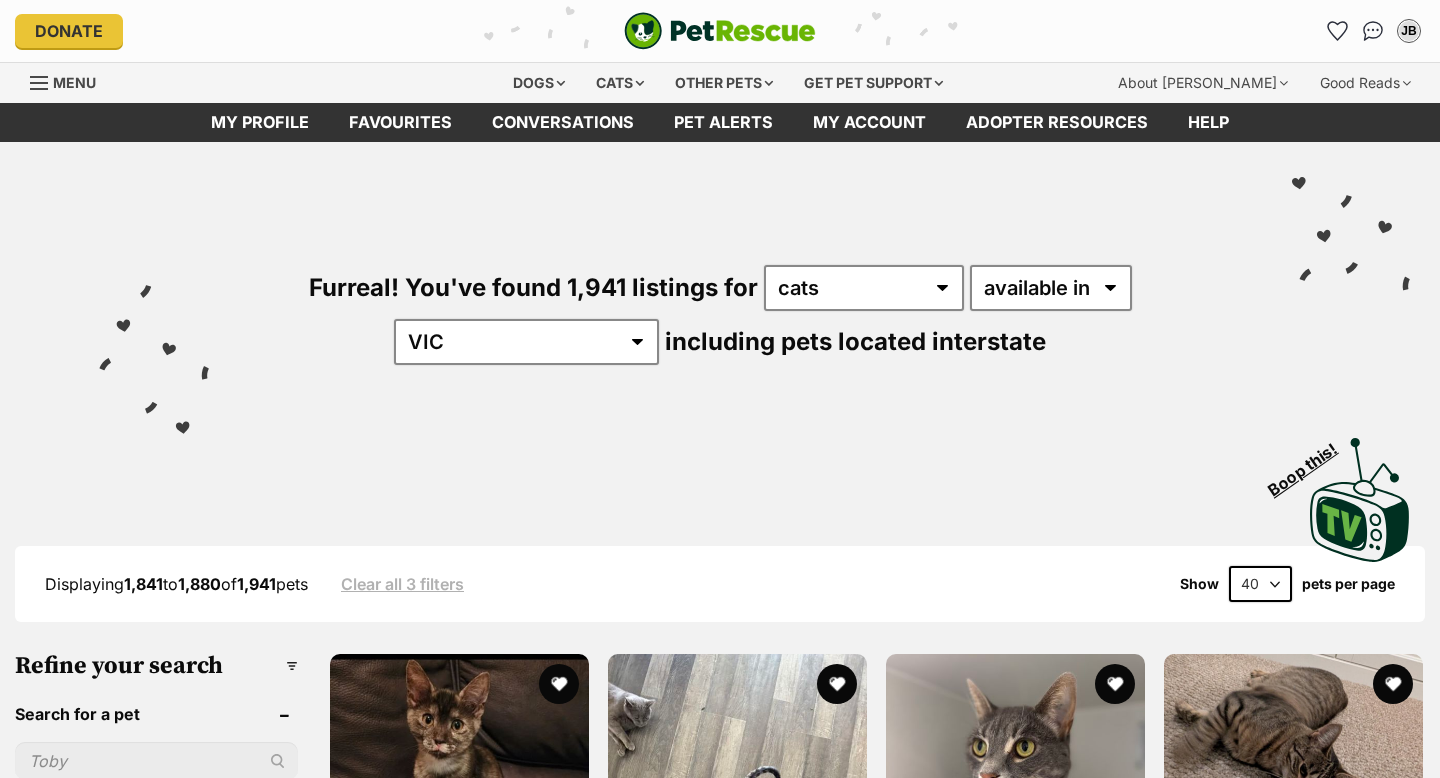 scroll, scrollTop: 0, scrollLeft: 0, axis: both 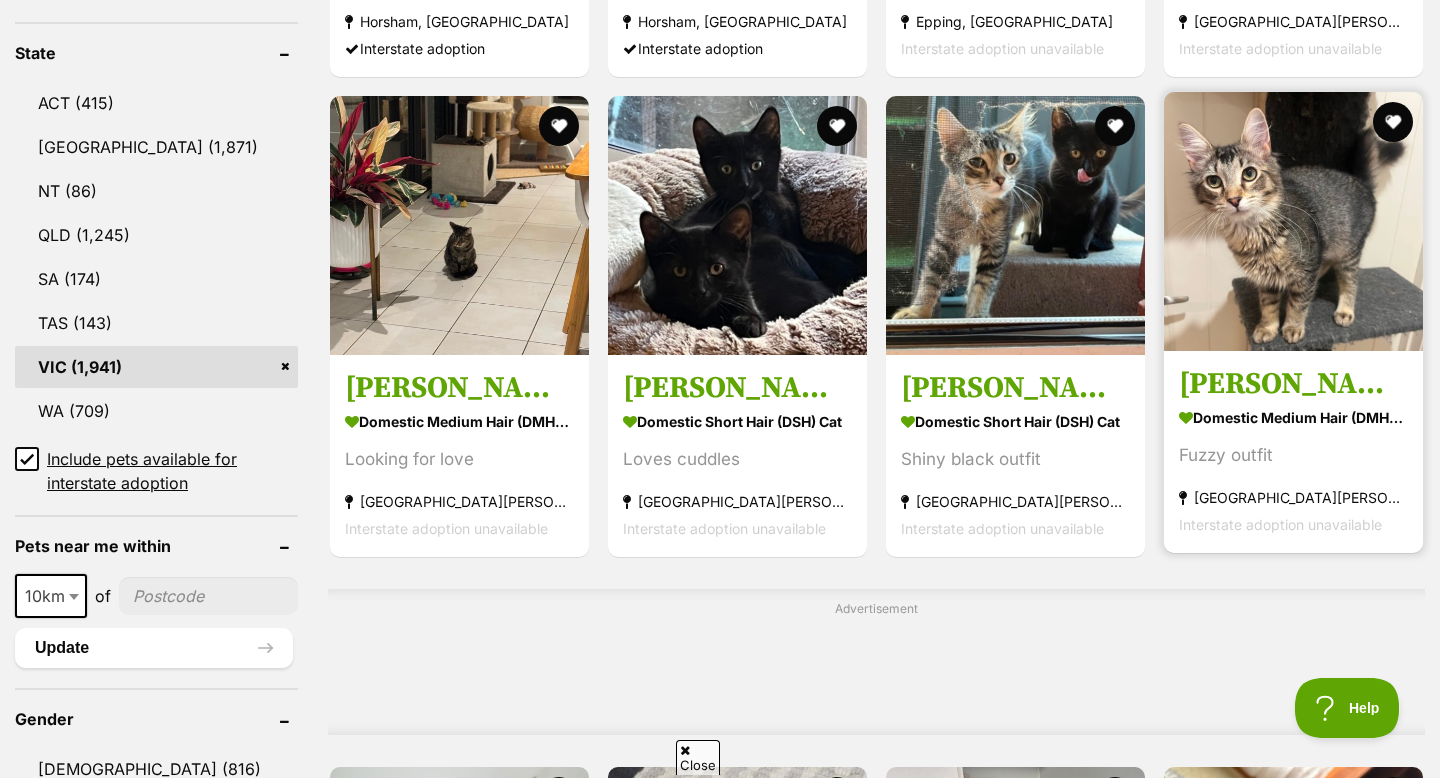 click at bounding box center [1293, 221] 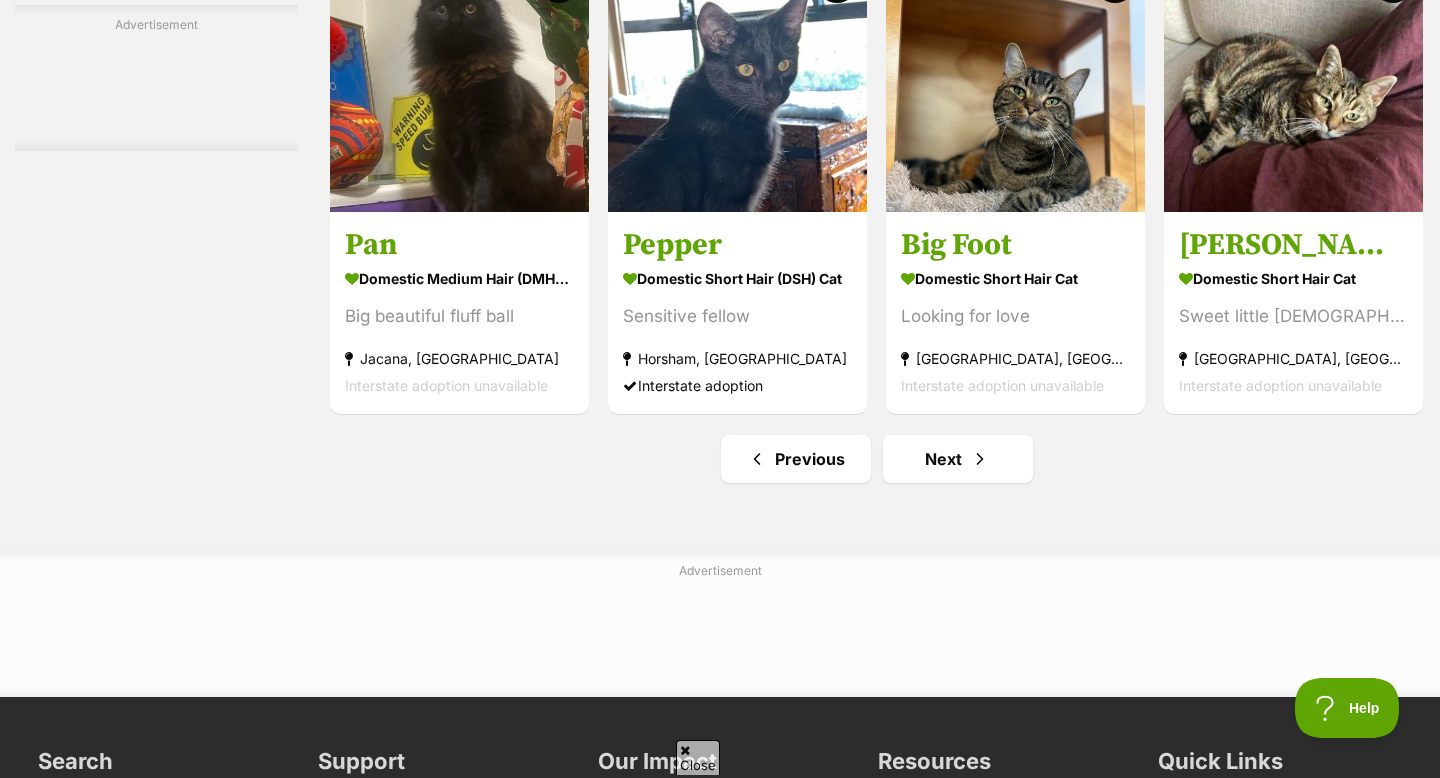 scroll, scrollTop: 6250, scrollLeft: 0, axis: vertical 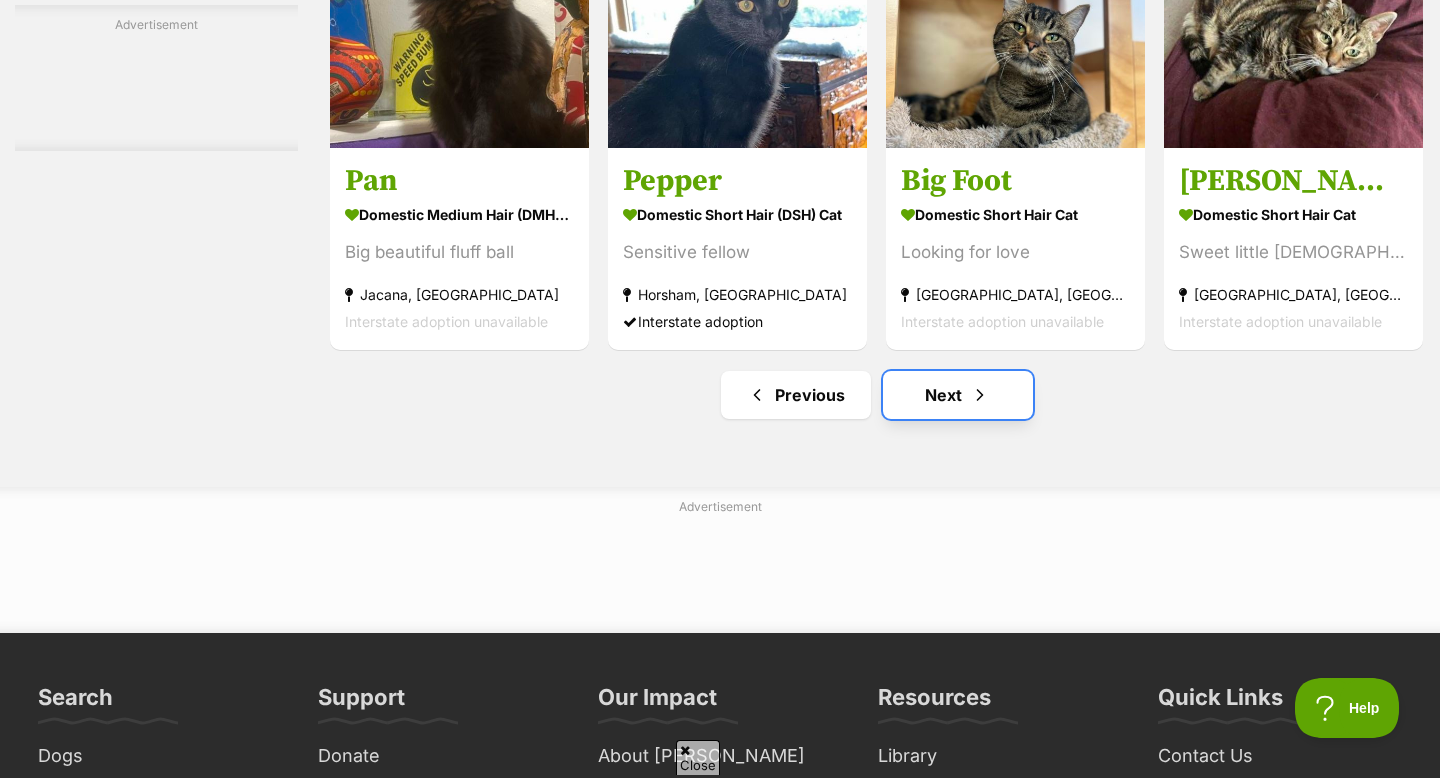 click on "Next" at bounding box center (958, 395) 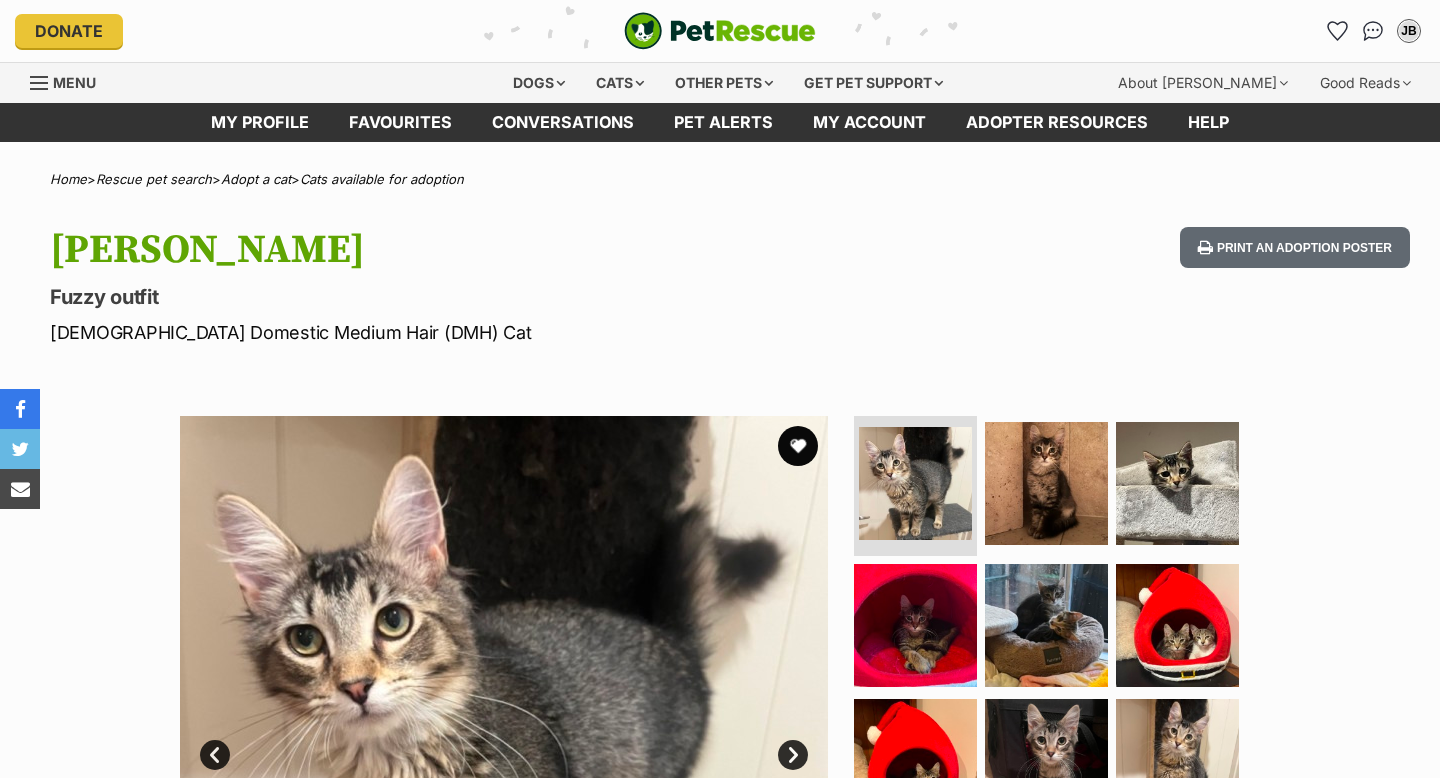 scroll, scrollTop: 0, scrollLeft: 0, axis: both 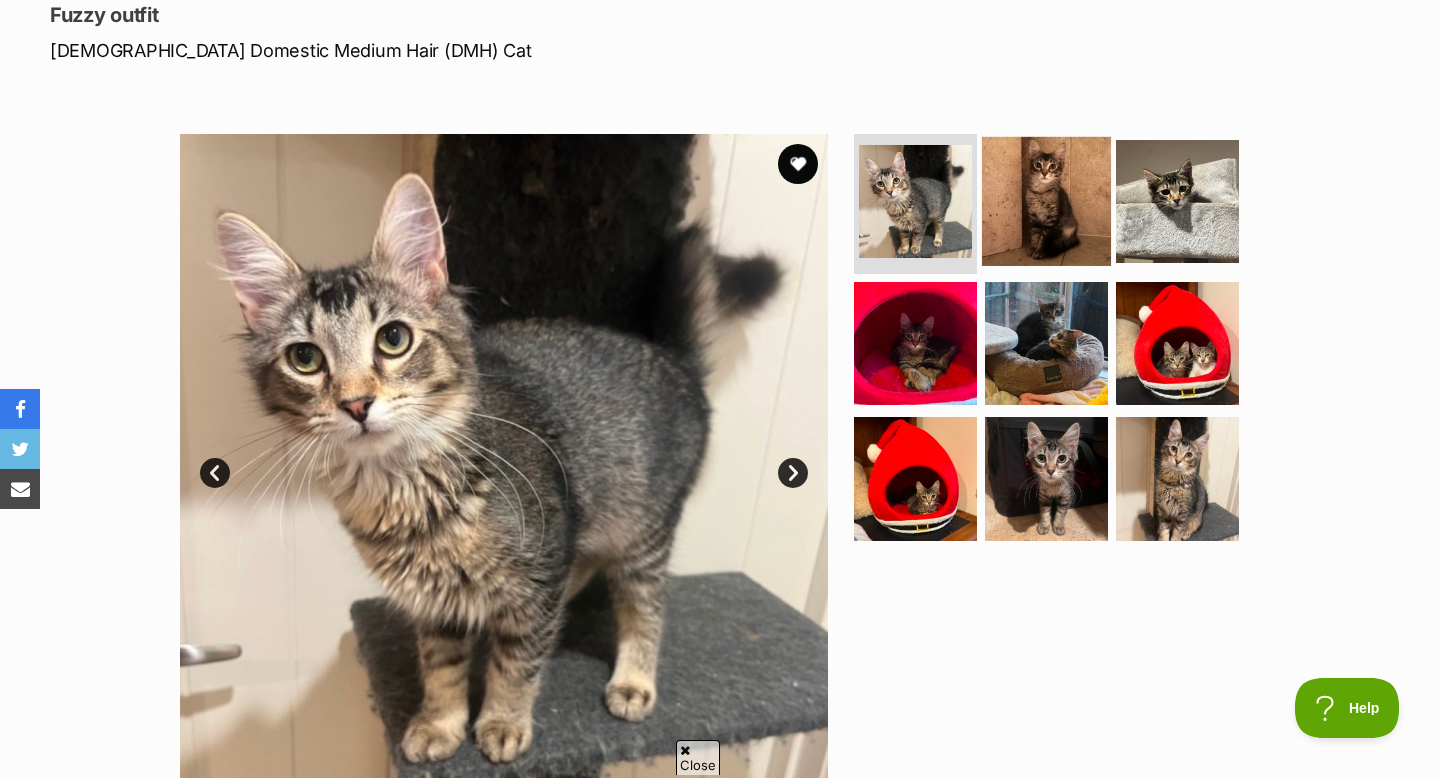 click at bounding box center (1046, 201) 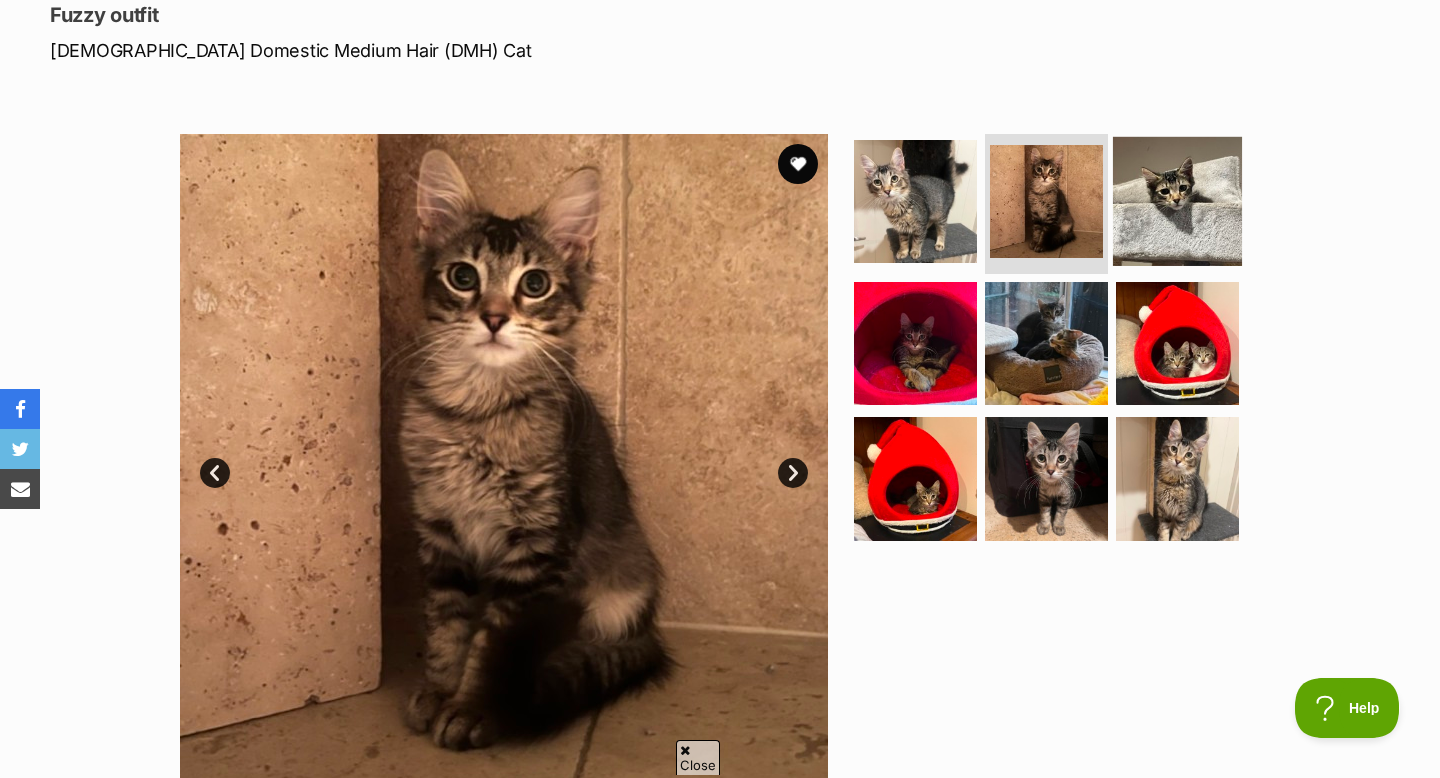 click at bounding box center (1177, 201) 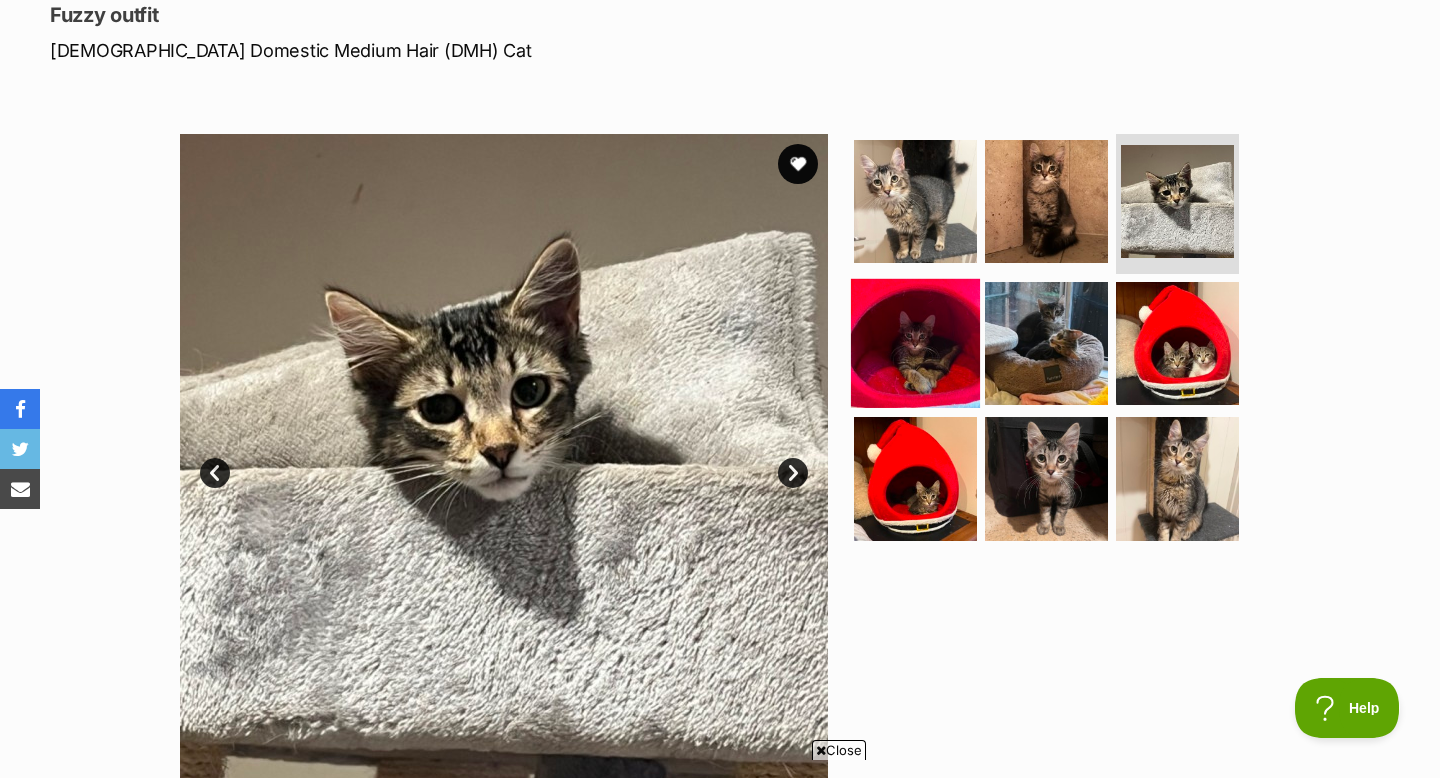 click at bounding box center [915, 342] 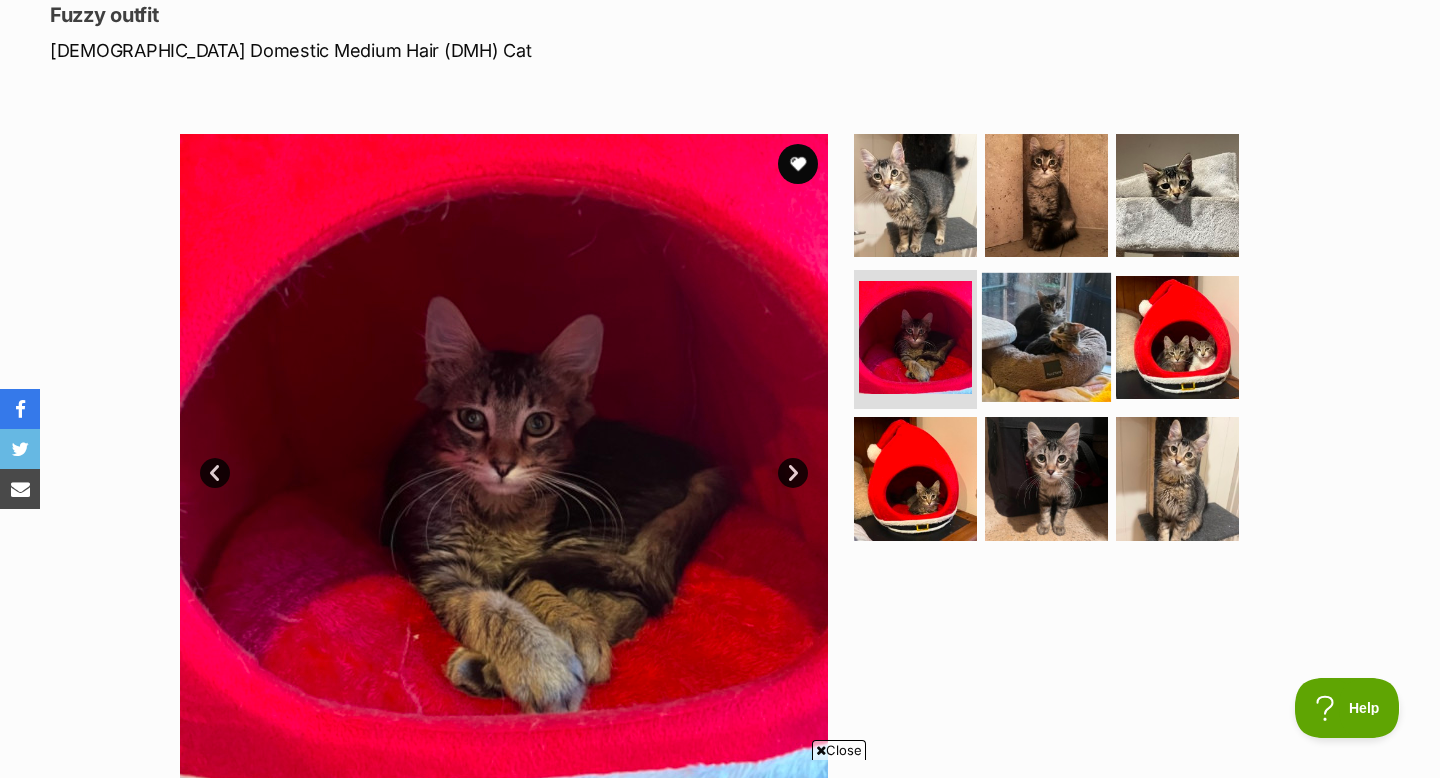 click at bounding box center [1046, 336] 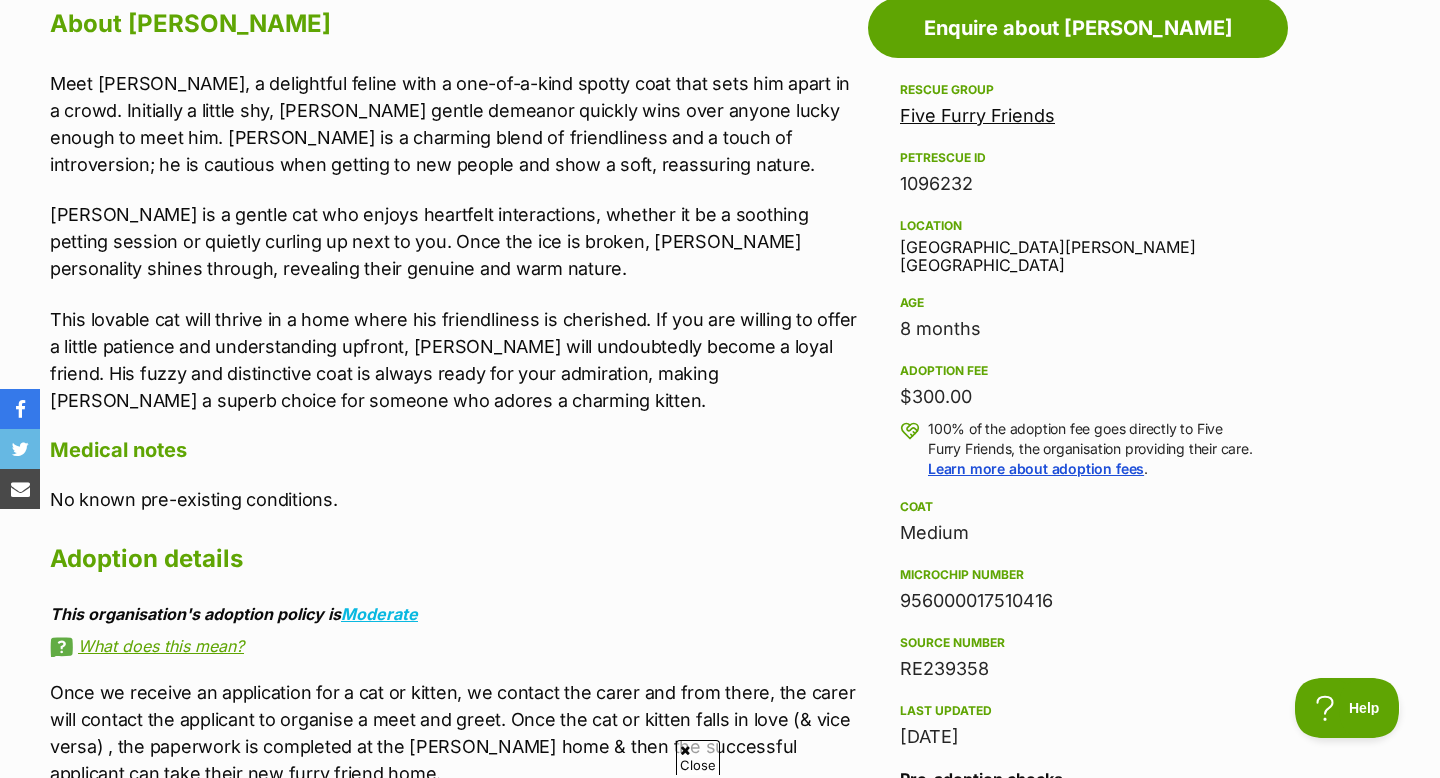 scroll, scrollTop: 1123, scrollLeft: 0, axis: vertical 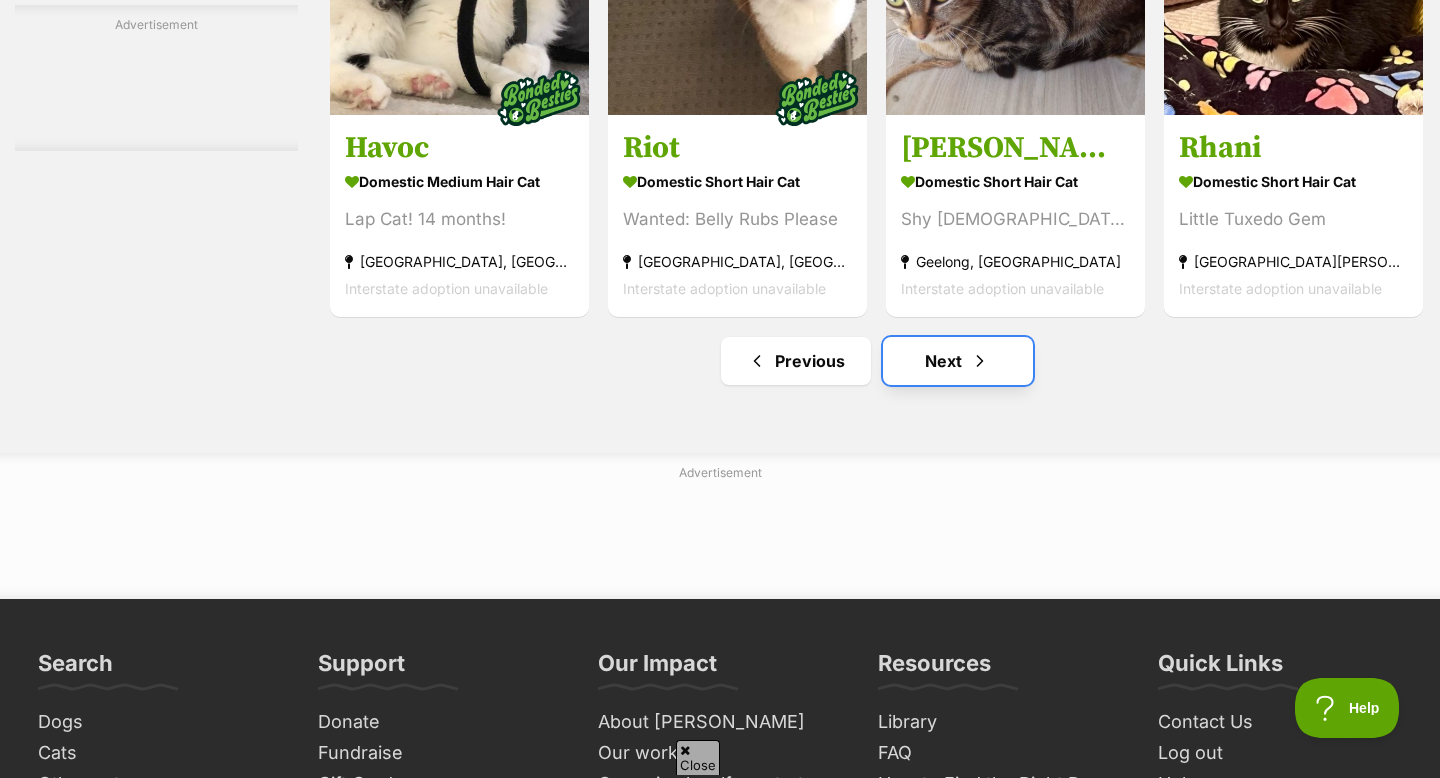 click on "Next" at bounding box center [958, 361] 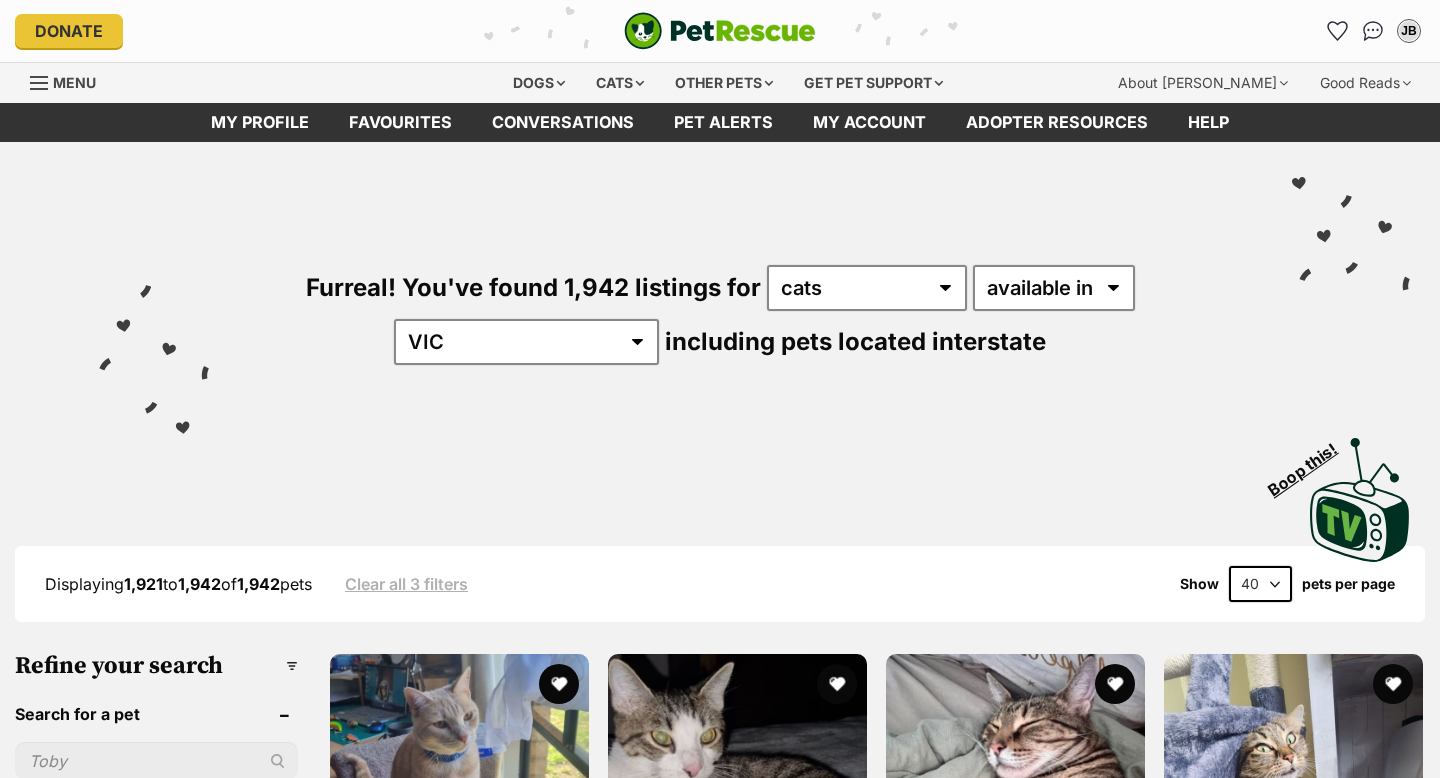scroll, scrollTop: 0, scrollLeft: 0, axis: both 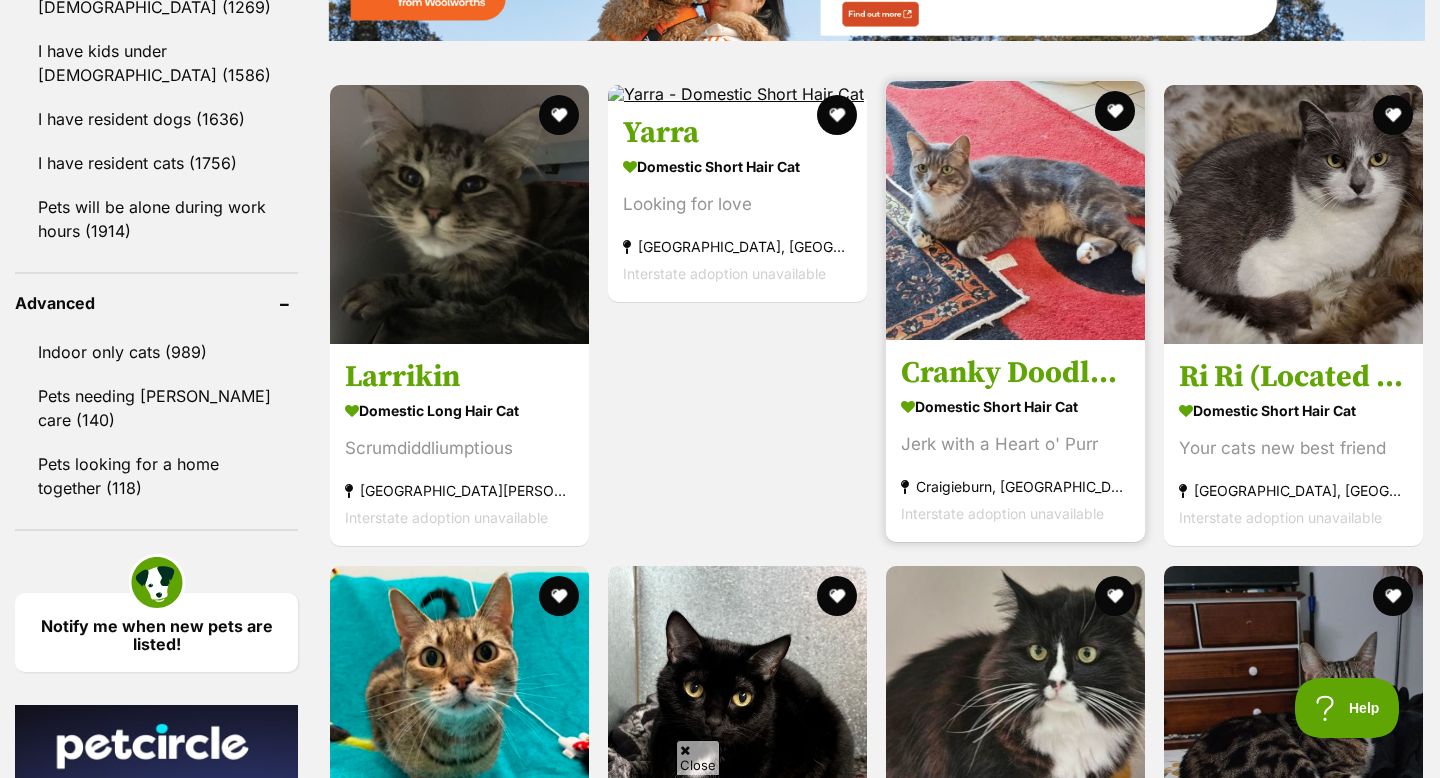click at bounding box center (1015, 210) 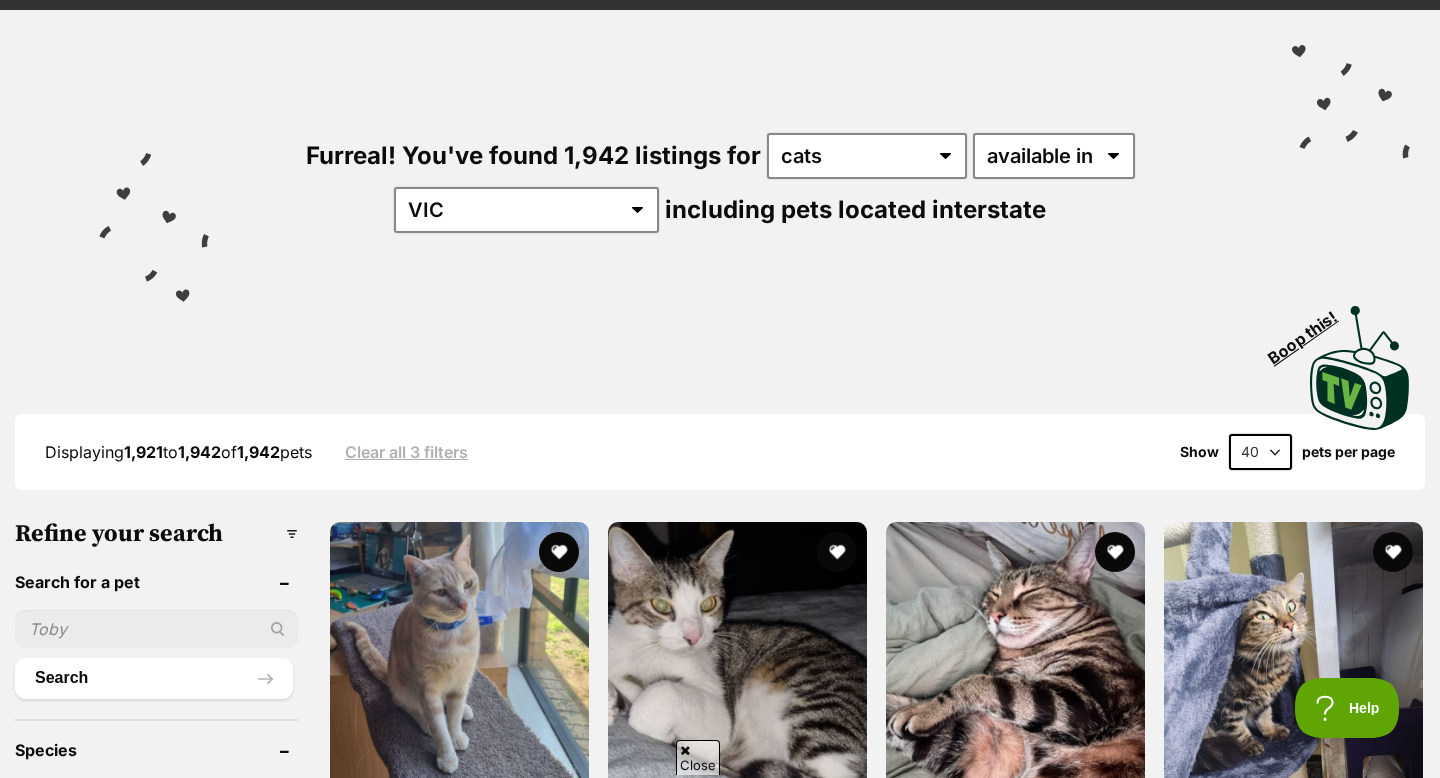 scroll, scrollTop: 0, scrollLeft: 0, axis: both 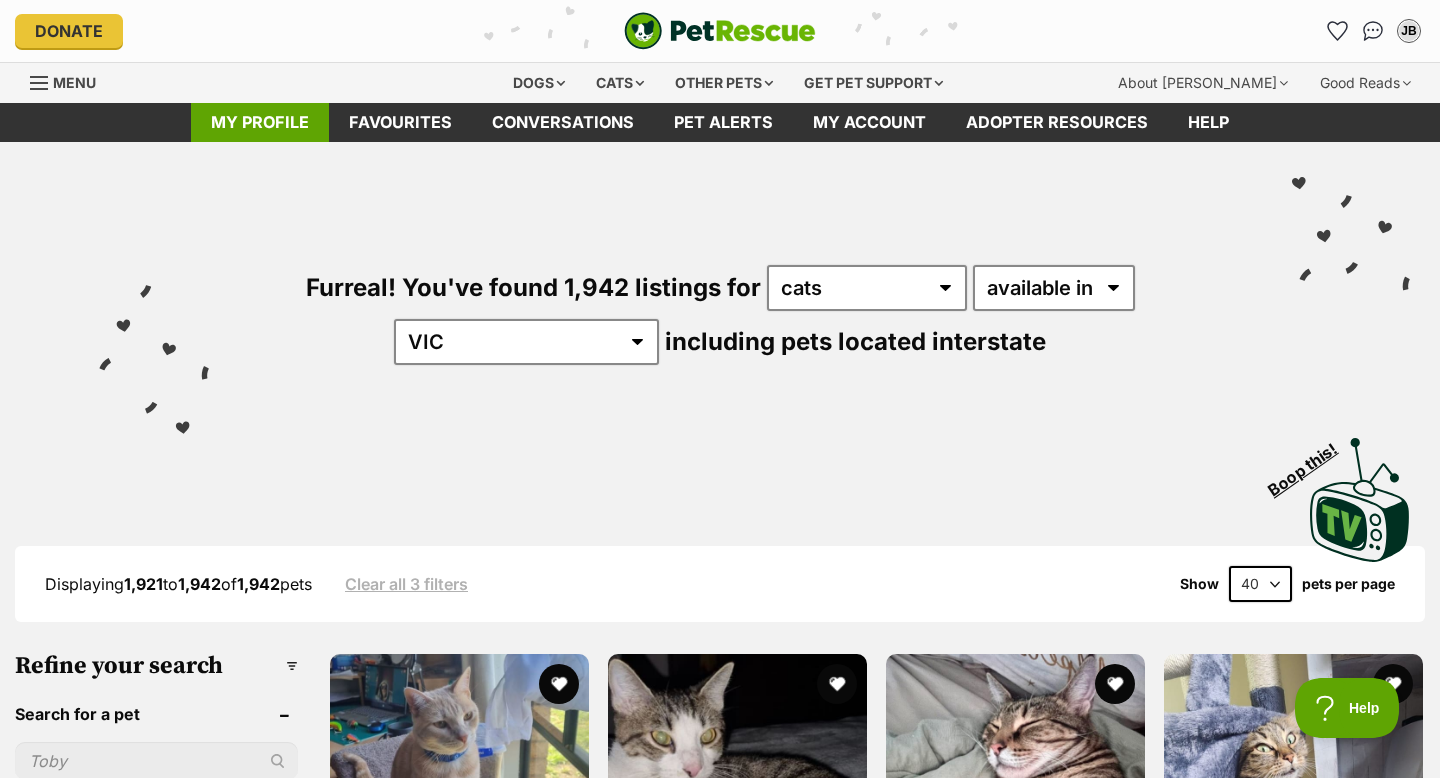 click on "My profile" at bounding box center (260, 122) 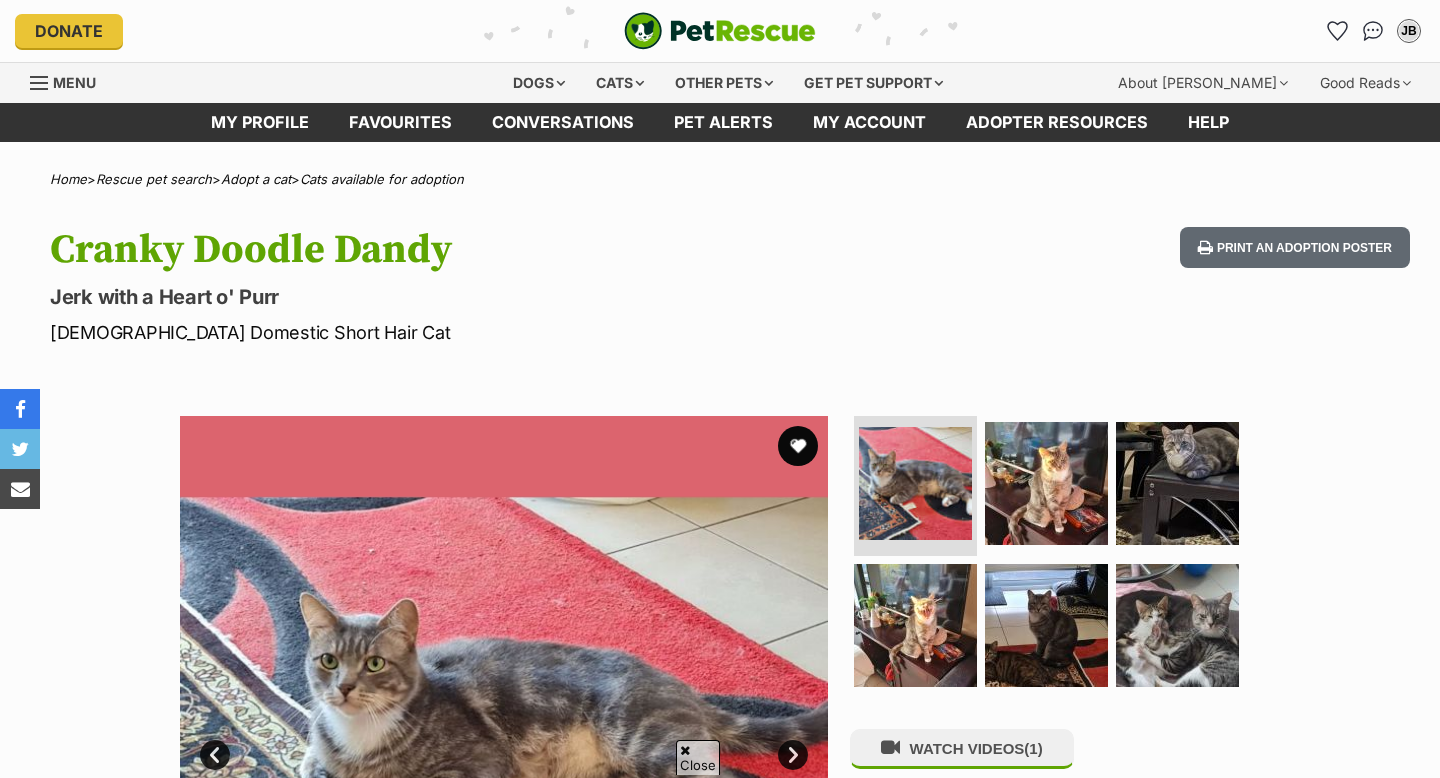 scroll, scrollTop: 594, scrollLeft: 0, axis: vertical 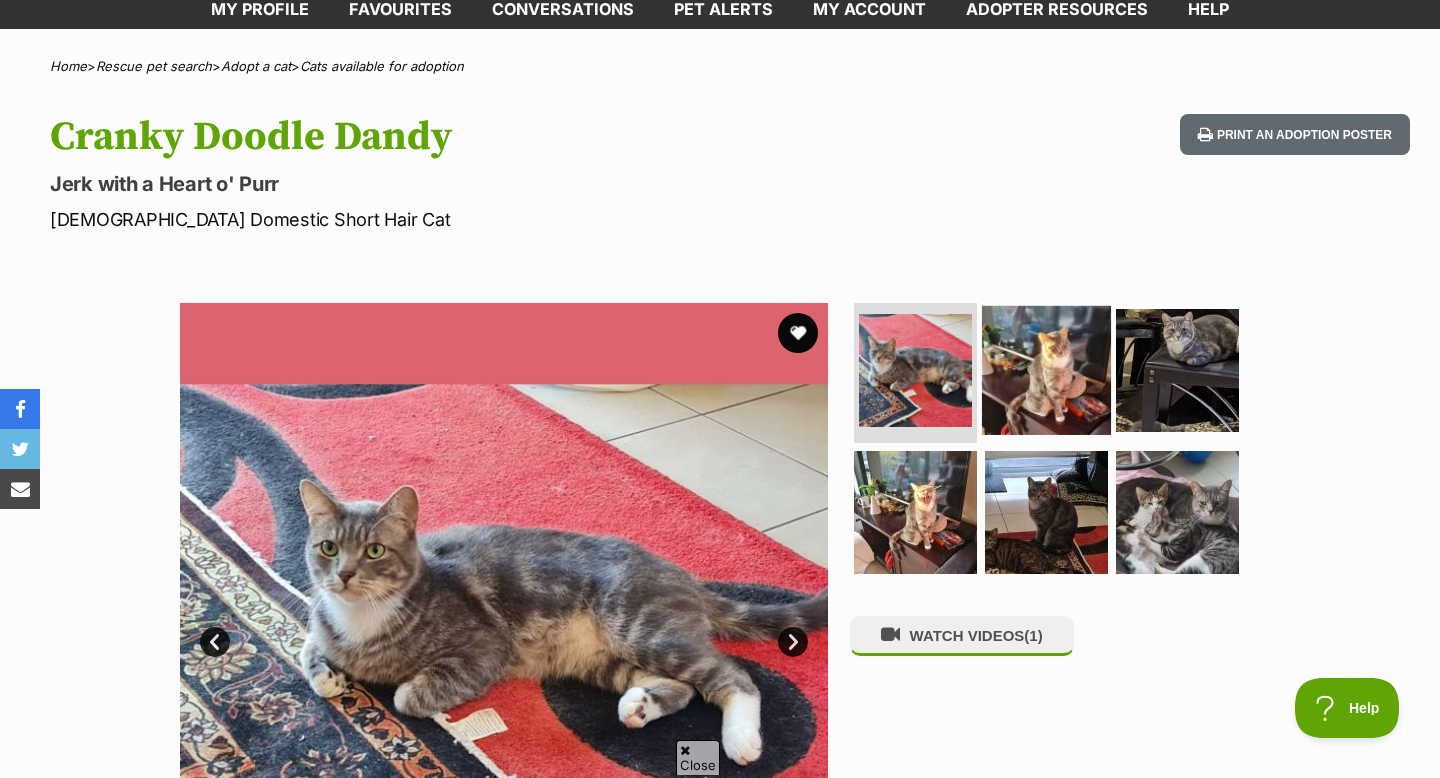 click at bounding box center (1046, 370) 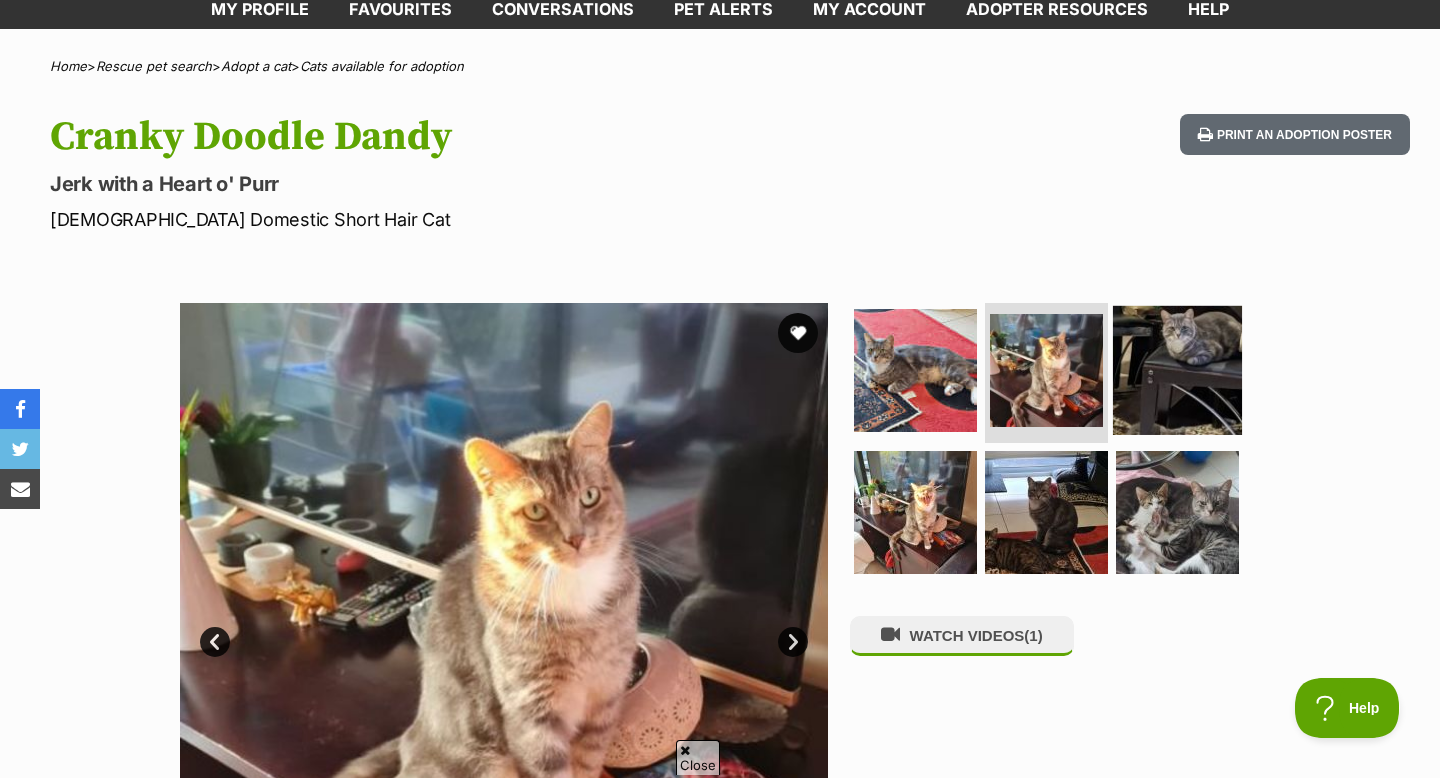 click at bounding box center [1177, 370] 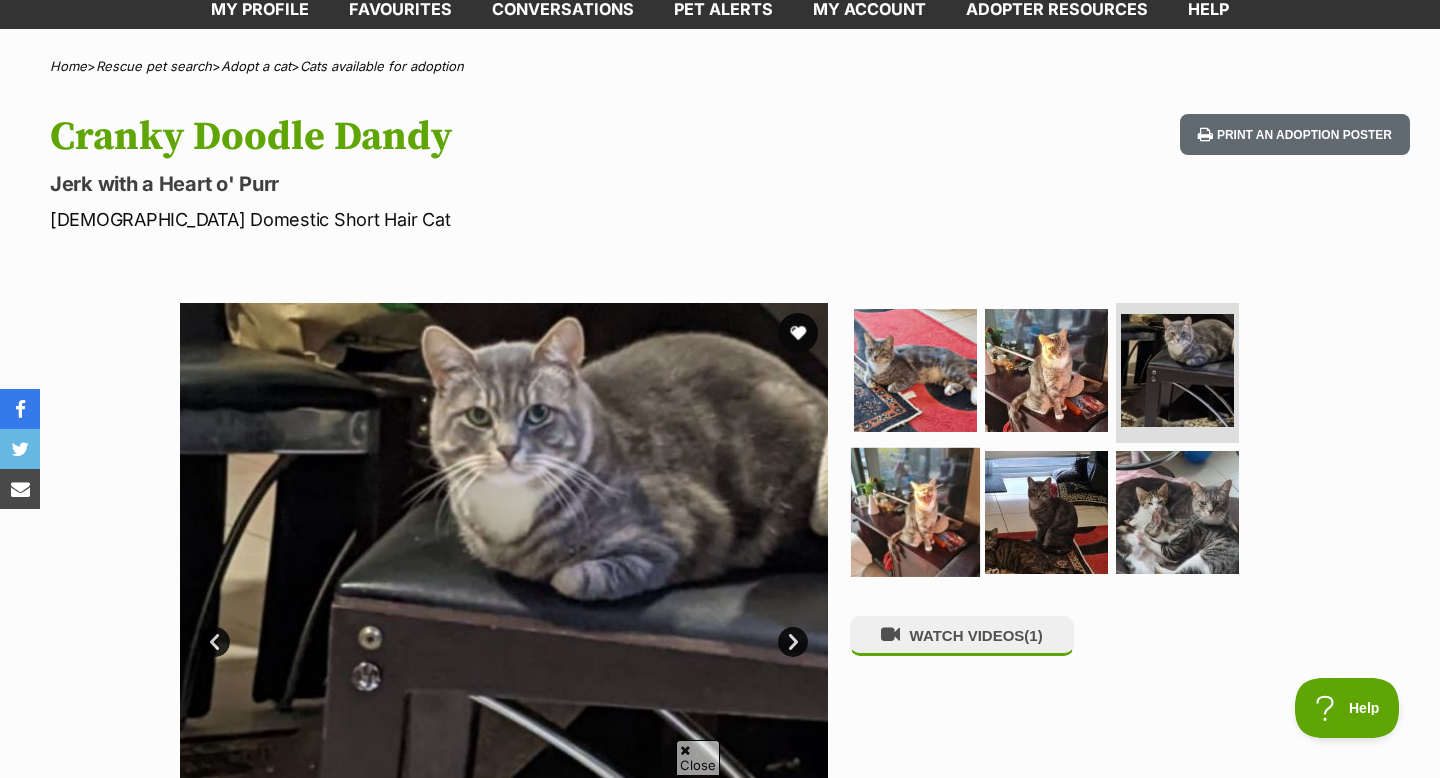 click at bounding box center [915, 511] 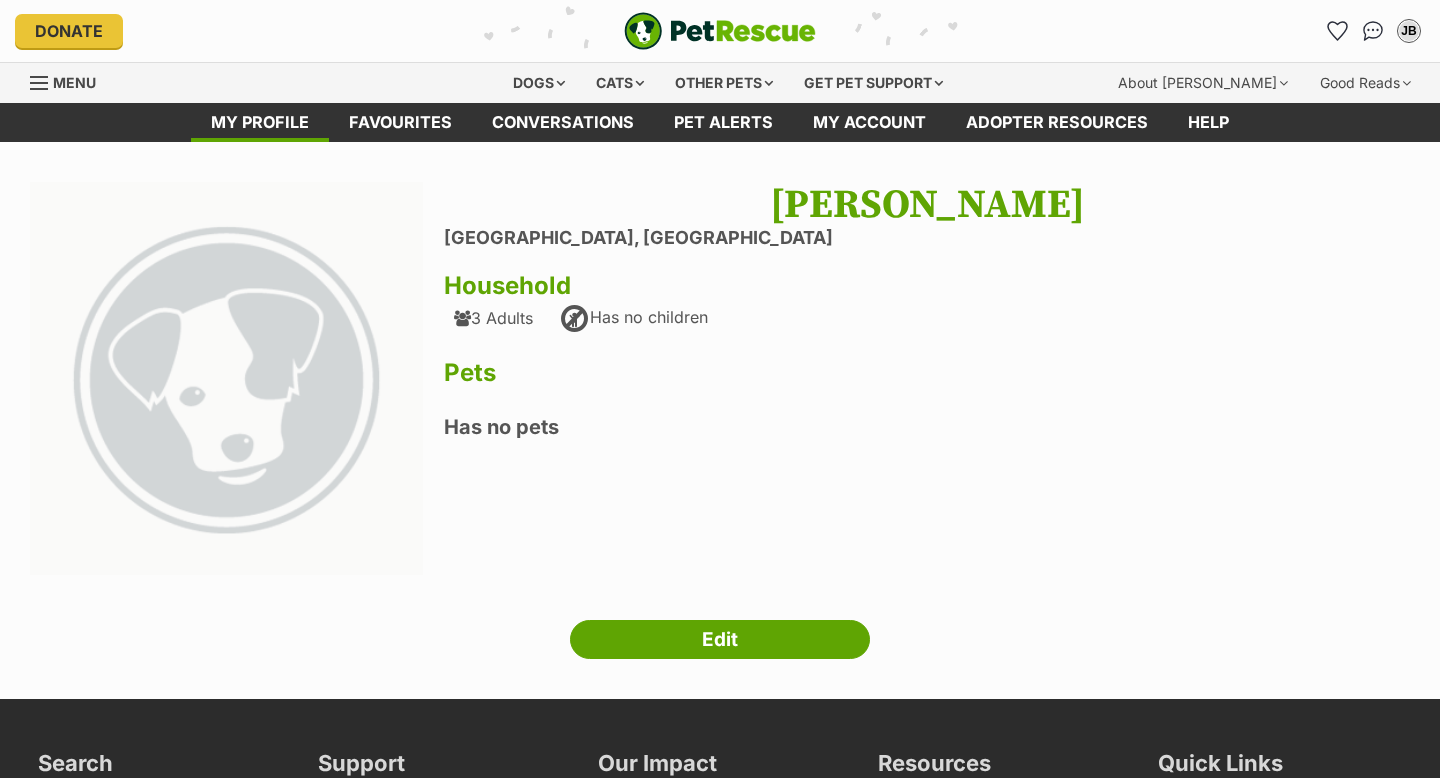 scroll, scrollTop: 0, scrollLeft: 0, axis: both 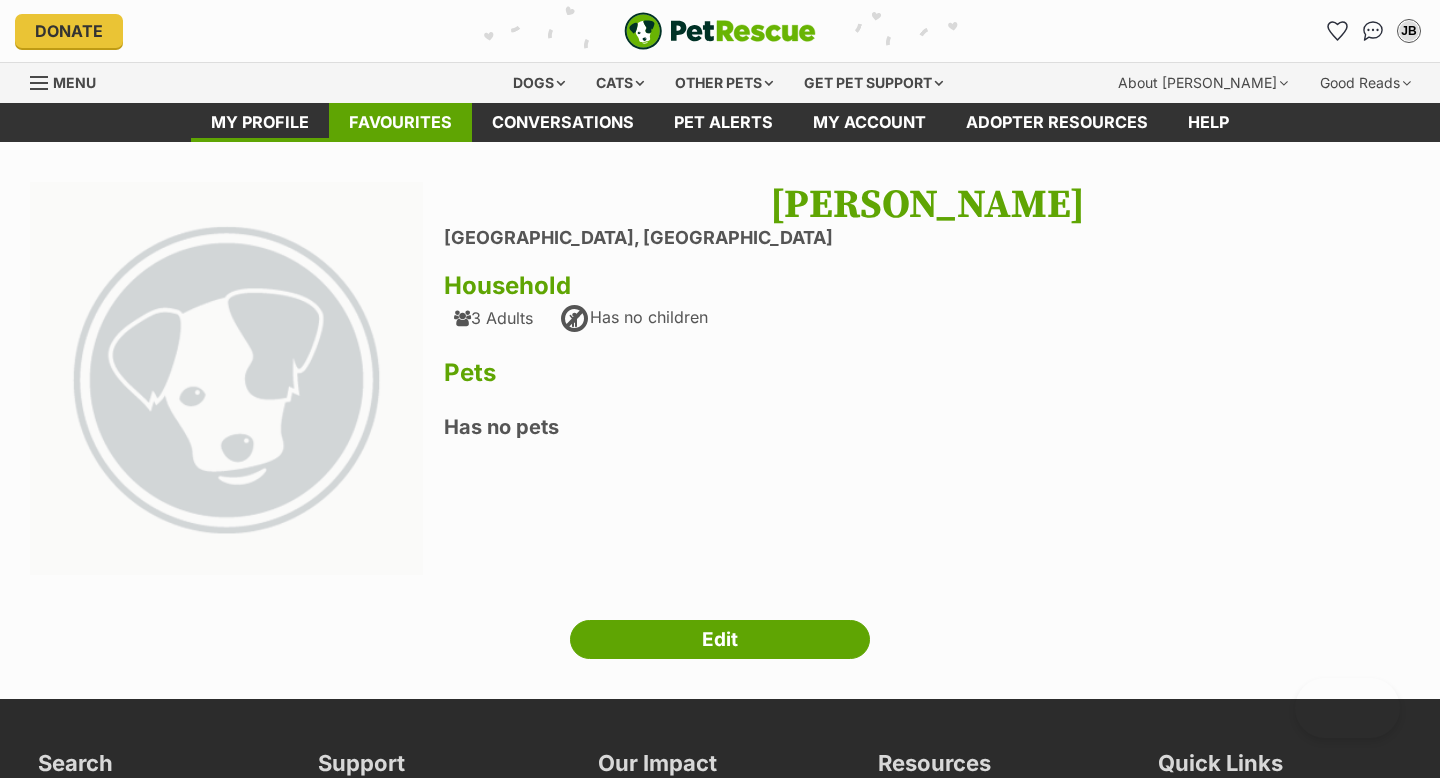 click on "Favourites" at bounding box center [400, 122] 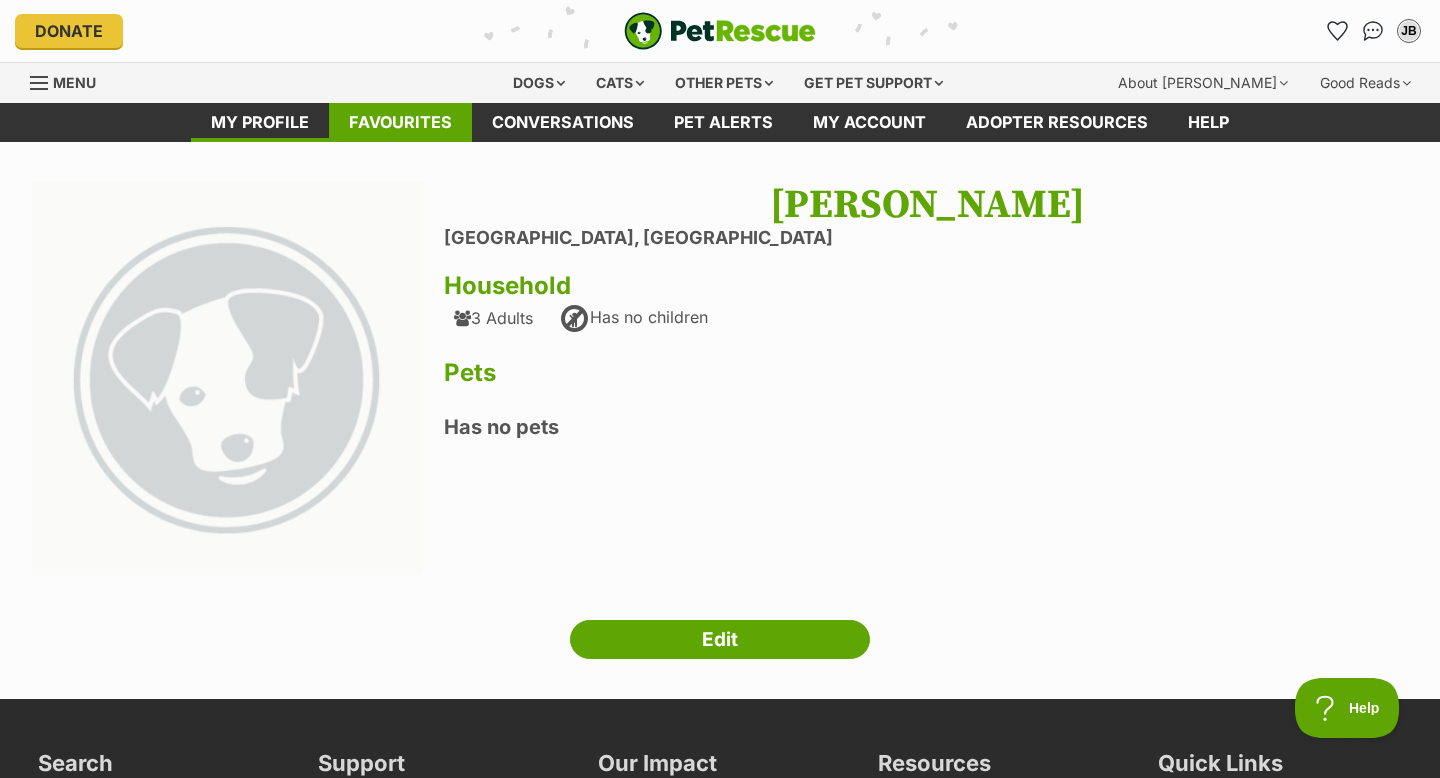 scroll, scrollTop: 0, scrollLeft: 0, axis: both 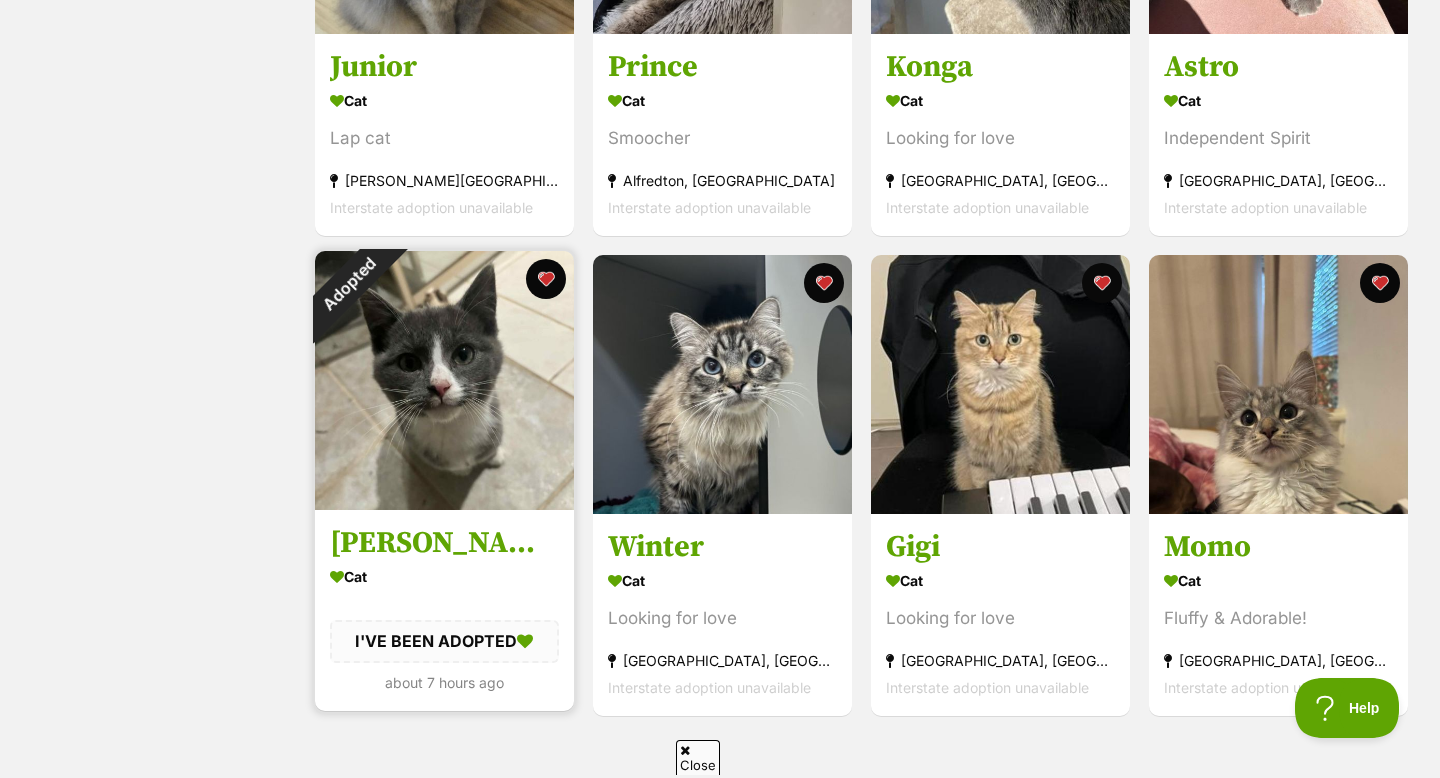 click at bounding box center [444, 380] 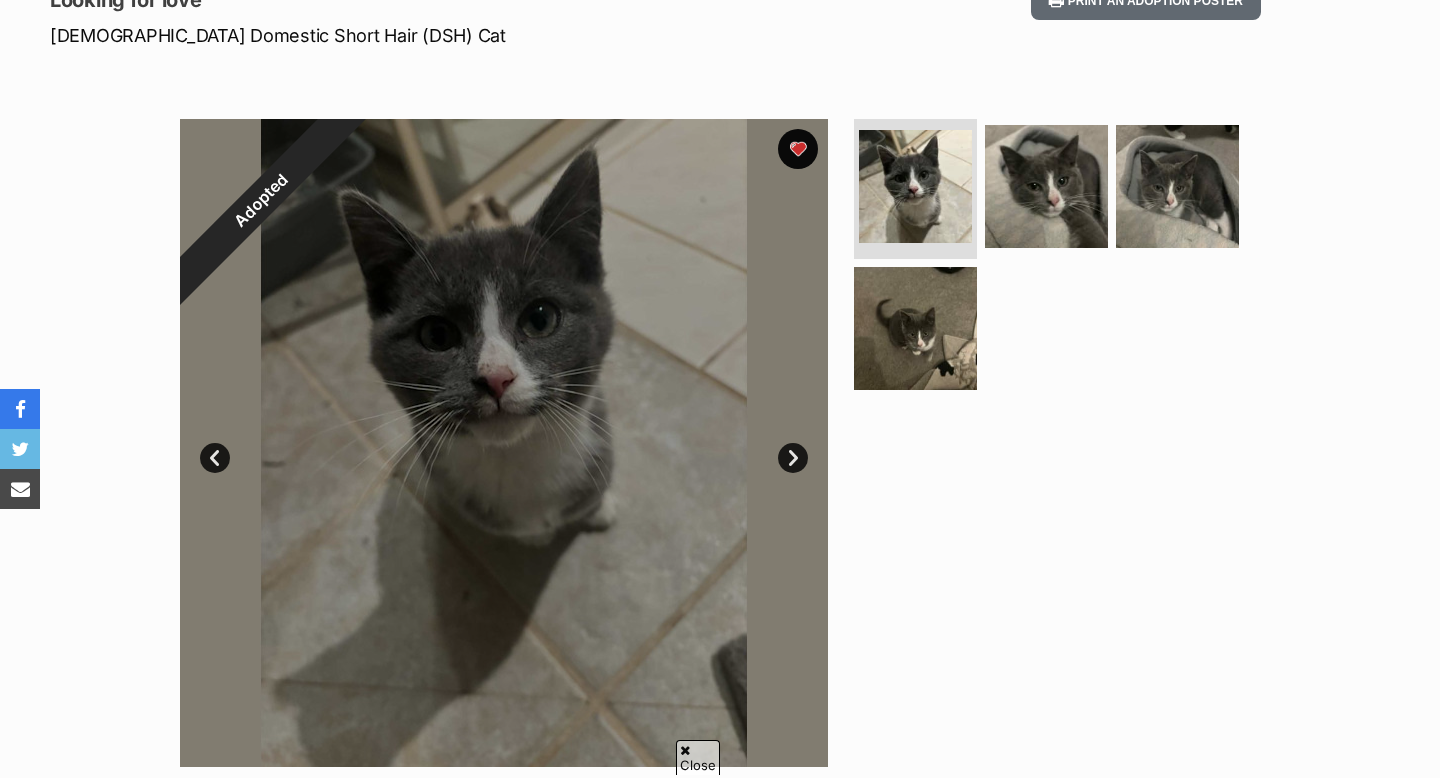 scroll, scrollTop: 0, scrollLeft: 0, axis: both 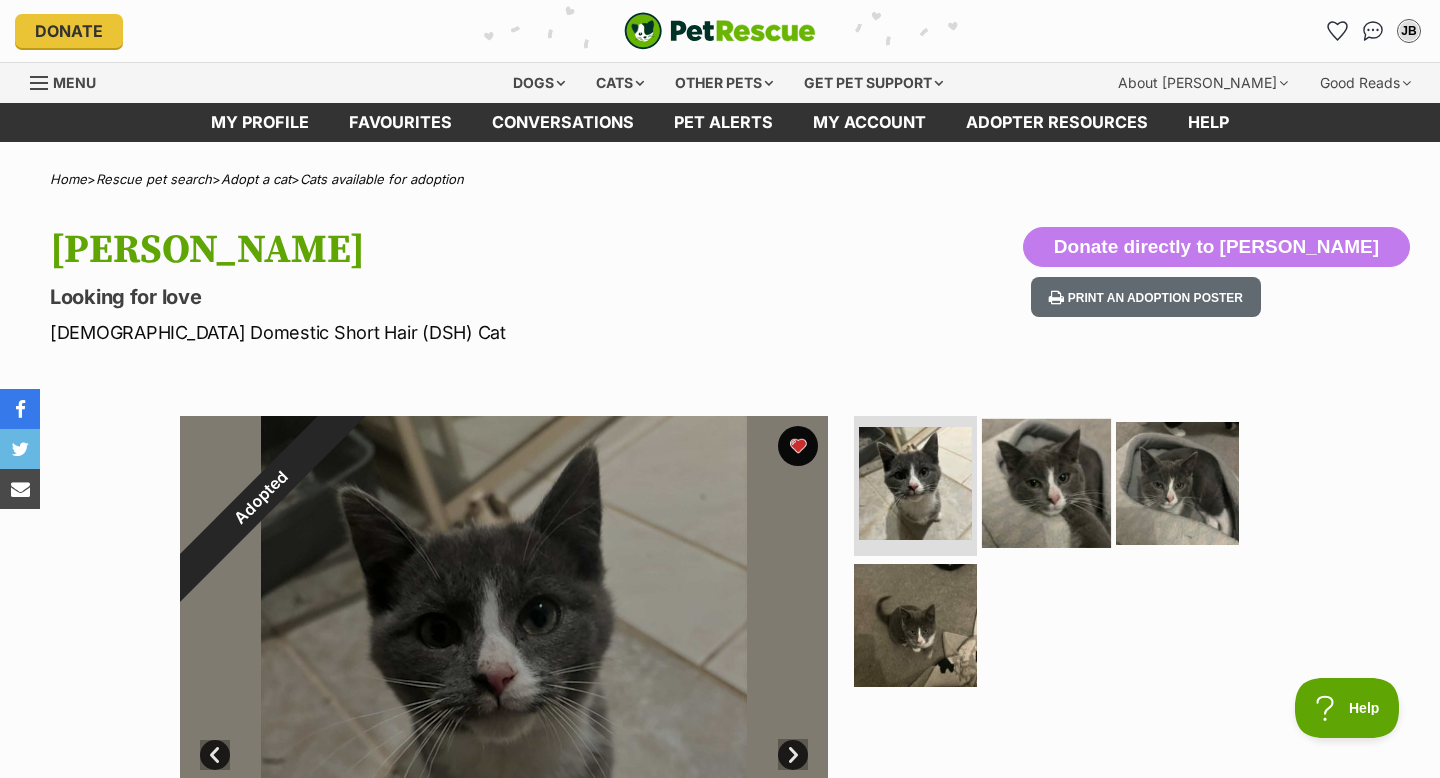 click at bounding box center (1046, 483) 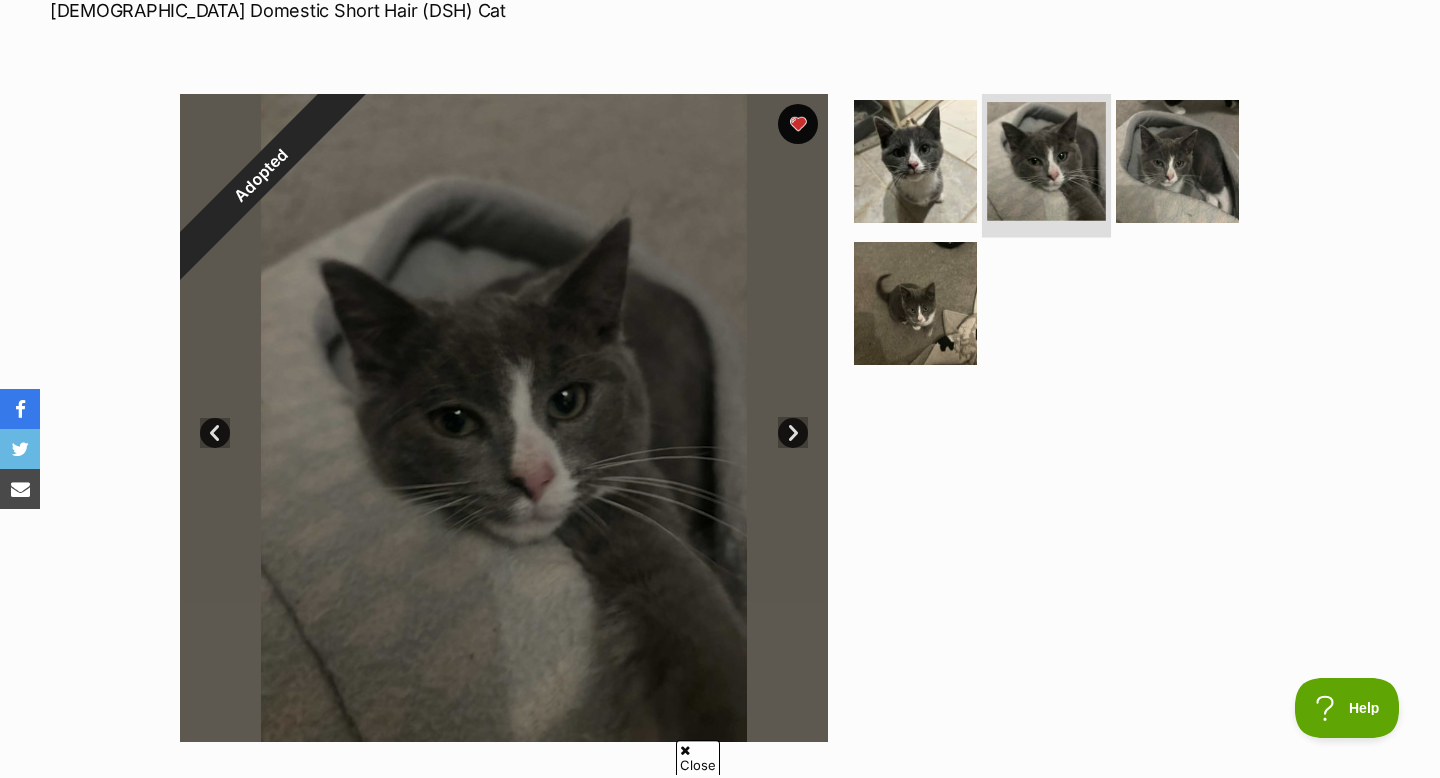 scroll, scrollTop: 338, scrollLeft: 0, axis: vertical 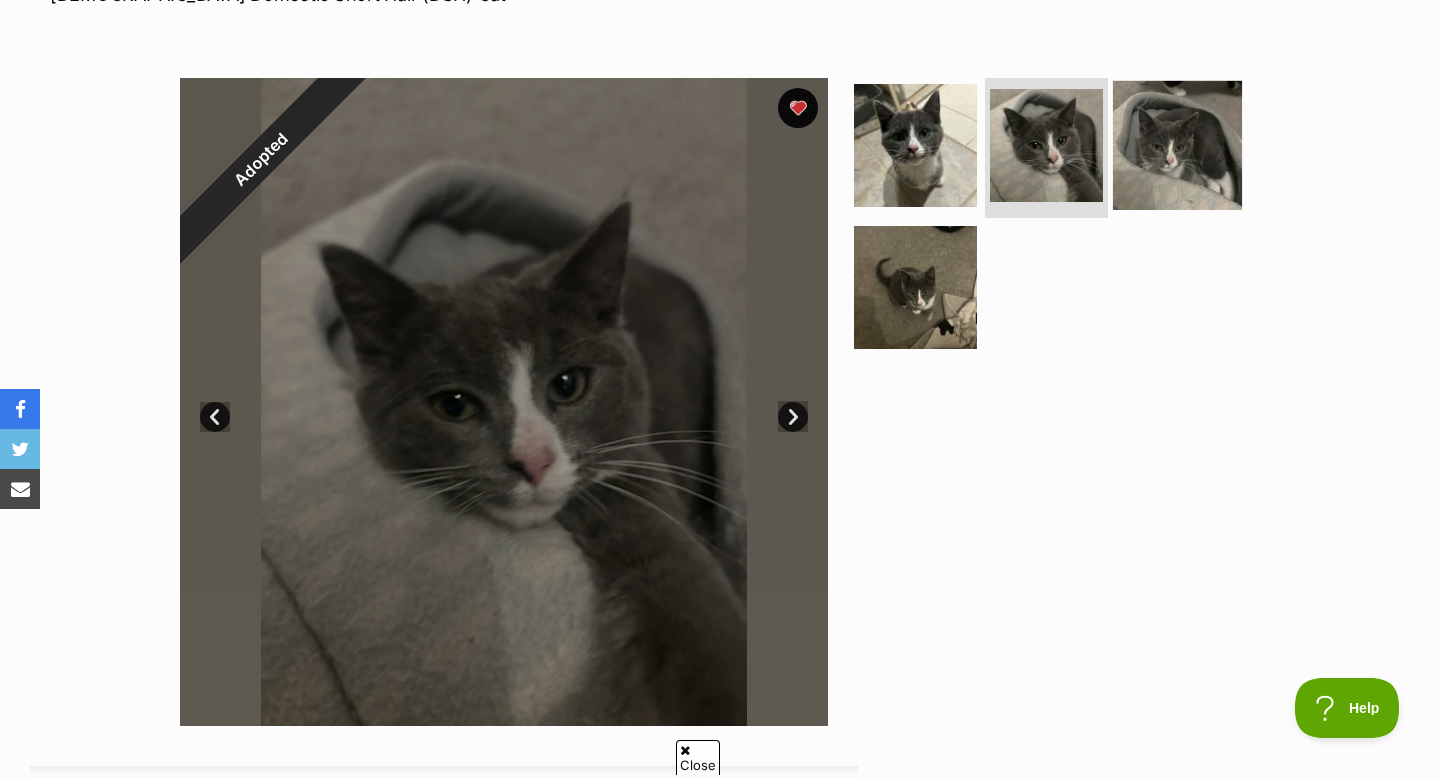 click at bounding box center [1177, 145] 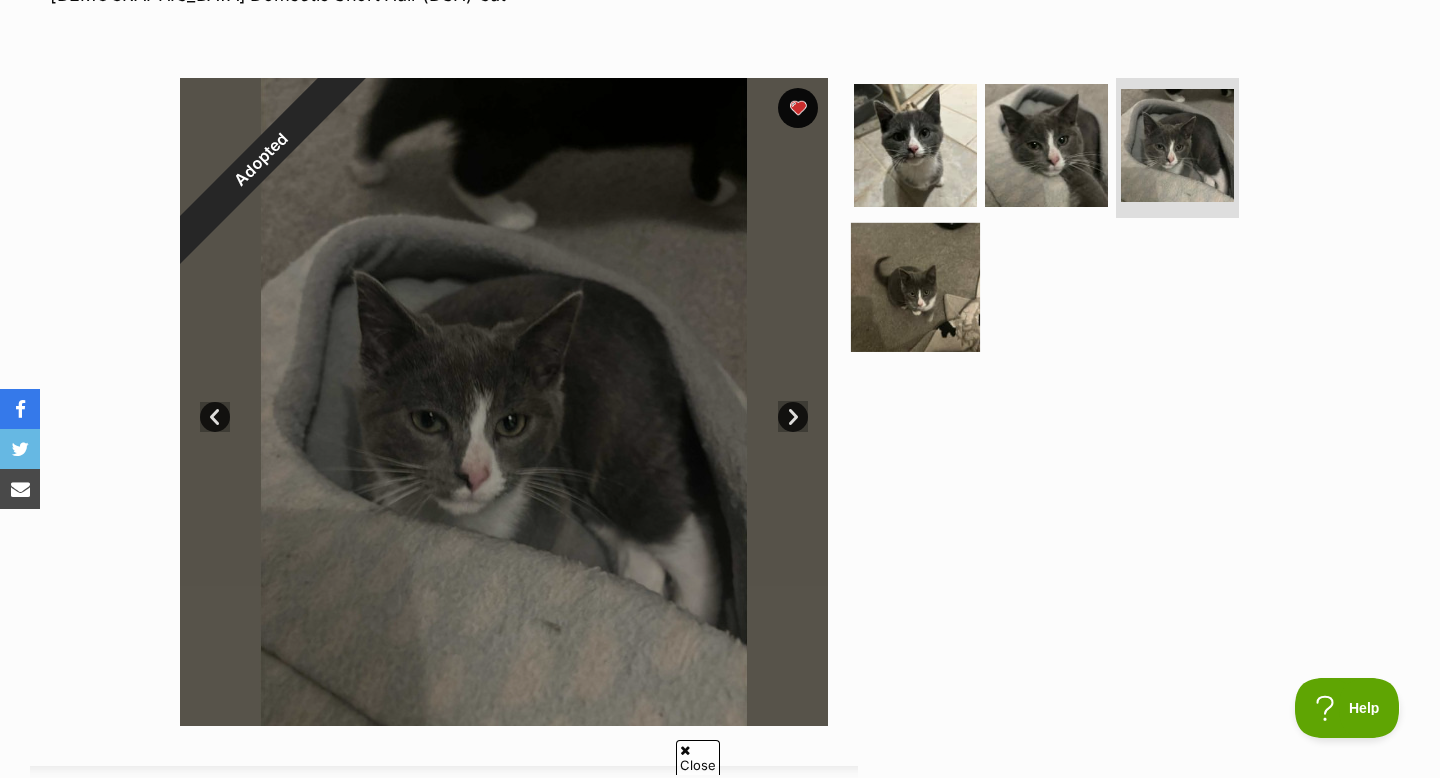 click at bounding box center (915, 286) 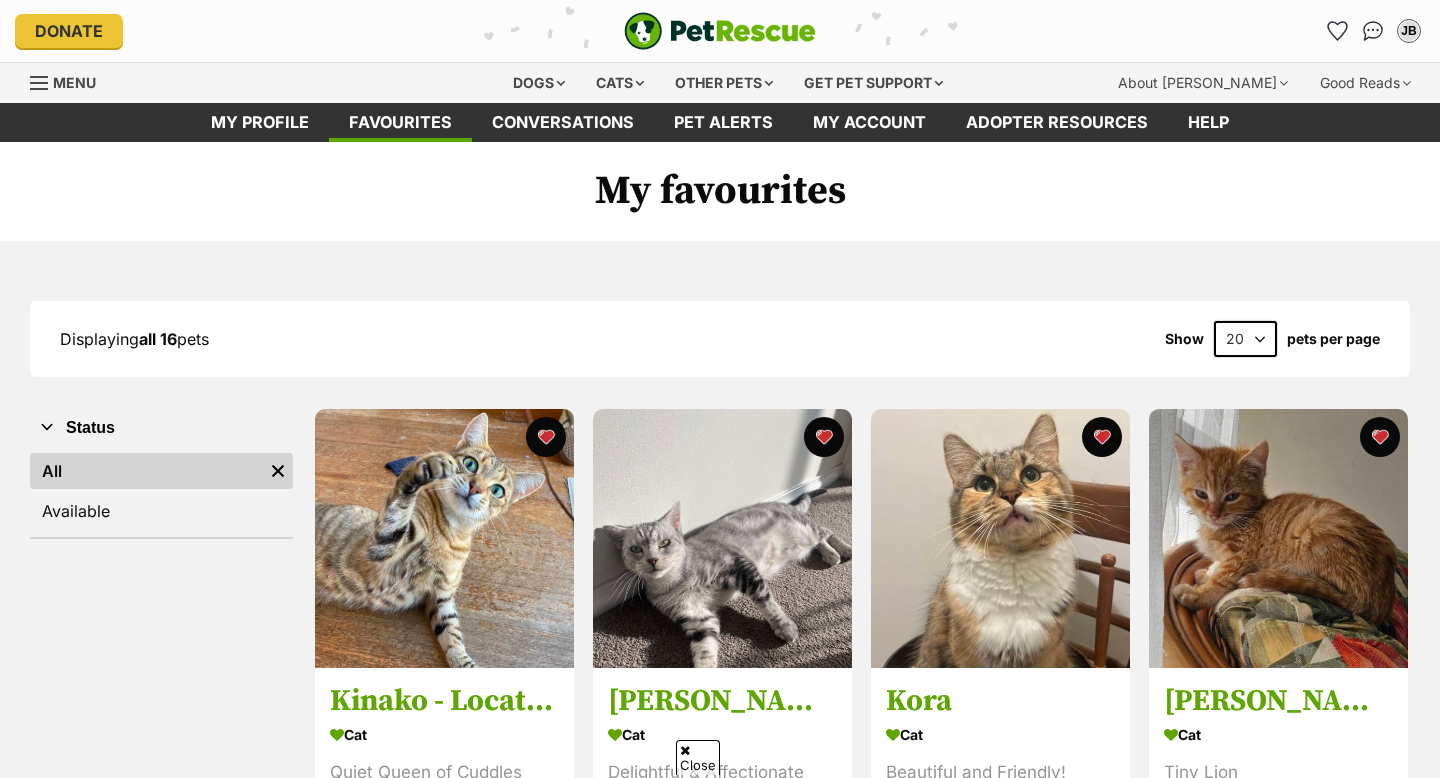 scroll, scrollTop: 1595, scrollLeft: 0, axis: vertical 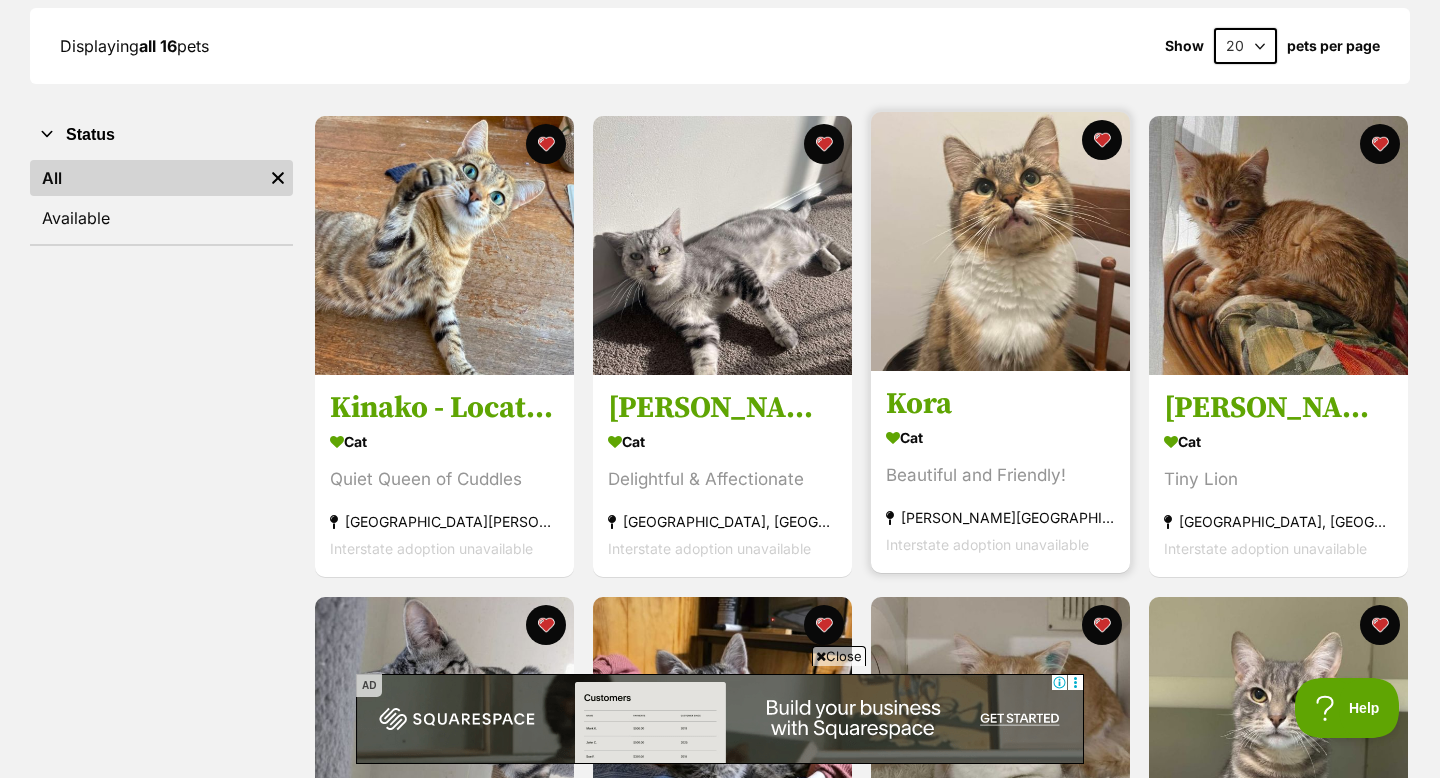click on "Cat" at bounding box center (1000, 438) 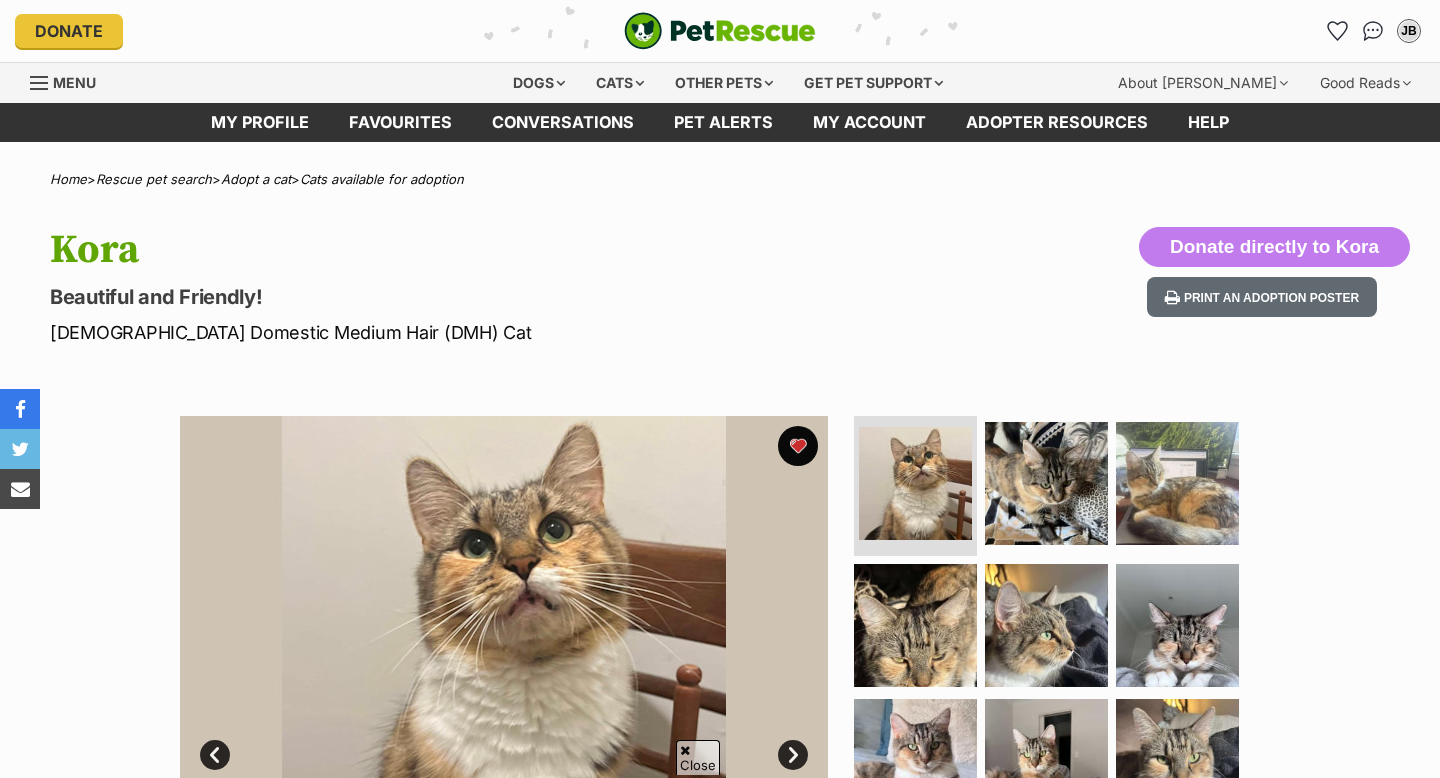 scroll, scrollTop: 342, scrollLeft: 0, axis: vertical 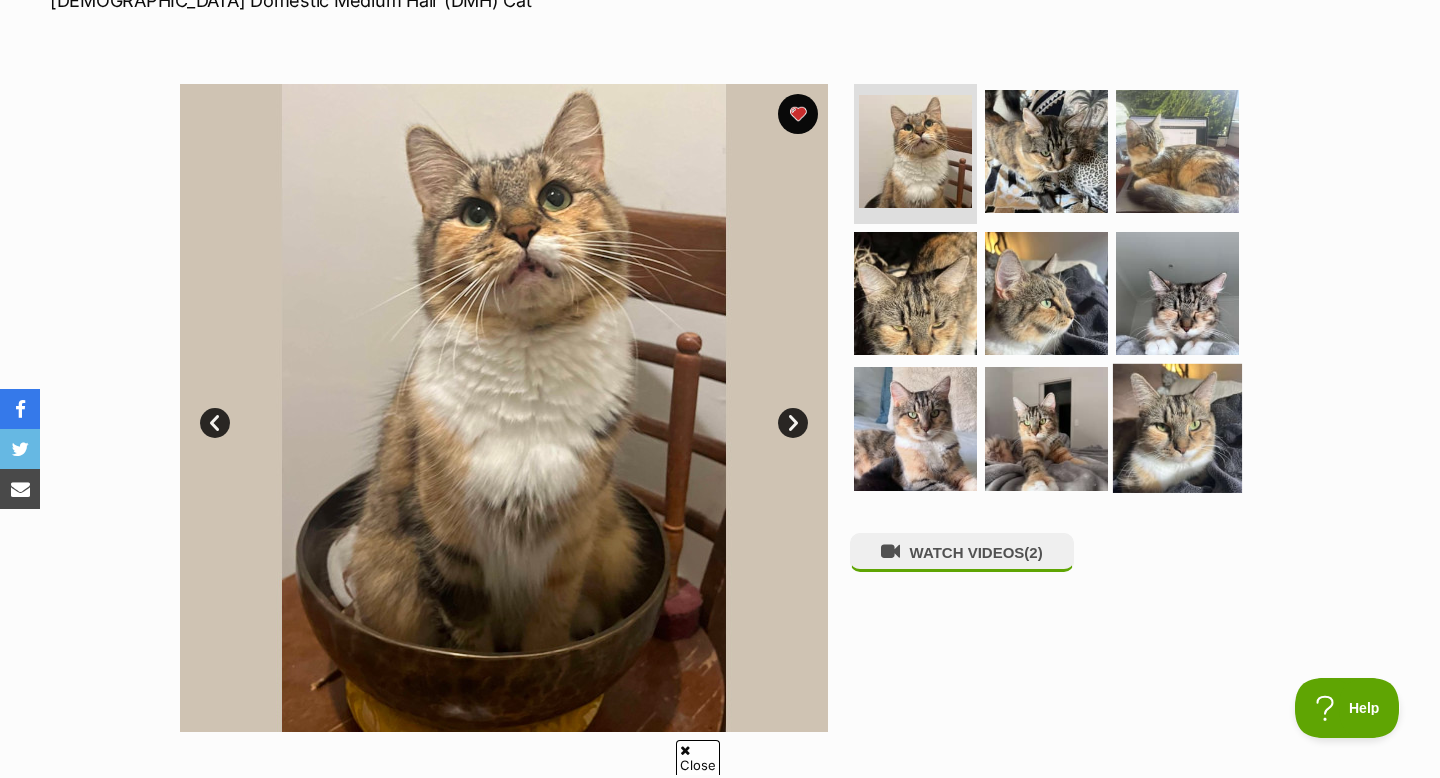 click at bounding box center [1177, 428] 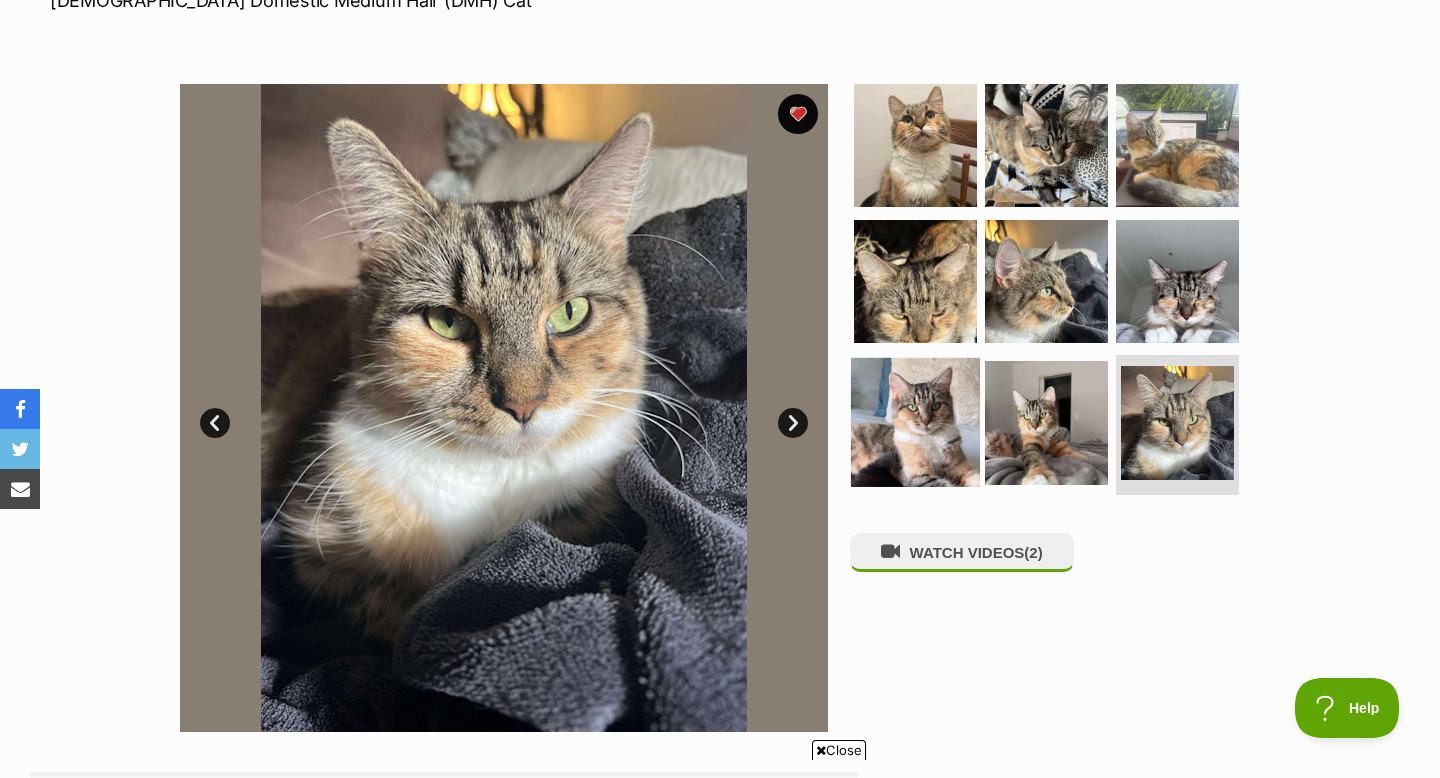 click at bounding box center (915, 422) 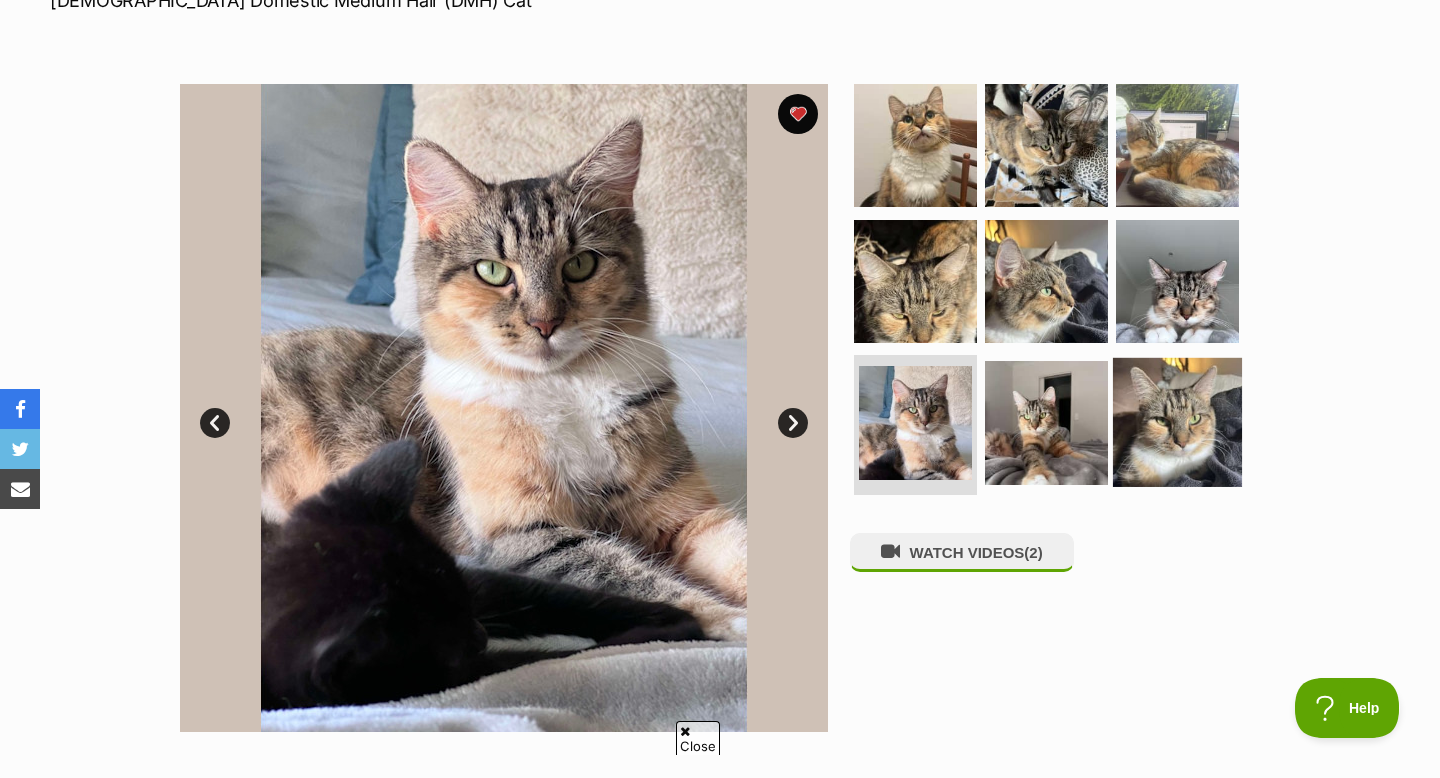 scroll, scrollTop: 0, scrollLeft: 0, axis: both 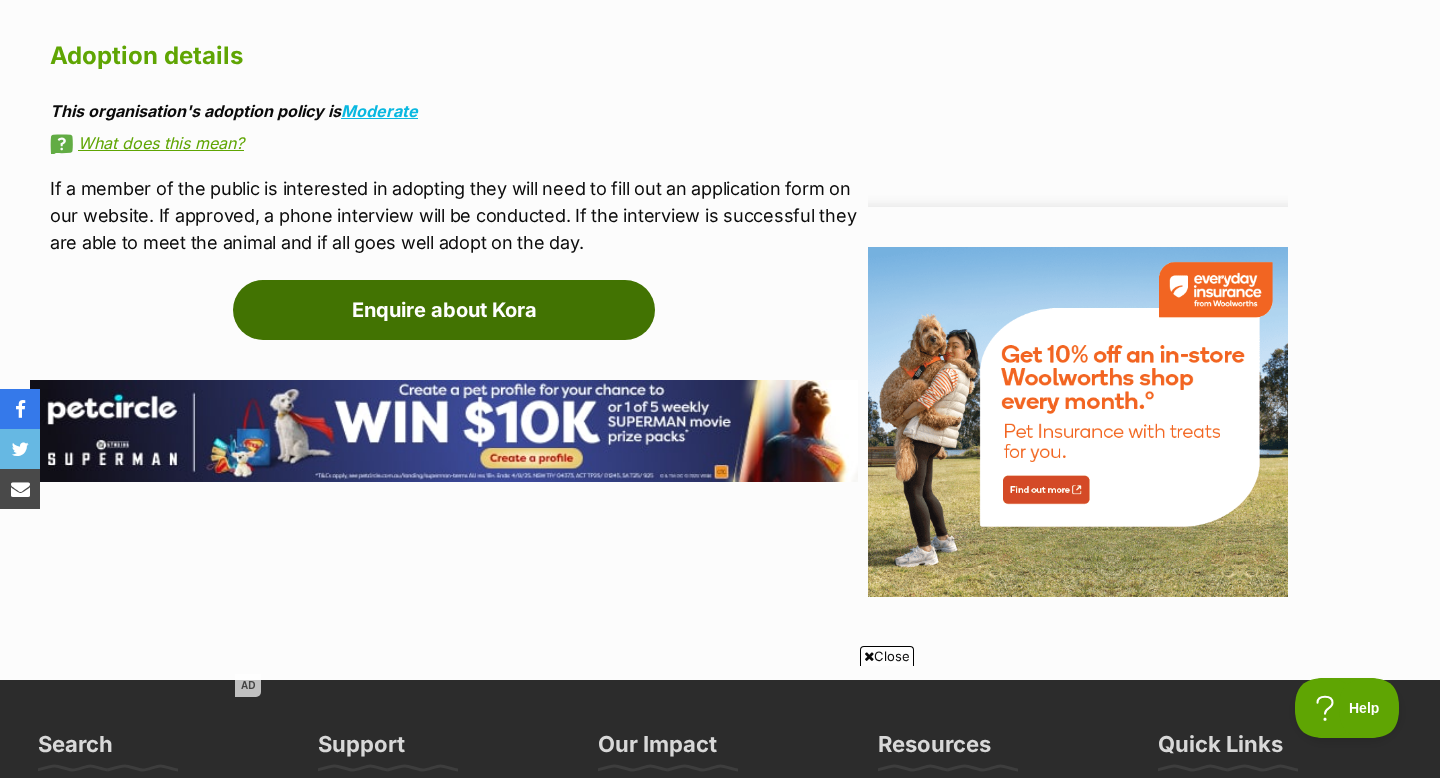 click on "Enquire about Kora" at bounding box center [444, 310] 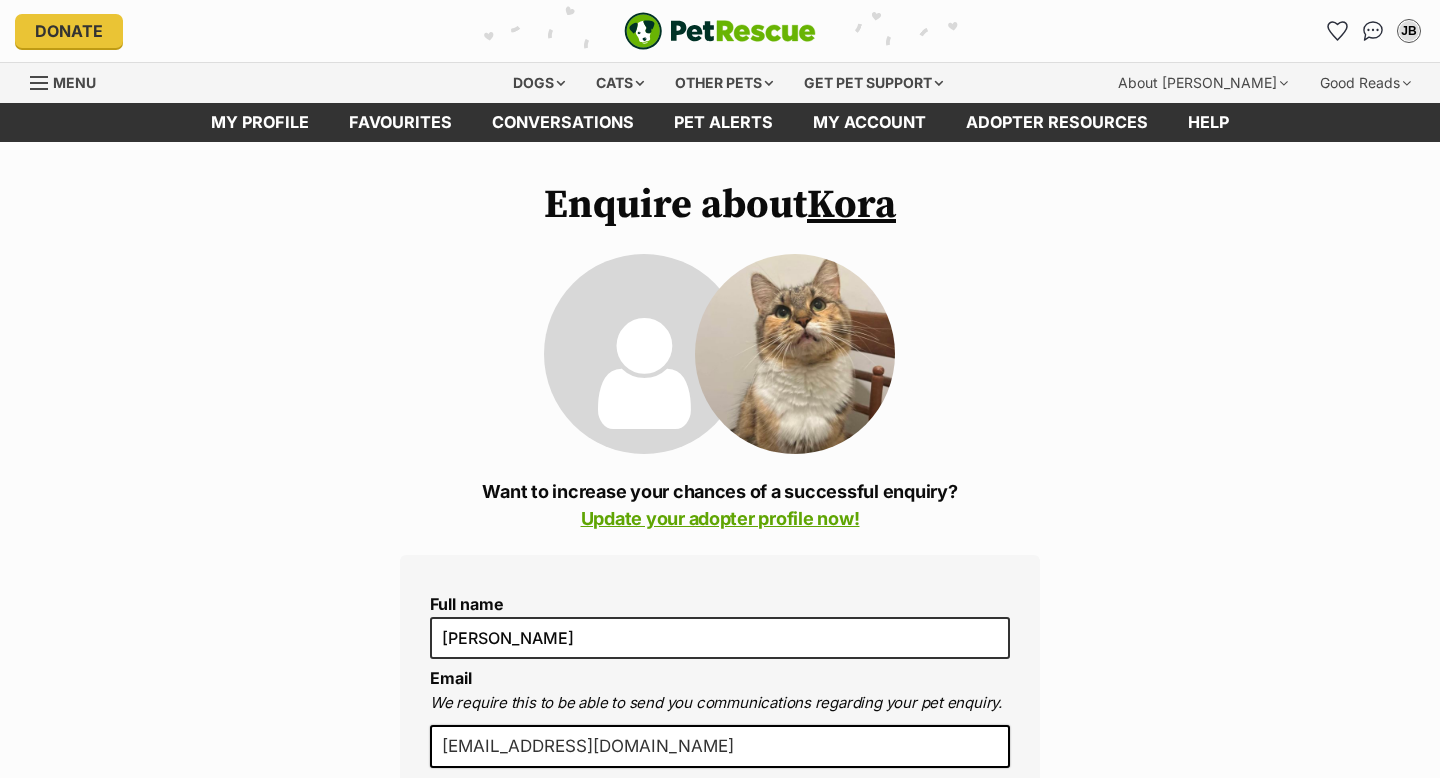 scroll, scrollTop: 0, scrollLeft: 0, axis: both 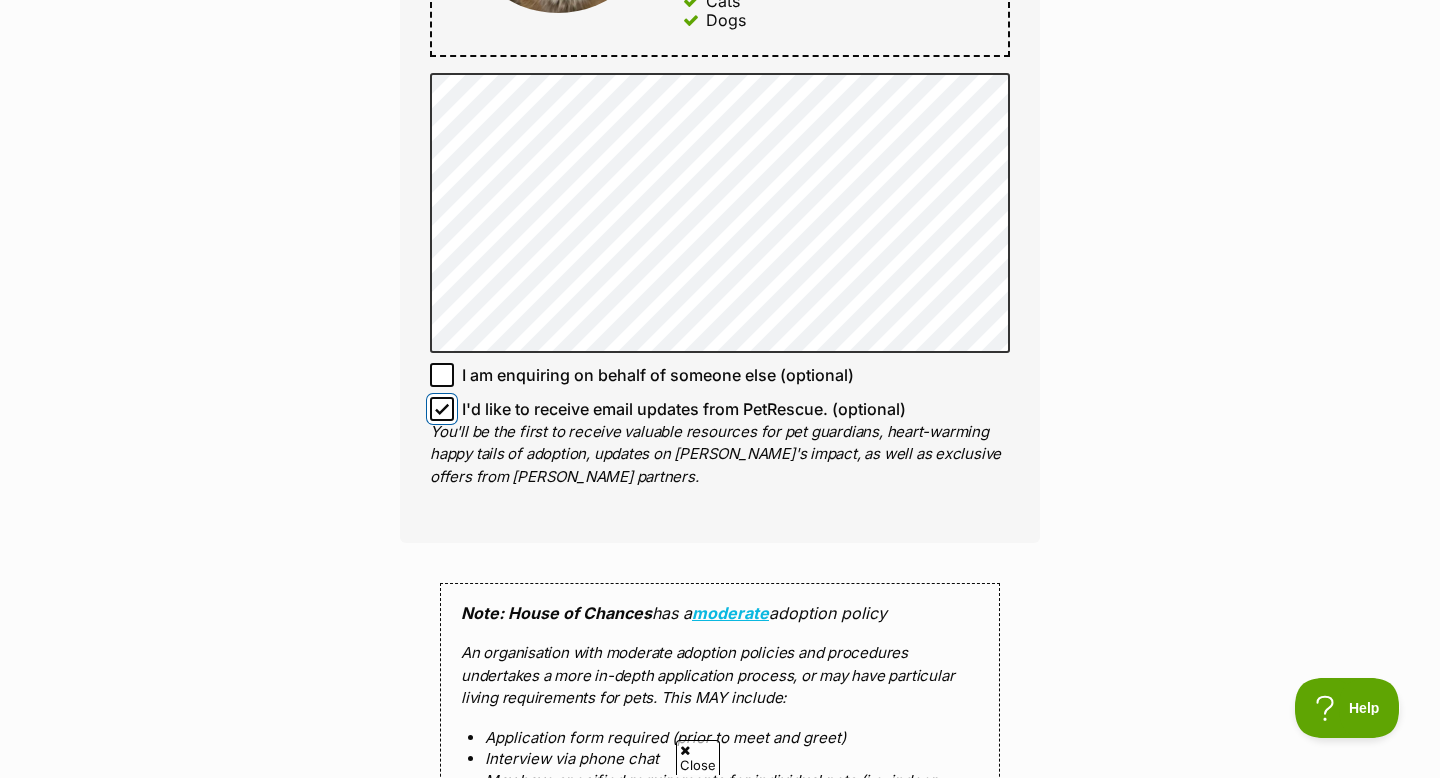 click on "I'd like to receive email updates from PetRescue. (optional)" at bounding box center (442, 409) 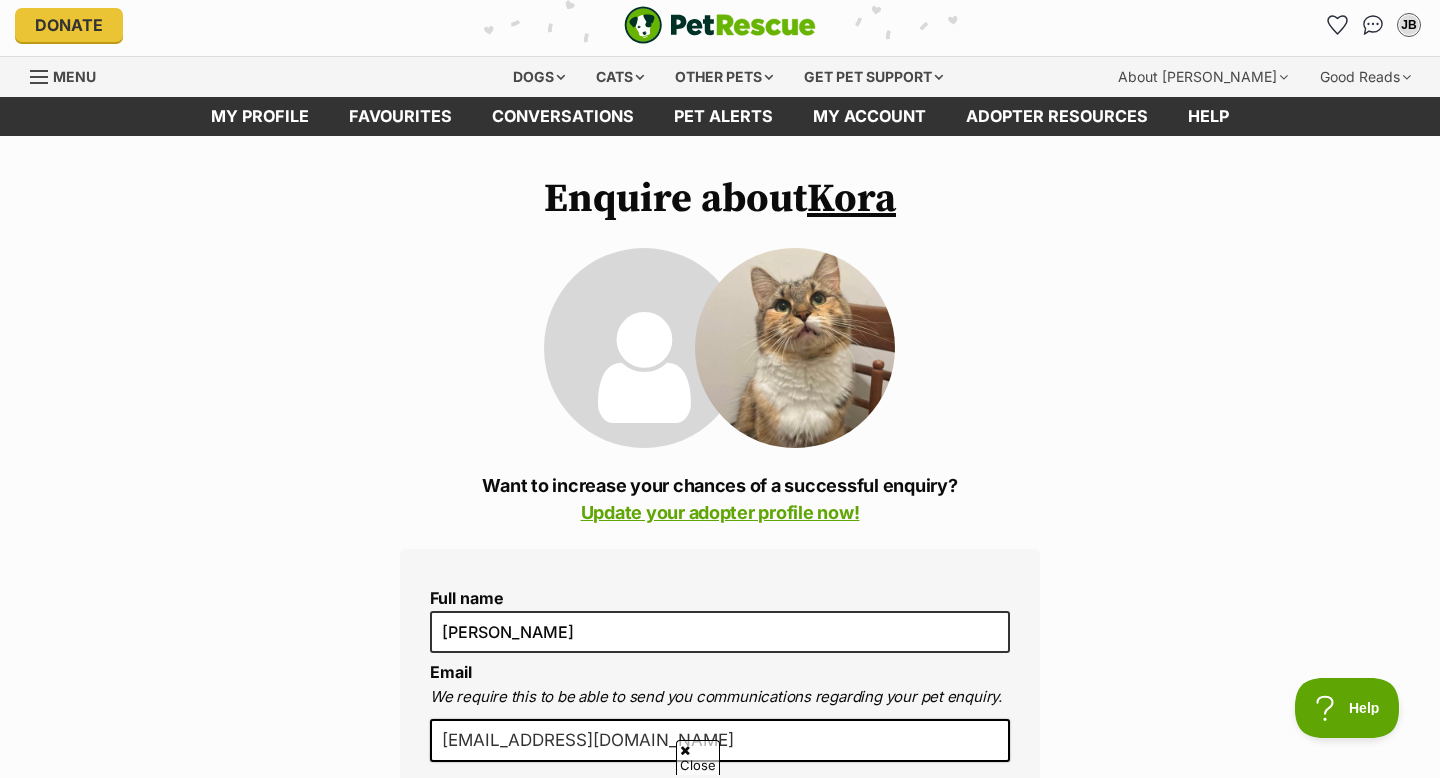 scroll, scrollTop: 0, scrollLeft: 0, axis: both 